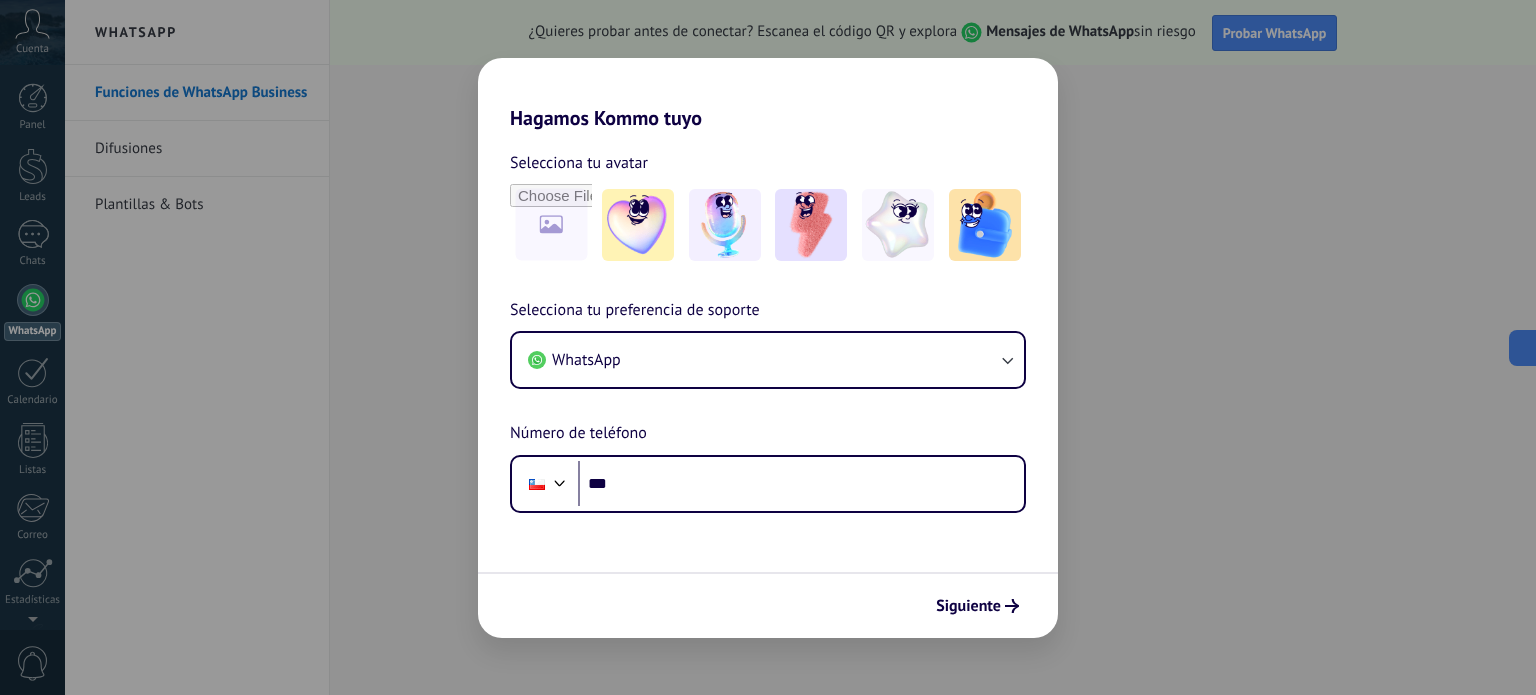 scroll, scrollTop: 0, scrollLeft: 0, axis: both 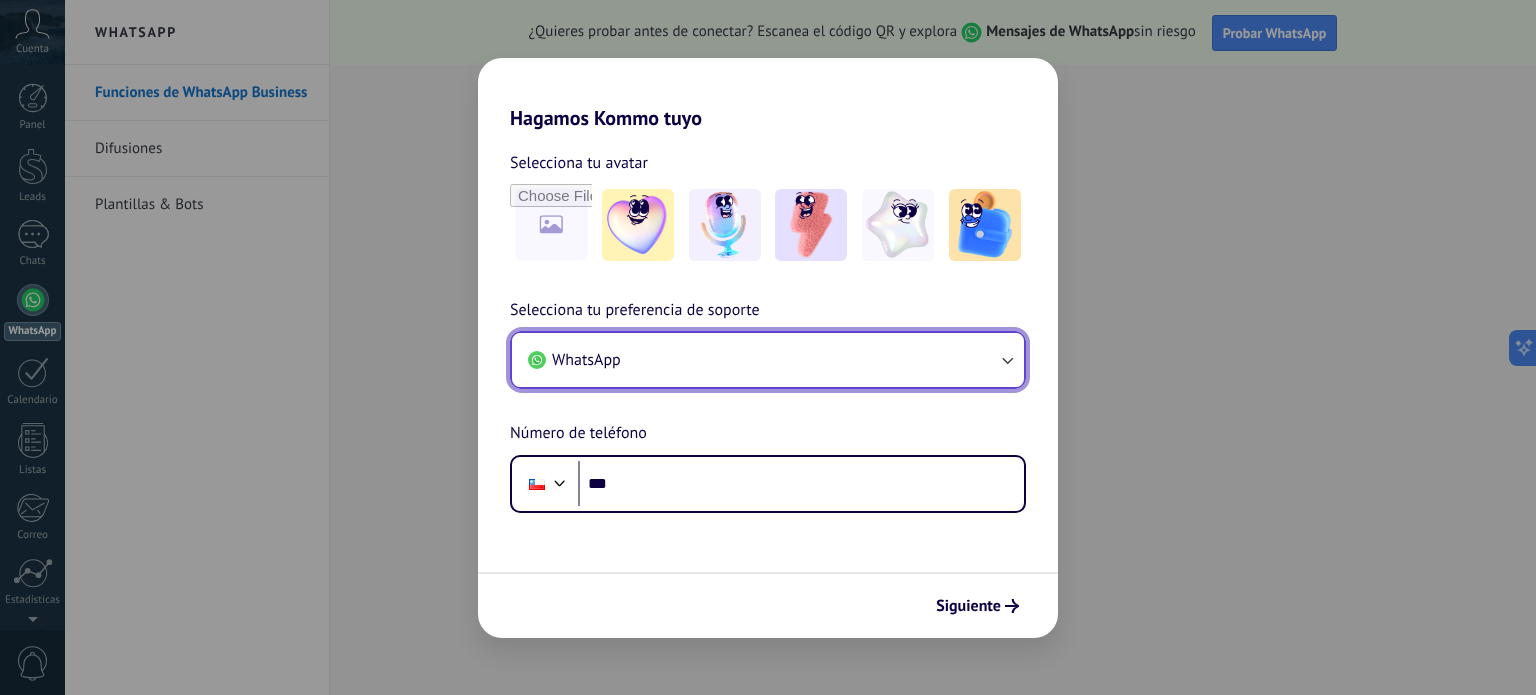 click on "WhatsApp" at bounding box center (768, 360) 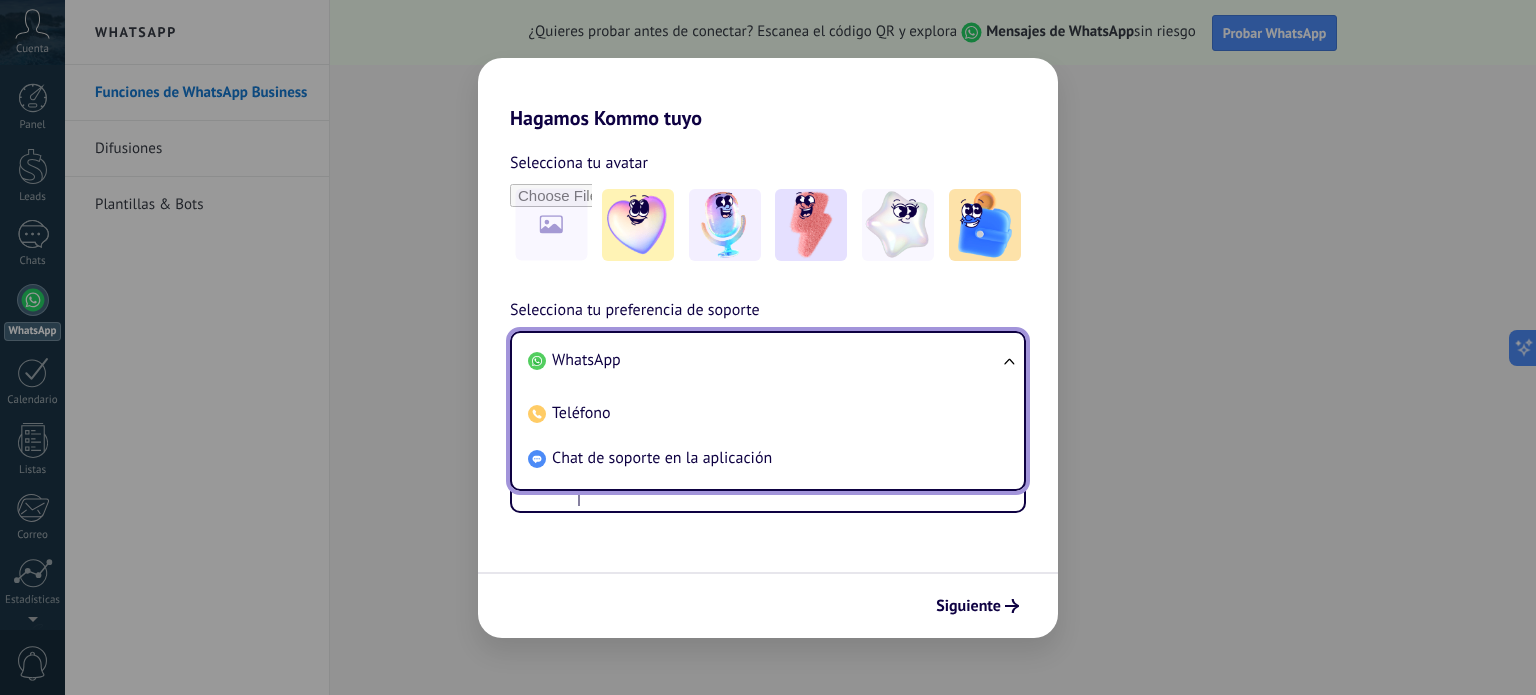 click on "WhatsApp" at bounding box center [764, 360] 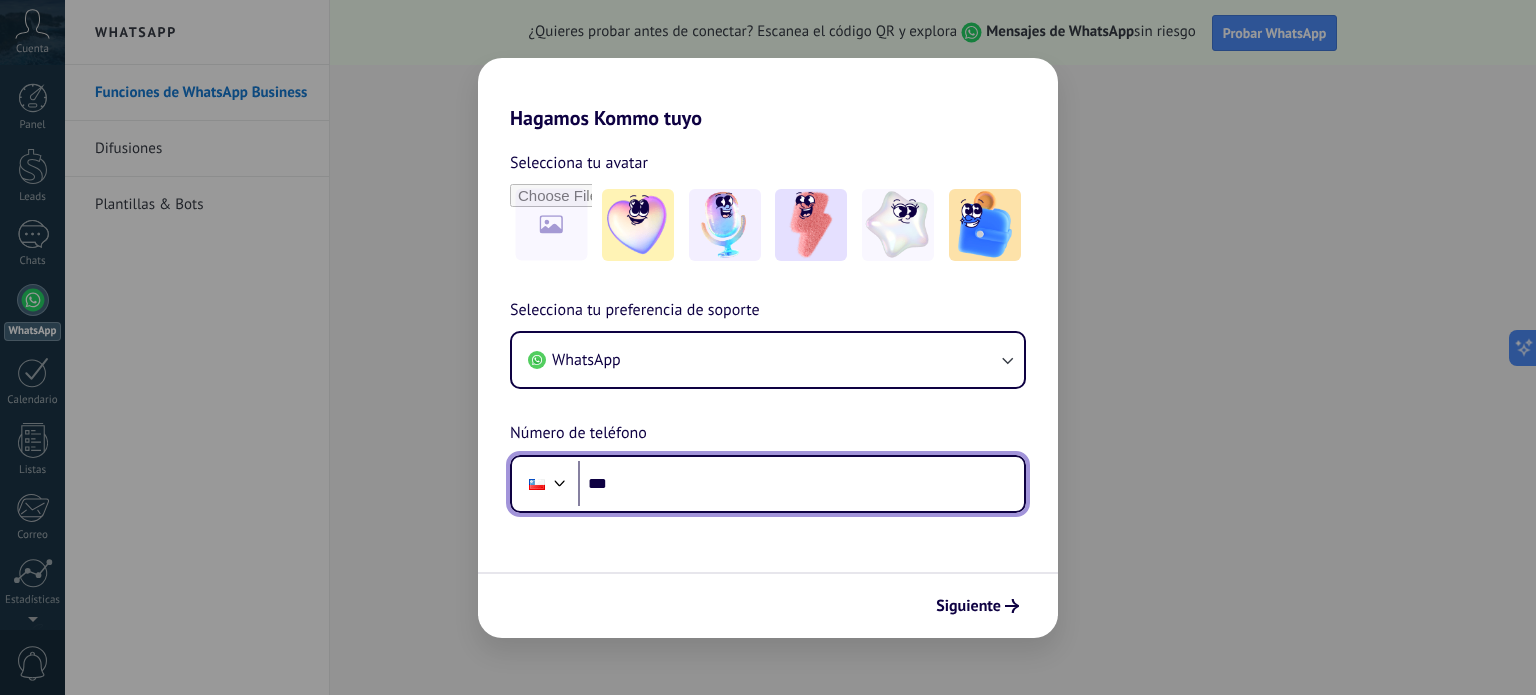 click on "***" at bounding box center [801, 484] 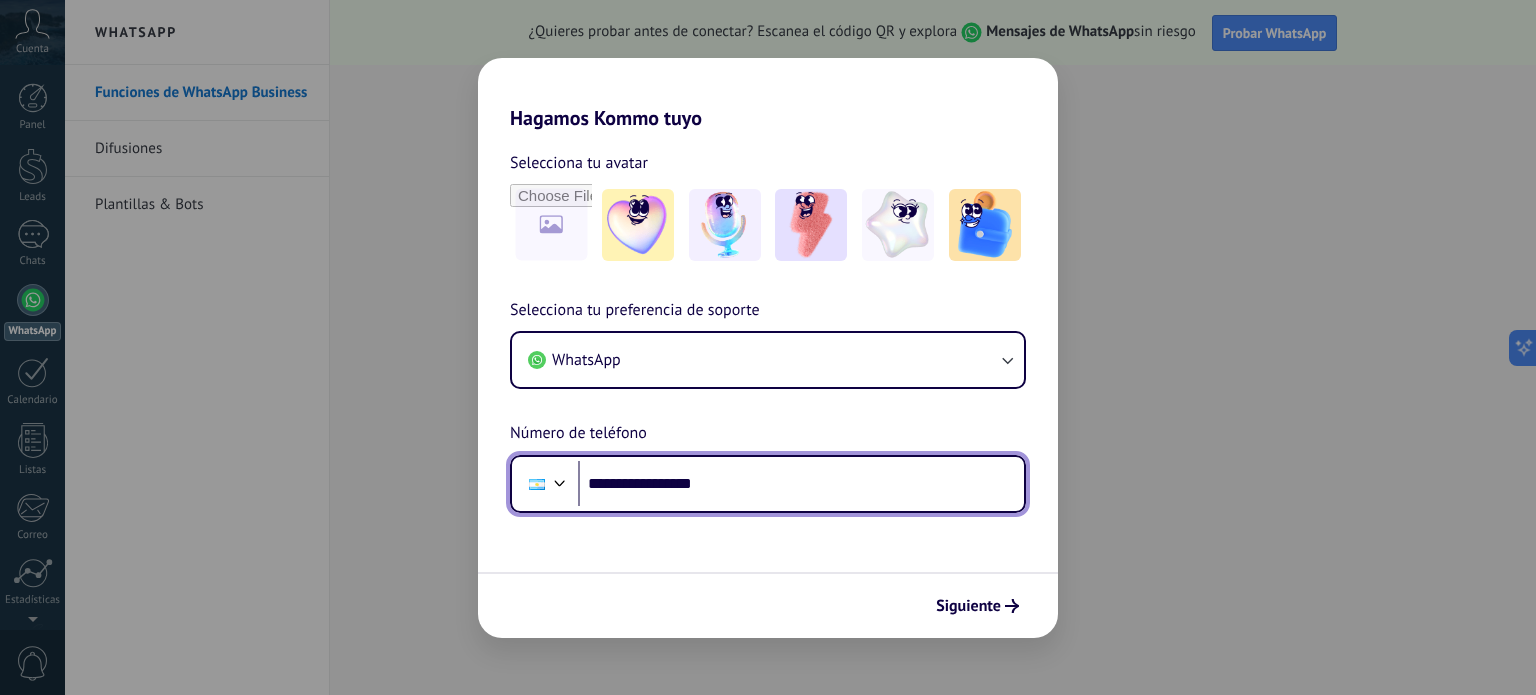 type on "**********" 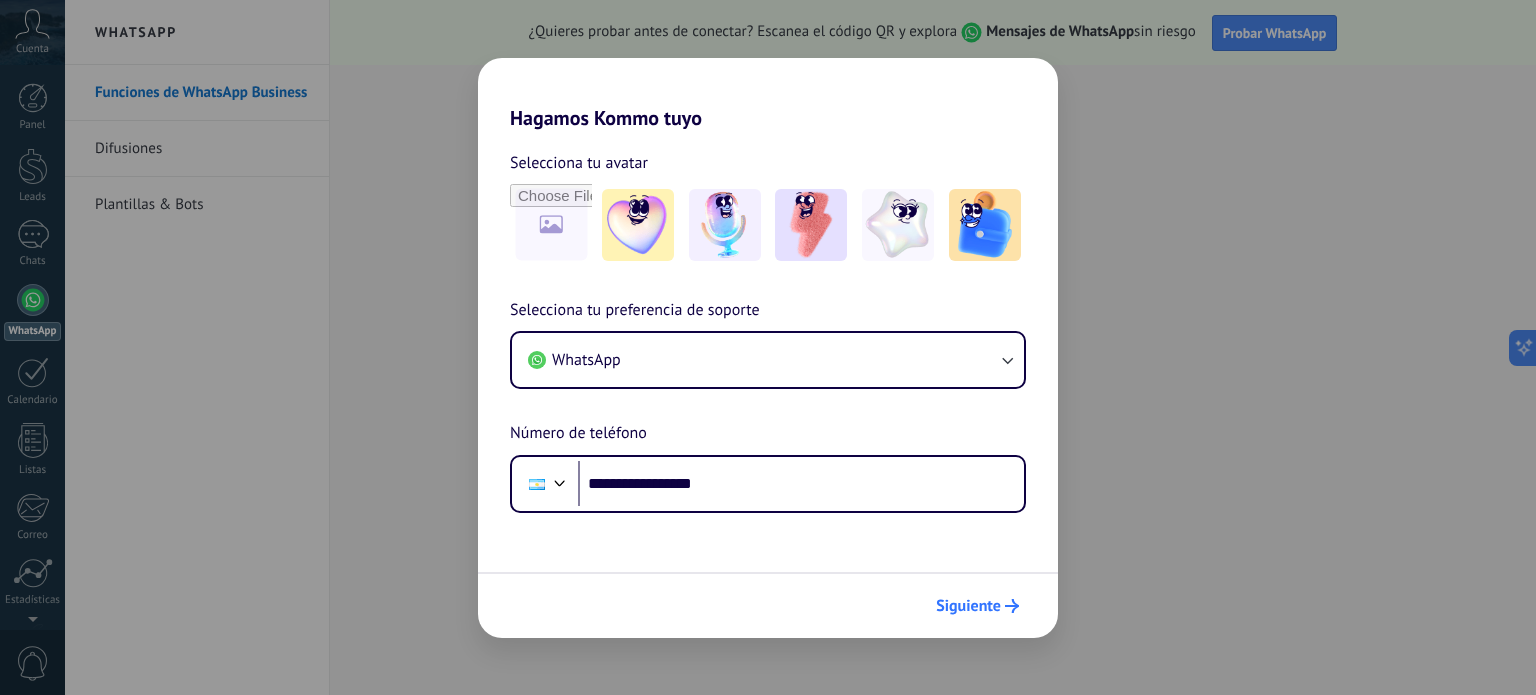 click on "Siguiente" at bounding box center (968, 606) 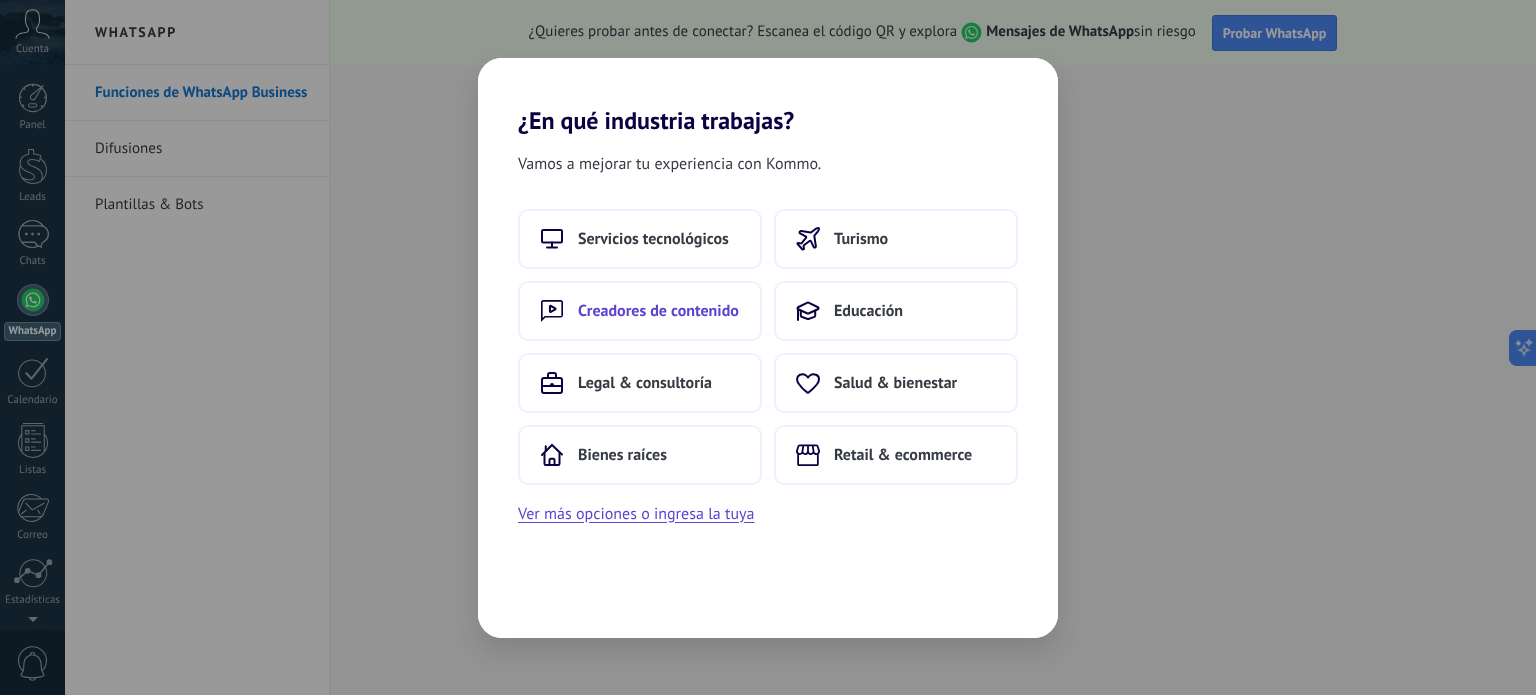 click on "Creadores de contenido" at bounding box center (658, 311) 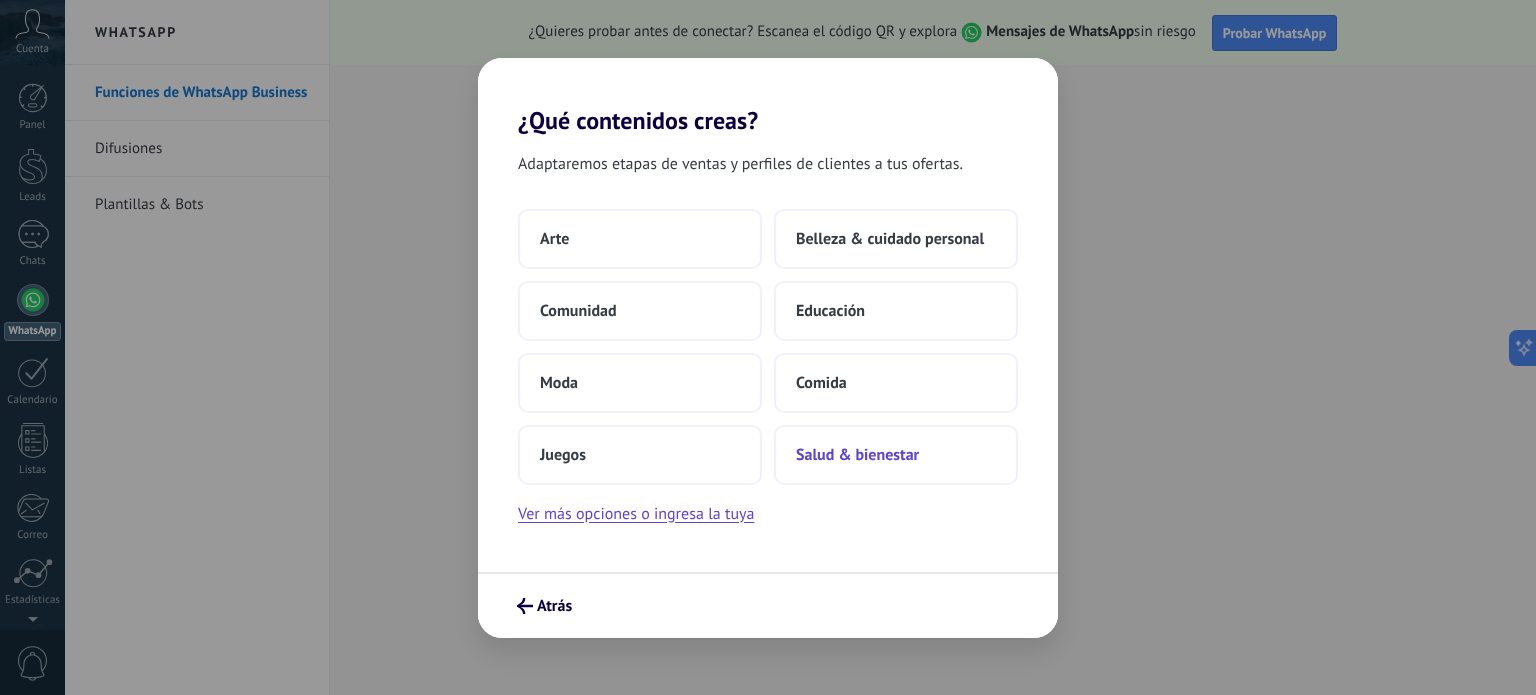 click on "Salud & bienestar" at bounding box center [857, 455] 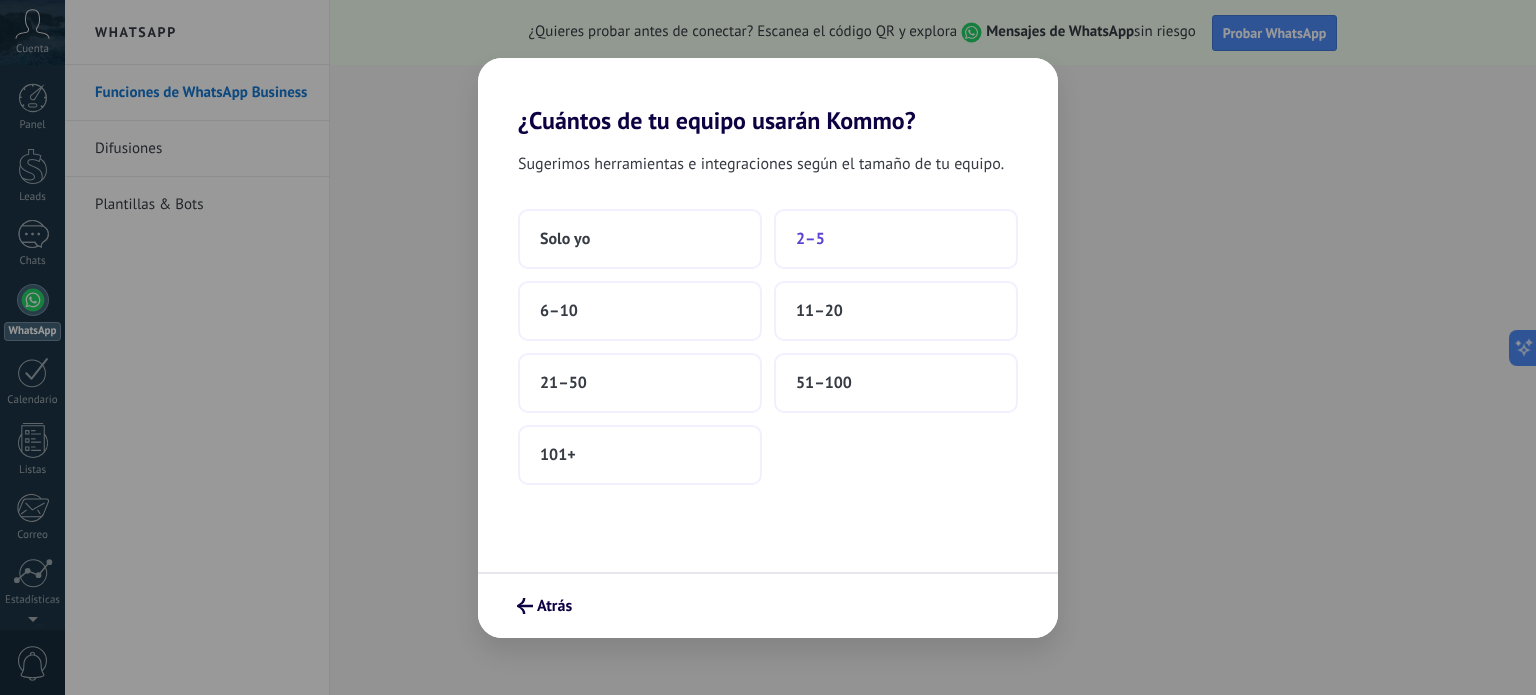 click on "2–5" at bounding box center (896, 239) 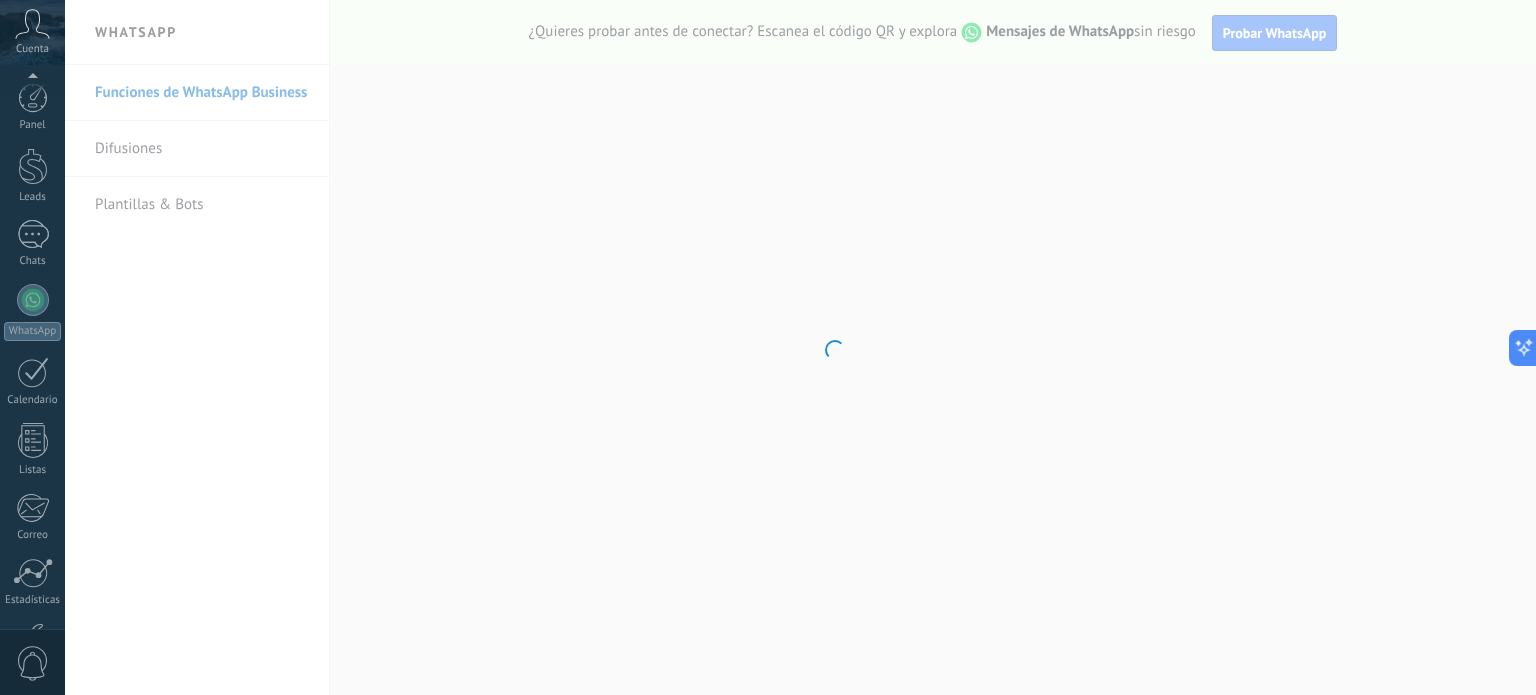 scroll, scrollTop: 136, scrollLeft: 0, axis: vertical 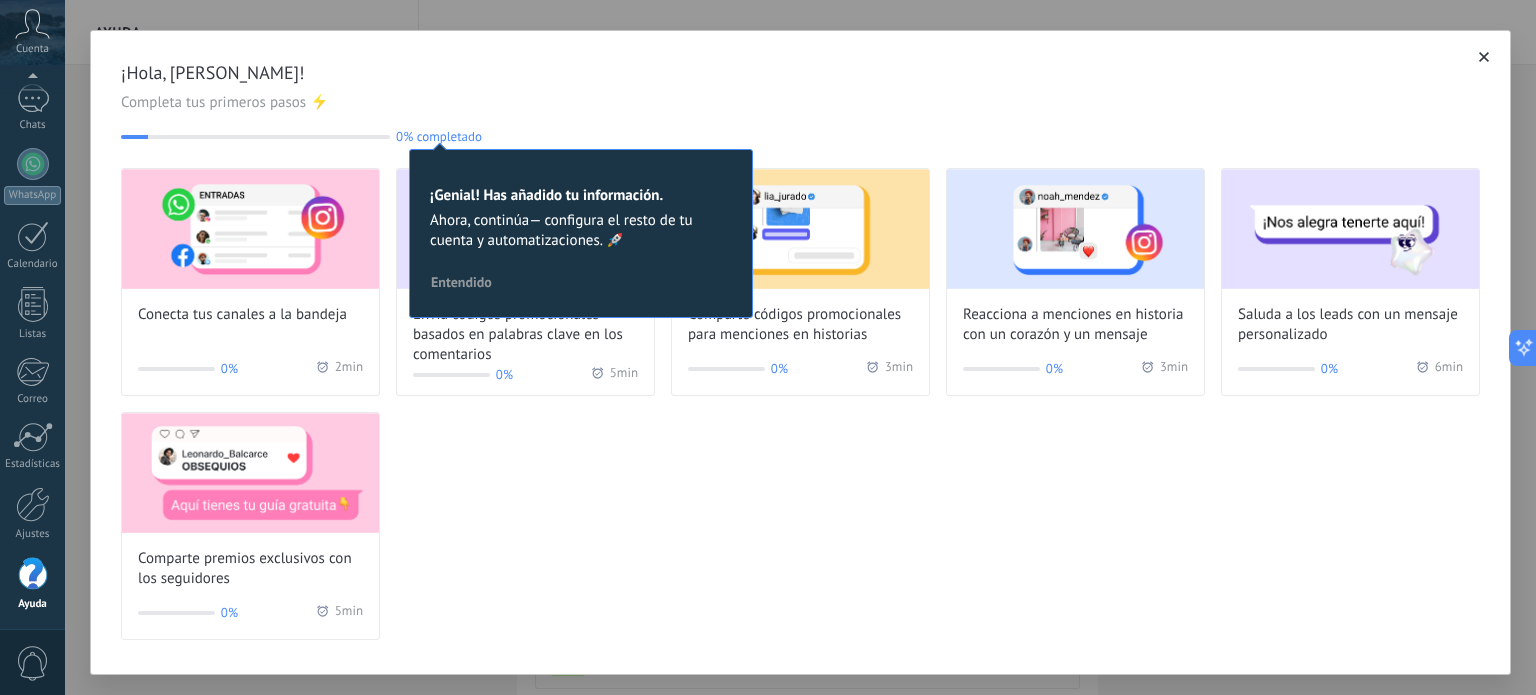 click on "Entendido" at bounding box center (461, 282) 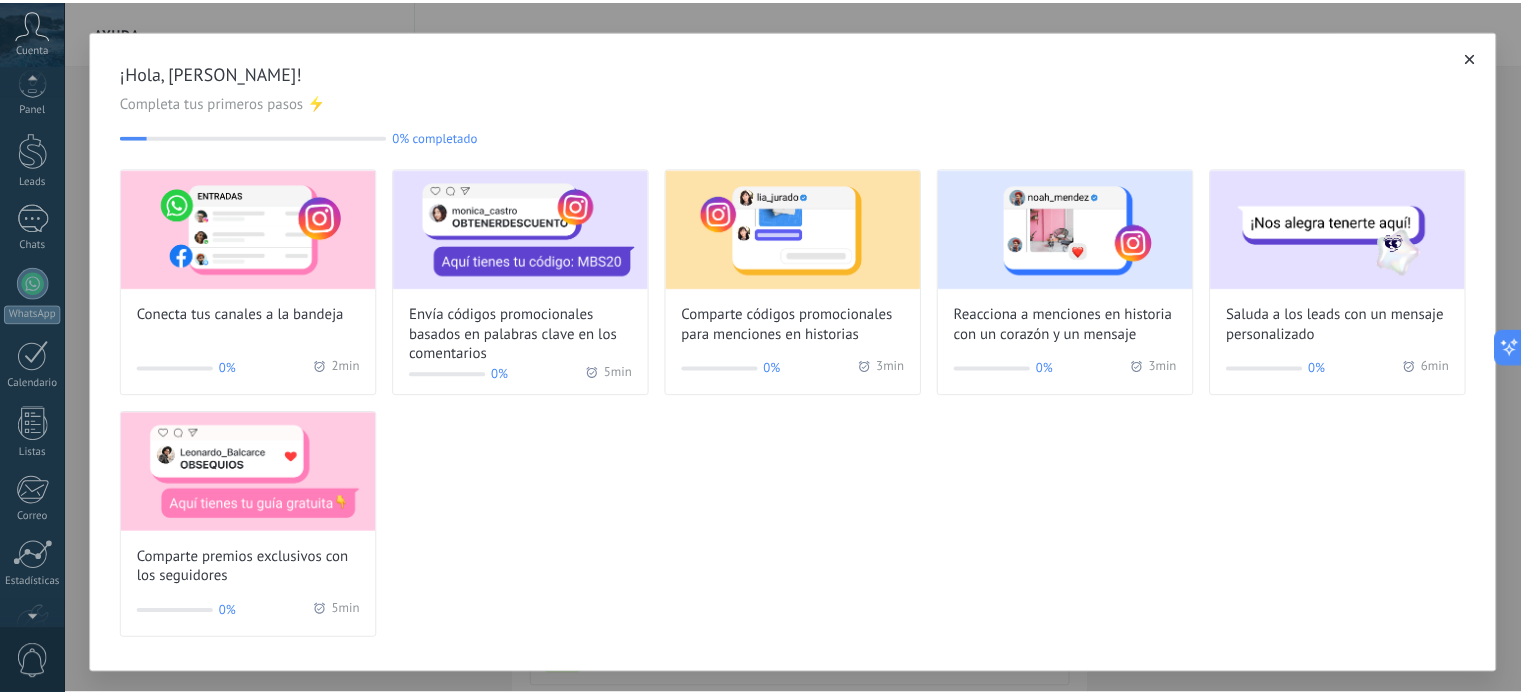scroll, scrollTop: 0, scrollLeft: 0, axis: both 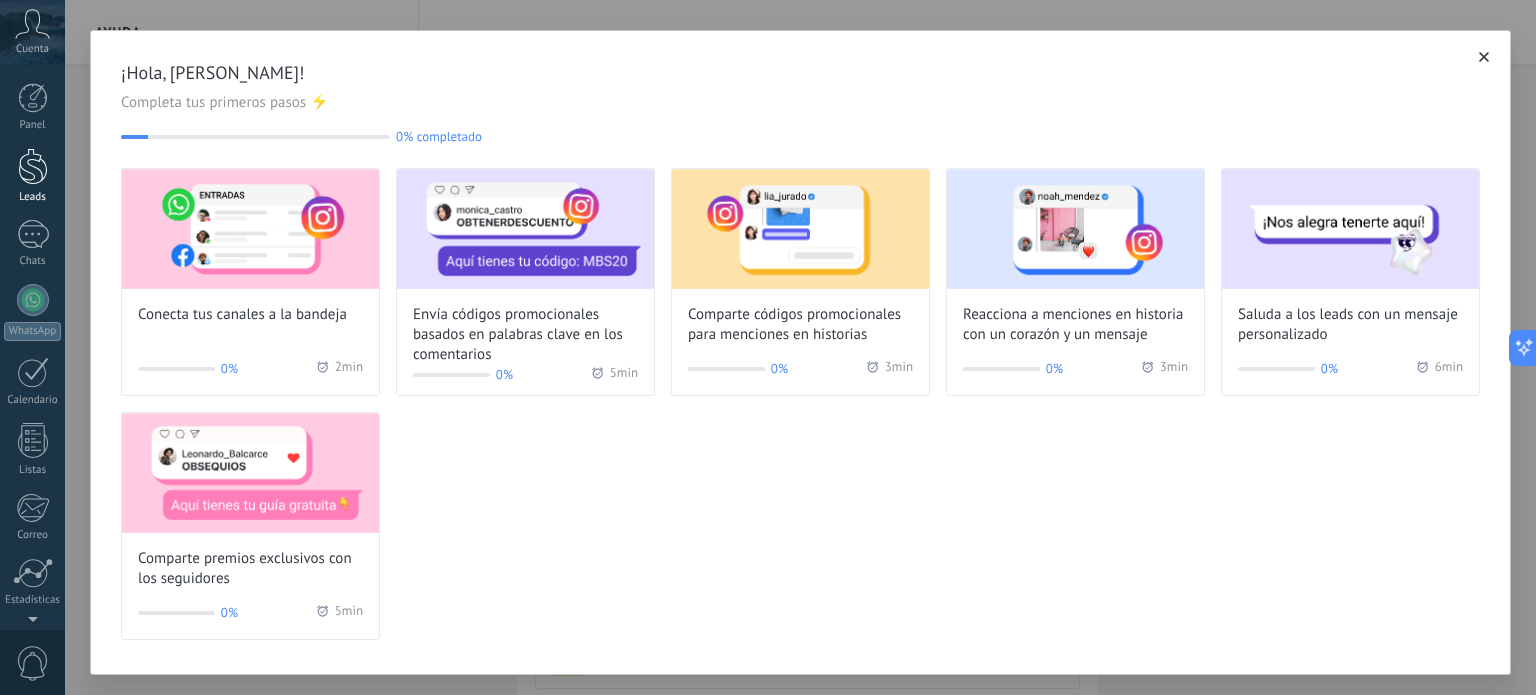 click at bounding box center (33, 166) 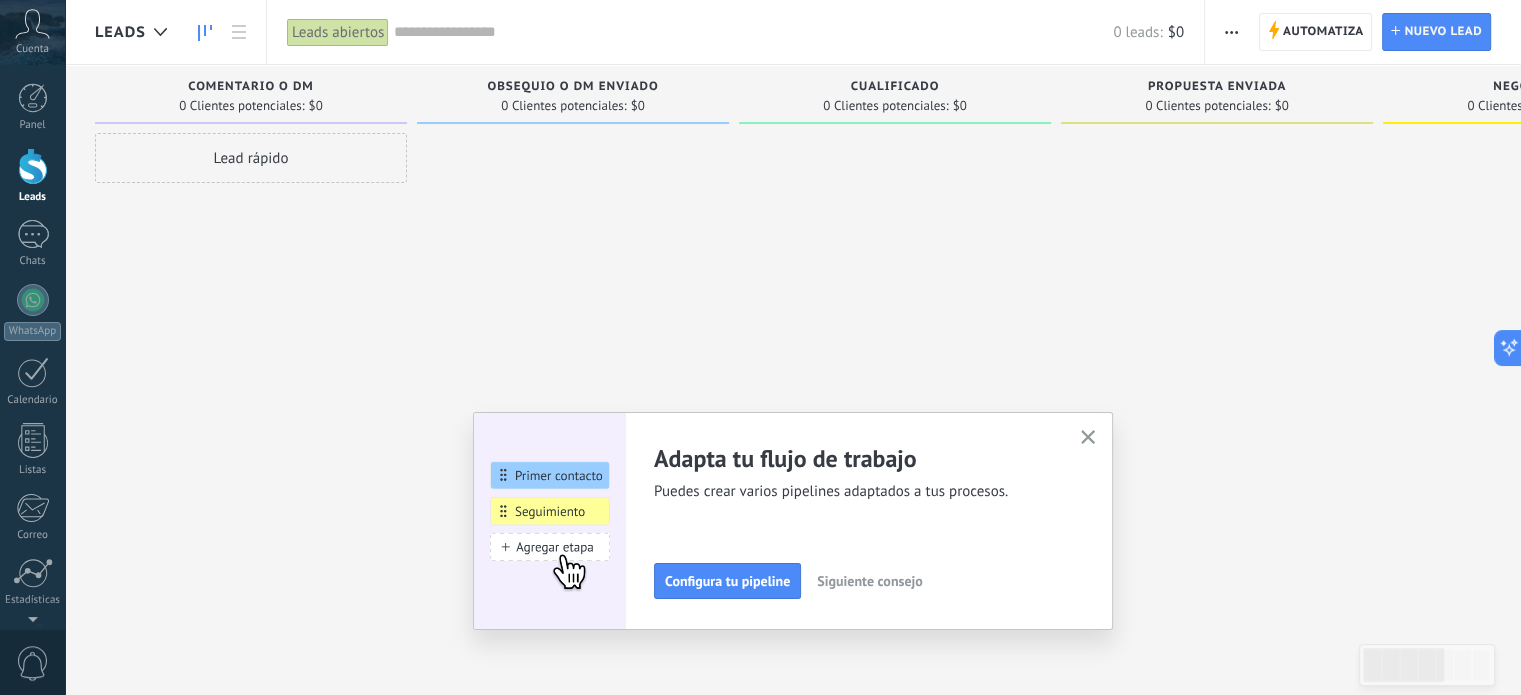 click at bounding box center [573, 350] 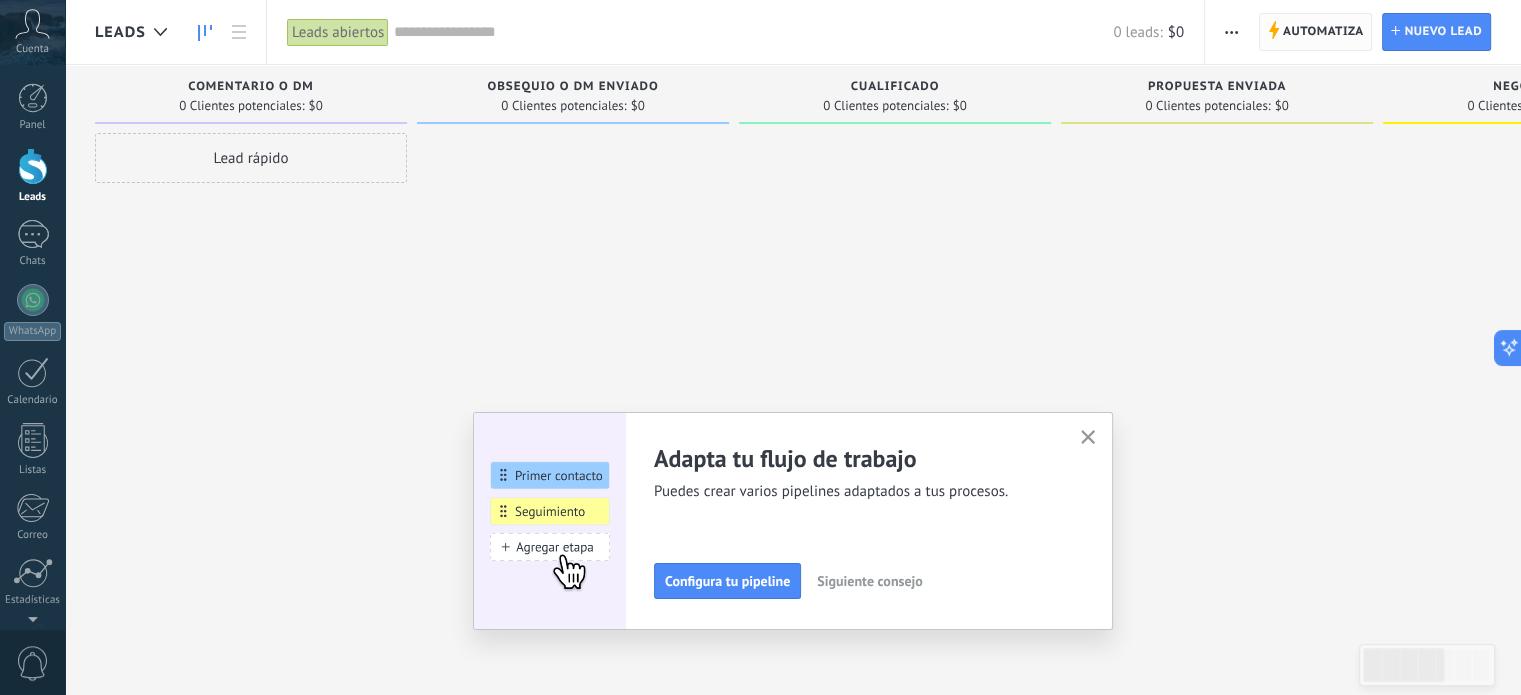click on "Automatiza" at bounding box center [1323, 32] 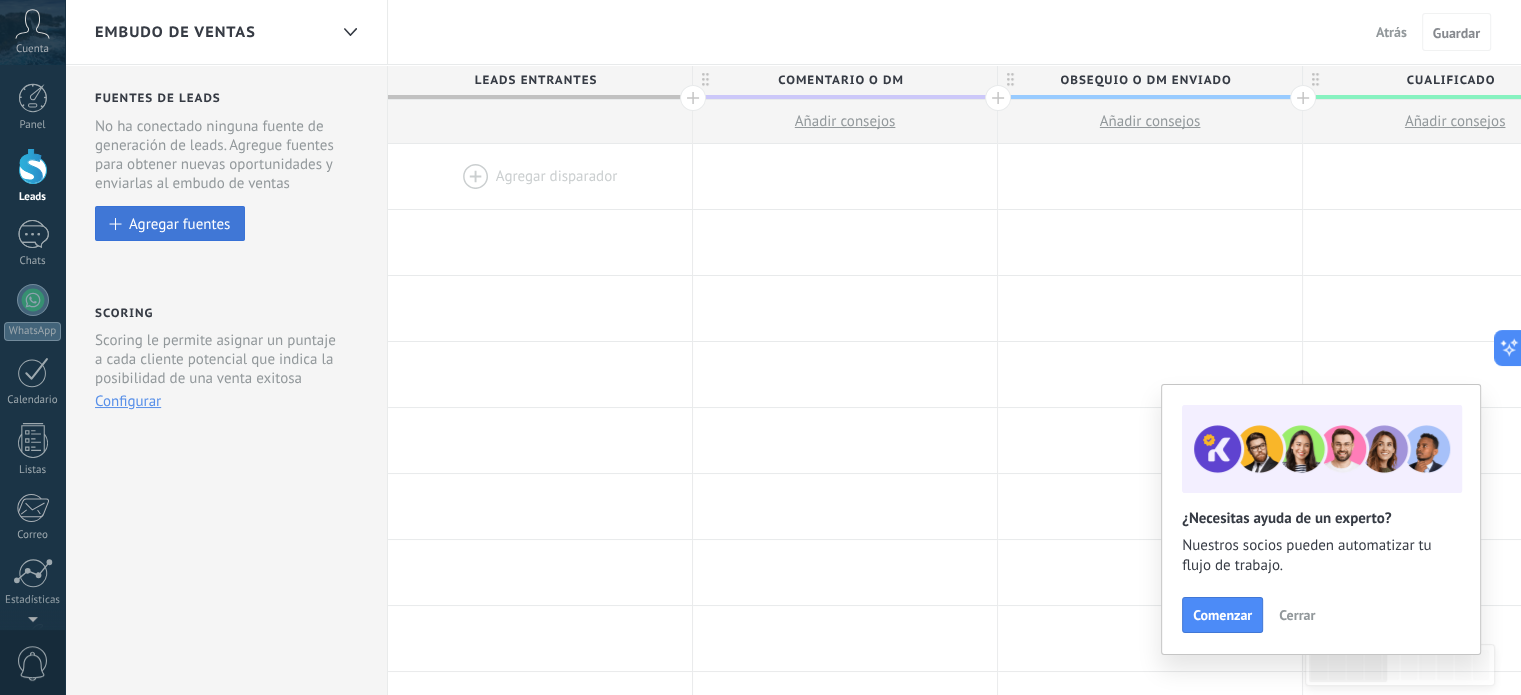 click on "Agregar fuentes" at bounding box center [170, 223] 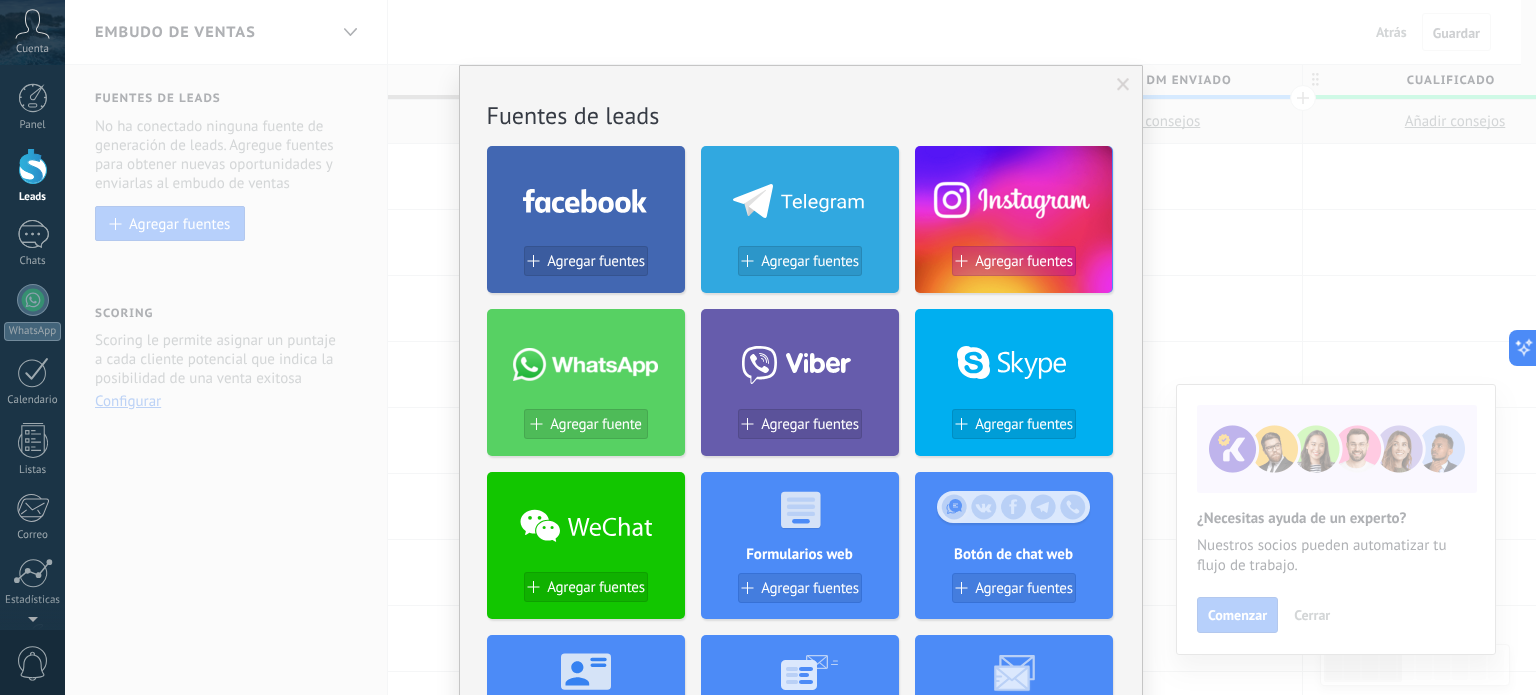 click on "Agregar fuentes" at bounding box center (1024, 261) 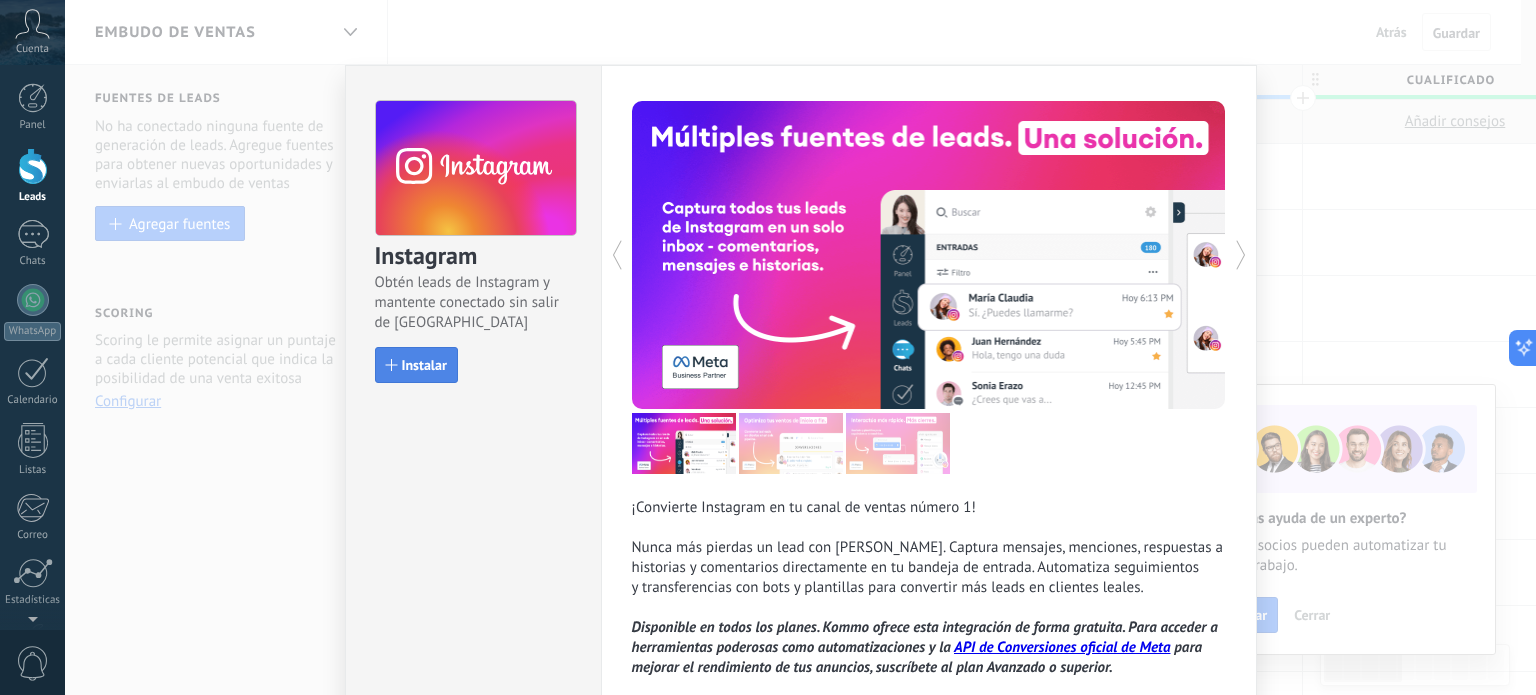 click on "Instalar" at bounding box center (424, 365) 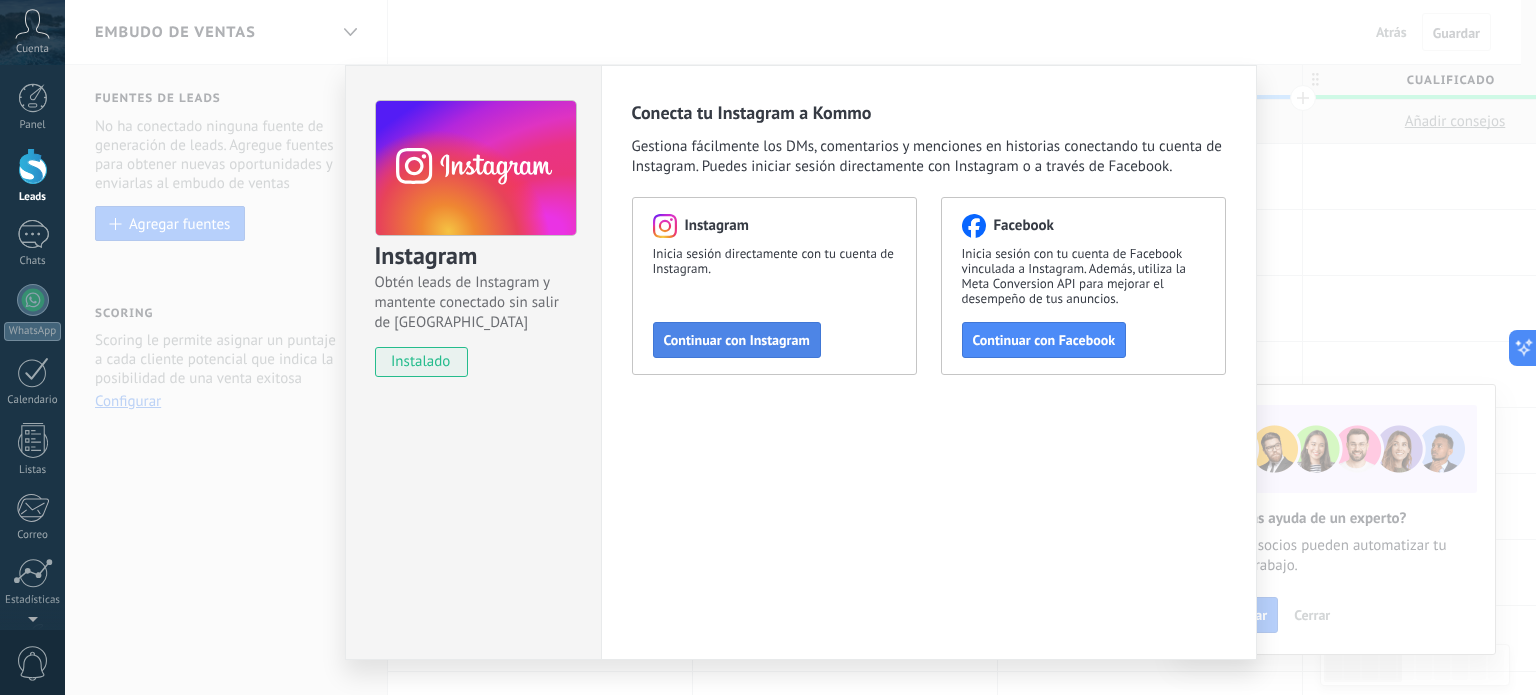 click on "Continuar con Instagram" at bounding box center [737, 340] 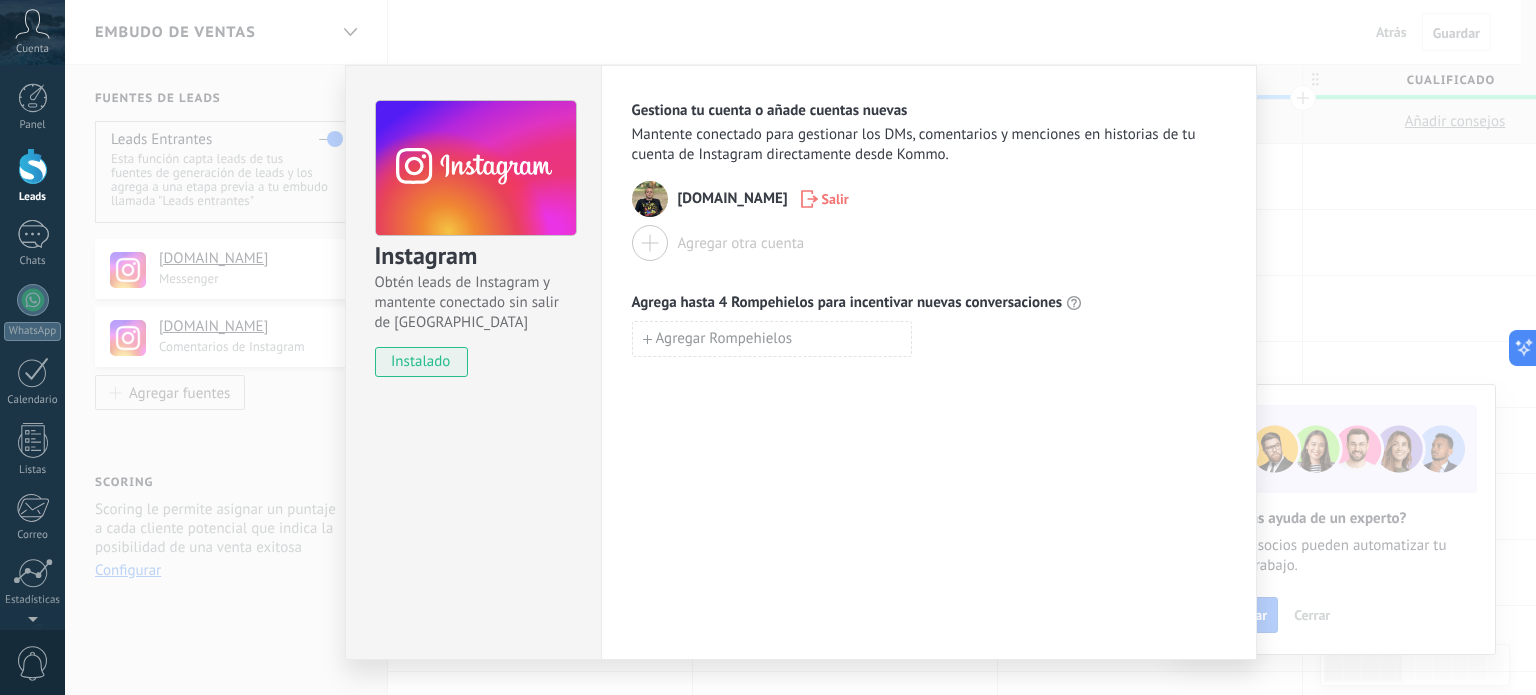 click on "Instagram Obtén leads de Instagram y mantente conectado sin salir de Kommo instalado Gestiona tu cuenta o añade cuentas nuevas Mantente conectado para gestionar los DMs, comentarios y menciones en historias de tu cuenta de Instagram directamente desde Kommo. yaco.gb Salir Agregar otra cuenta Agrega hasta 4 Rompehielos para incentivar nuevas conversaciones Agregar Rompehielos" at bounding box center (800, 347) 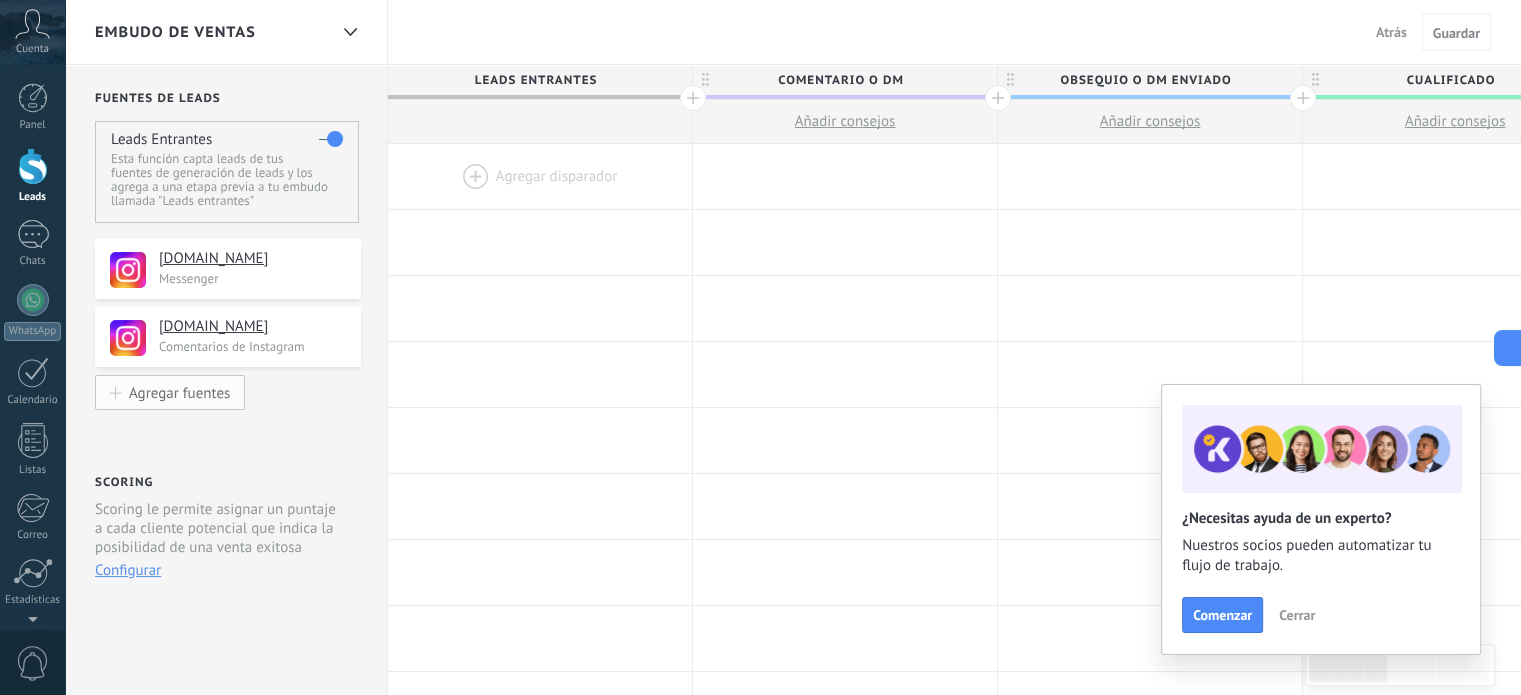 click on "Agregar fuentes" at bounding box center (179, 392) 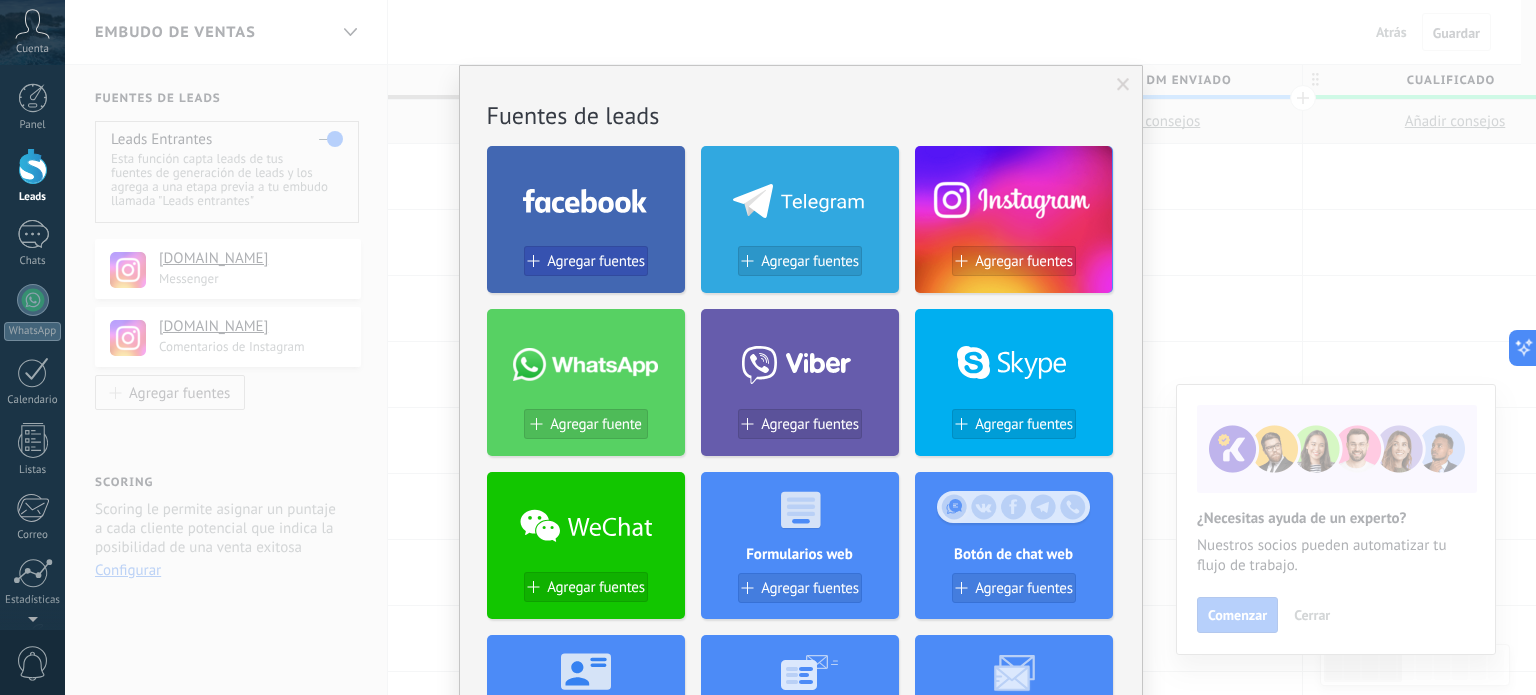 click on "Agregar fuentes" at bounding box center [596, 261] 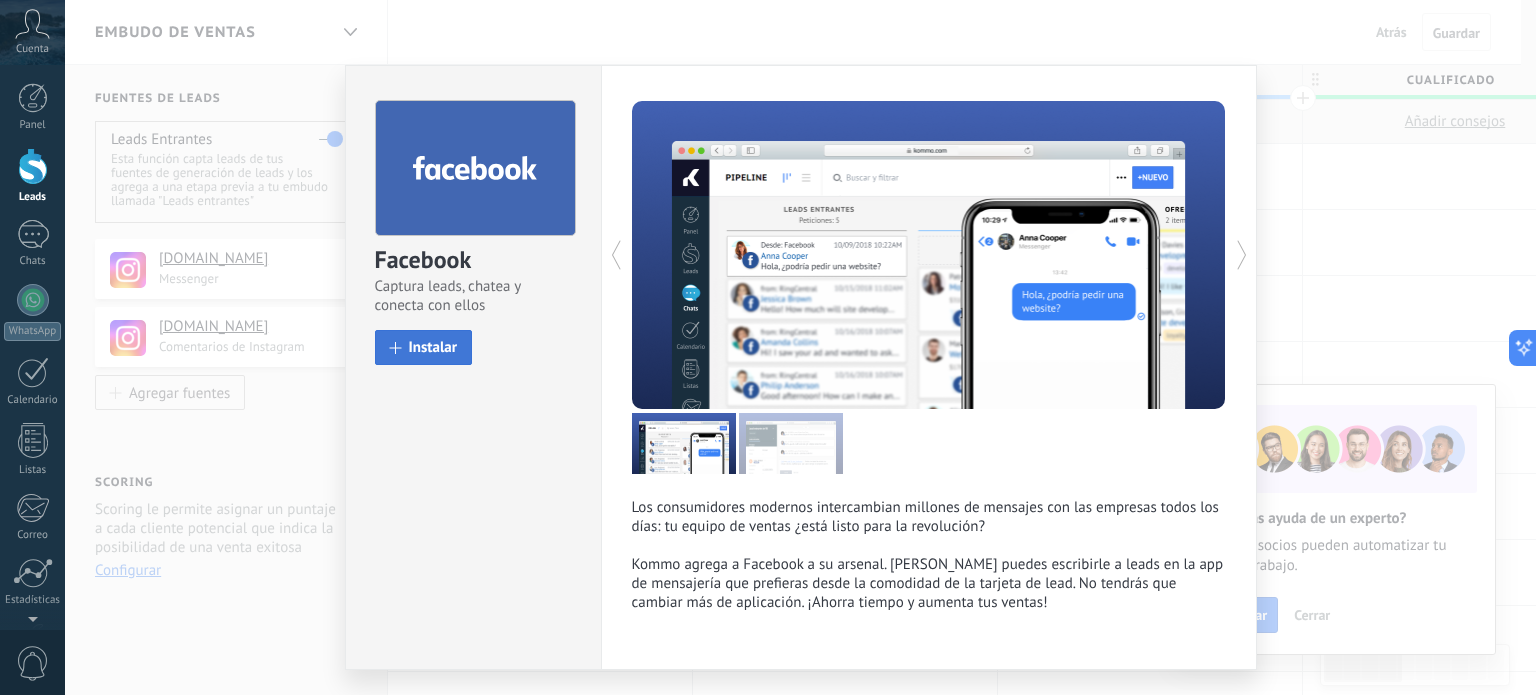 click on "Instalar" at bounding box center (433, 347) 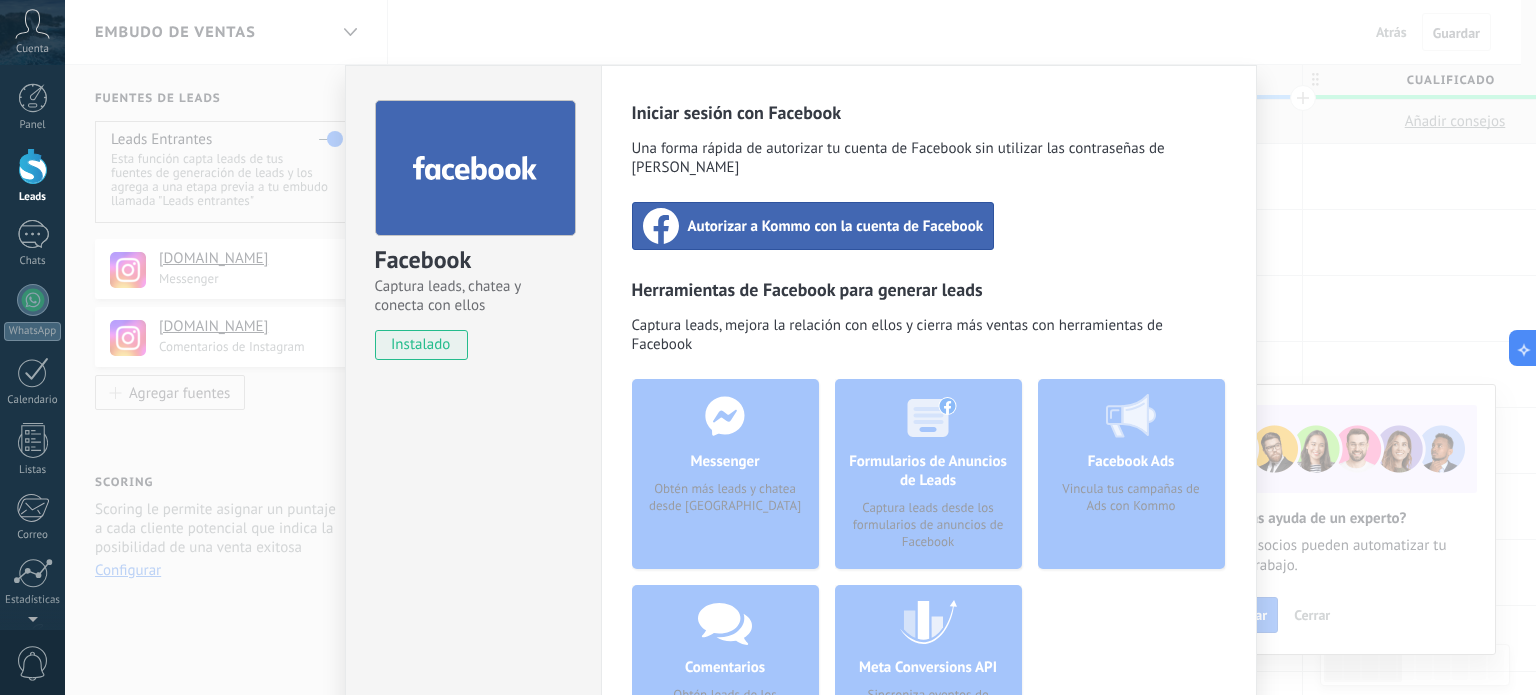 click on "Facebook Captura leads, chatea y conecta con ellos instalado Desinstalar Iniciar sesión con Facebook Una forma rápida de autorizar tu cuenta de Facebook sin utilizar las contraseñas de Kommo Autorizar a Kommo con la cuenta de Facebook Herramientas de Facebook para generar leads Captura leads, mejora la relación con ellos y cierra más ventas con herramientas de Facebook Messenger Obtén más leads y chatea desde Kommo Comentarios Obtén leads de los comentarios de Facebook y responde desde Kommo Formularios de Anuncios de Leads Captura leads desde los formularios de anuncios de Facebook Meta Conversions API Sincroniza eventos de mensajes para mejorar tus anuncios Facebook Ads Vincula tus campañas de Ads con Kommo más" at bounding box center [800, 347] 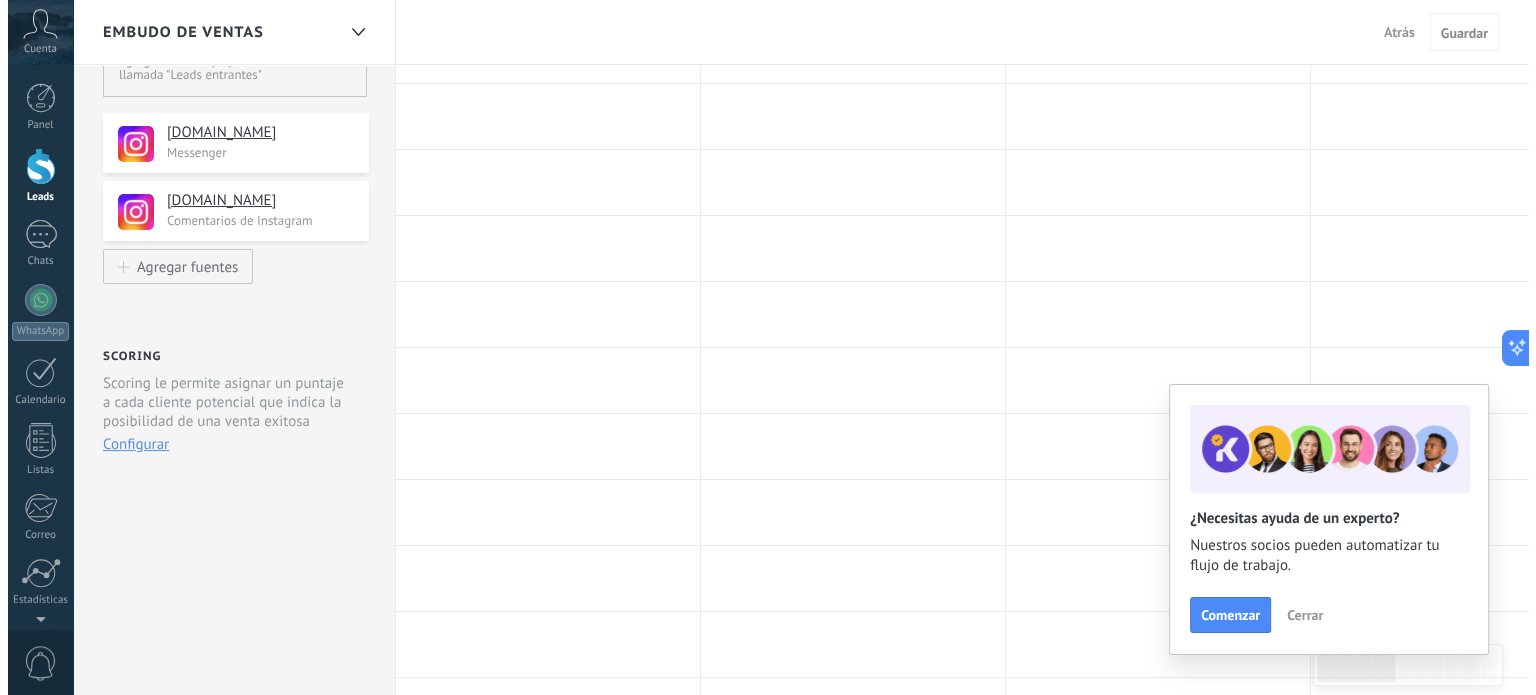 scroll, scrollTop: 0, scrollLeft: 0, axis: both 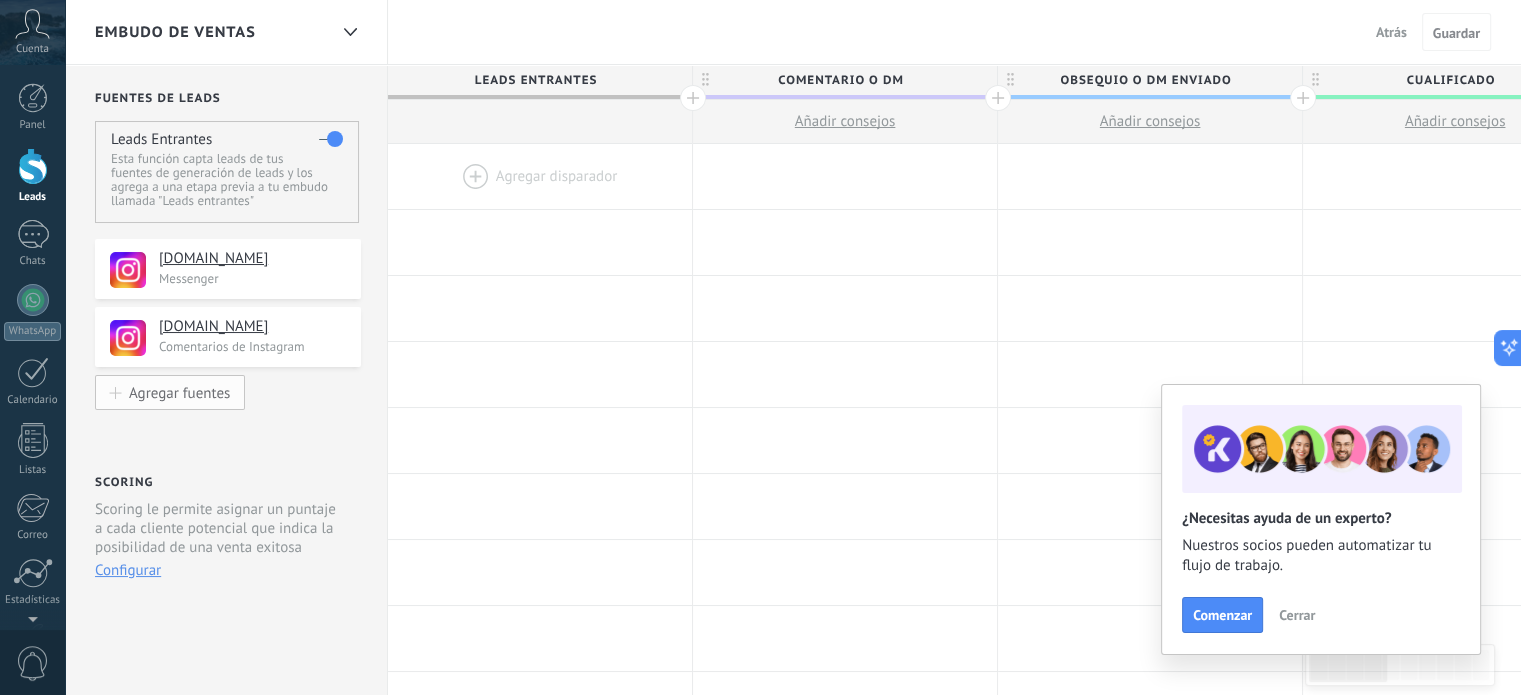 click on "Agregar fuentes" at bounding box center [179, 392] 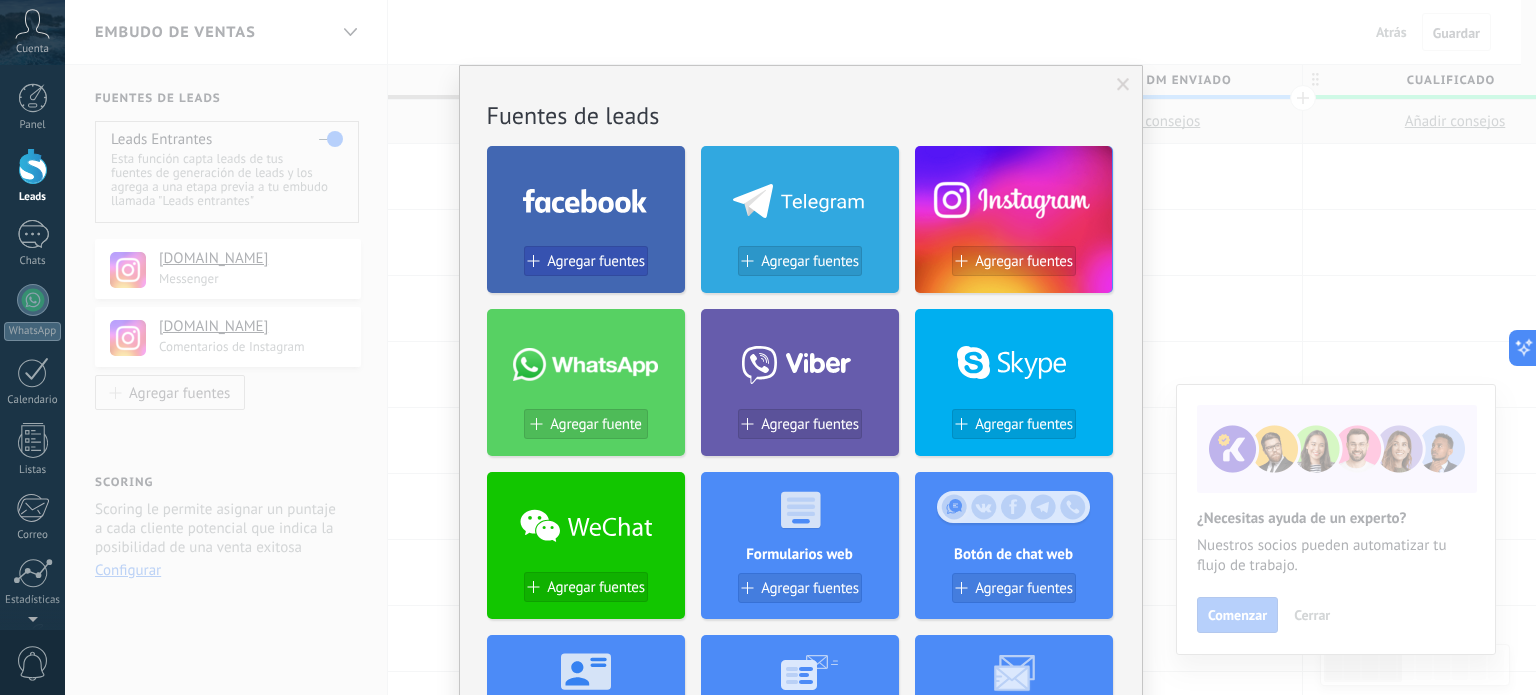 click on "Agregar fuentes" at bounding box center (596, 261) 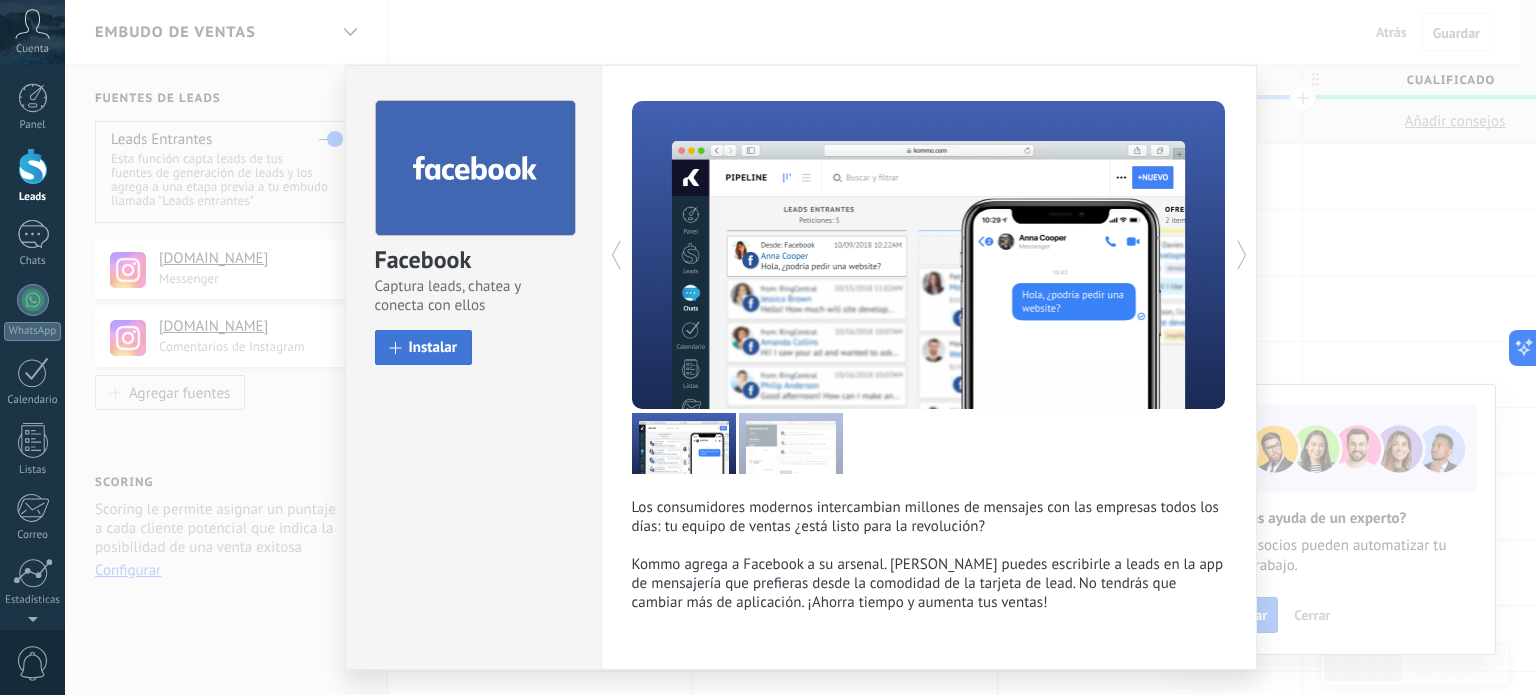 click on "Instalar" at bounding box center [433, 347] 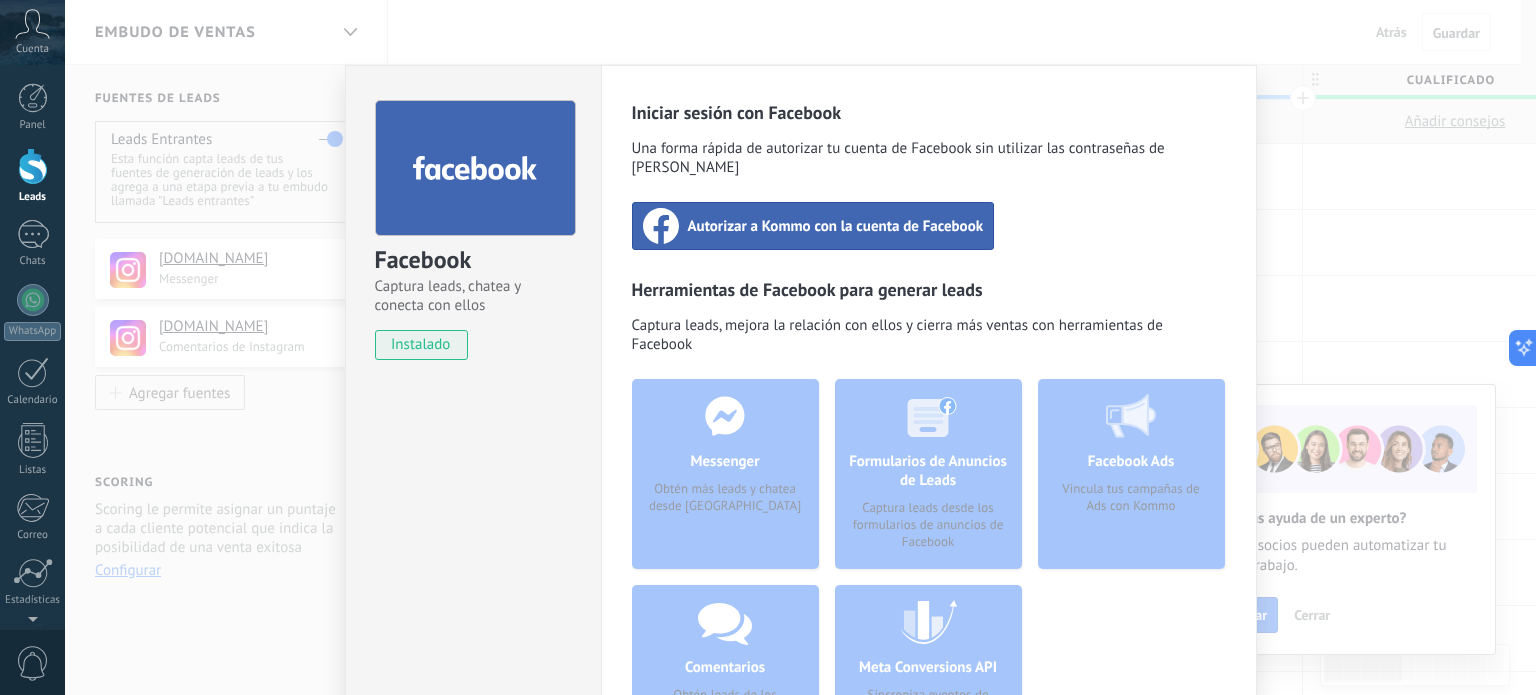 click on "Autorizar a Kommo con la cuenta de Facebook" at bounding box center (836, 226) 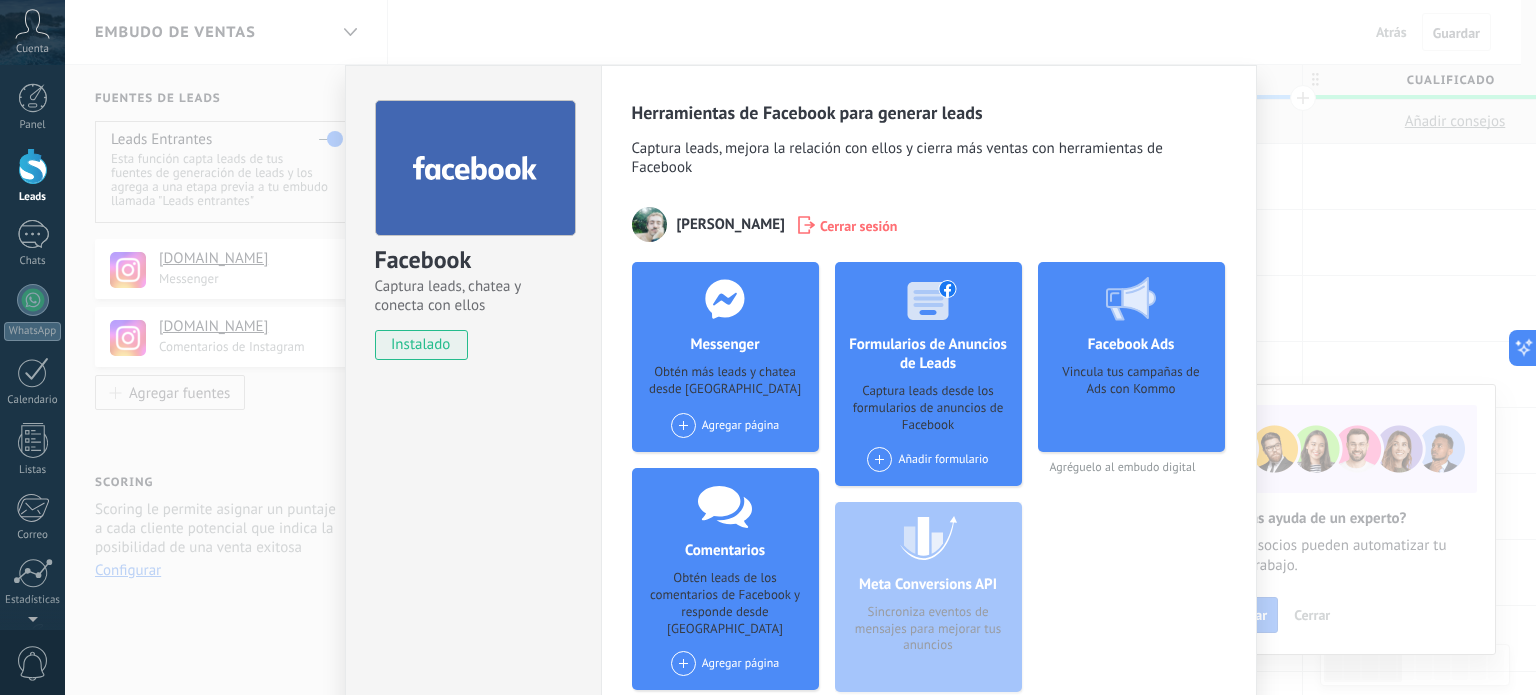 click on "Agregar página" at bounding box center [725, 425] 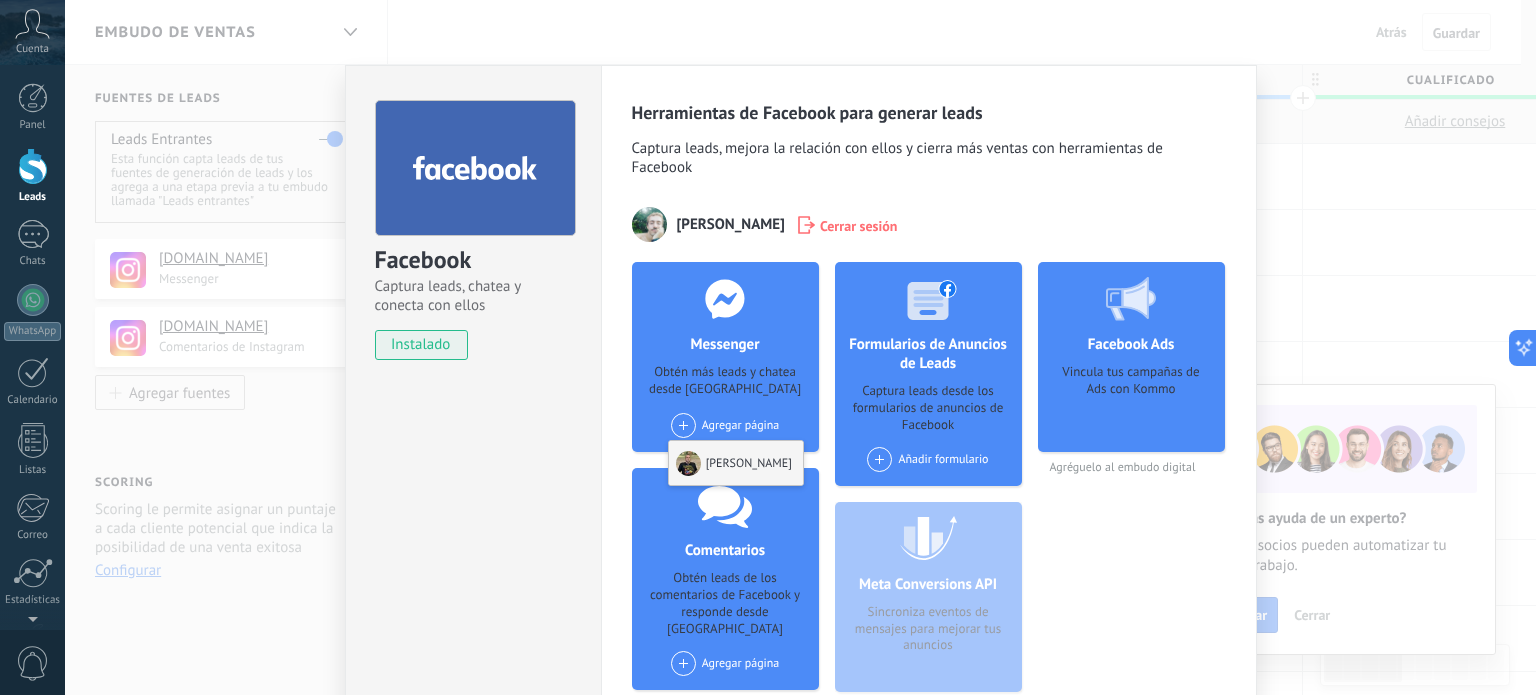 click on "[PERSON_NAME]" at bounding box center (736, 463) 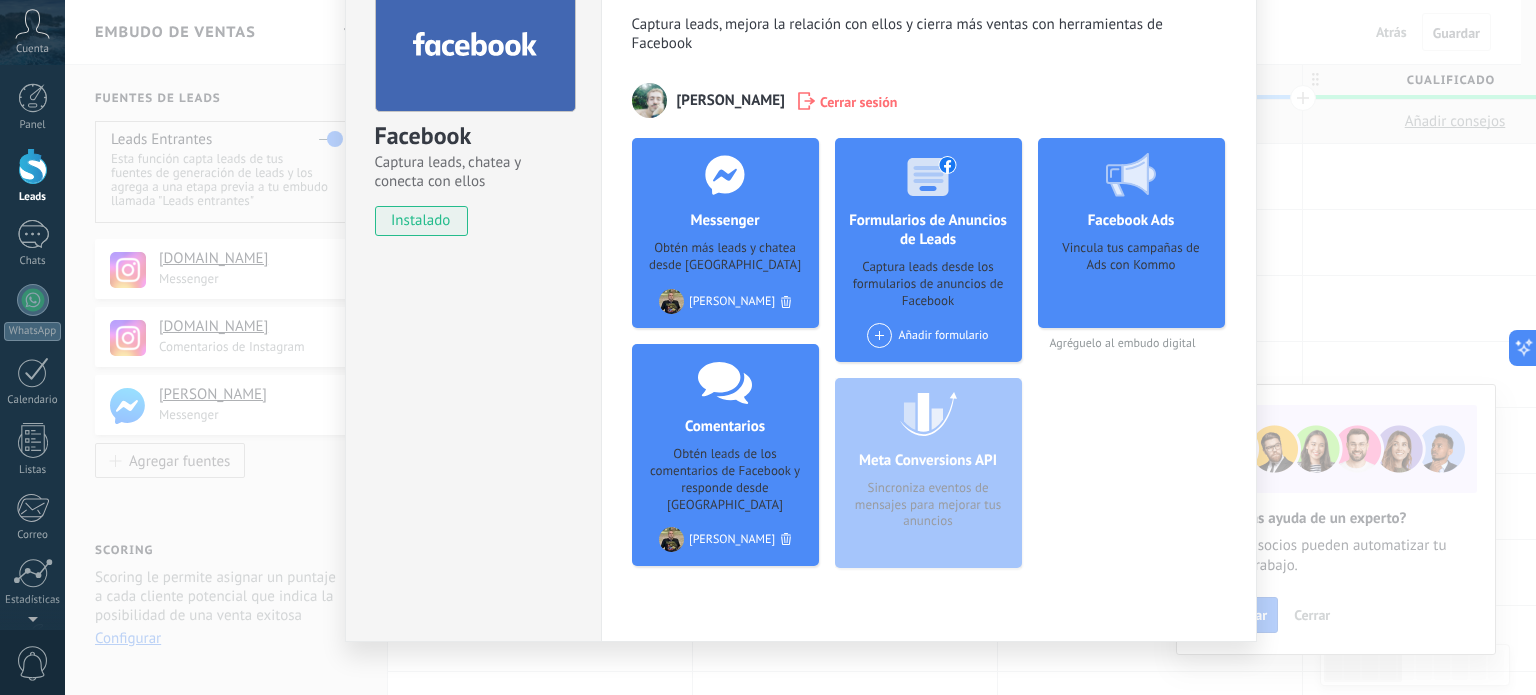 scroll, scrollTop: 145, scrollLeft: 0, axis: vertical 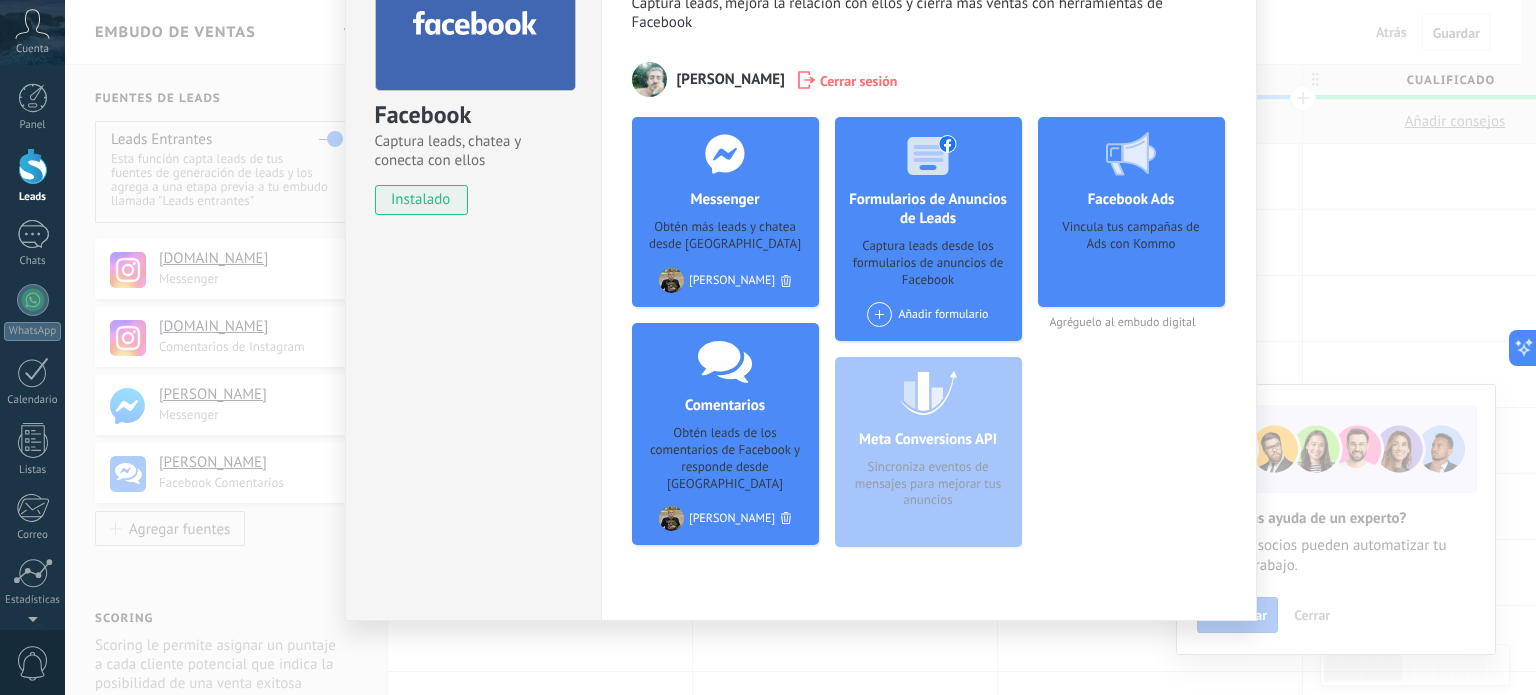 click on "Facebook Captura leads, chatea y conecta con ellos instalado Desinstalar Herramientas de Facebook para generar leads Captura leads, mejora la relación con ellos y cierra más ventas con herramientas de Facebook Yaco Gonzalez Bengoechea Cerrar sesión Messenger Obtén más leads y chatea desde Kommo Agregar página Yaco Gonzalez Bengoechea Comentarios Obtén leads de los comentarios de Facebook y responde desde Kommo Agregar página Yaco Gonzalez Bengoechea Formularios de Anuncios de Leads Captura leads desde los formularios de anuncios de Facebook Añadir formulario Meta Conversions API Sincroniza eventos de mensajes para mejorar tus anuncios Facebook Ads Vincula tus campañas de Ads con Kommo Agréguelo al embudo digital más" at bounding box center [800, 347] 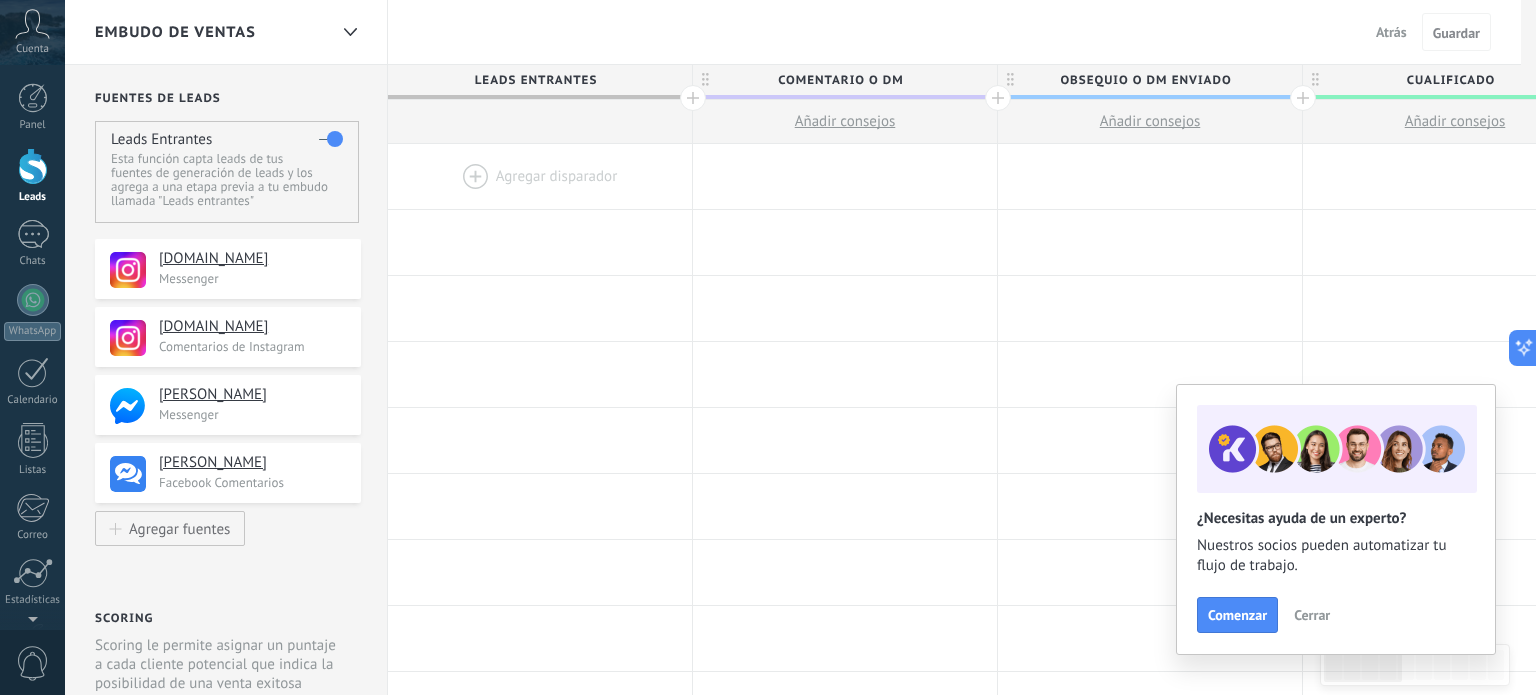 scroll, scrollTop: 0, scrollLeft: 0, axis: both 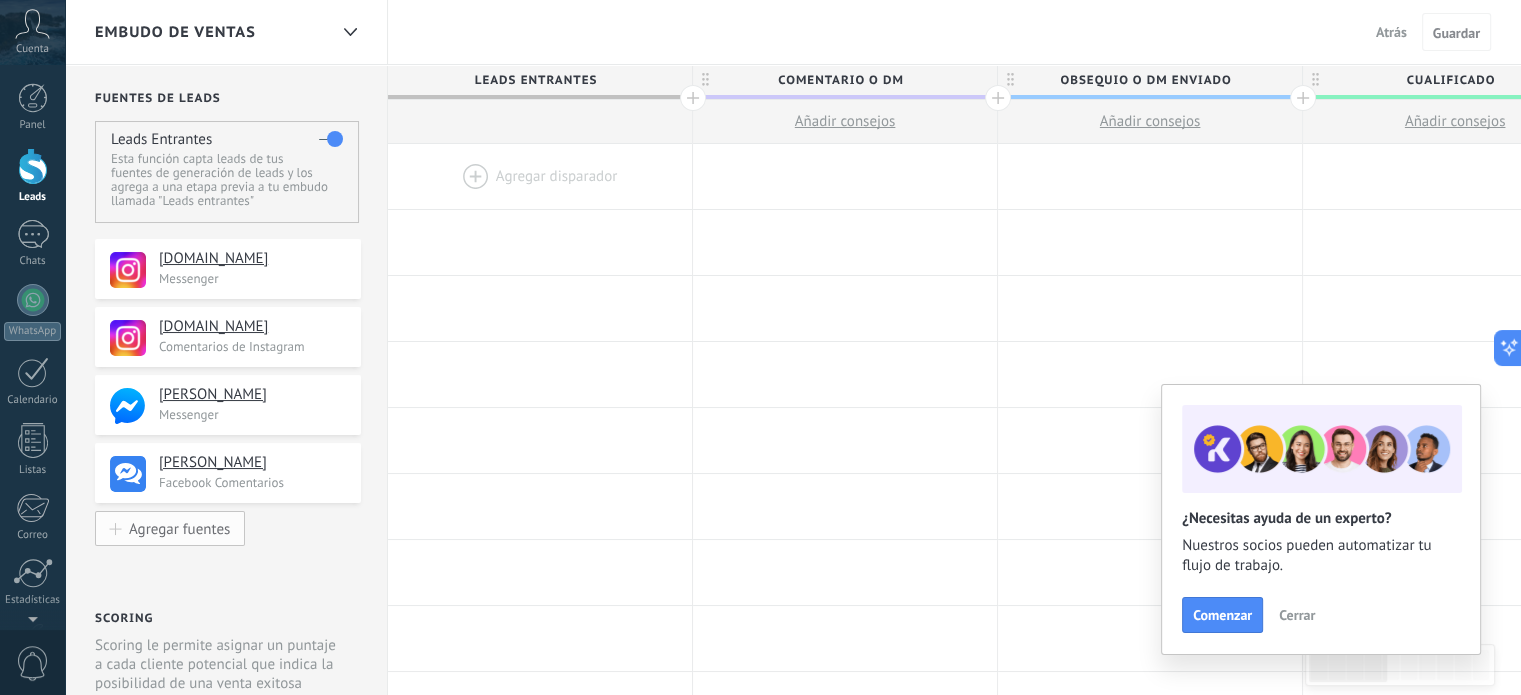 click on "Agregar fuentes" at bounding box center (179, 528) 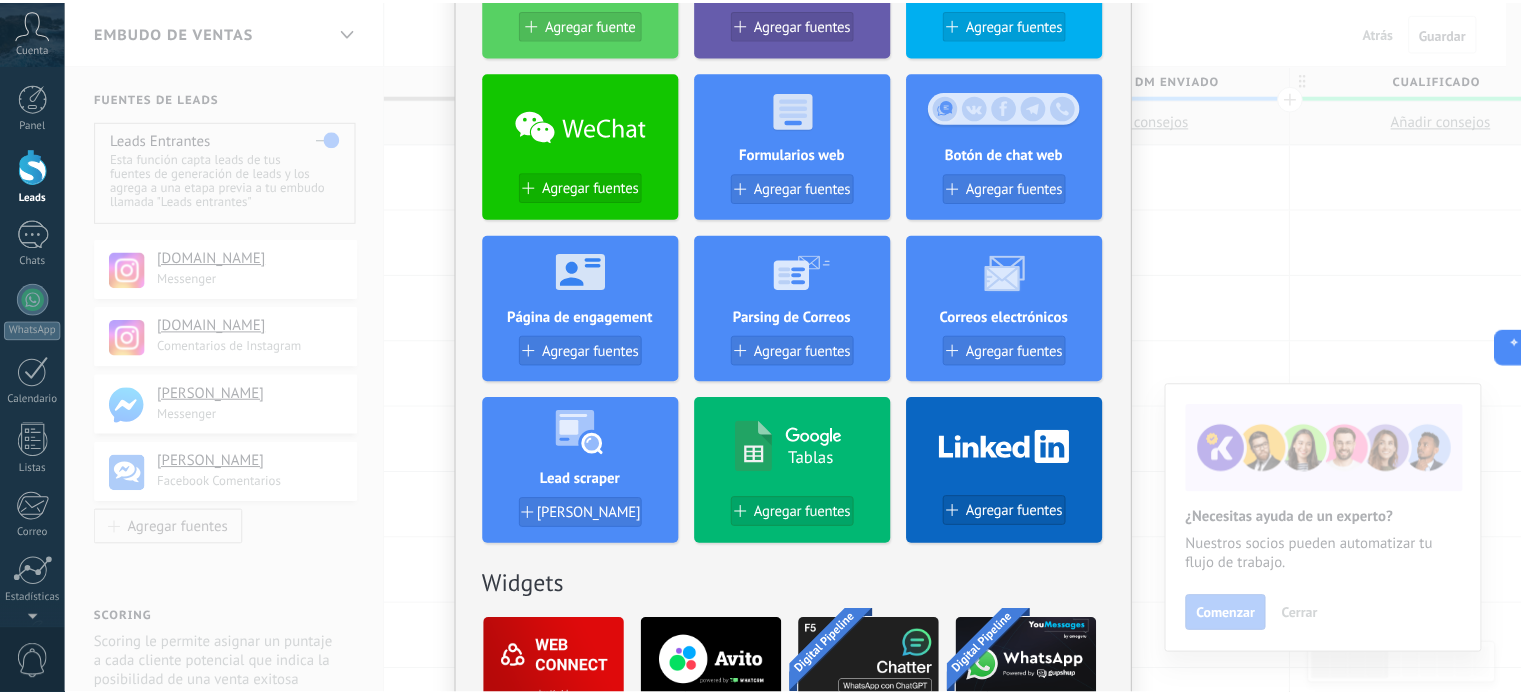 scroll, scrollTop: 0, scrollLeft: 0, axis: both 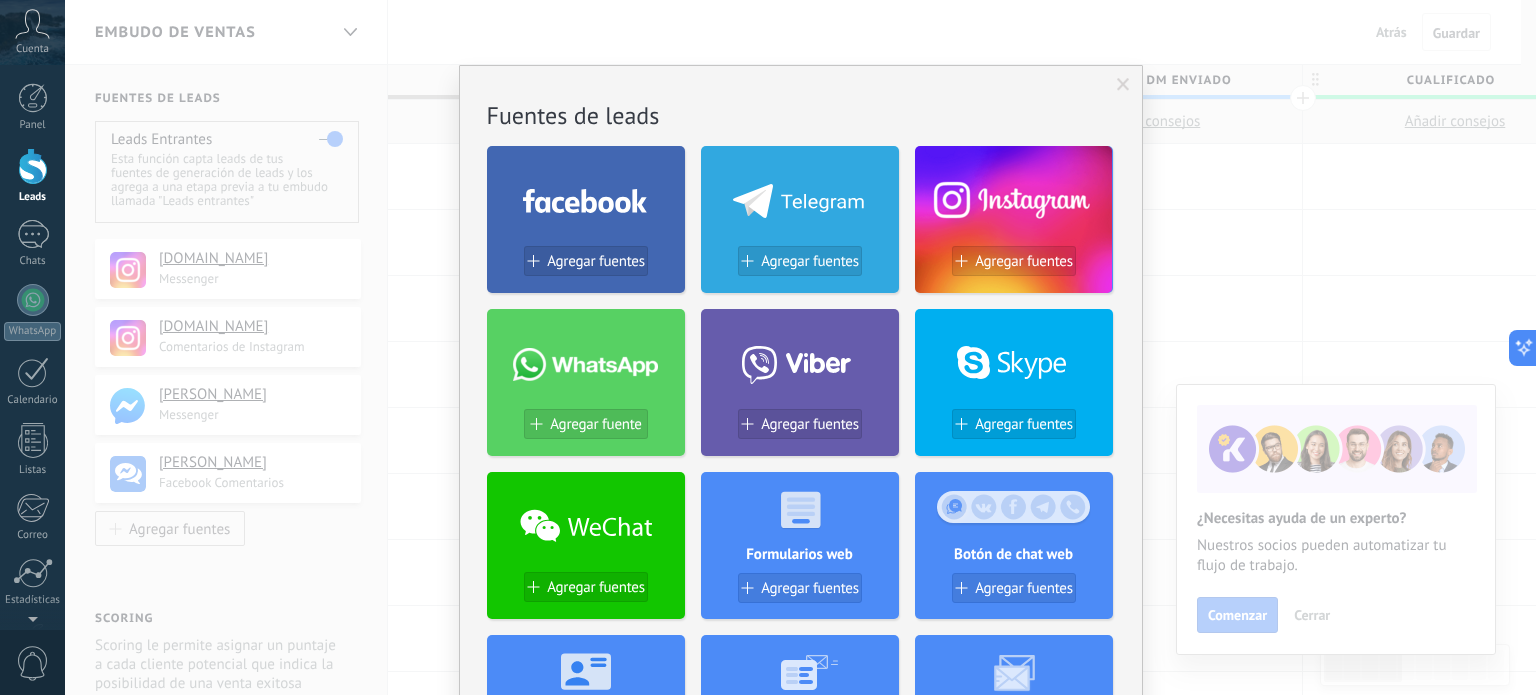 click on "No hay resultados Fuentes de leads Agregar fuentes Agregar fuentes Agregar fuentes Agregar fuente Agregar fuentes Agregar fuentes Agregar fuentes Formularios web Agregar fuentes Botón de chat web Agregar fuentes Página de engagement Agregar fuentes Parsing de Correos Agregar fuentes Correos electrónicos Agregar fuentes Lead scraper Añadir Fuente Tablas Agregar fuentes Agregar fuentes Widgets WebConnect por KWID Reciba datos de cualquier fuente Instalar Avito por Whatcrm Conecta la integración de Avito en un minuto Instalar Chatter - WA+ChatGPT via Komanda F5 Integración de WhatsApp, Telegram, Avito & VK Instalar Whatsapp de YouMessages Integración de Whatsapp y creador de bots Instalar Woocommerce Wordpress via CRMapp Conecte la tienda en minutos Instalar Contact Form 7 Wordpress by Devamo Conecta formularios en minutos Instalar" at bounding box center [800, 347] 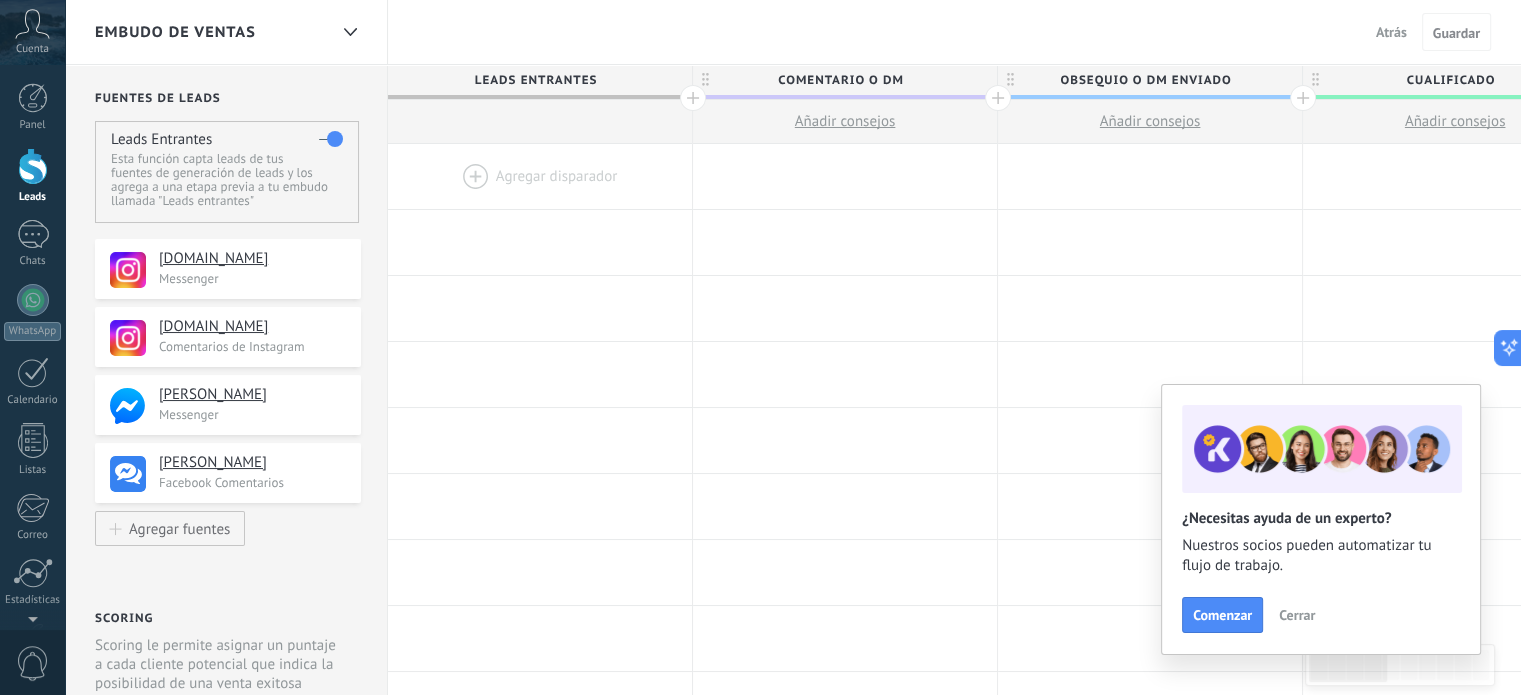 click on "Cerrar" at bounding box center (1297, 615) 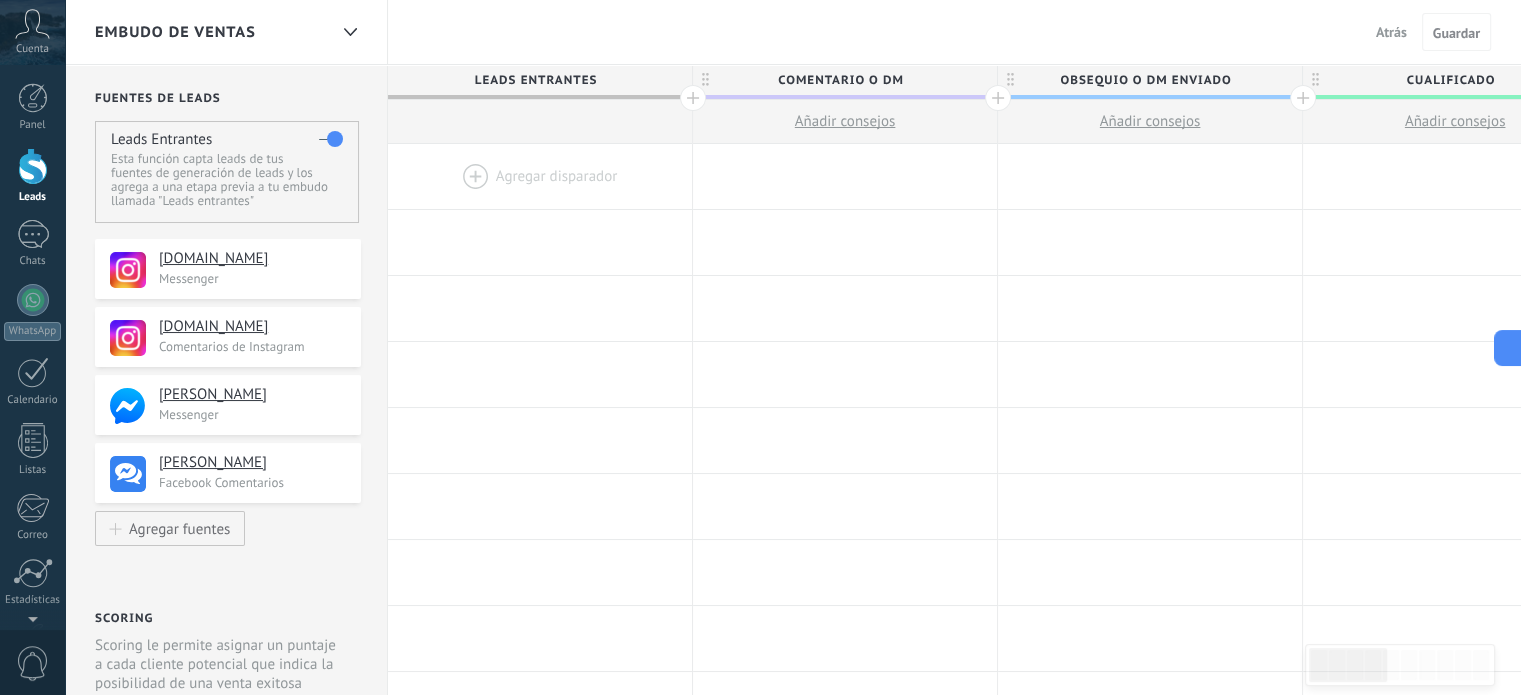 click at bounding box center [693, 98] 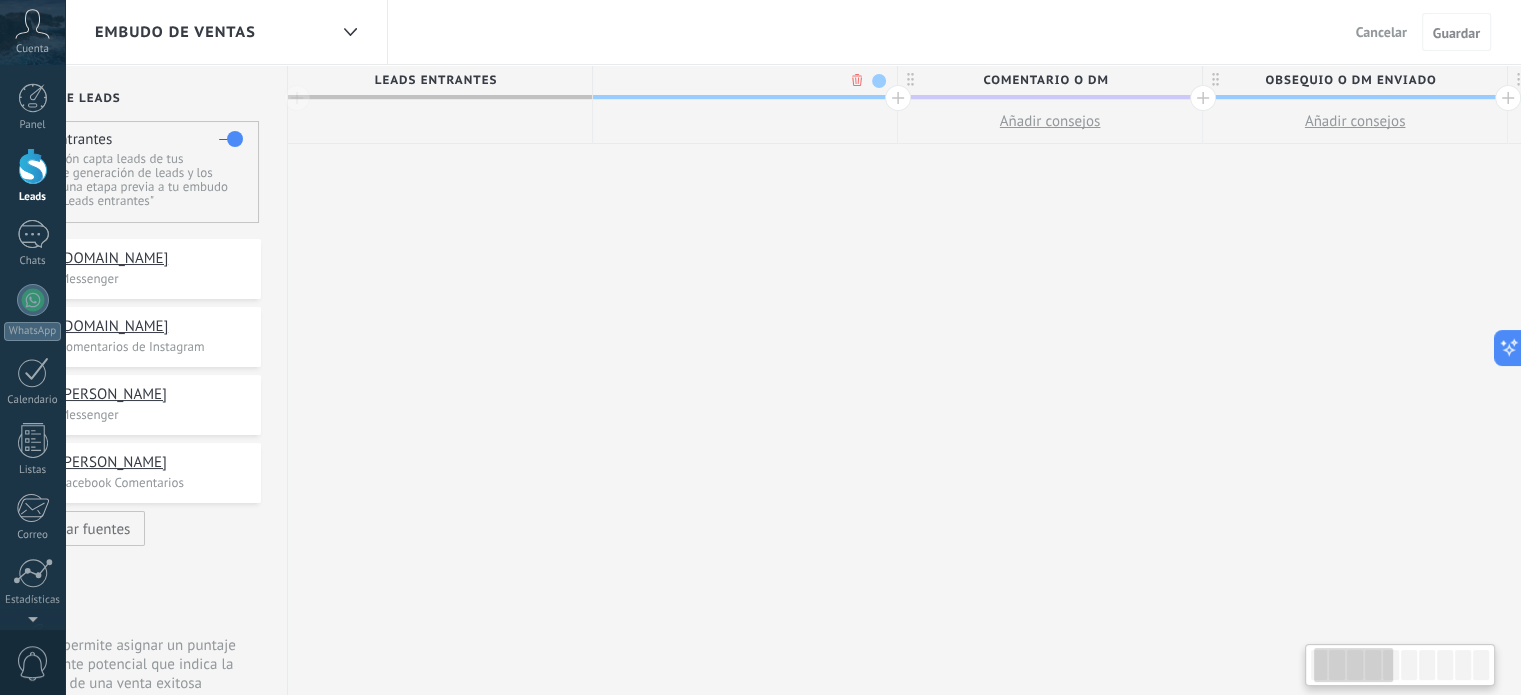 scroll, scrollTop: 0, scrollLeft: 148, axis: horizontal 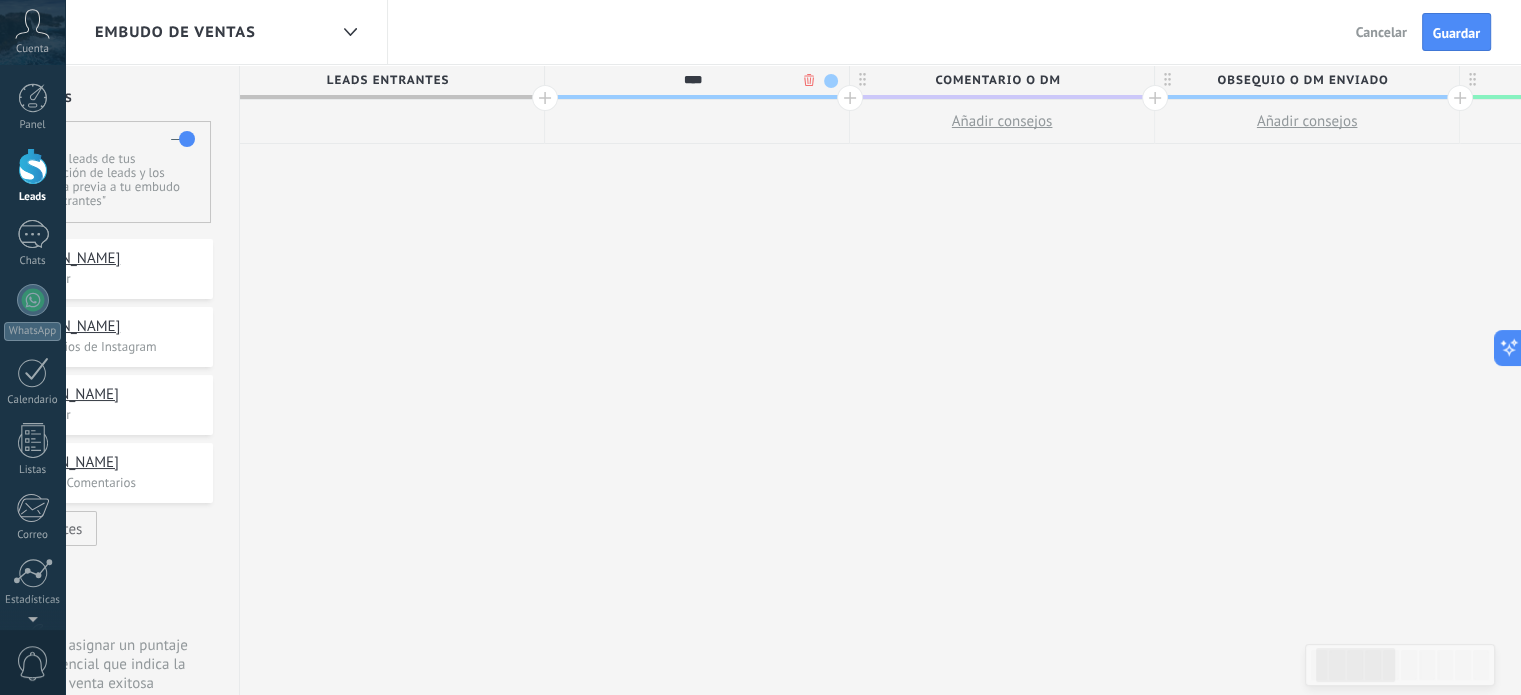 type on "****" 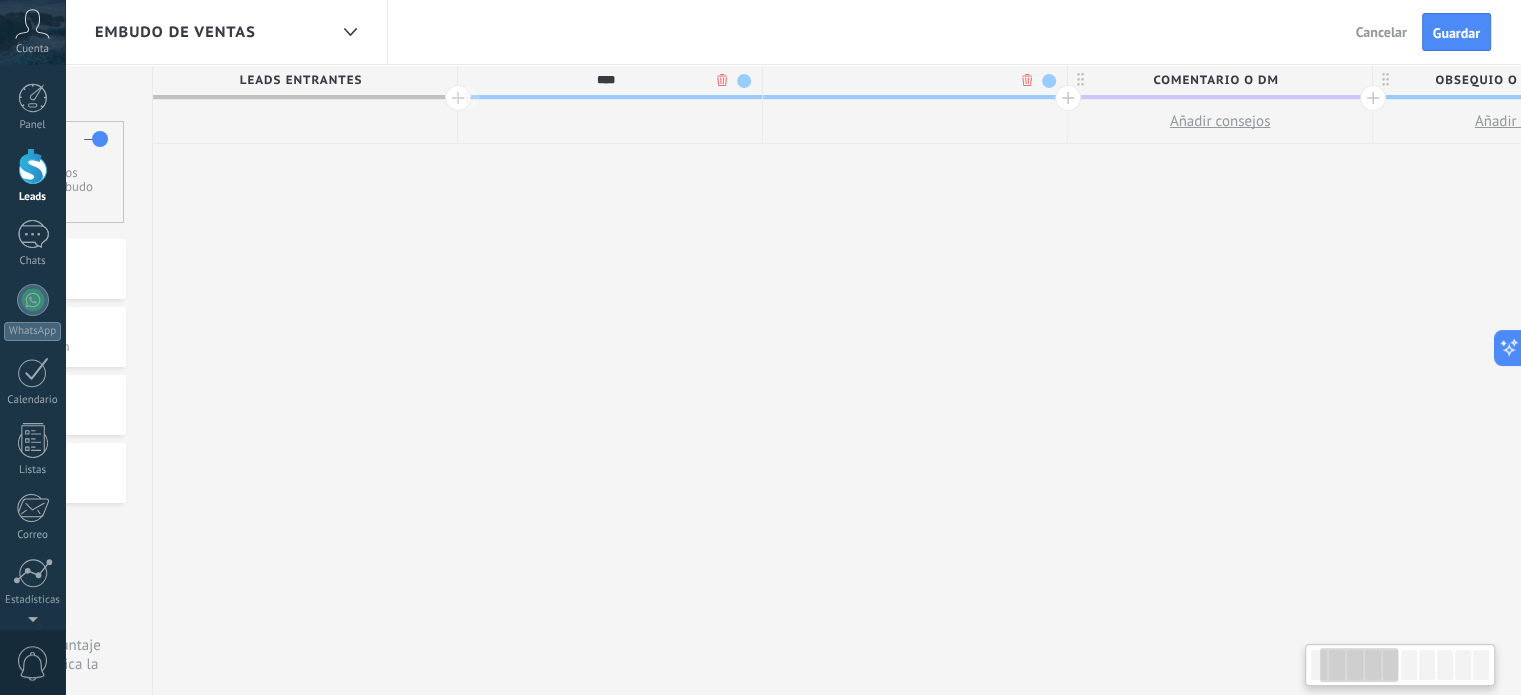 scroll, scrollTop: 0, scrollLeft: 296, axis: horizontal 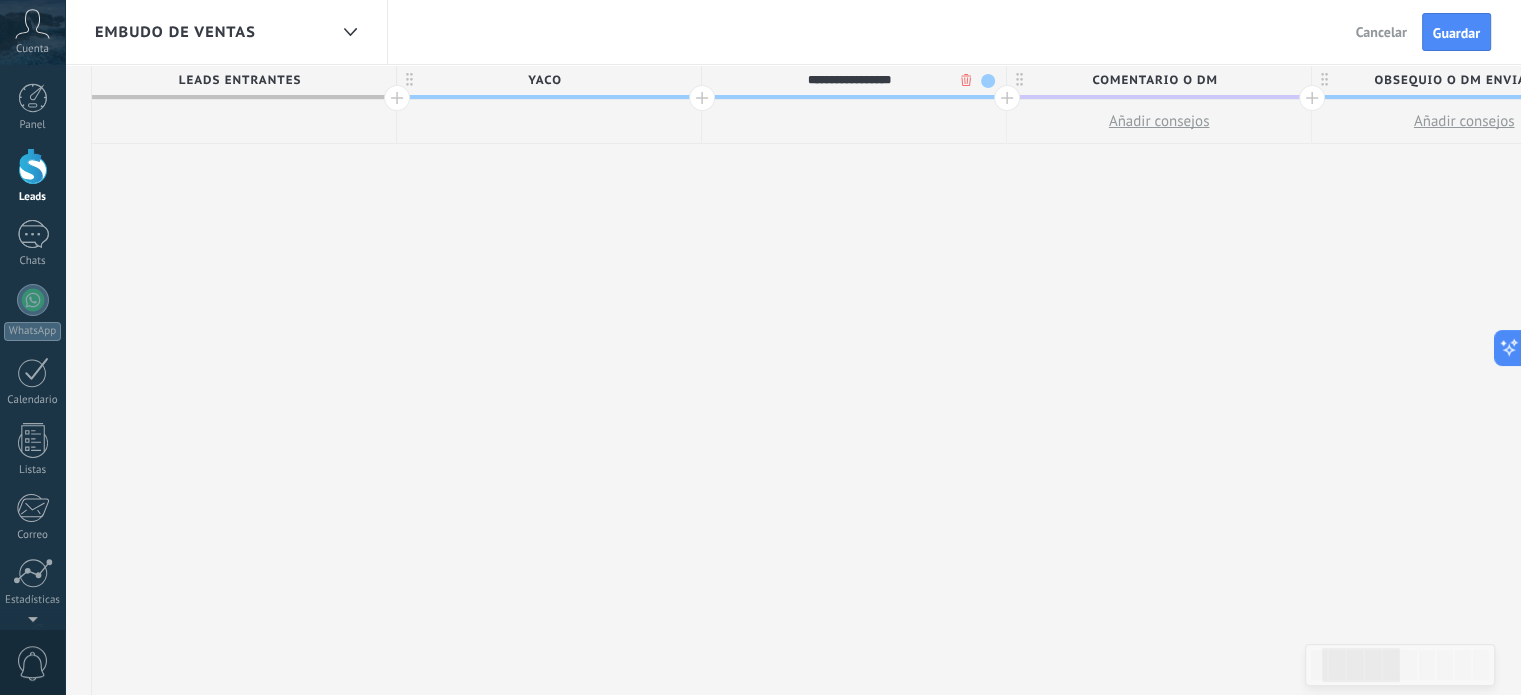 type on "**********" 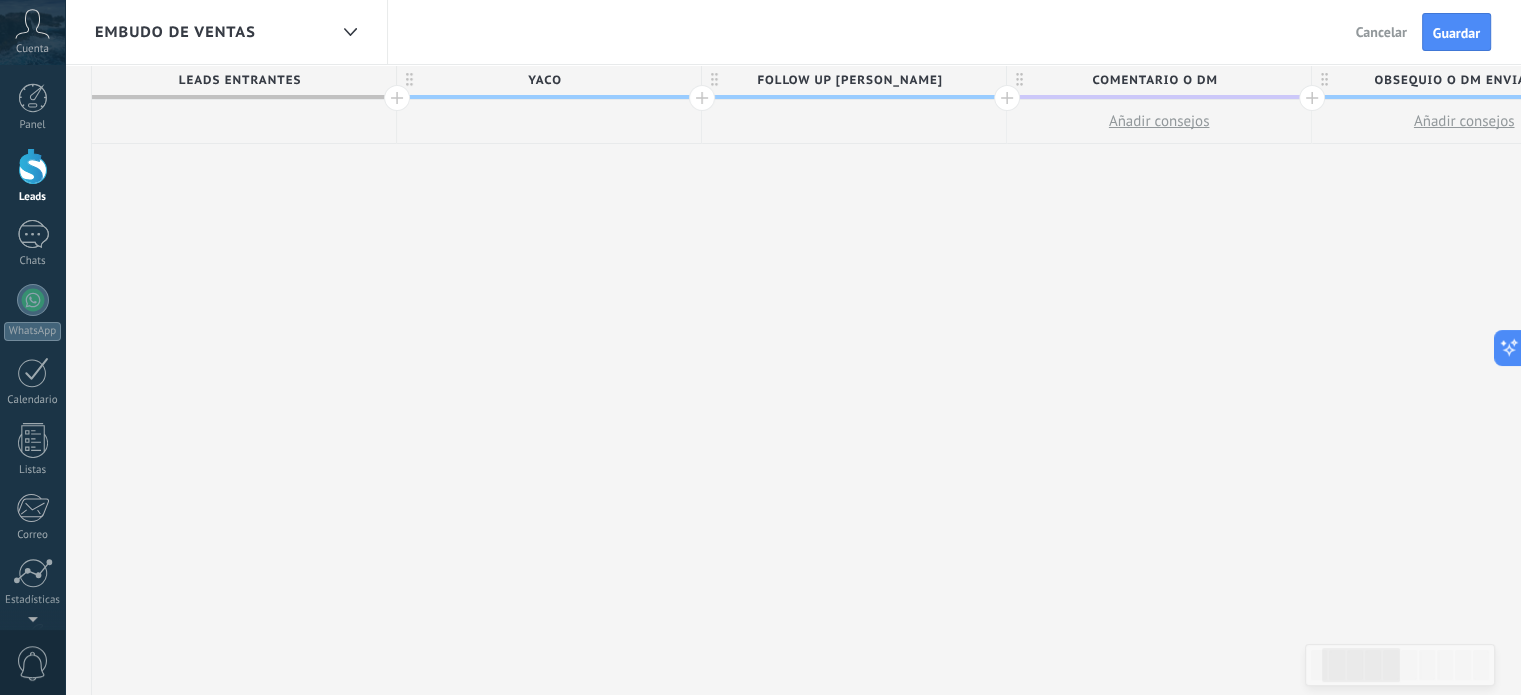 drag, startPoint x: 1204, startPoint y: 83, endPoint x: 1380, endPoint y: 233, distance: 231.24878 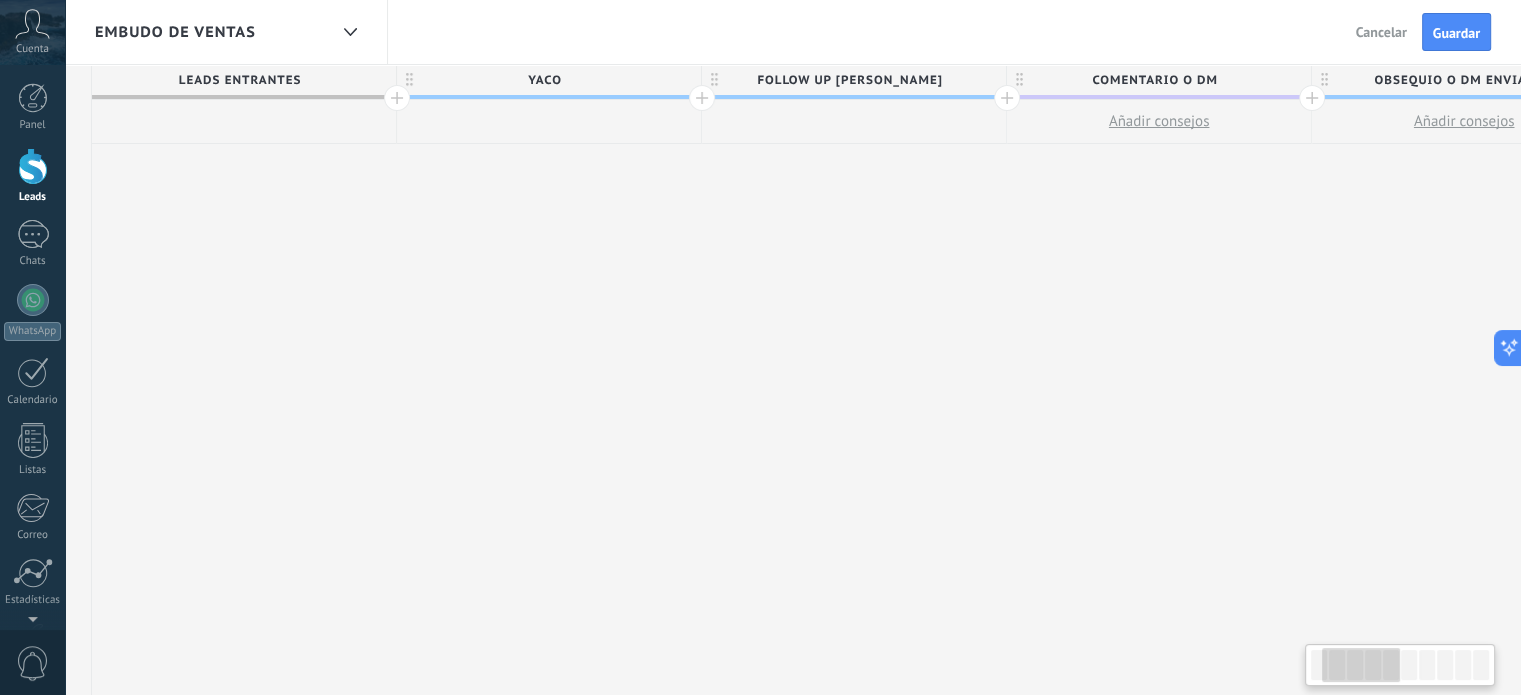 scroll, scrollTop: 0, scrollLeft: 296, axis: horizontal 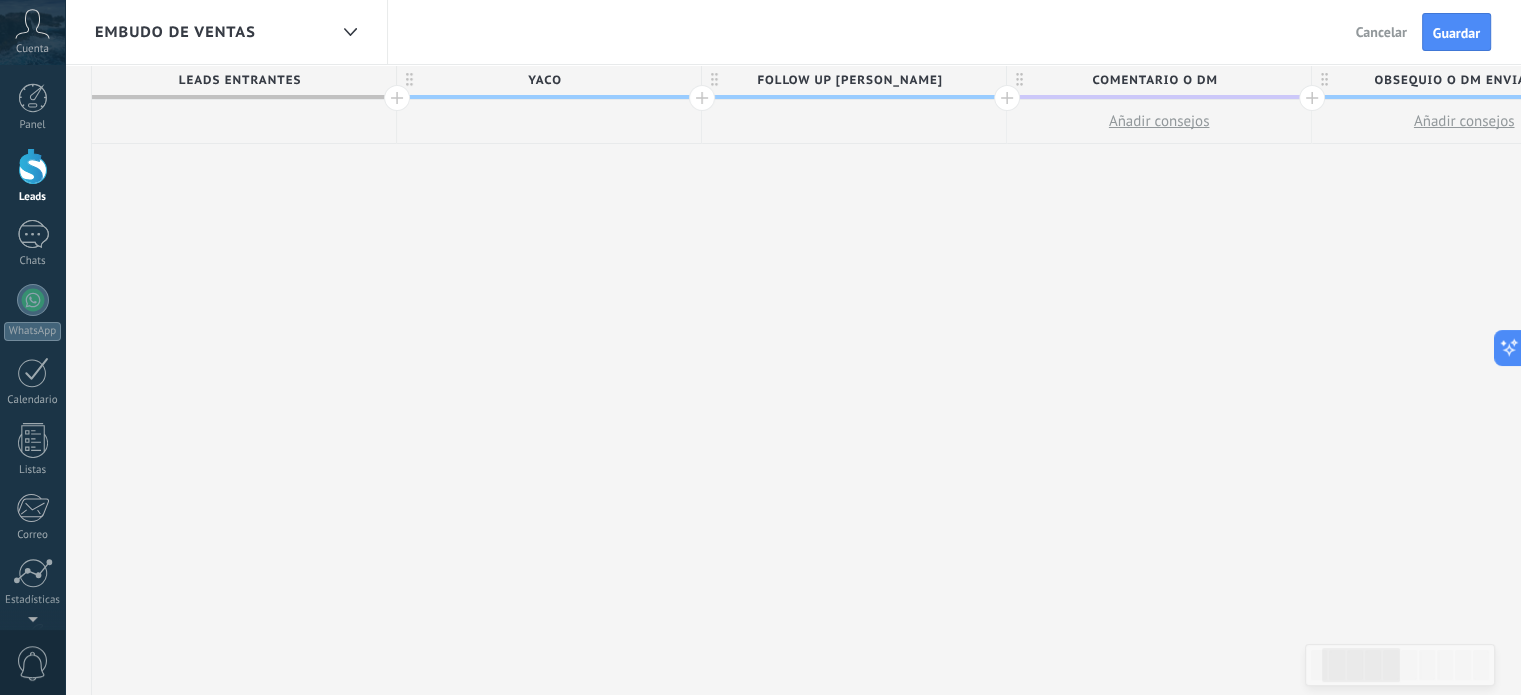 click 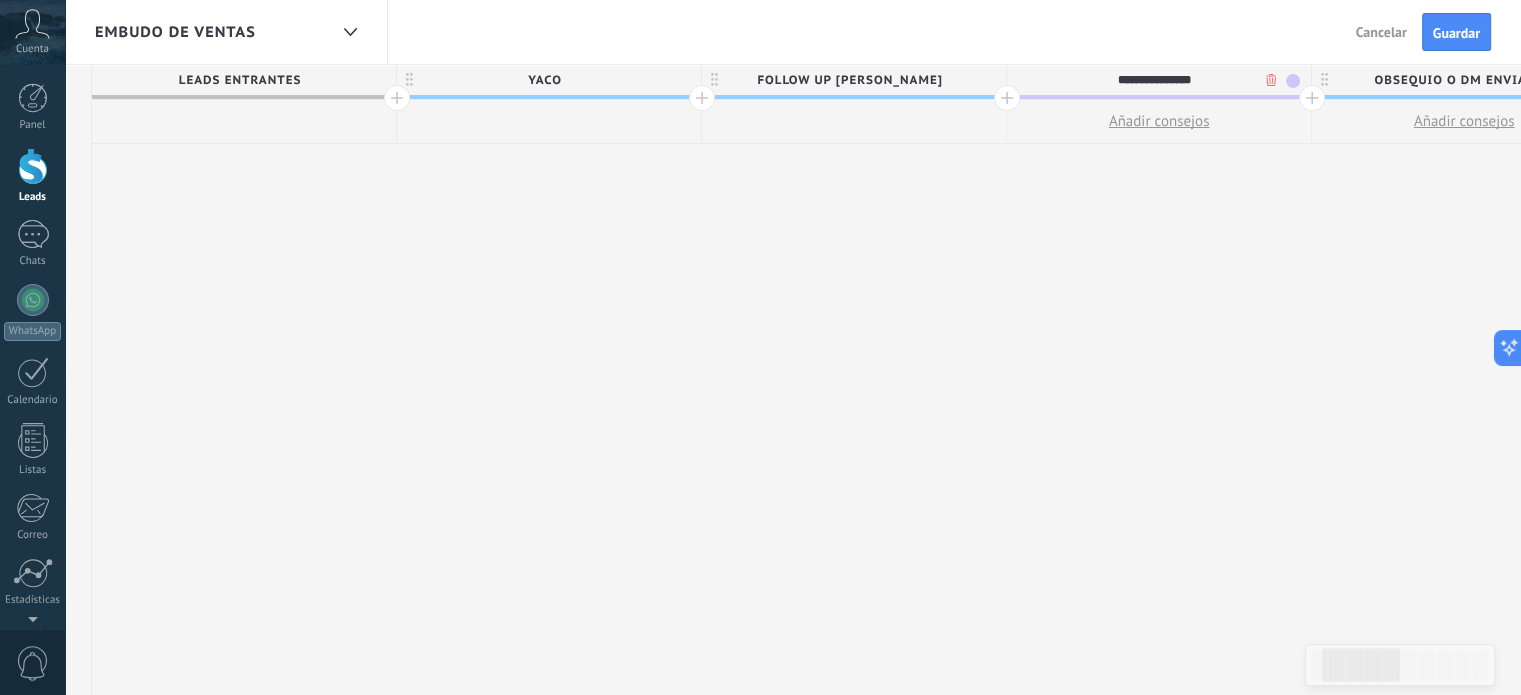 click on ".abccls-1,.abccls-2{fill-rule:evenodd}.abccls-2{fill:#fff} .abfcls-1{fill:none}.abfcls-2{fill:#fff} .abncls-1{isolation:isolate}.abncls-2{opacity:.06}.abncls-2,.abncls-3,.abncls-6{mix-blend-mode:multiply}.abncls-3{opacity:.15}.abncls-4,.abncls-8{fill:#fff}.abncls-5{fill:url(#abnlinear-gradient)}.abncls-6{opacity:.04}.abncls-7{fill:url(#abnlinear-gradient-2)}.abncls-8{fill-rule:evenodd} .abqst0{fill:#ffa200} .abwcls-1{fill:#252525} .cls-1{isolation:isolate} .acicls-1{fill:none} .aclcls-1{fill:#232323} .acnst0{display:none} .addcls-1,.addcls-2{fill:none;stroke-miterlimit:10}.addcls-1{stroke:#dfe0e5}.addcls-2{stroke:#a1a7ab} .adecls-1,.adecls-2{fill:none;stroke-miterlimit:10}.adecls-1{stroke:#dfe0e5}.adecls-2{stroke:#a1a7ab} .adqcls-1{fill:#8591a5;fill-rule:evenodd} .aeccls-1{fill:#5c9f37} .aeecls-1{fill:#f86161} .aejcls-1{fill:#8591a5;fill-rule:evenodd} .aekcls-1{fill-rule:evenodd} .aelcls-1{fill-rule:evenodd;fill:currentColor} .aemcls-1{fill-rule:evenodd;fill:currentColor} .aencls-2{fill:#f86161;opacity:.3}" at bounding box center [760, 347] 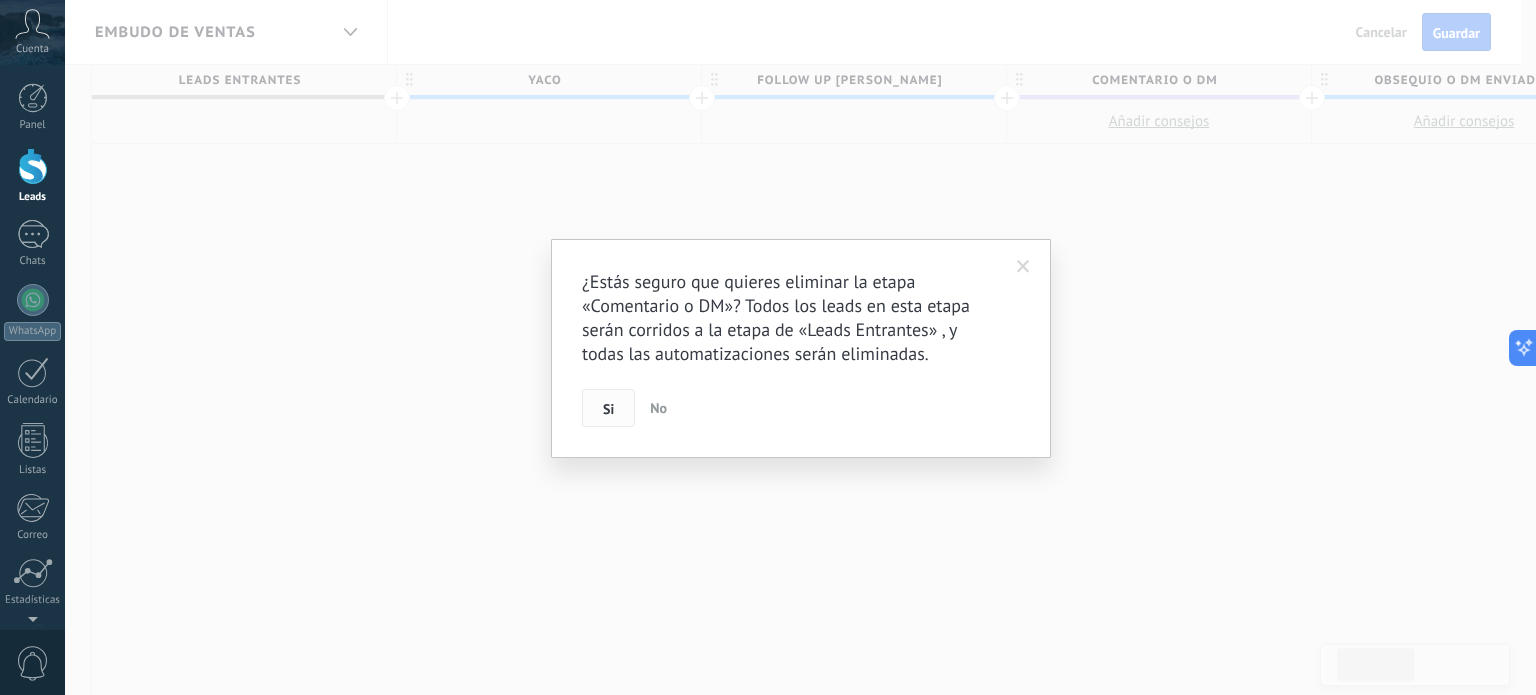 click on "Si" at bounding box center [608, 409] 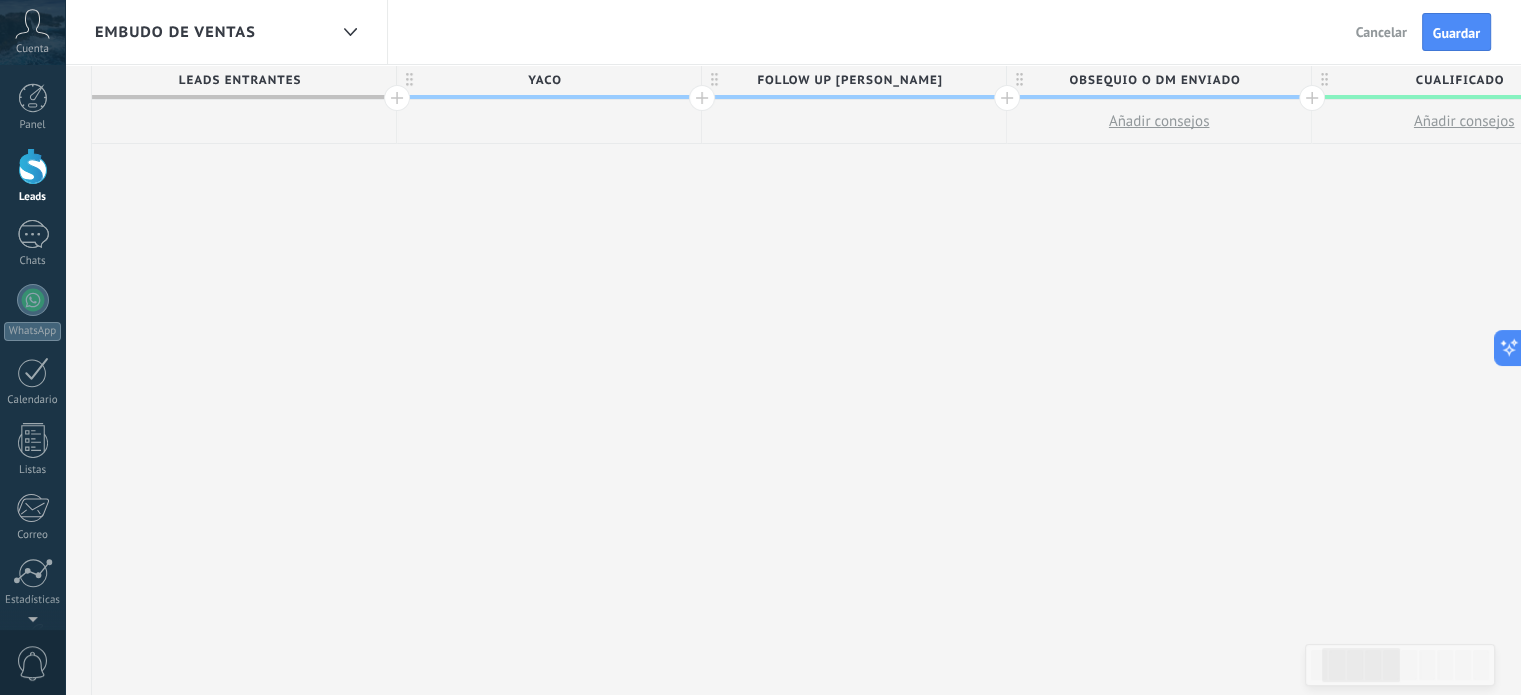 click 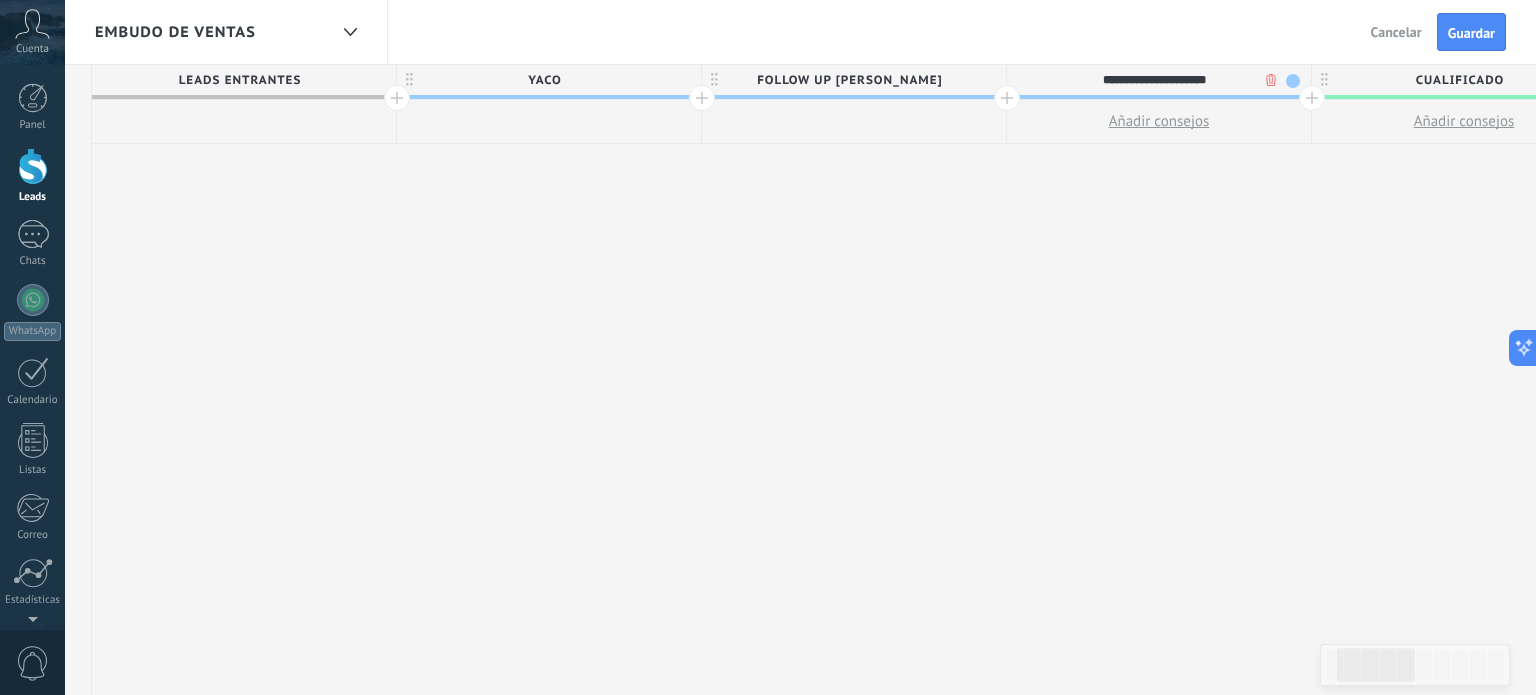 click on ".abccls-1,.abccls-2{fill-rule:evenodd}.abccls-2{fill:#fff} .abfcls-1{fill:none}.abfcls-2{fill:#fff} .abncls-1{isolation:isolate}.abncls-2{opacity:.06}.abncls-2,.abncls-3,.abncls-6{mix-blend-mode:multiply}.abncls-3{opacity:.15}.abncls-4,.abncls-8{fill:#fff}.abncls-5{fill:url(#abnlinear-gradient)}.abncls-6{opacity:.04}.abncls-7{fill:url(#abnlinear-gradient-2)}.abncls-8{fill-rule:evenodd} .abqst0{fill:#ffa200} .abwcls-1{fill:#252525} .cls-1{isolation:isolate} .acicls-1{fill:none} .aclcls-1{fill:#232323} .acnst0{display:none} .addcls-1,.addcls-2{fill:none;stroke-miterlimit:10}.addcls-1{stroke:#dfe0e5}.addcls-2{stroke:#a1a7ab} .adecls-1,.adecls-2{fill:none;stroke-miterlimit:10}.adecls-1{stroke:#dfe0e5}.adecls-2{stroke:#a1a7ab} .adqcls-1{fill:#8591a5;fill-rule:evenodd} .aeccls-1{fill:#5c9f37} .aeecls-1{fill:#f86161} .aejcls-1{fill:#8591a5;fill-rule:evenodd} .aekcls-1{fill-rule:evenodd} .aelcls-1{fill-rule:evenodd;fill:currentColor} .aemcls-1{fill-rule:evenodd;fill:currentColor} .aencls-2{fill:#f86161;opacity:.3}" at bounding box center [768, 347] 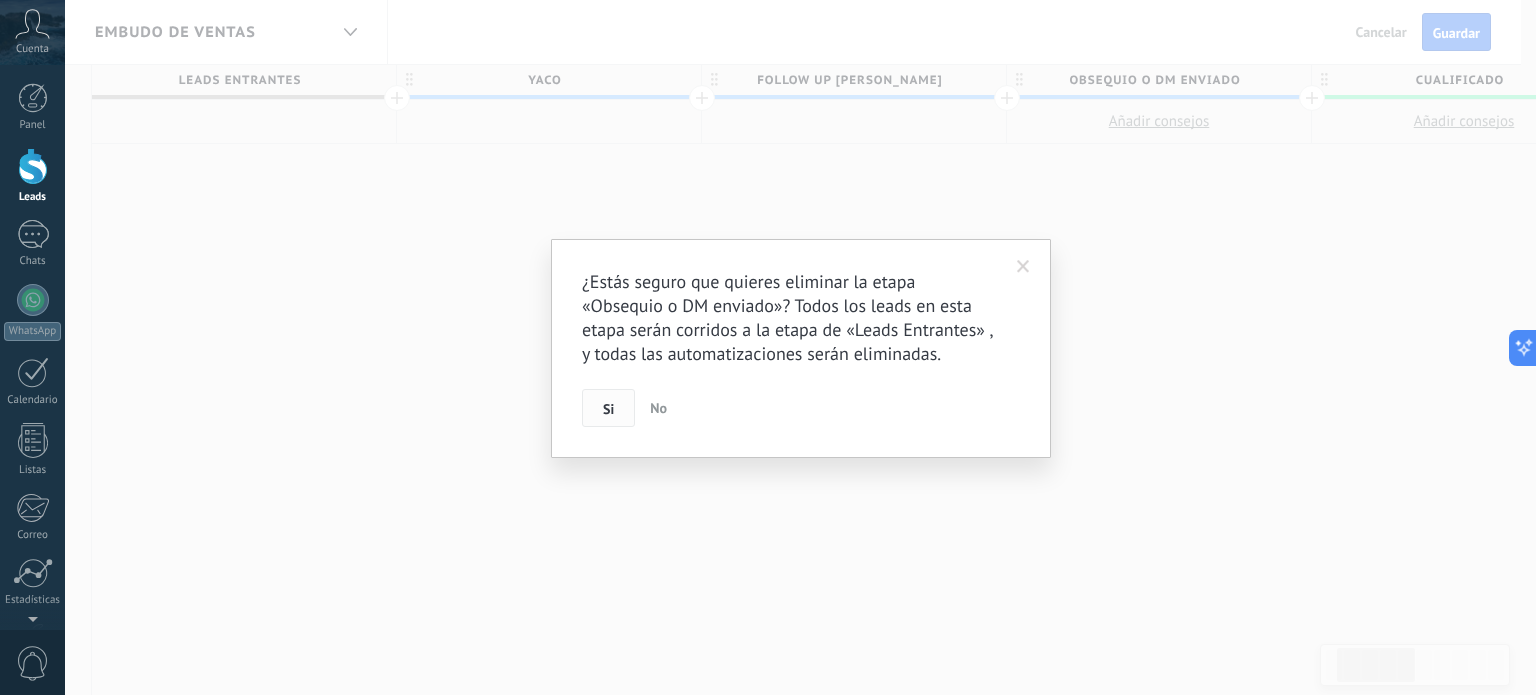 click on "Si" at bounding box center [608, 408] 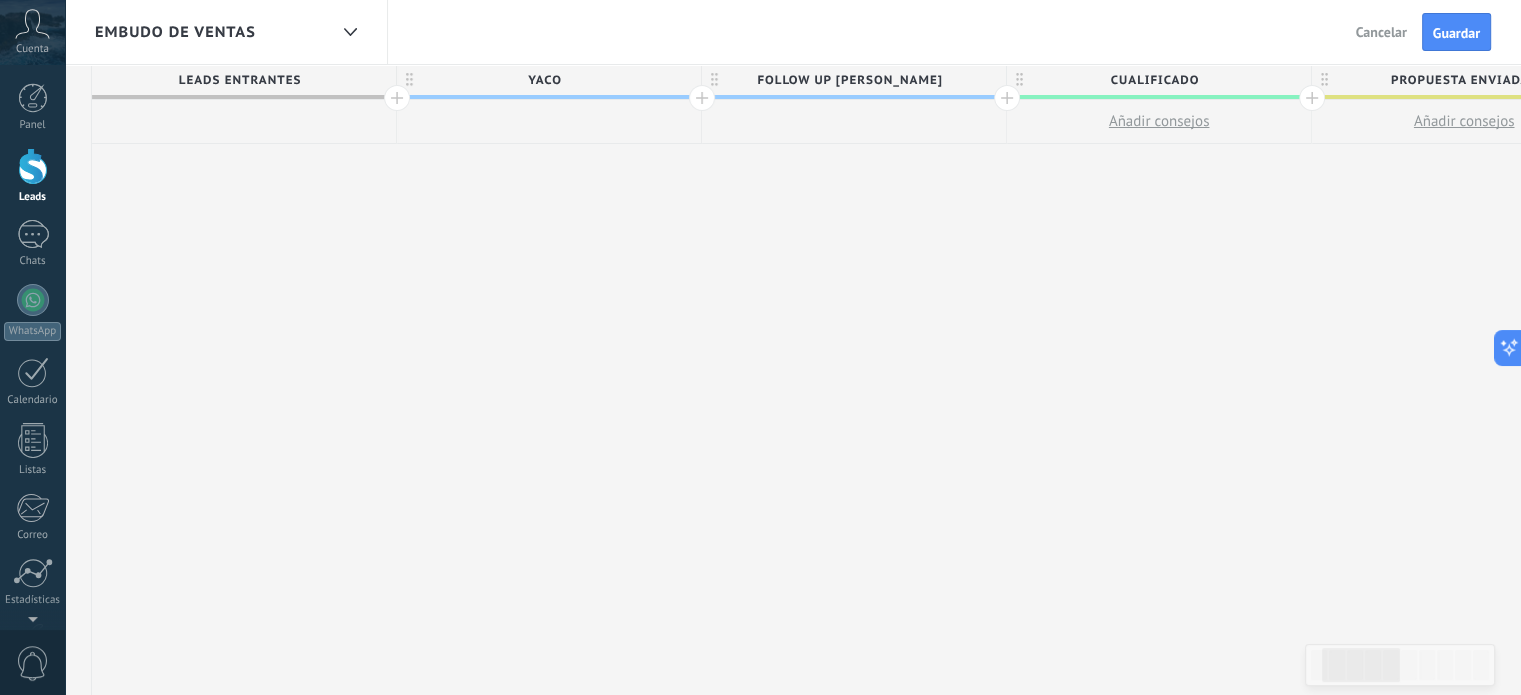 click 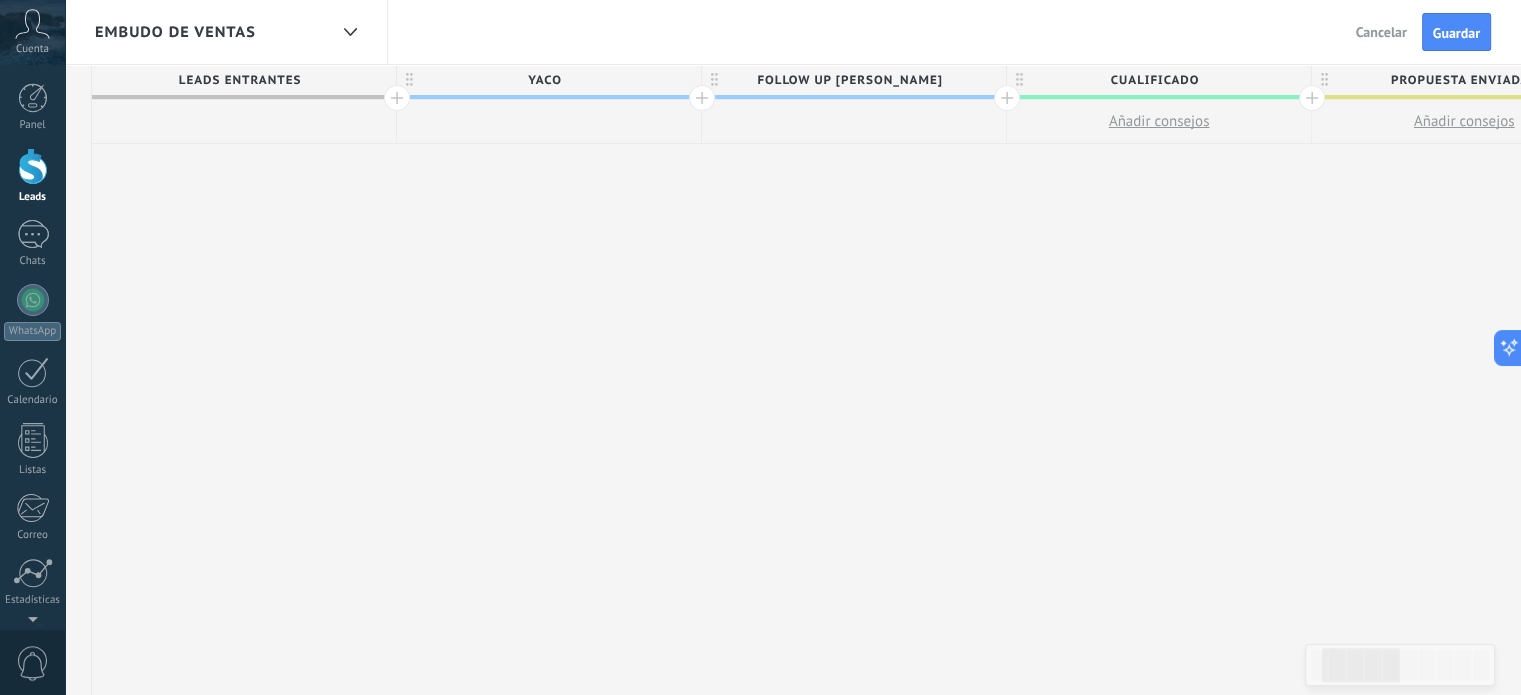 click at bounding box center (1007, 98) 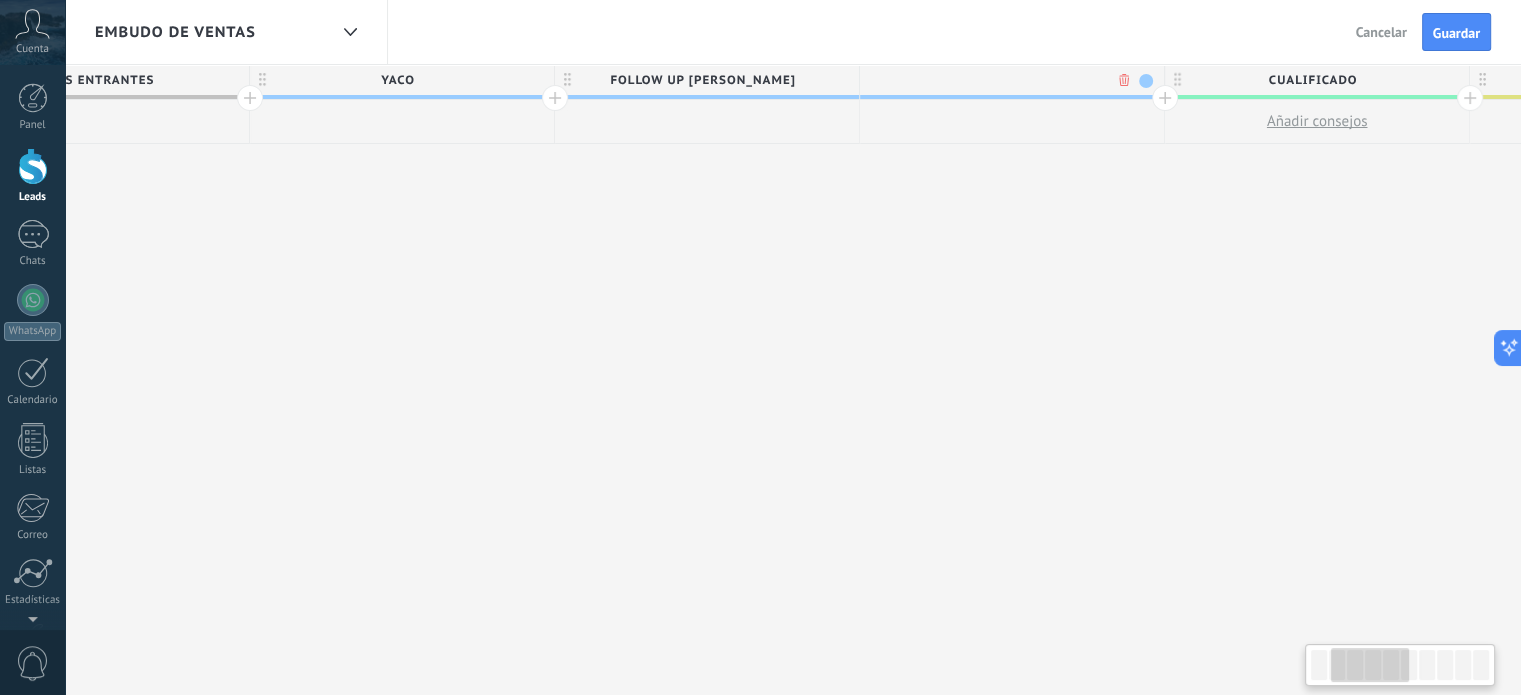 scroll, scrollTop: 0, scrollLeft: 444, axis: horizontal 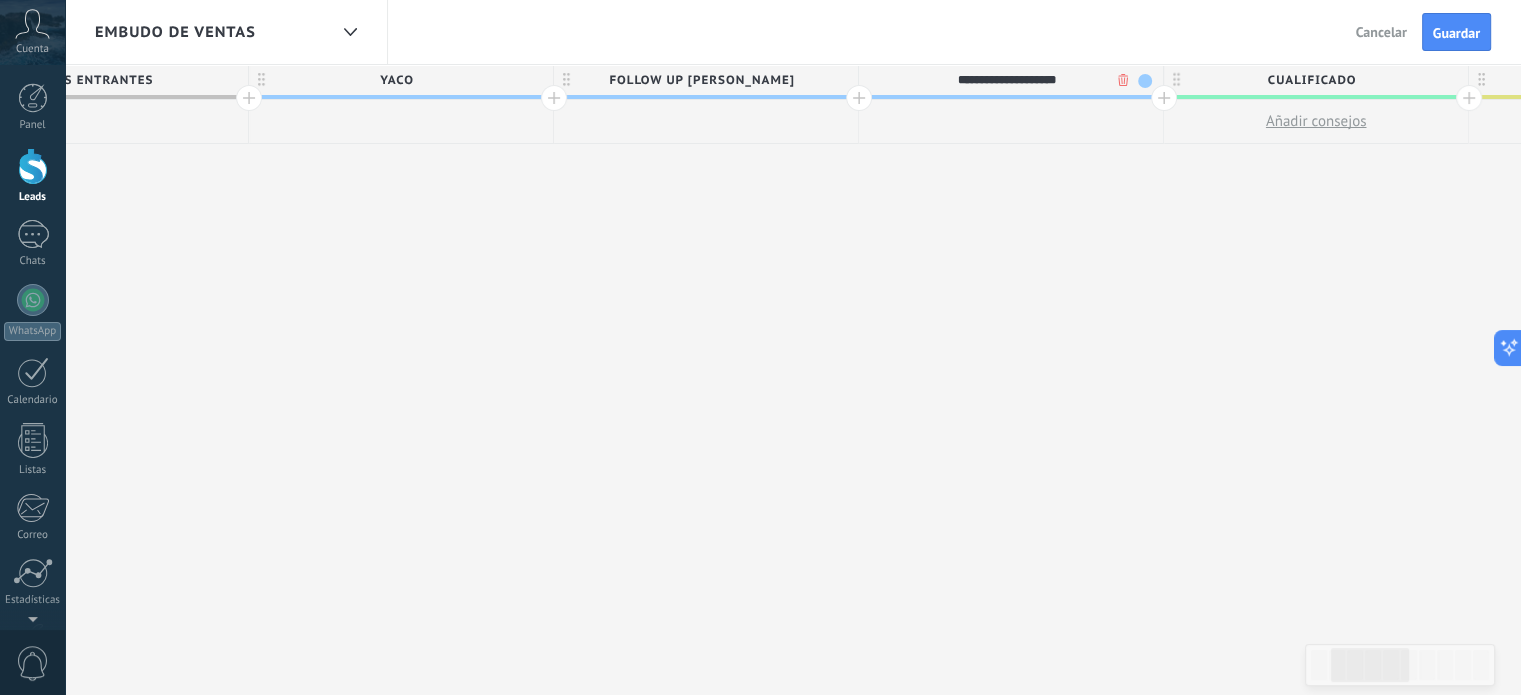 type on "**********" 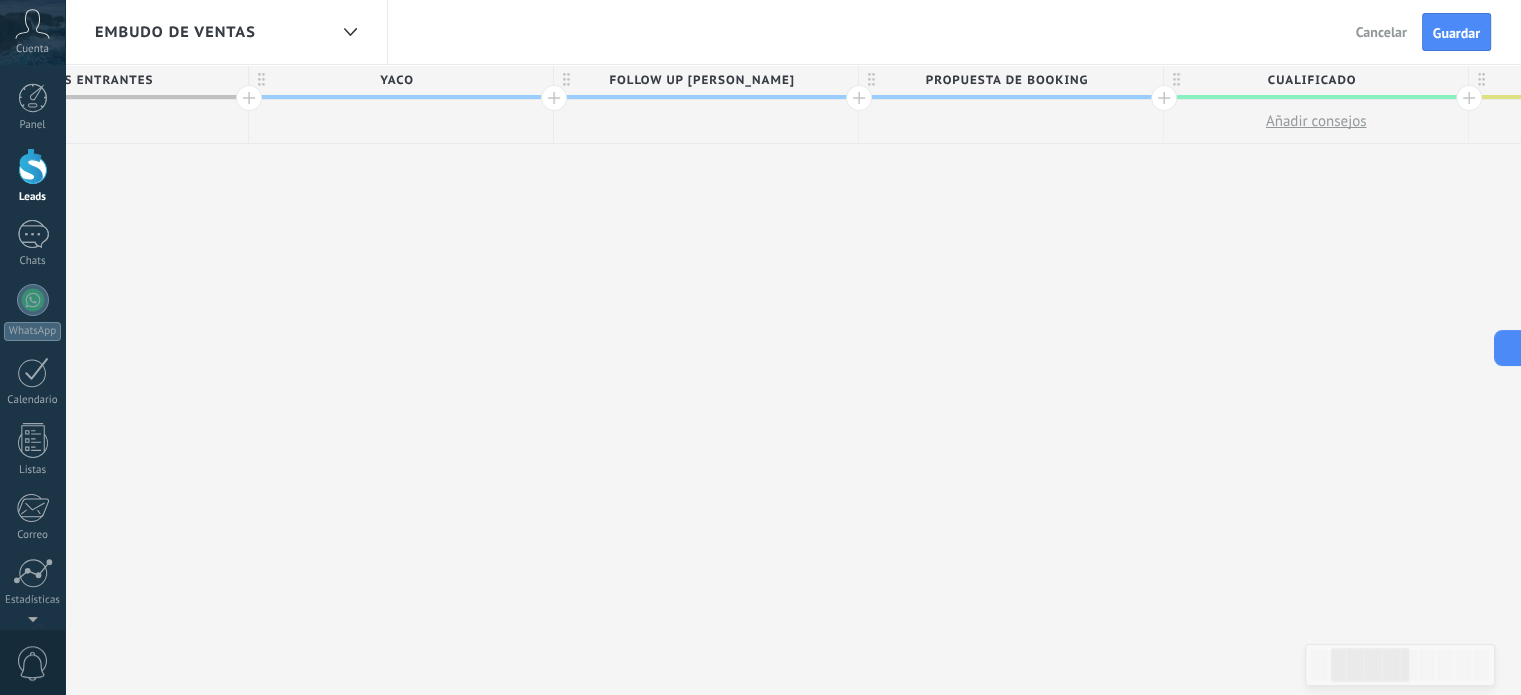 click at bounding box center (1164, 98) 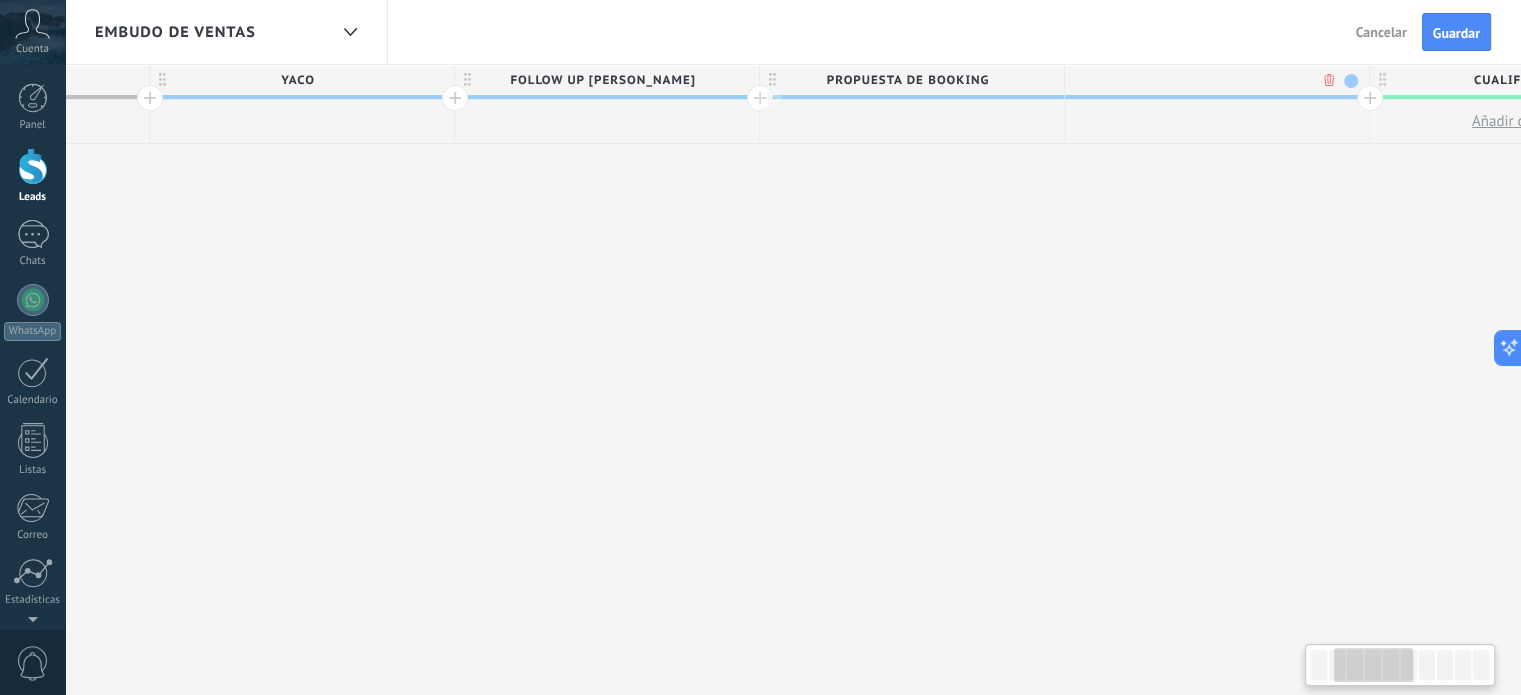 scroll, scrollTop: 0, scrollLeft: 592, axis: horizontal 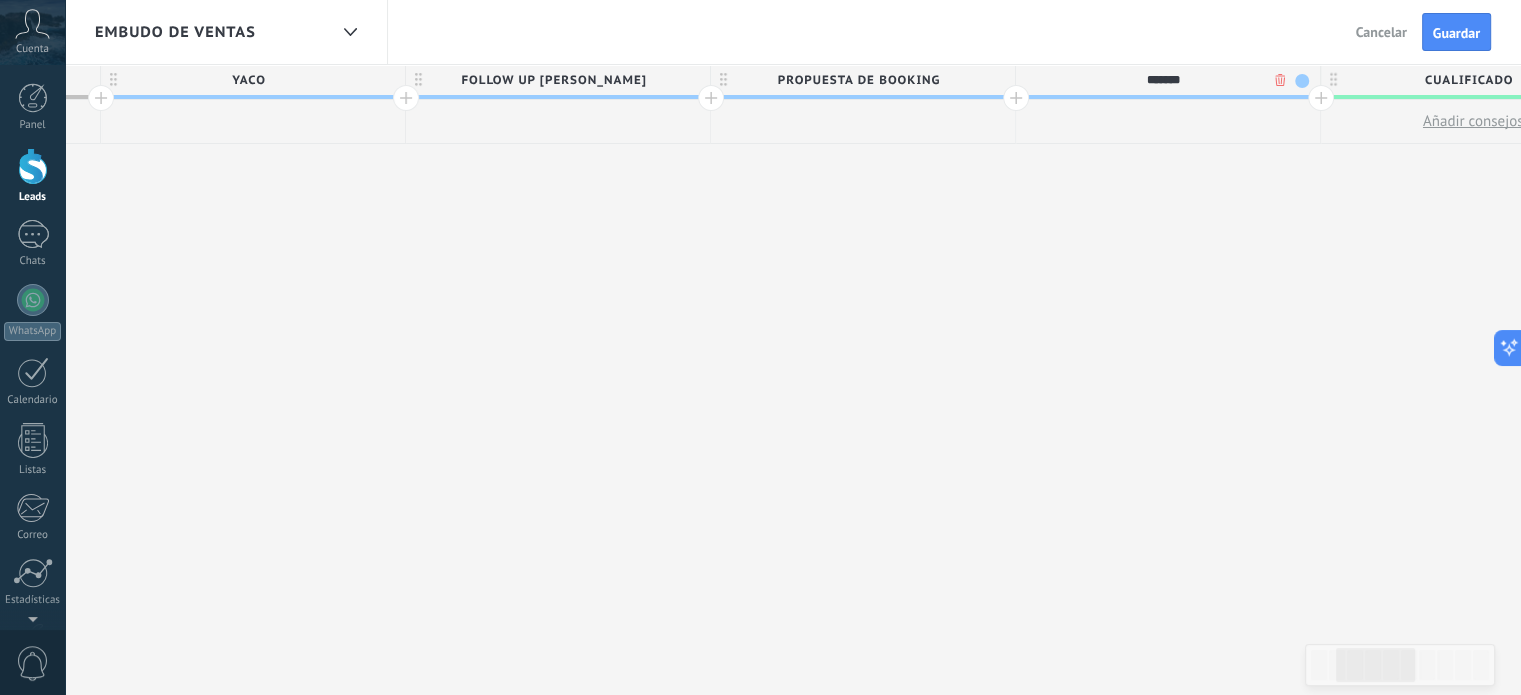type on "*******" 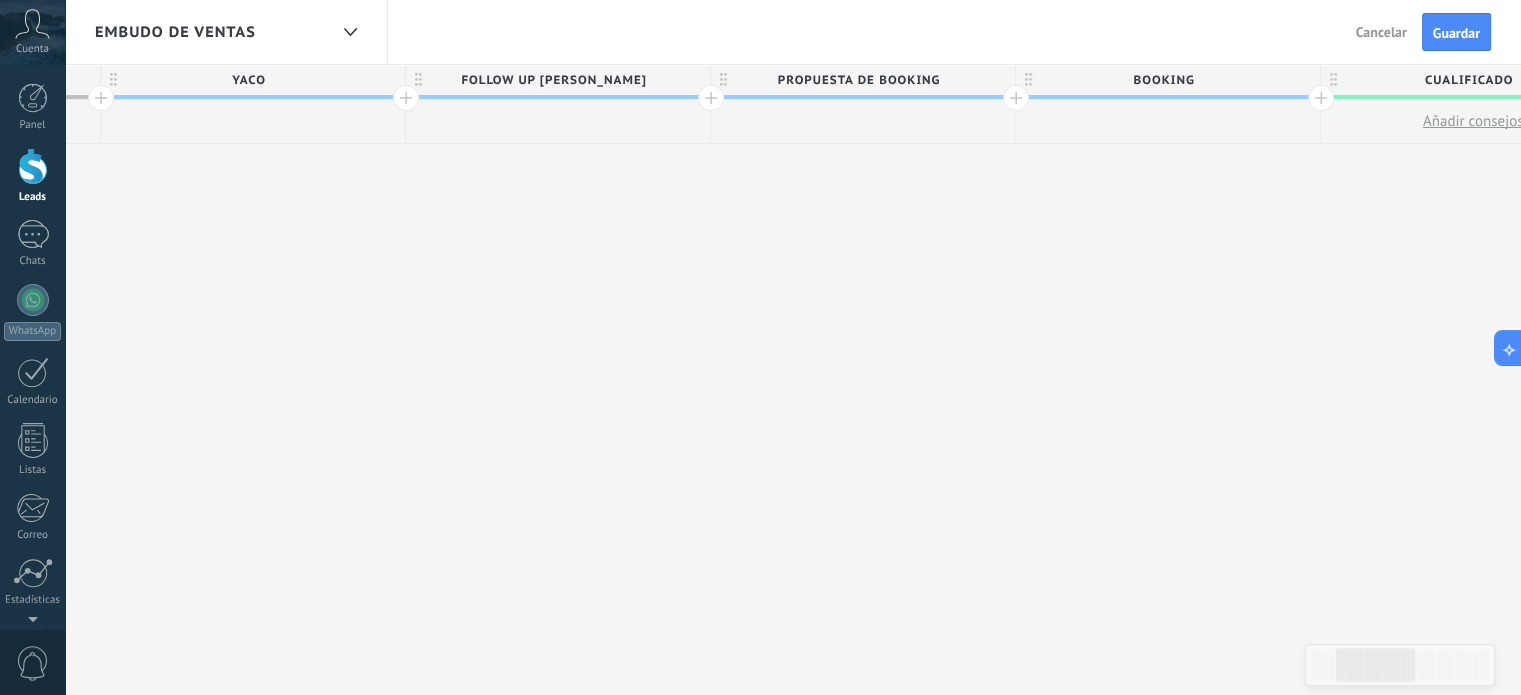 click on "Booking" at bounding box center [1163, 80] 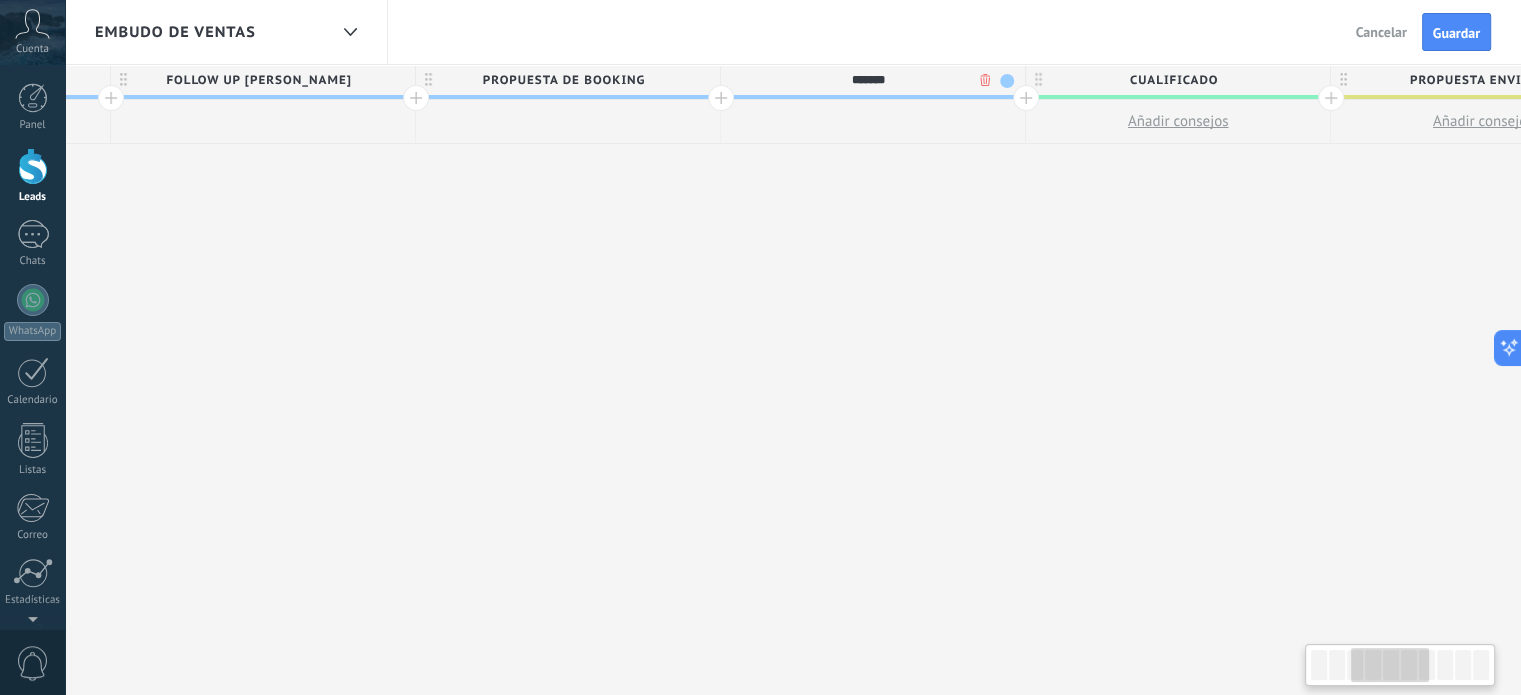 scroll, scrollTop: 0, scrollLeft: 920, axis: horizontal 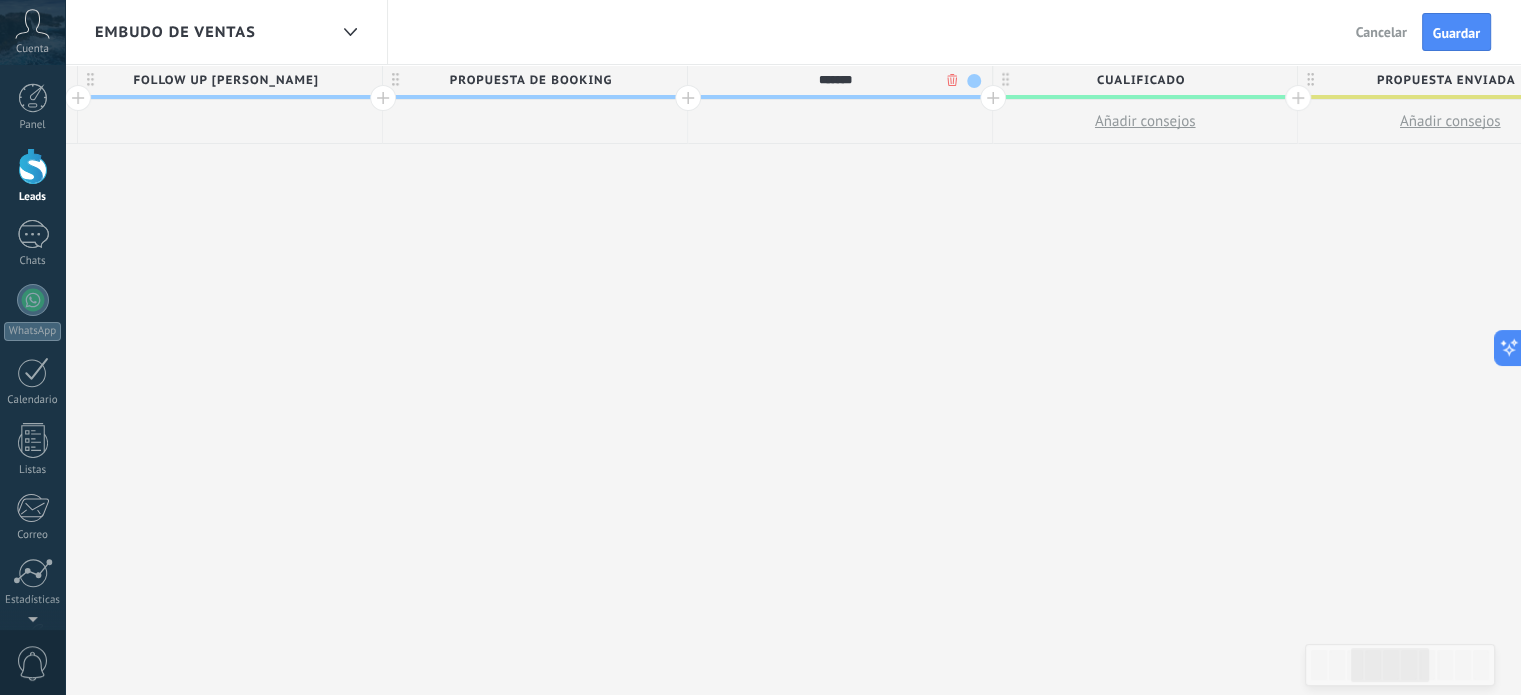 click on "Cualificado" at bounding box center (1140, 80) 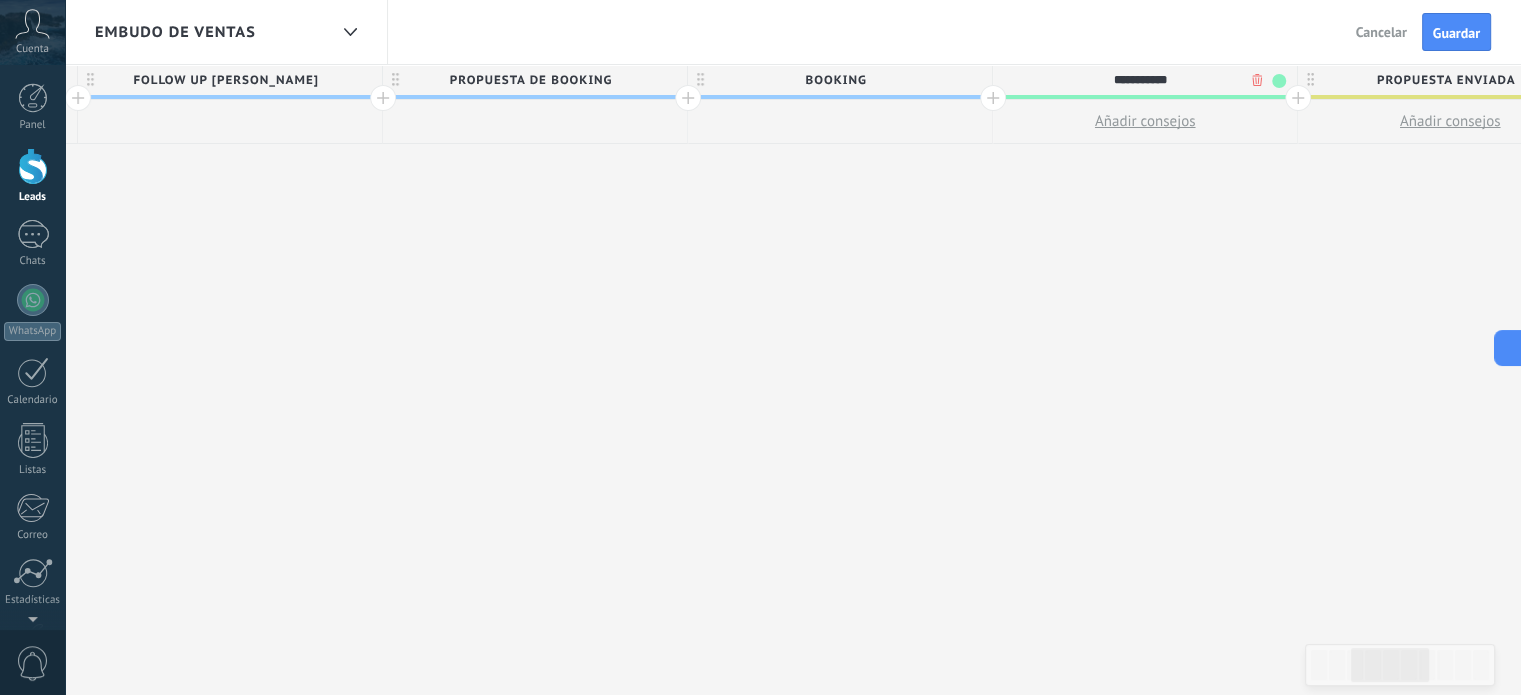 click on "**********" at bounding box center (1140, 80) 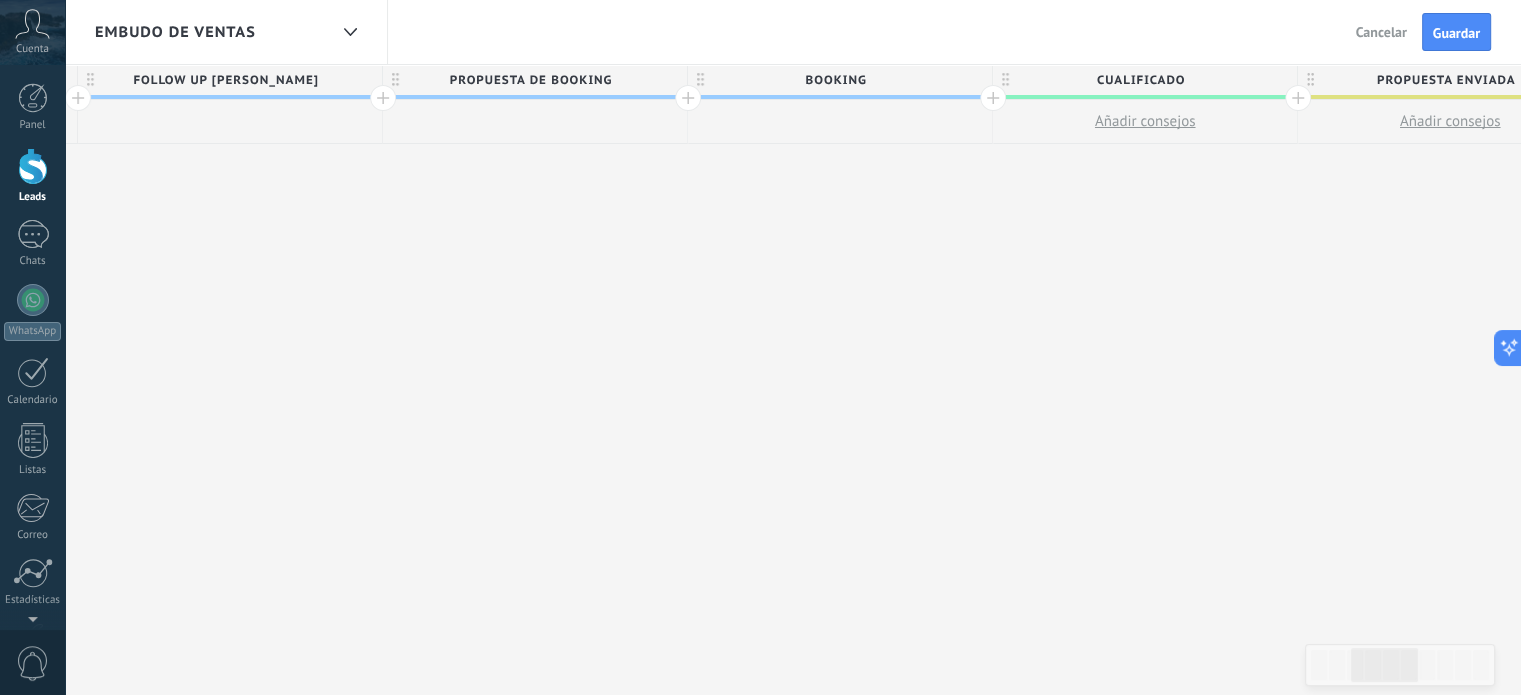 click on "Cualificado" at bounding box center [1140, 80] 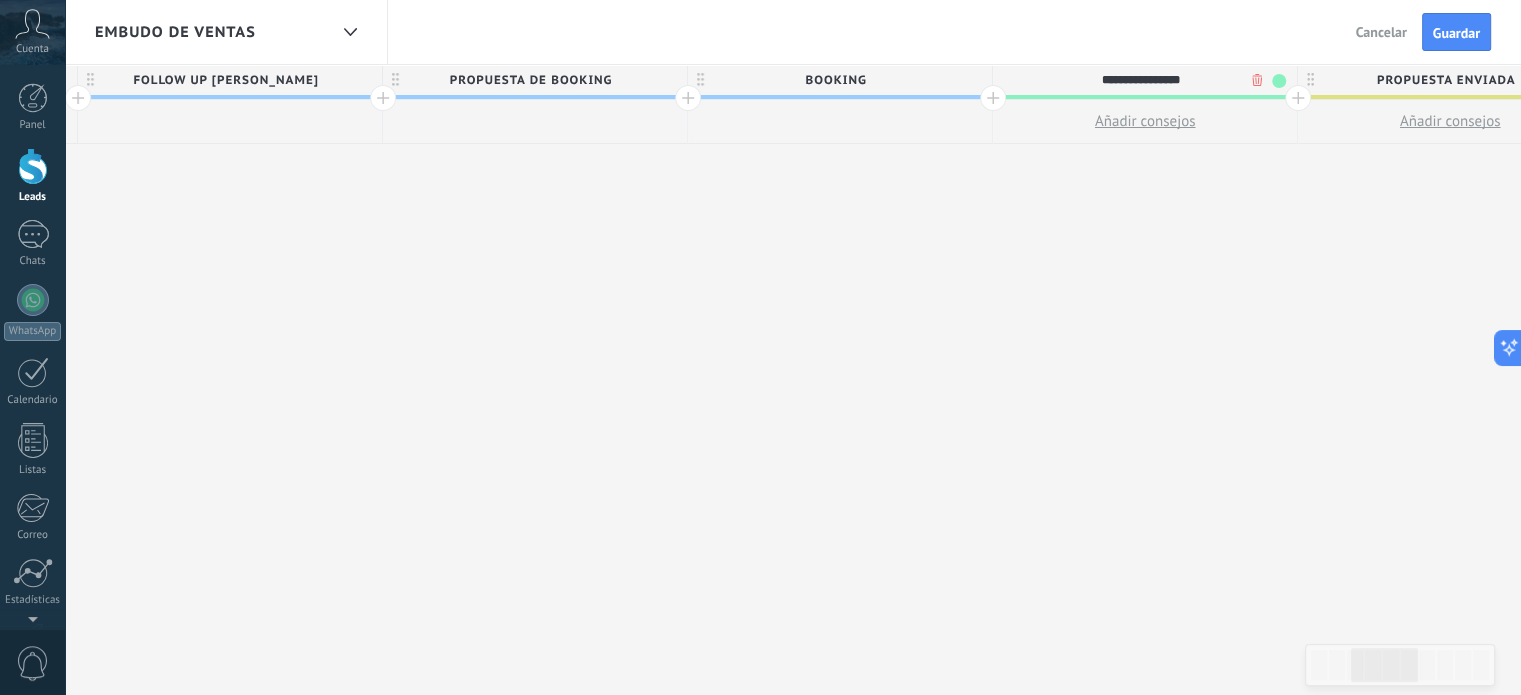 type on "**********" 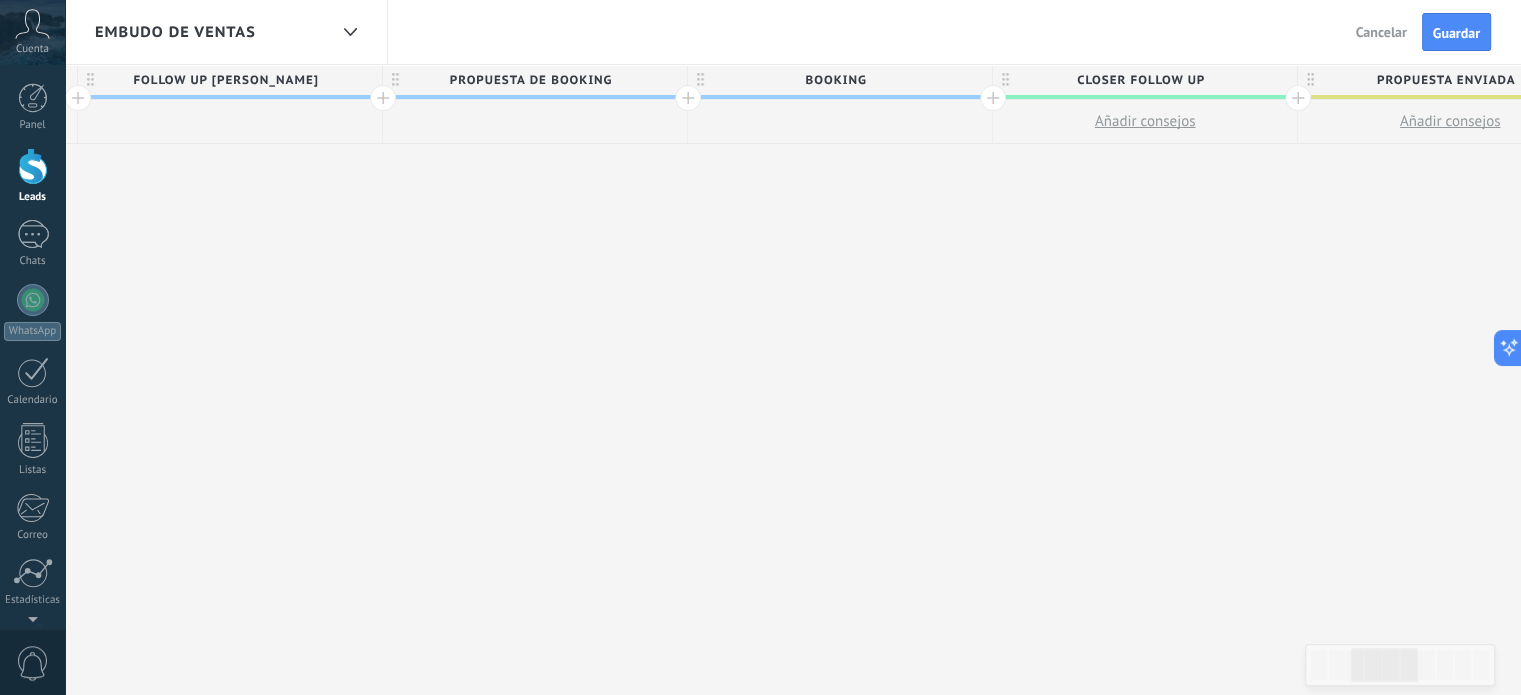 click at bounding box center [1298, 98] 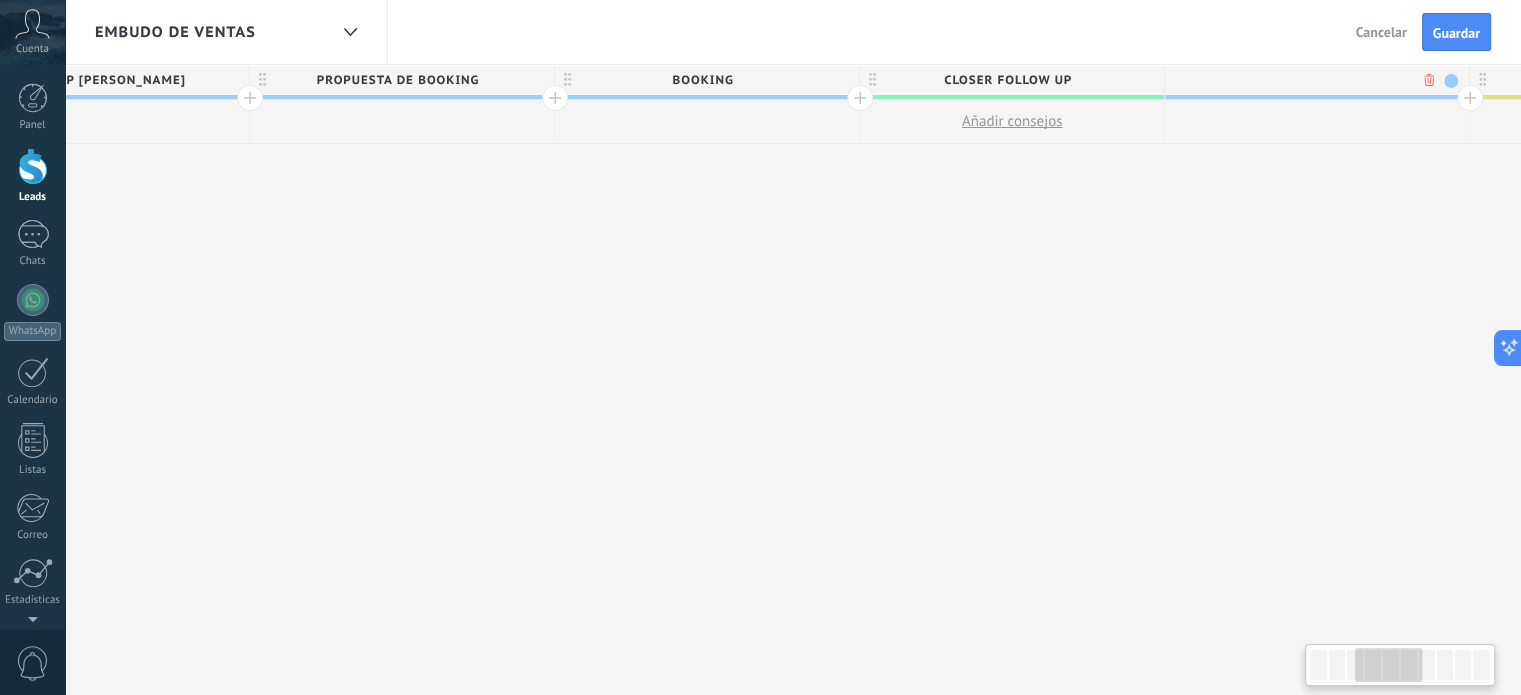 scroll, scrollTop: 0, scrollLeft: 1068, axis: horizontal 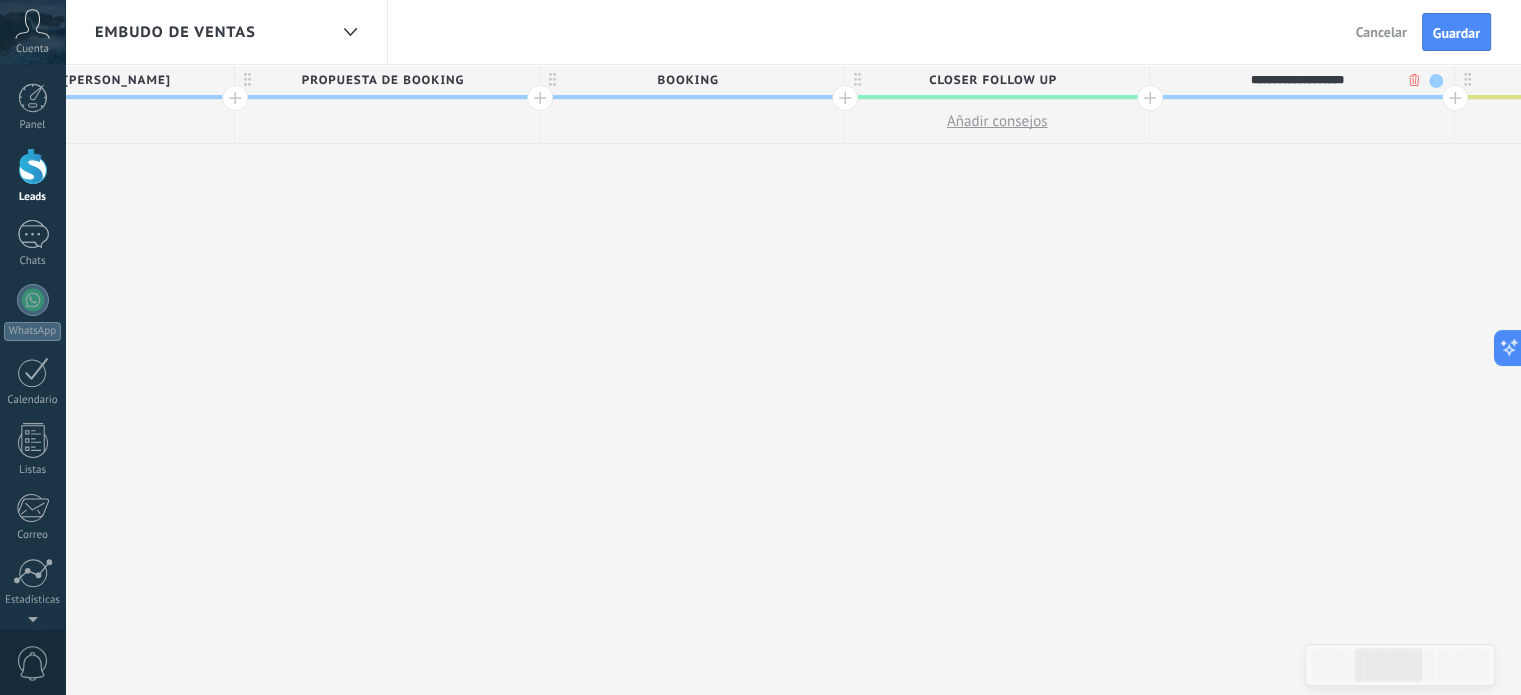 type on "**********" 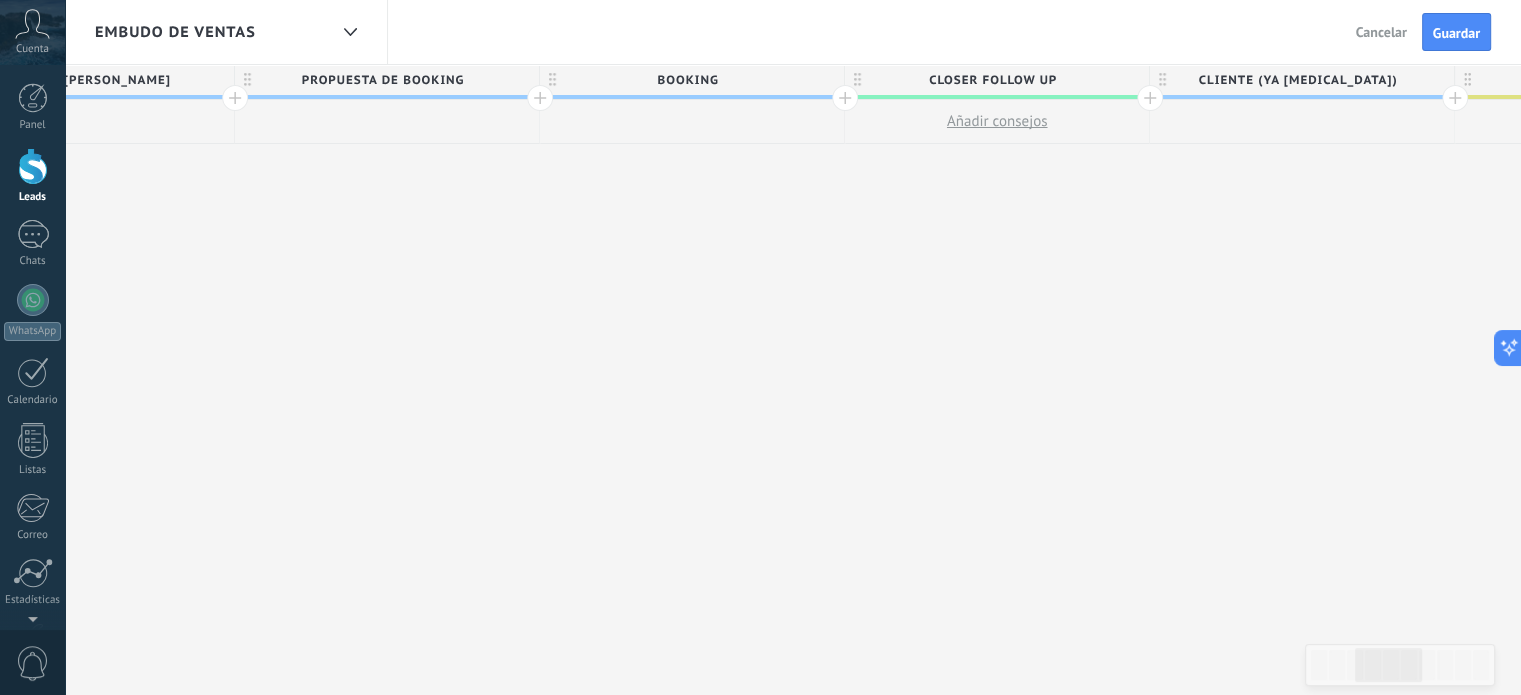 click at bounding box center (1455, 98) 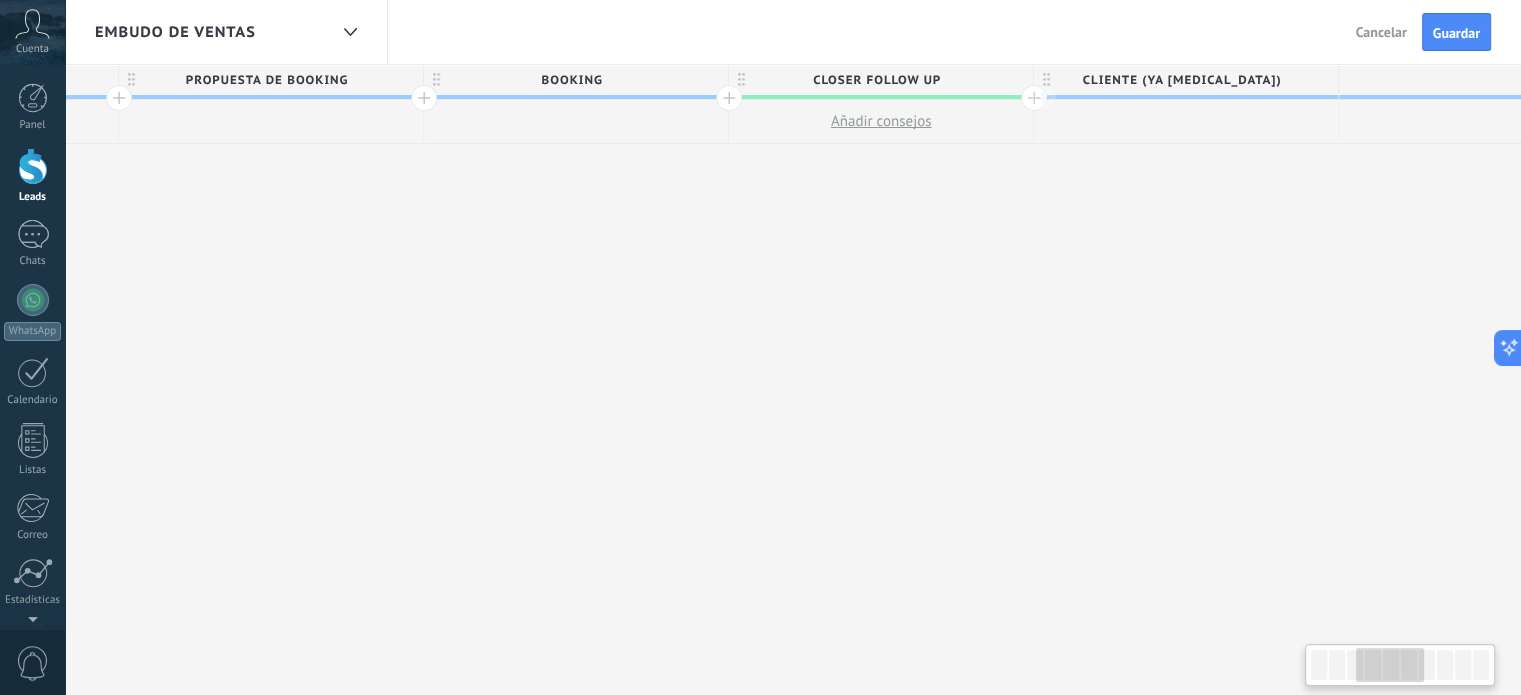 scroll, scrollTop: 0, scrollLeft: 1216, axis: horizontal 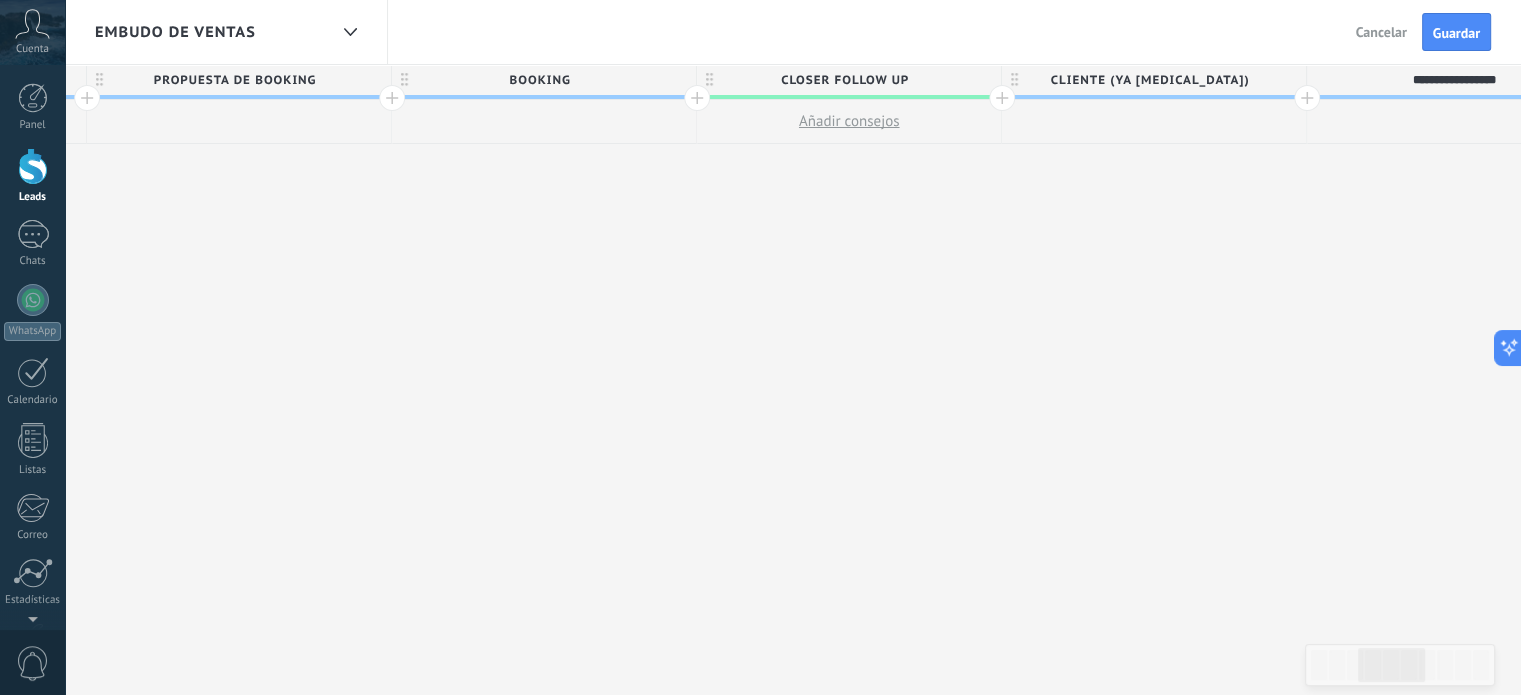 type on "**********" 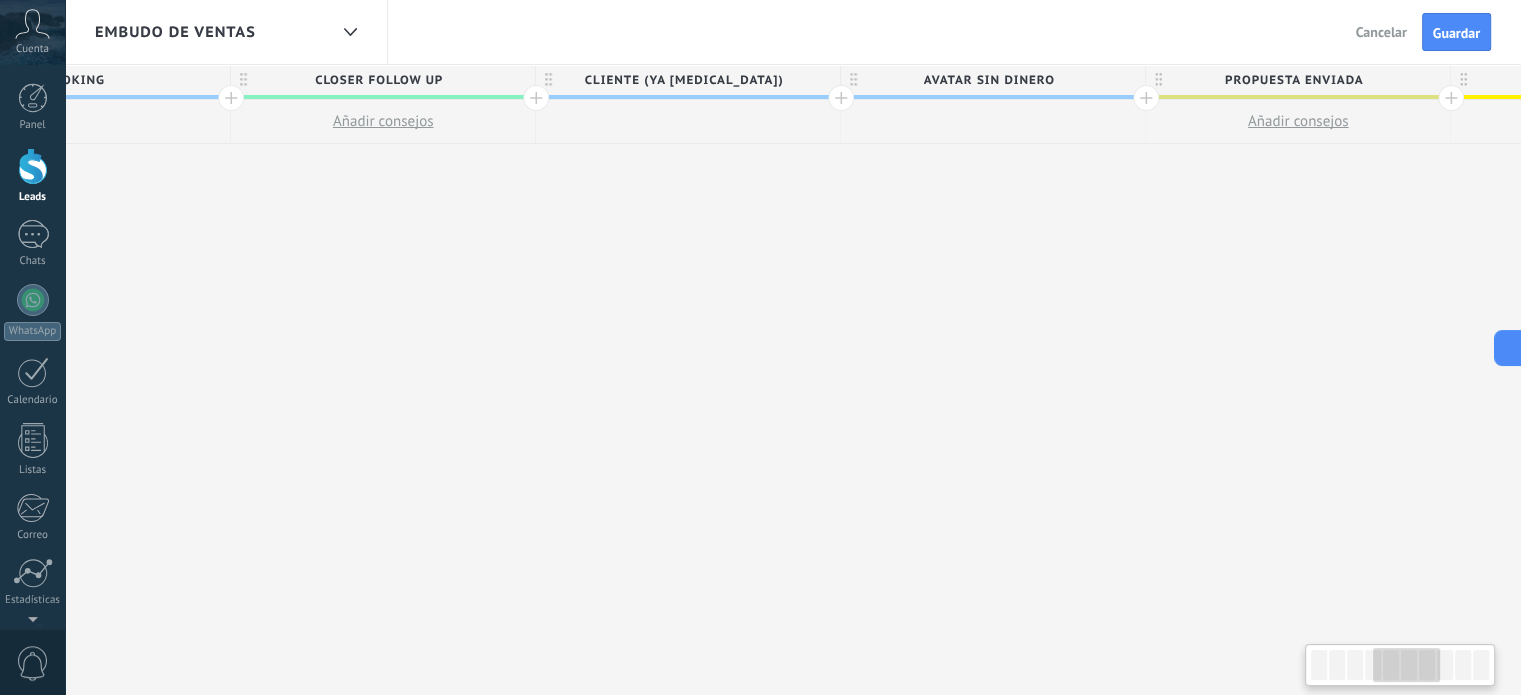 scroll, scrollTop: 0, scrollLeft: 1692, axis: horizontal 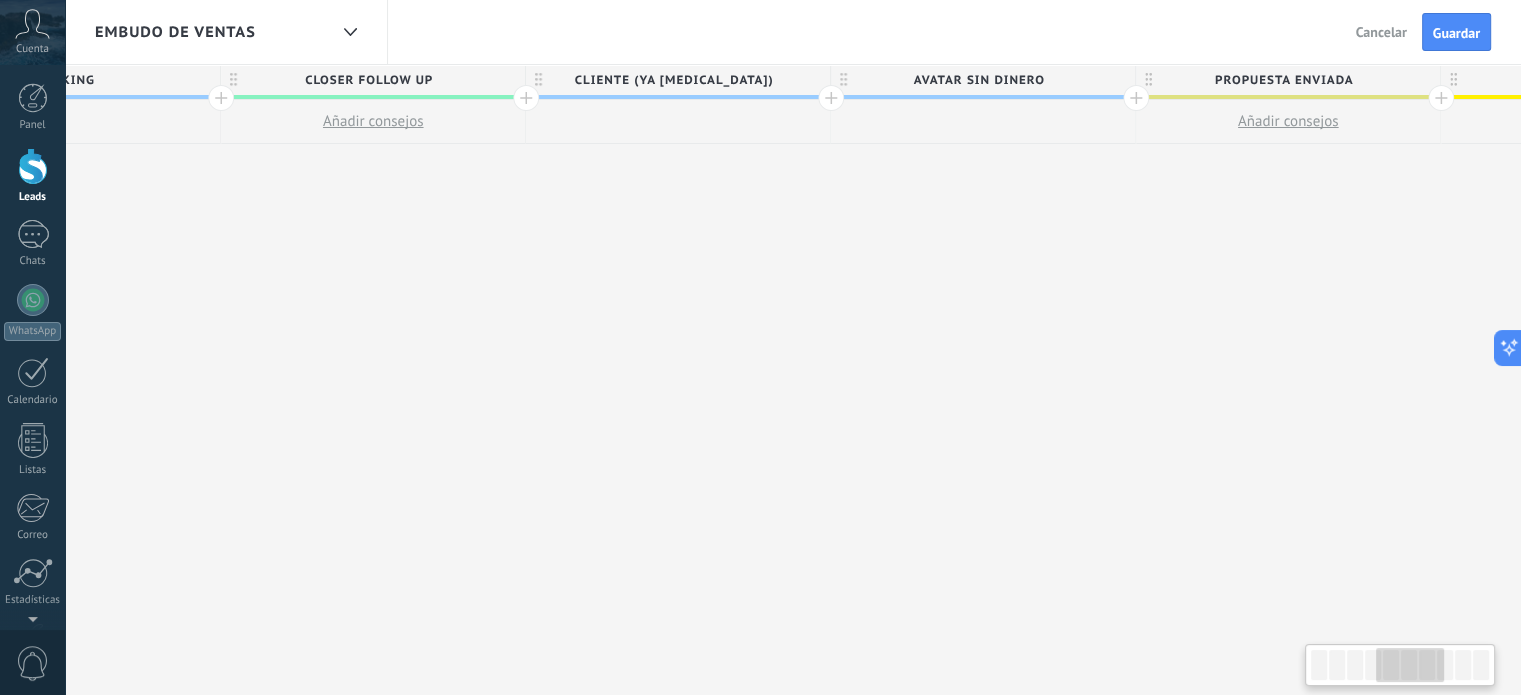 click at bounding box center (1136, 98) 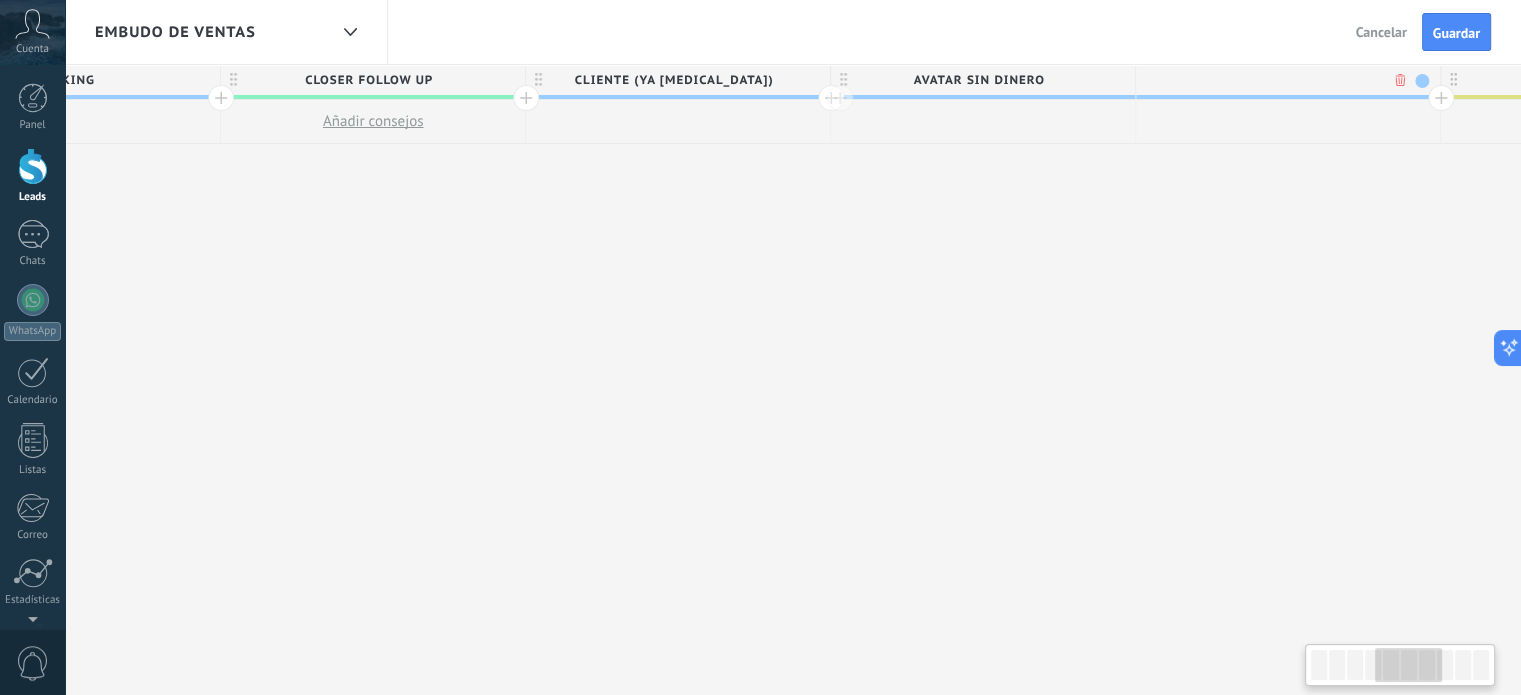 scroll, scrollTop: 0, scrollLeft: 1840, axis: horizontal 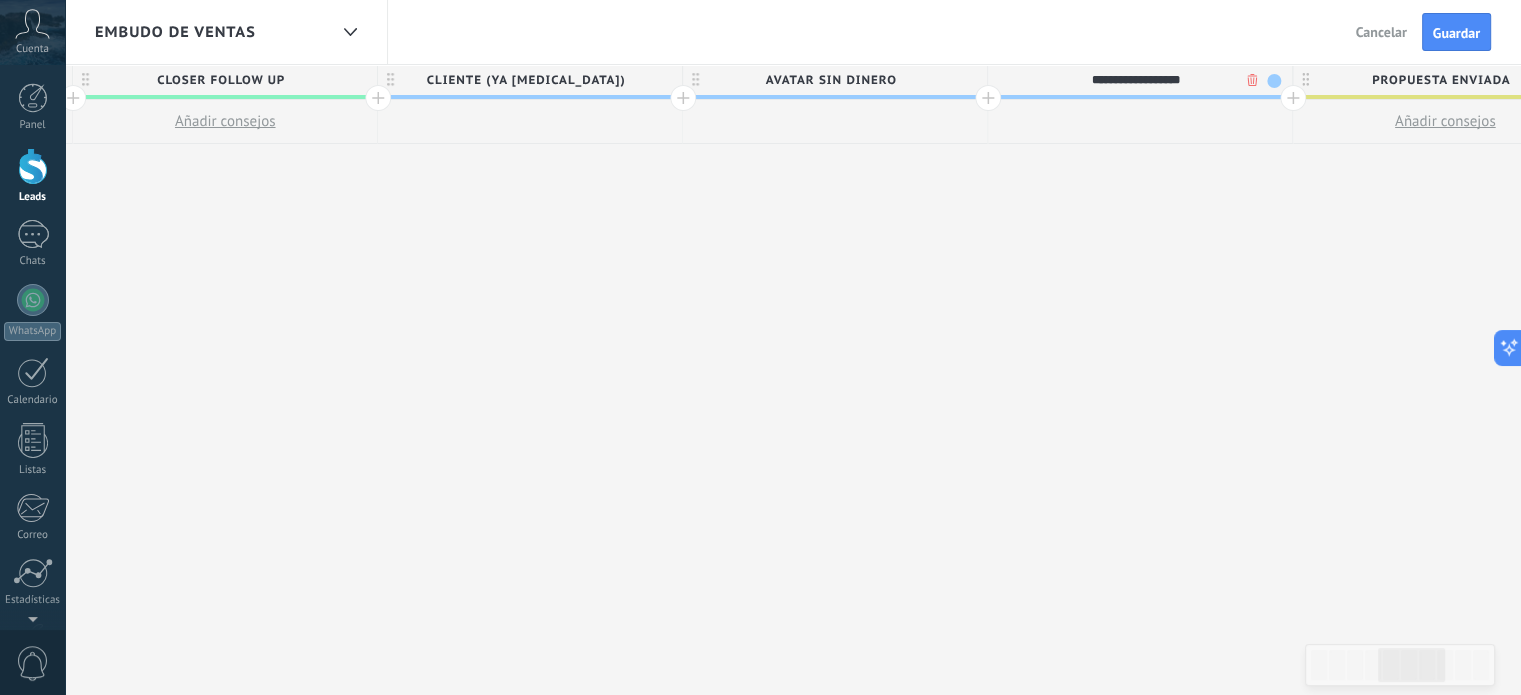 type on "**********" 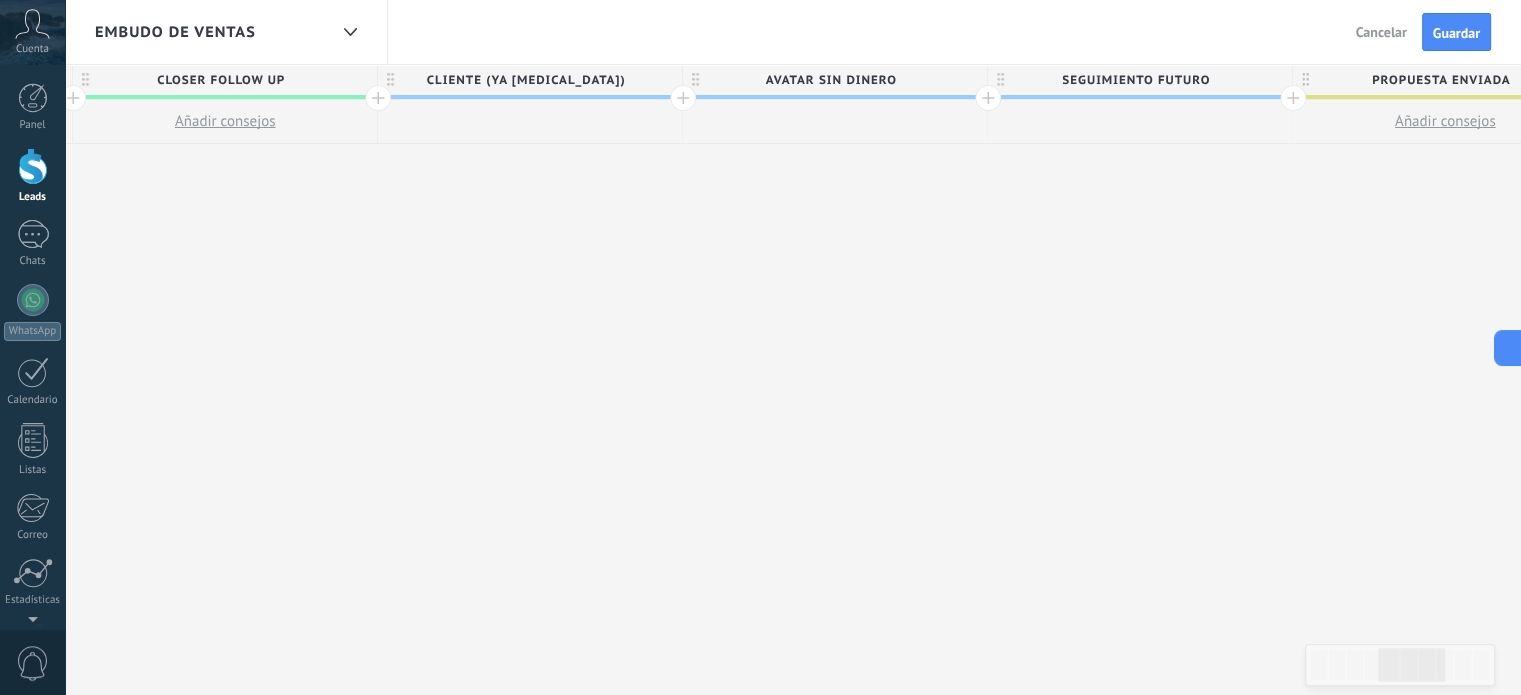 click at bounding box center (1293, 98) 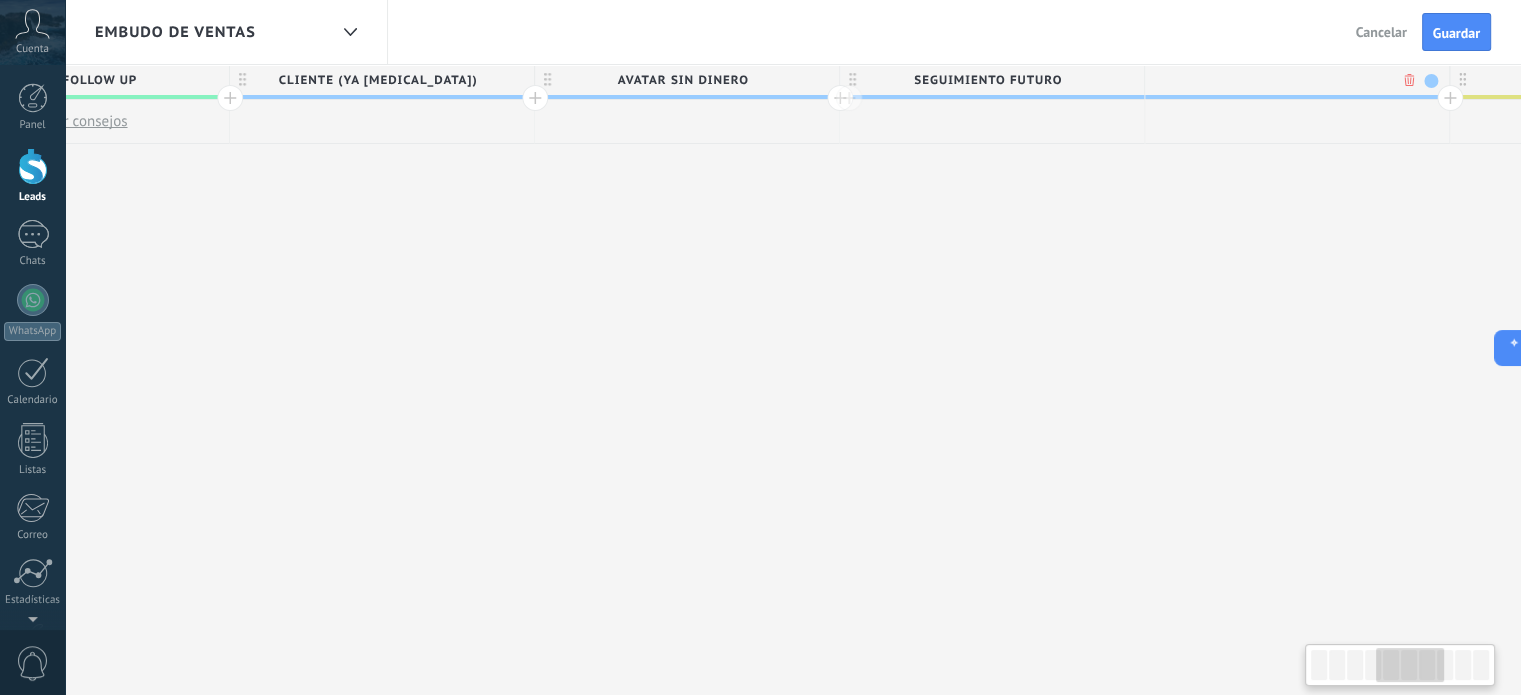 scroll, scrollTop: 0, scrollLeft: 1988, axis: horizontal 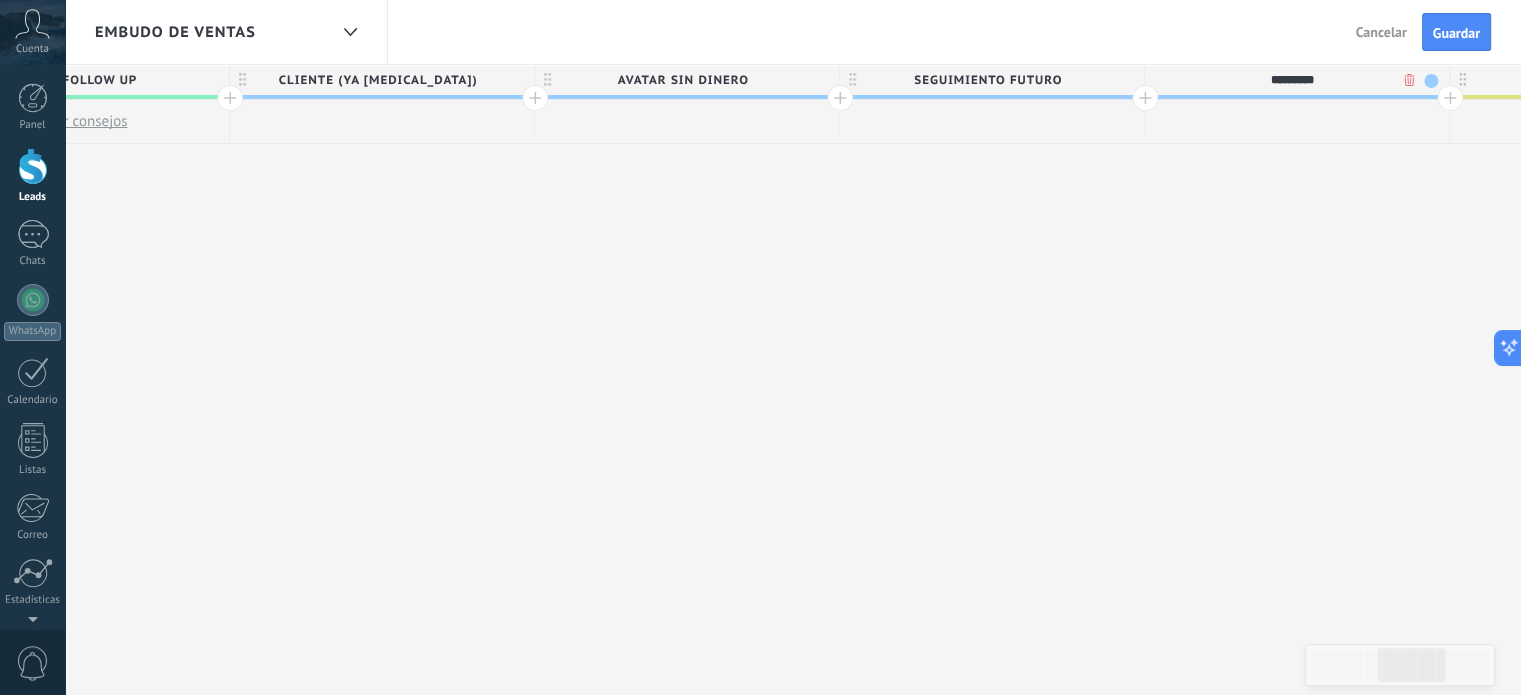 type on "*********" 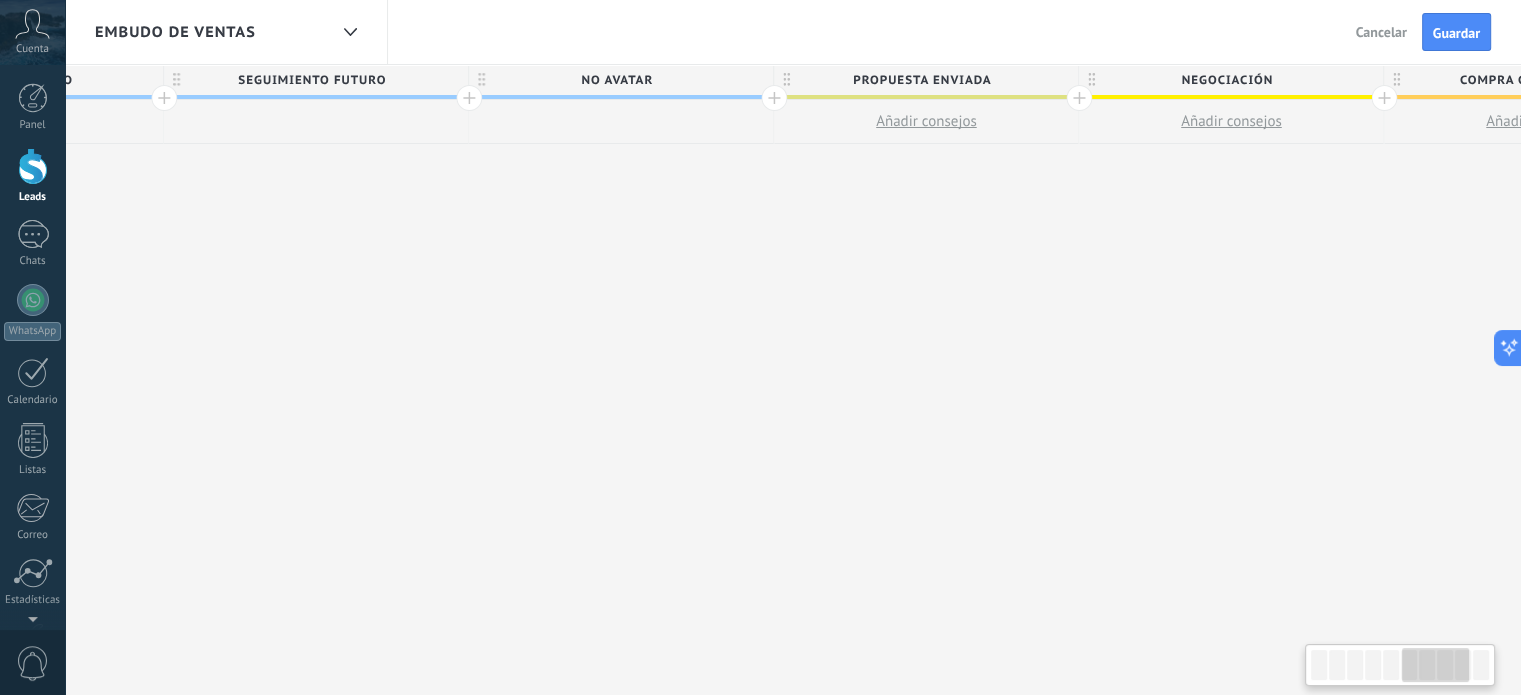scroll, scrollTop: 0, scrollLeft: 2664, axis: horizontal 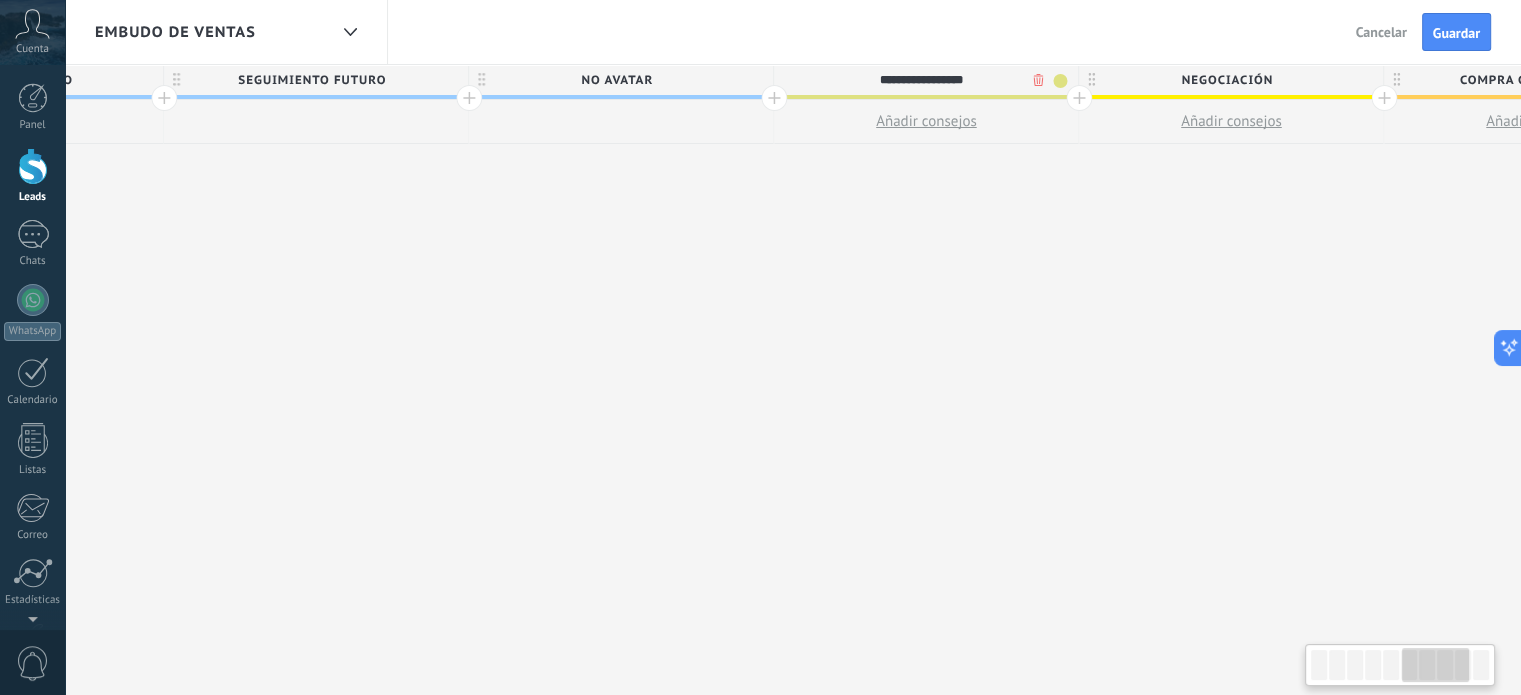 click on "**********" at bounding box center (921, 80) 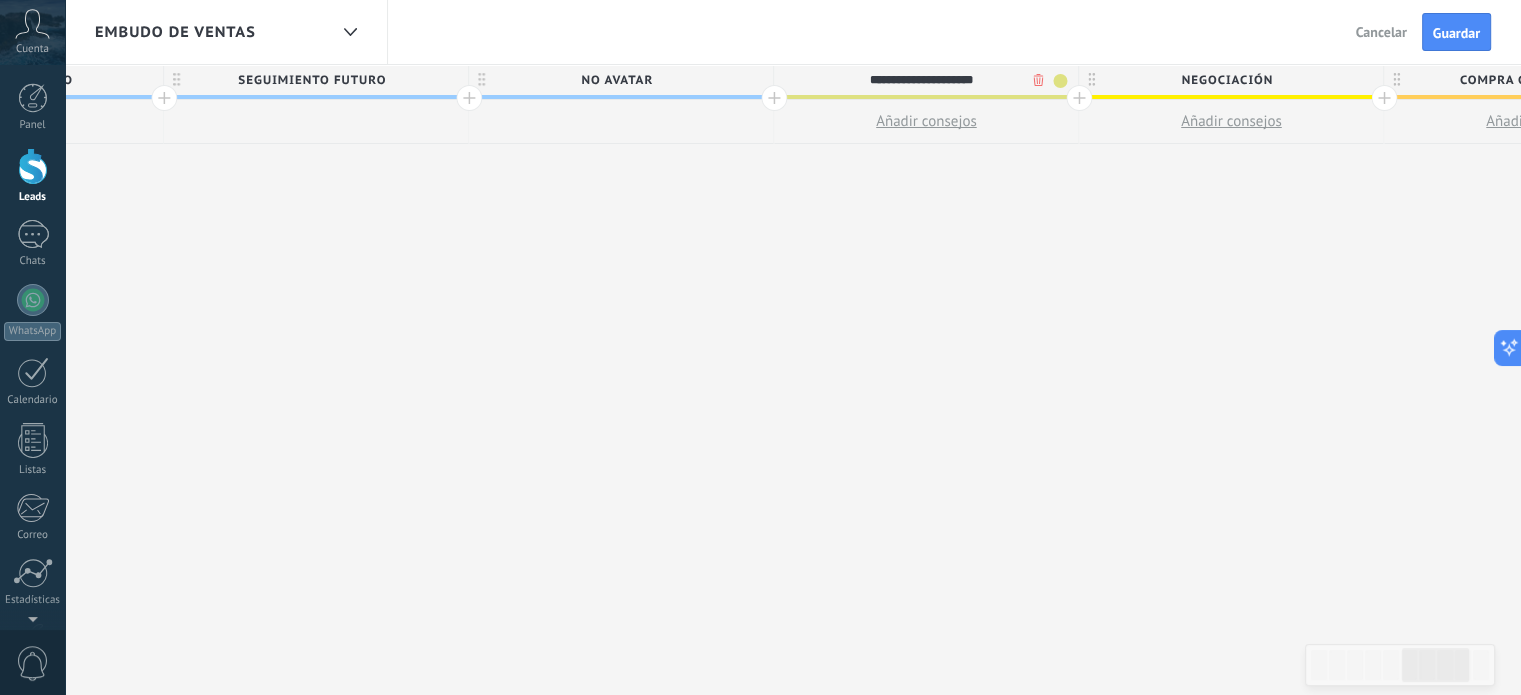 type on "**********" 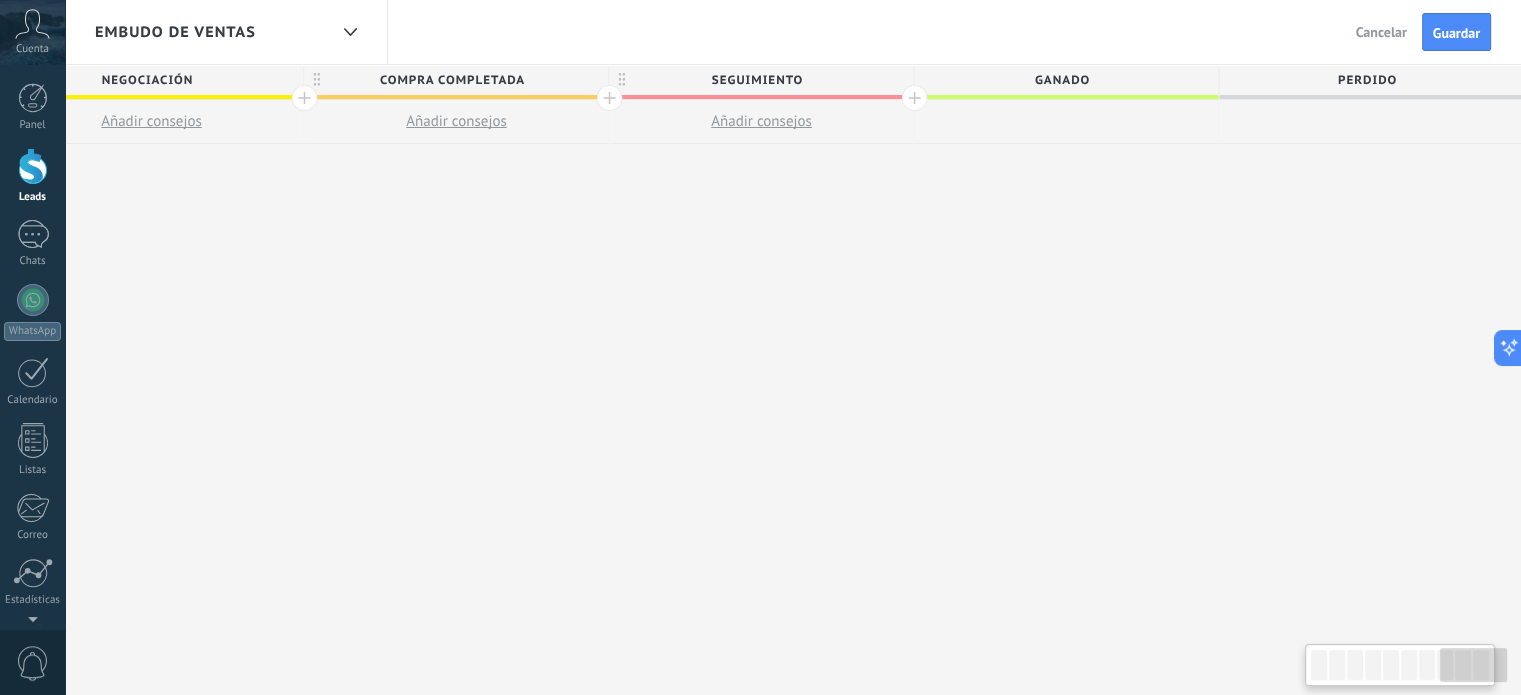 click on "Ganado" at bounding box center (1061, 80) 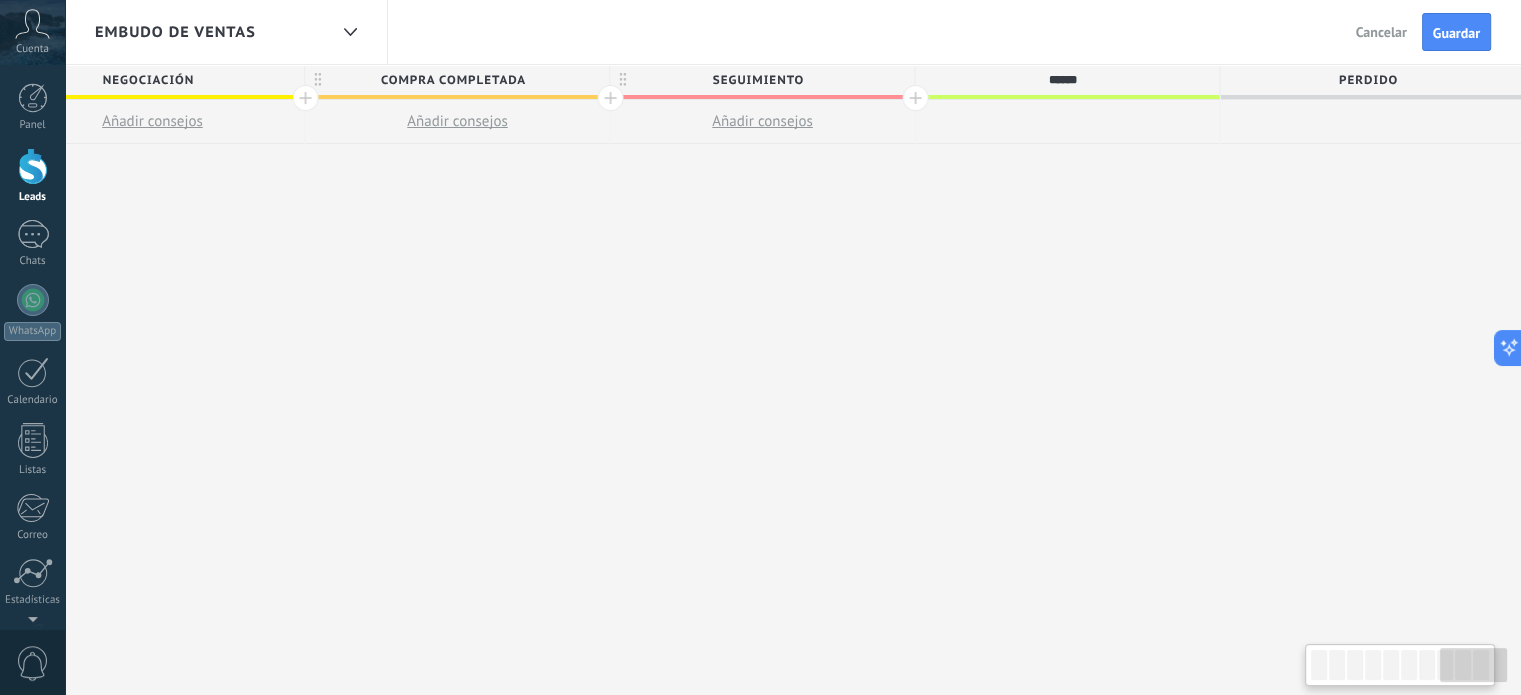 click on "******" at bounding box center [1062, 80] 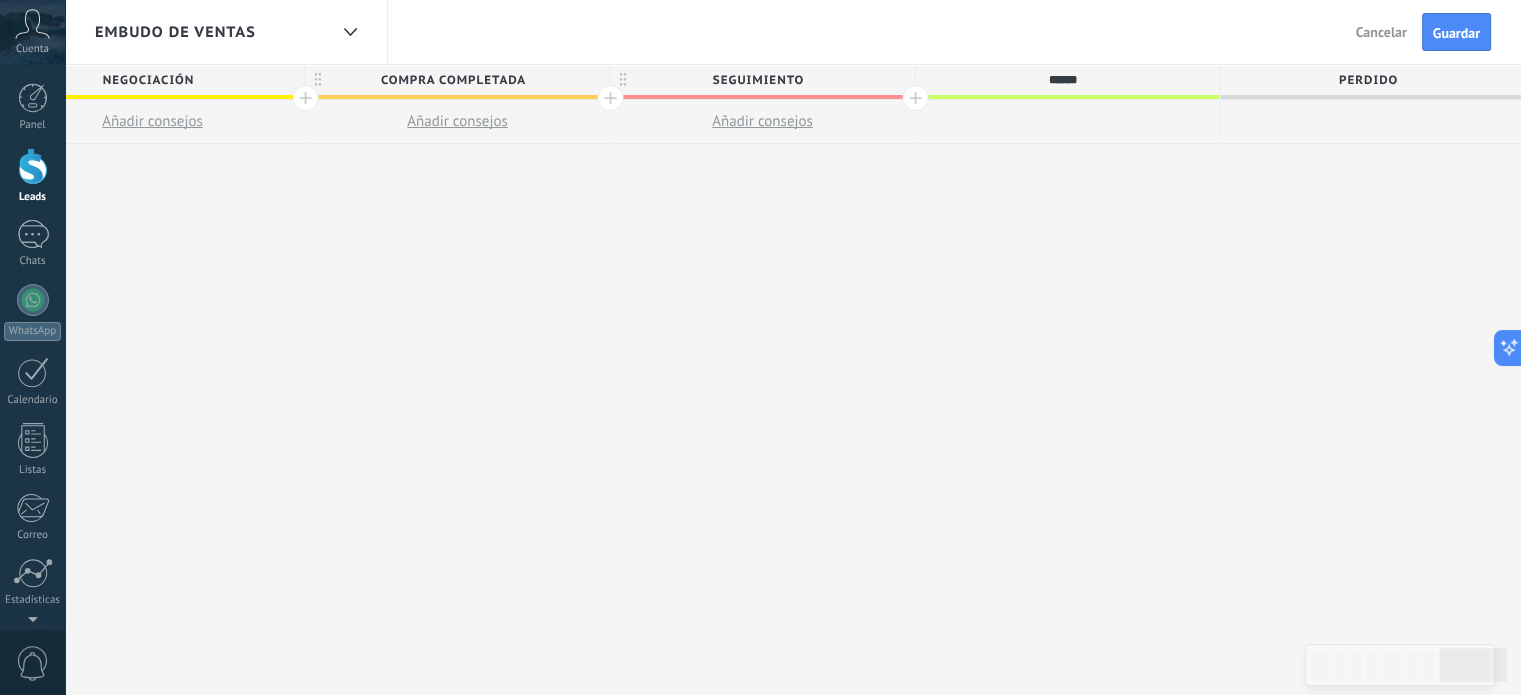 click on "******" at bounding box center [1062, 80] 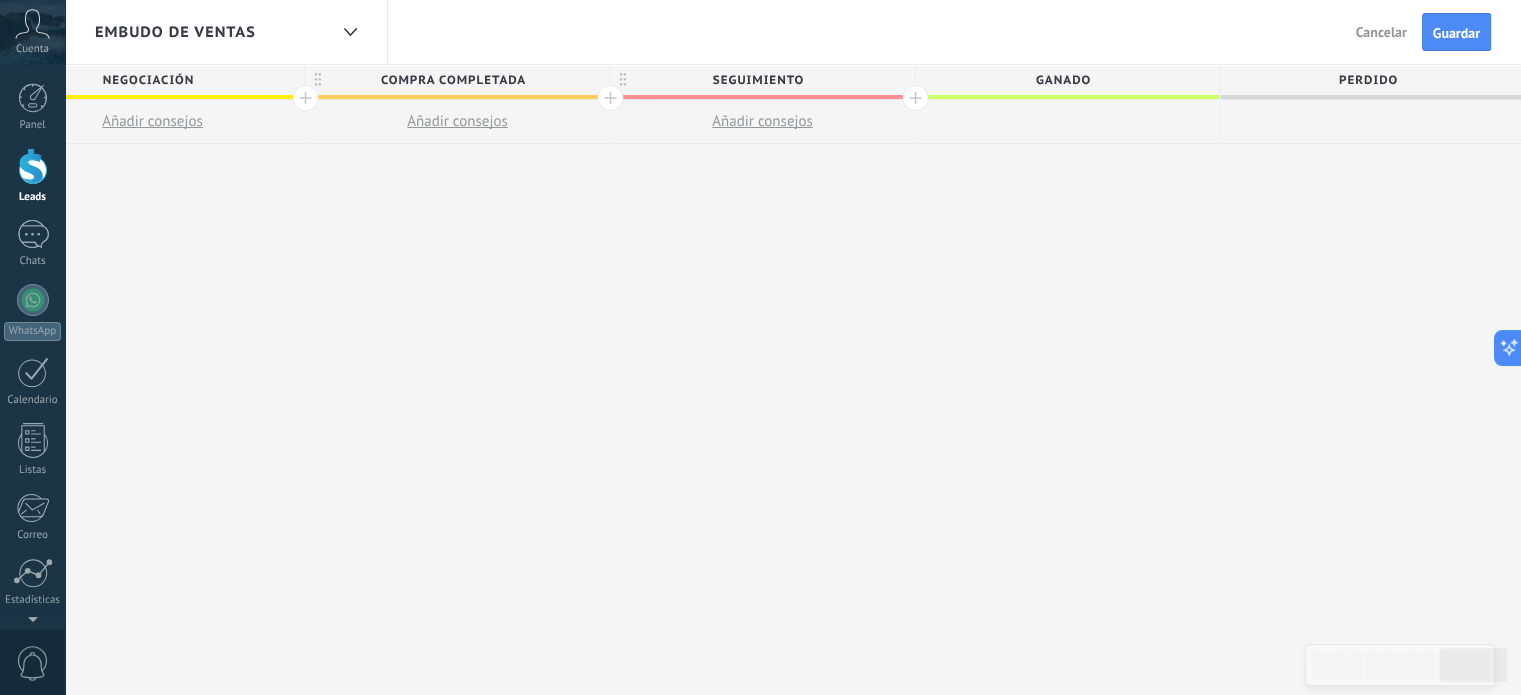 drag, startPoint x: 941, startPoint y: 88, endPoint x: 1192, endPoint y: 108, distance: 251.79555 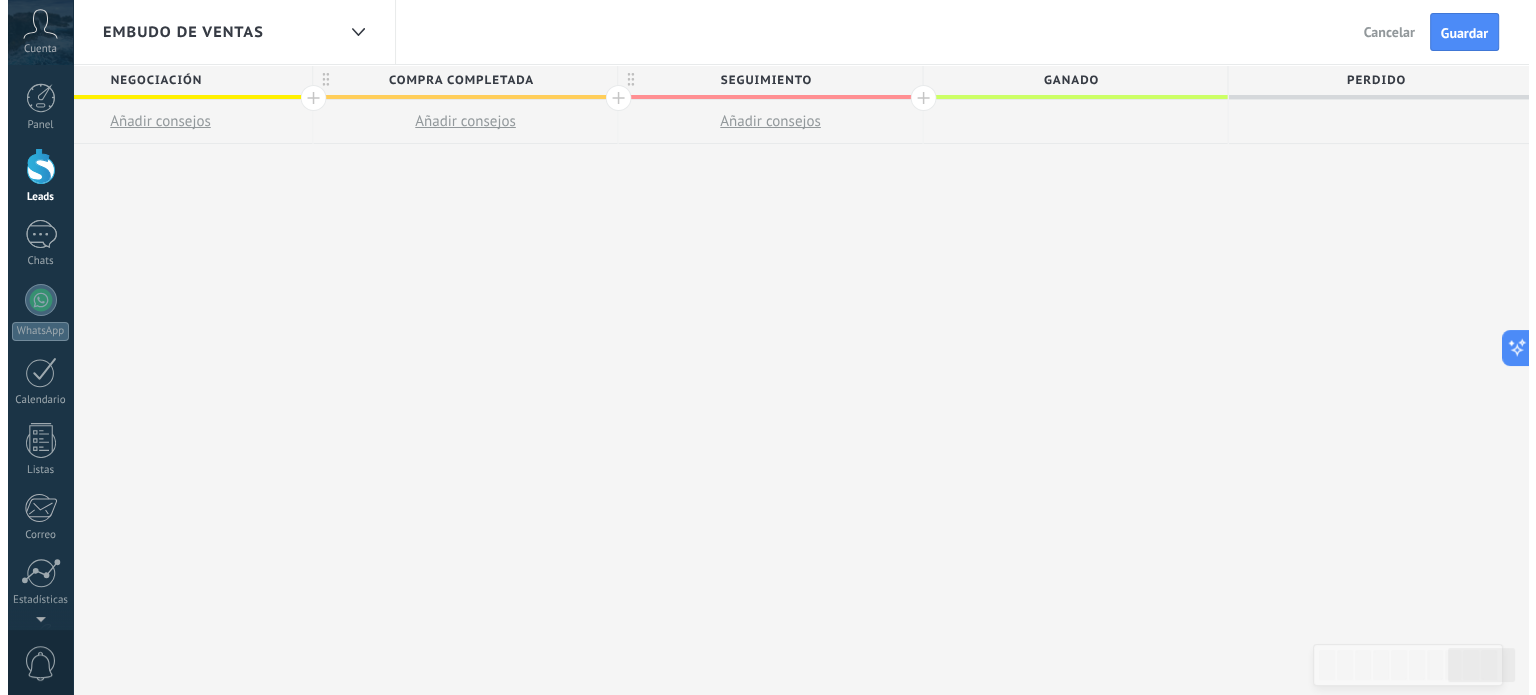 scroll, scrollTop: 0, scrollLeft: 3744, axis: horizontal 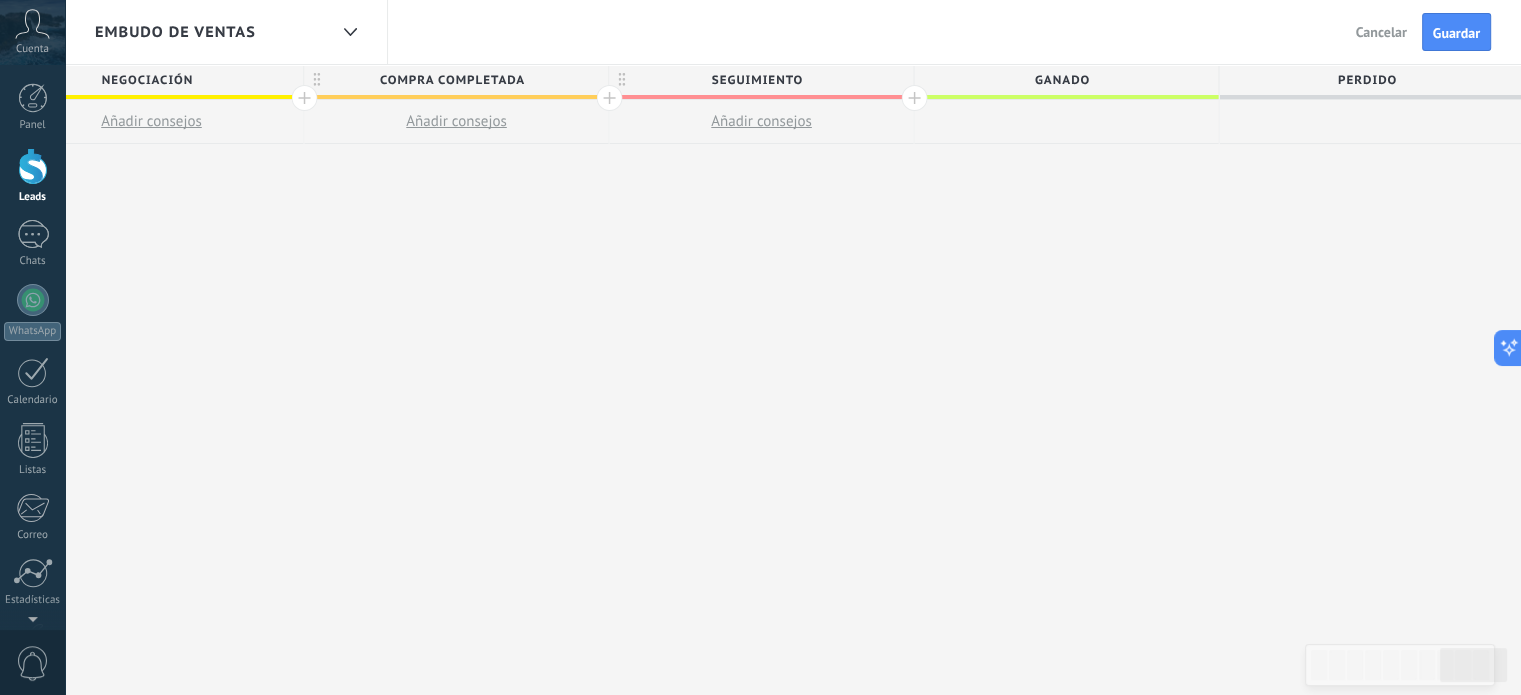 click on "Seguimiento" at bounding box center (756, 80) 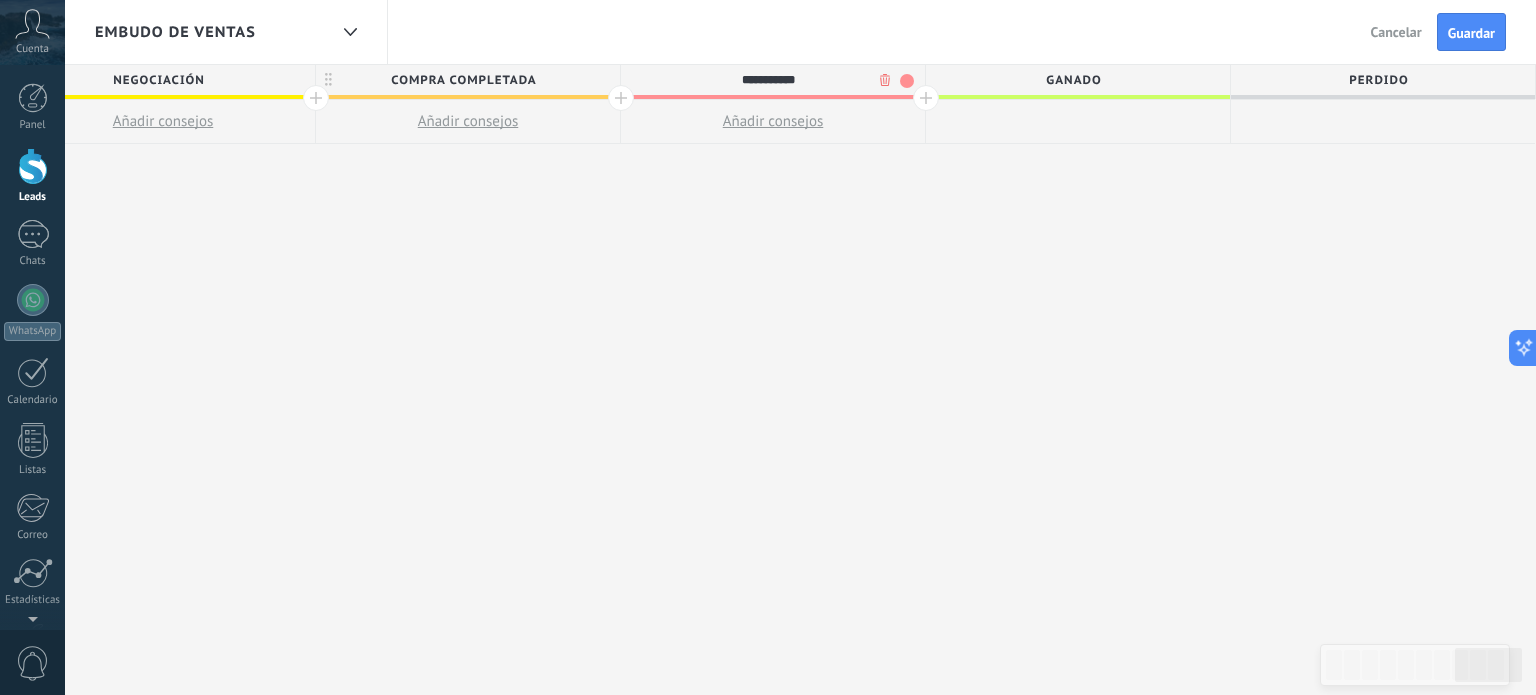click on ".abccls-1,.abccls-2{fill-rule:evenodd}.abccls-2{fill:#fff} .abfcls-1{fill:none}.abfcls-2{fill:#fff} .abncls-1{isolation:isolate}.abncls-2{opacity:.06}.abncls-2,.abncls-3,.abncls-6{mix-blend-mode:multiply}.abncls-3{opacity:.15}.abncls-4,.abncls-8{fill:#fff}.abncls-5{fill:url(#abnlinear-gradient)}.abncls-6{opacity:.04}.abncls-7{fill:url(#abnlinear-gradient-2)}.abncls-8{fill-rule:evenodd} .abqst0{fill:#ffa200} .abwcls-1{fill:#252525} .cls-1{isolation:isolate} .acicls-1{fill:none} .aclcls-1{fill:#232323} .acnst0{display:none} .addcls-1,.addcls-2{fill:none;stroke-miterlimit:10}.addcls-1{stroke:#dfe0e5}.addcls-2{stroke:#a1a7ab} .adecls-1,.adecls-2{fill:none;stroke-miterlimit:10}.adecls-1{stroke:#dfe0e5}.adecls-2{stroke:#a1a7ab} .adqcls-1{fill:#8591a5;fill-rule:evenodd} .aeccls-1{fill:#5c9f37} .aeecls-1{fill:#f86161} .aejcls-1{fill:#8591a5;fill-rule:evenodd} .aekcls-1{fill-rule:evenodd} .aelcls-1{fill-rule:evenodd;fill:currentColor} .aemcls-1{fill-rule:evenodd;fill:currentColor} .aencls-2{fill:#f86161;opacity:.3}" at bounding box center (768, 347) 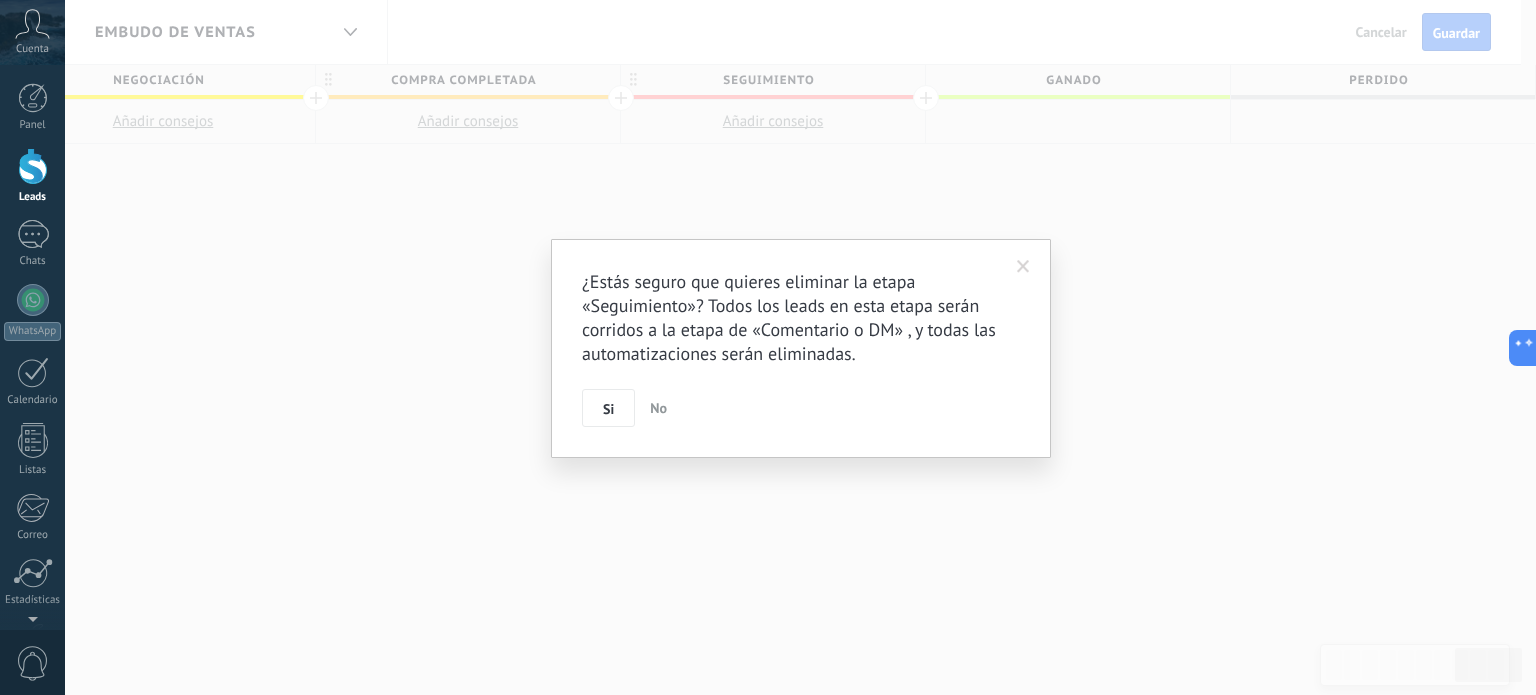 drag, startPoint x: 602, startPoint y: 407, endPoint x: 611, endPoint y: 396, distance: 14.21267 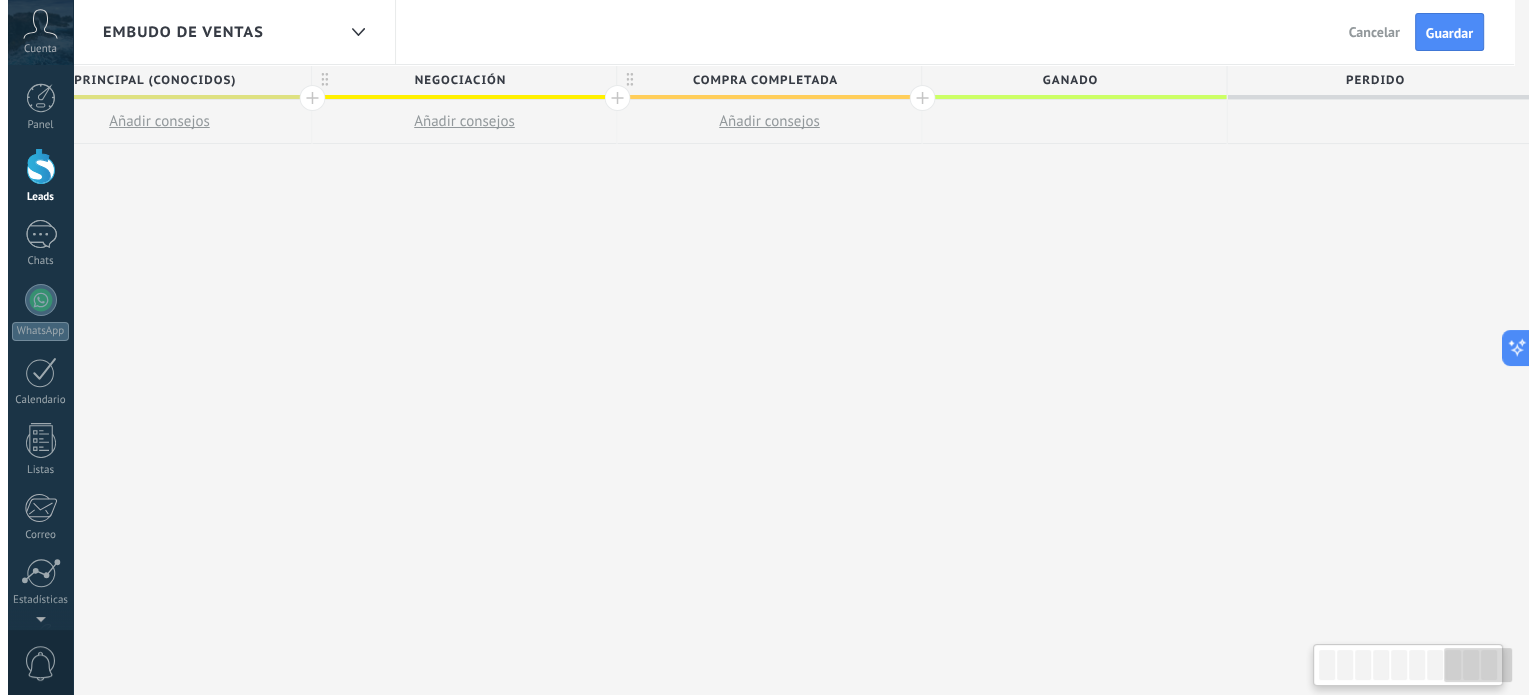 scroll, scrollTop: 0, scrollLeft: 3424, axis: horizontal 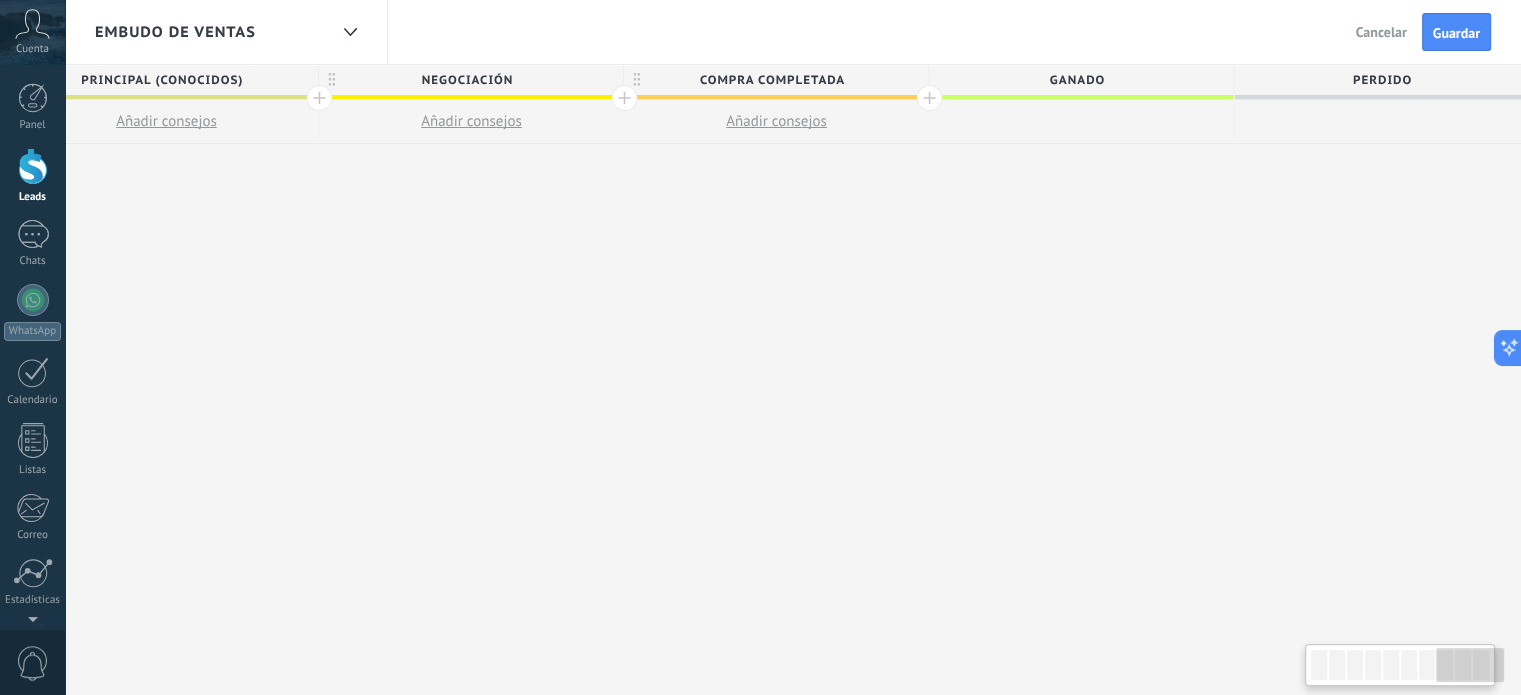 click on "Compra completada" at bounding box center [771, 80] 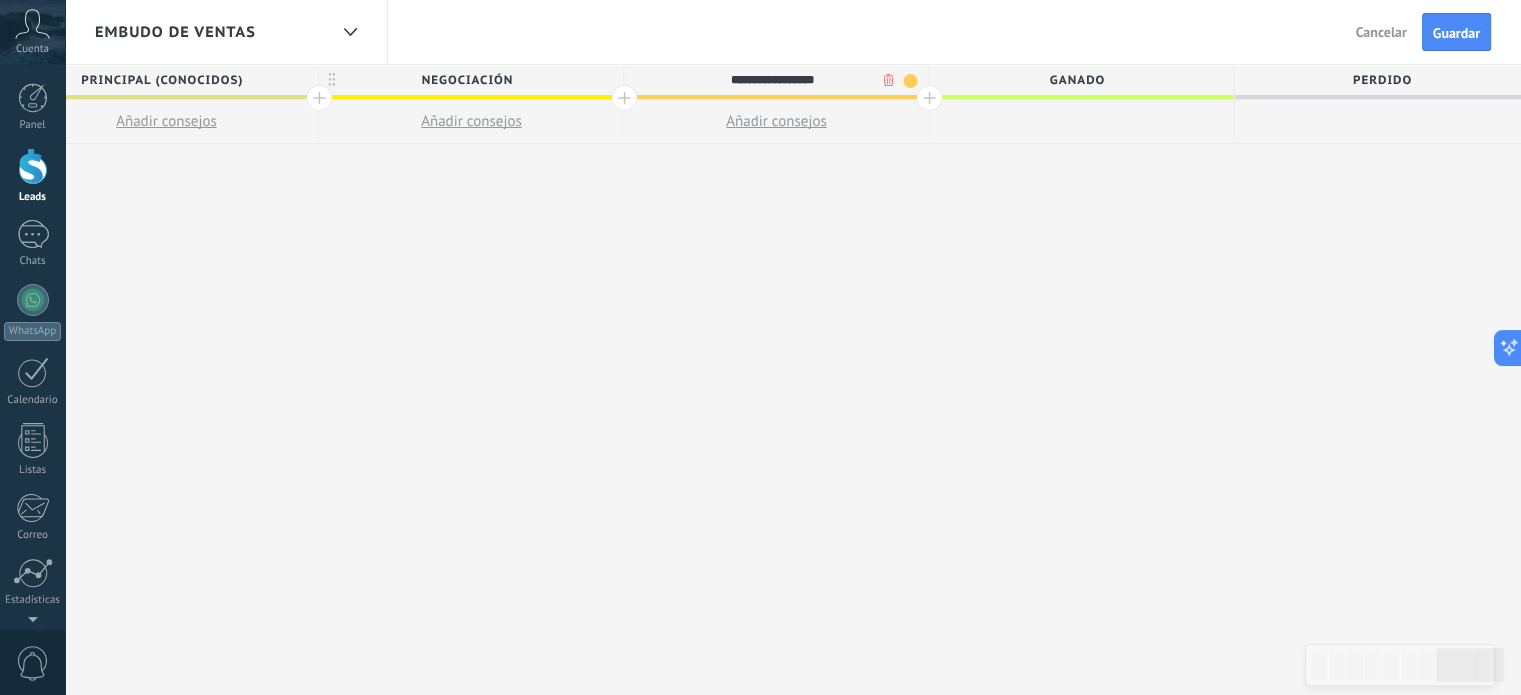 click on ".abccls-1,.abccls-2{fill-rule:evenodd}.abccls-2{fill:#fff} .abfcls-1{fill:none}.abfcls-2{fill:#fff} .abncls-1{isolation:isolate}.abncls-2{opacity:.06}.abncls-2,.abncls-3,.abncls-6{mix-blend-mode:multiply}.abncls-3{opacity:.15}.abncls-4,.abncls-8{fill:#fff}.abncls-5{fill:url(#abnlinear-gradient)}.abncls-6{opacity:.04}.abncls-7{fill:url(#abnlinear-gradient-2)}.abncls-8{fill-rule:evenodd} .abqst0{fill:#ffa200} .abwcls-1{fill:#252525} .cls-1{isolation:isolate} .acicls-1{fill:none} .aclcls-1{fill:#232323} .acnst0{display:none} .addcls-1,.addcls-2{fill:none;stroke-miterlimit:10}.addcls-1{stroke:#dfe0e5}.addcls-2{stroke:#a1a7ab} .adecls-1,.adecls-2{fill:none;stroke-miterlimit:10}.adecls-1{stroke:#dfe0e5}.adecls-2{stroke:#a1a7ab} .adqcls-1{fill:#8591a5;fill-rule:evenodd} .aeccls-1{fill:#5c9f37} .aeecls-1{fill:#f86161} .aejcls-1{fill:#8591a5;fill-rule:evenodd} .aekcls-1{fill-rule:evenodd} .aelcls-1{fill-rule:evenodd;fill:currentColor} .aemcls-1{fill-rule:evenodd;fill:currentColor} .aencls-2{fill:#f86161;opacity:.3}" at bounding box center (760, 347) 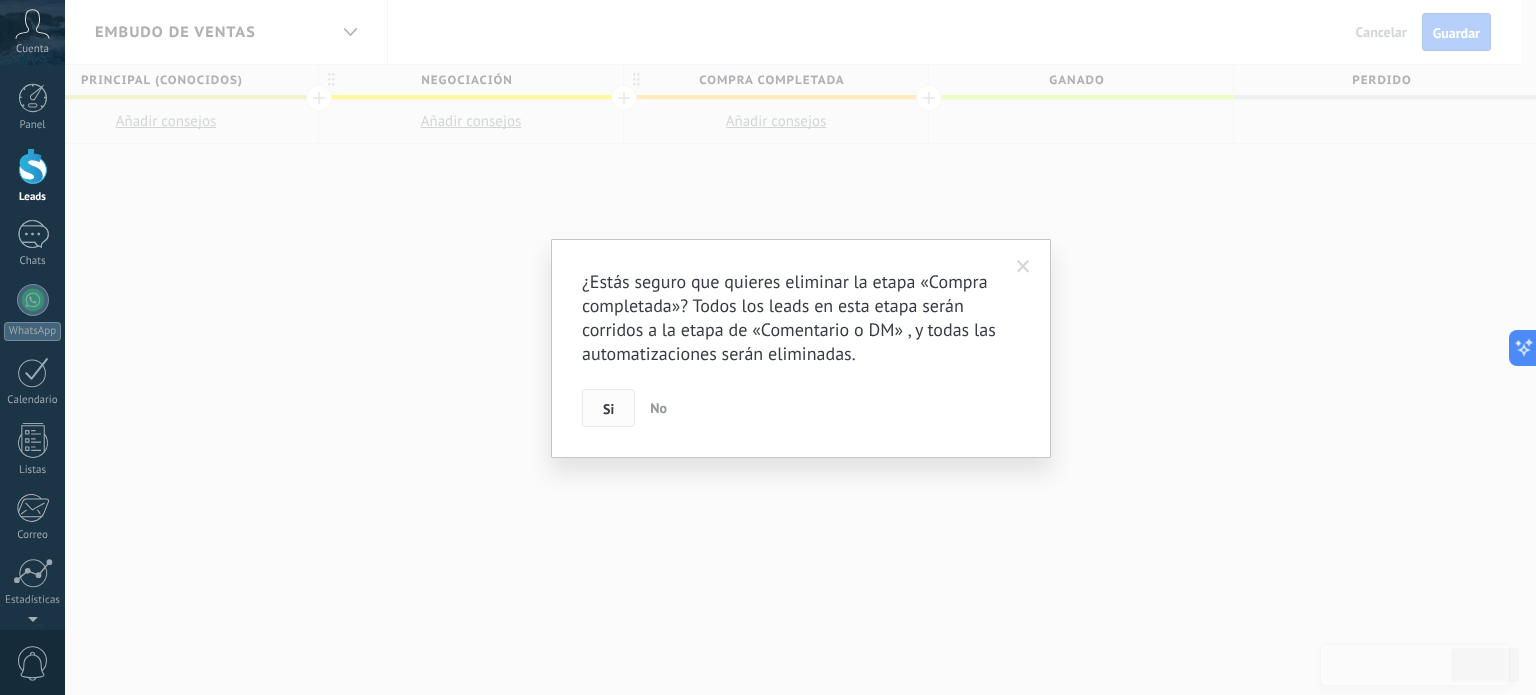 click on "Si" at bounding box center (608, 408) 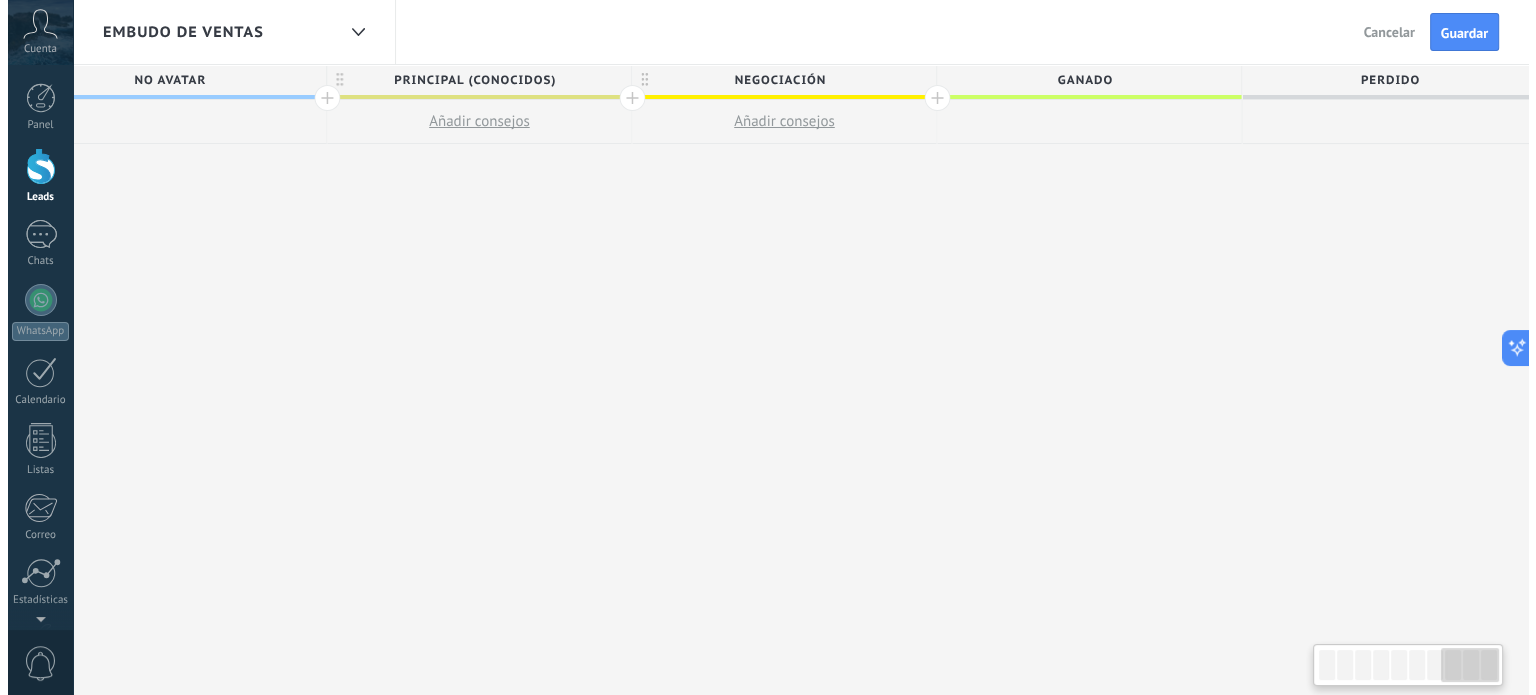 scroll, scrollTop: 0, scrollLeft: 3116, axis: horizontal 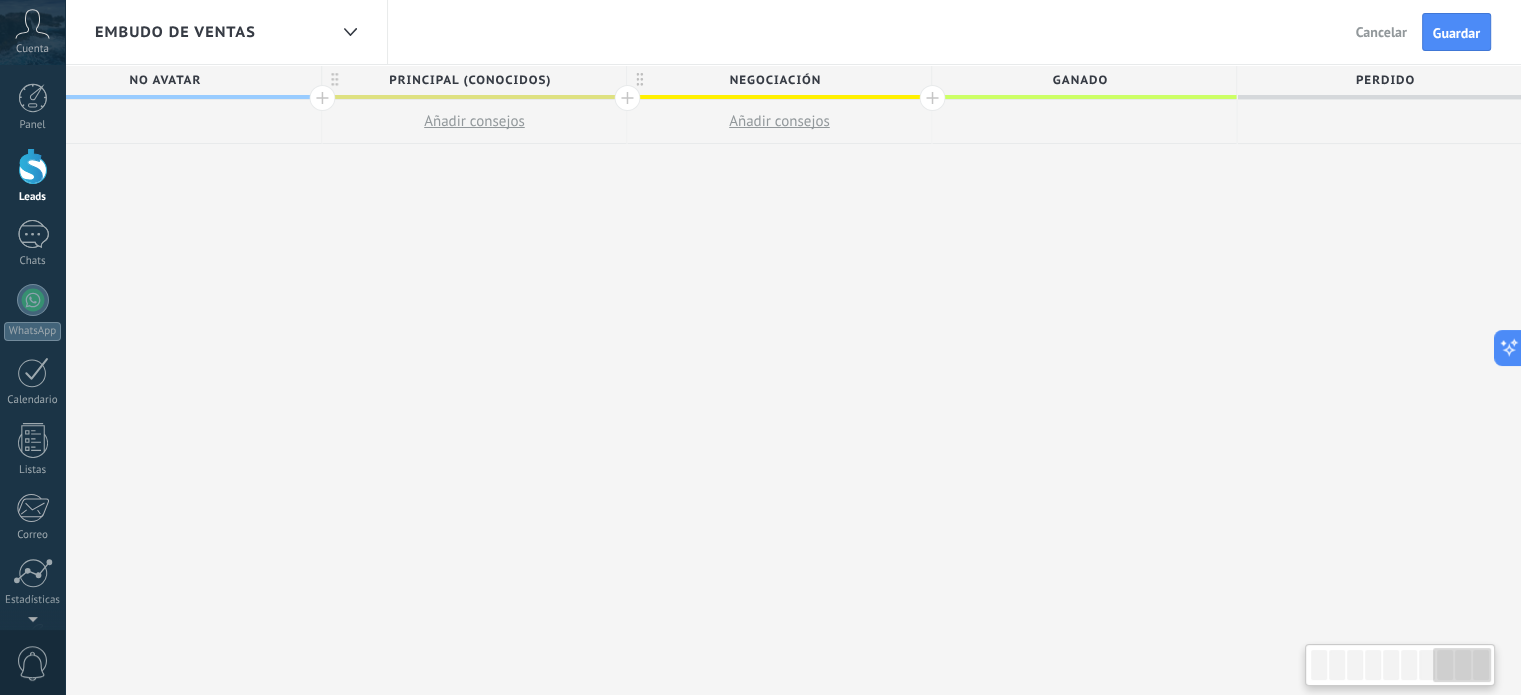 click on "Negociación" at bounding box center [774, 80] 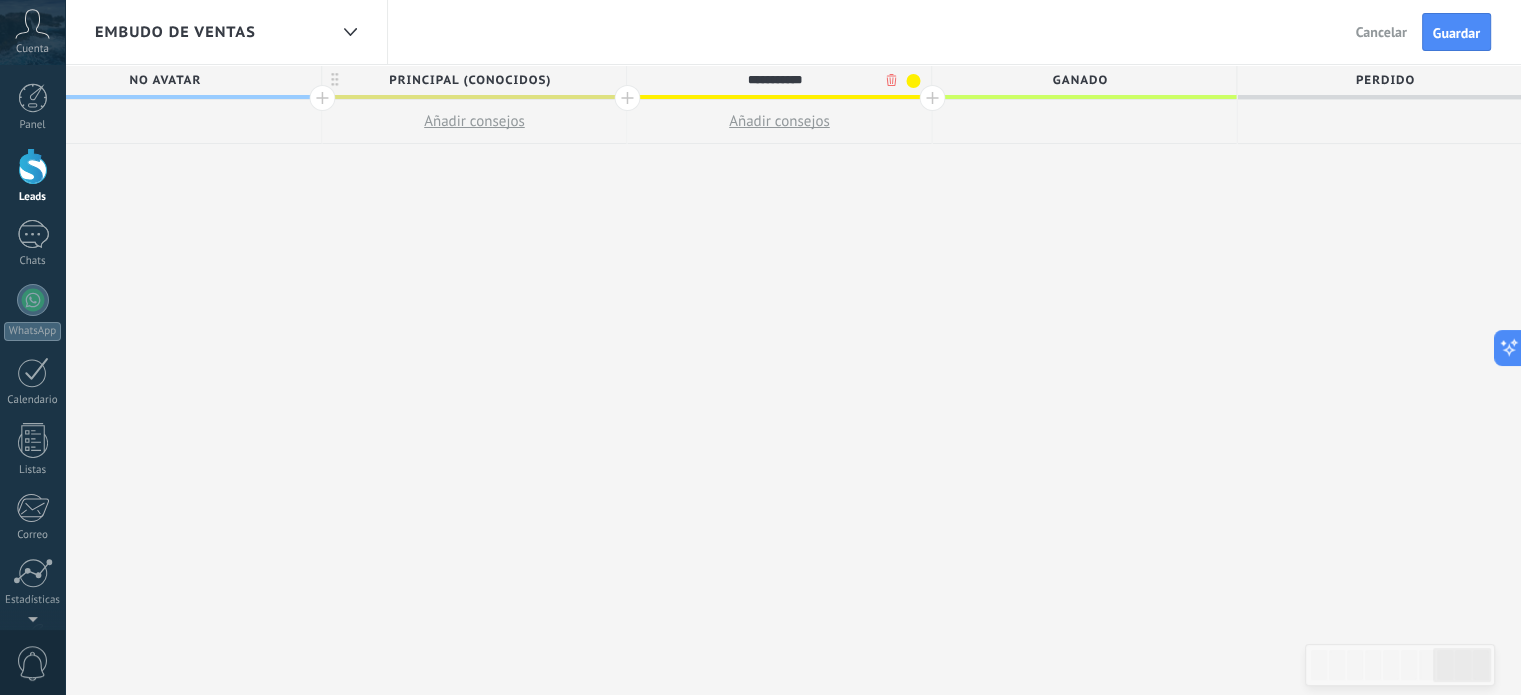 click on ".abccls-1,.abccls-2{fill-rule:evenodd}.abccls-2{fill:#fff} .abfcls-1{fill:none}.abfcls-2{fill:#fff} .abncls-1{isolation:isolate}.abncls-2{opacity:.06}.abncls-2,.abncls-3,.abncls-6{mix-blend-mode:multiply}.abncls-3{opacity:.15}.abncls-4,.abncls-8{fill:#fff}.abncls-5{fill:url(#abnlinear-gradient)}.abncls-6{opacity:.04}.abncls-7{fill:url(#abnlinear-gradient-2)}.abncls-8{fill-rule:evenodd} .abqst0{fill:#ffa200} .abwcls-1{fill:#252525} .cls-1{isolation:isolate} .acicls-1{fill:none} .aclcls-1{fill:#232323} .acnst0{display:none} .addcls-1,.addcls-2{fill:none;stroke-miterlimit:10}.addcls-1{stroke:#dfe0e5}.addcls-2{stroke:#a1a7ab} .adecls-1,.adecls-2{fill:none;stroke-miterlimit:10}.adecls-1{stroke:#dfe0e5}.adecls-2{stroke:#a1a7ab} .adqcls-1{fill:#8591a5;fill-rule:evenodd} .aeccls-1{fill:#5c9f37} .aeecls-1{fill:#f86161} .aejcls-1{fill:#8591a5;fill-rule:evenodd} .aekcls-1{fill-rule:evenodd} .aelcls-1{fill-rule:evenodd;fill:currentColor} .aemcls-1{fill-rule:evenodd;fill:currentColor} .aencls-2{fill:#f86161;opacity:.3}" at bounding box center [760, 347] 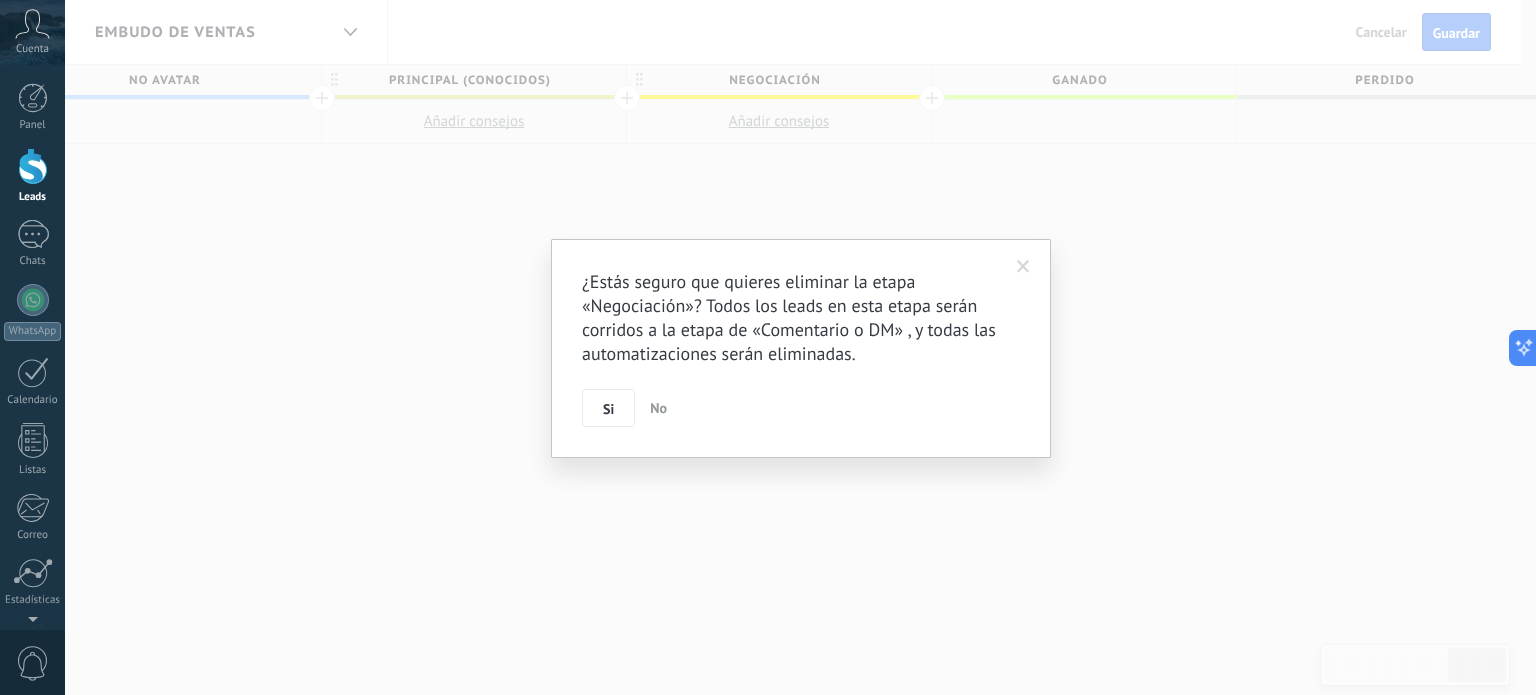 click on "Si" at bounding box center (608, 408) 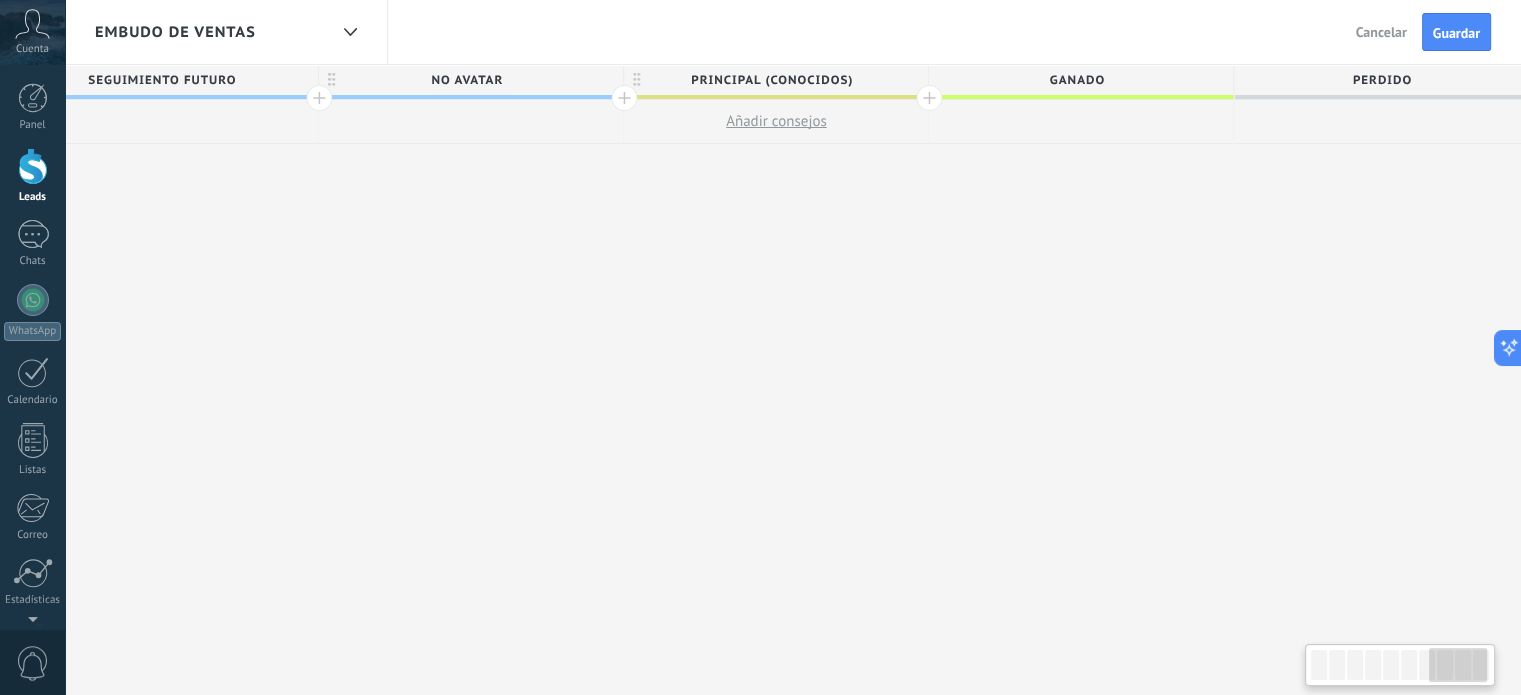 click on "Ganado" at bounding box center [1076, 80] 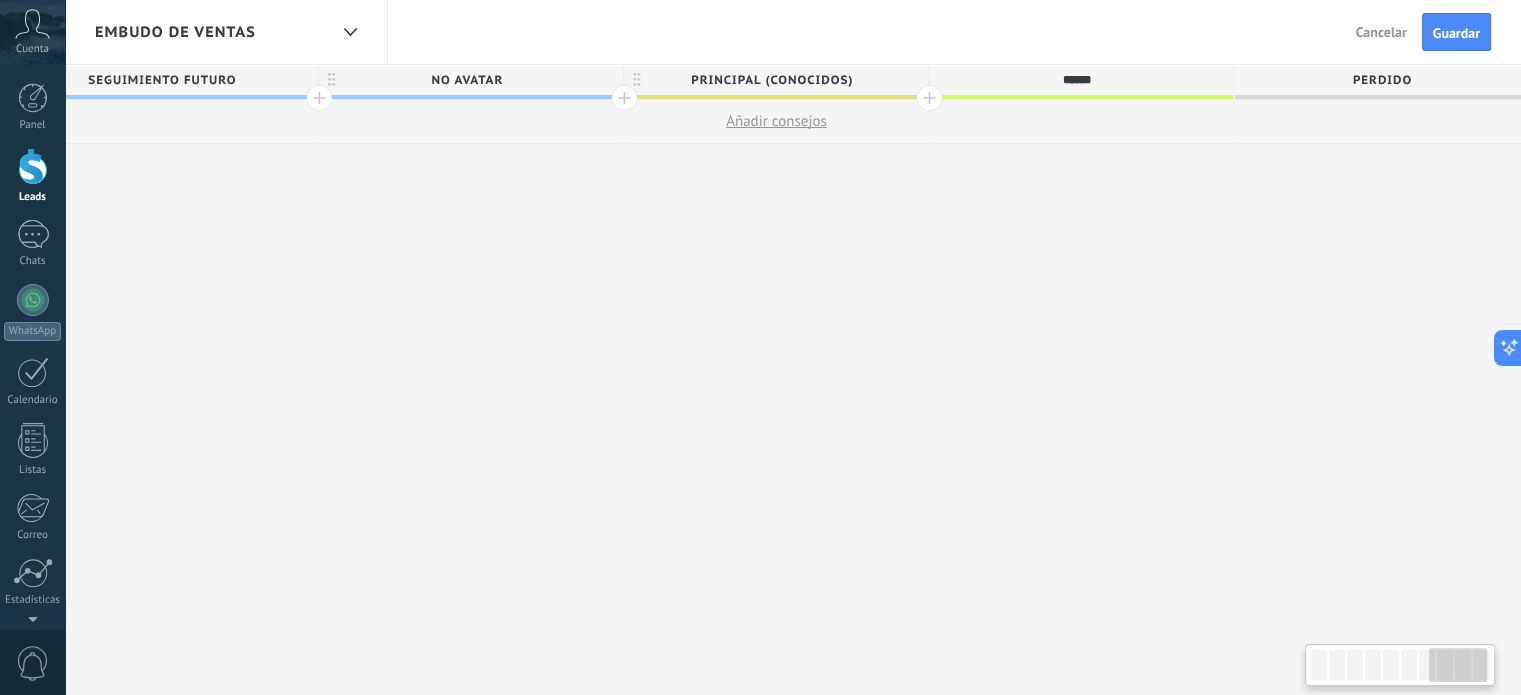 scroll, scrollTop: 0, scrollLeft: 2812, axis: horizontal 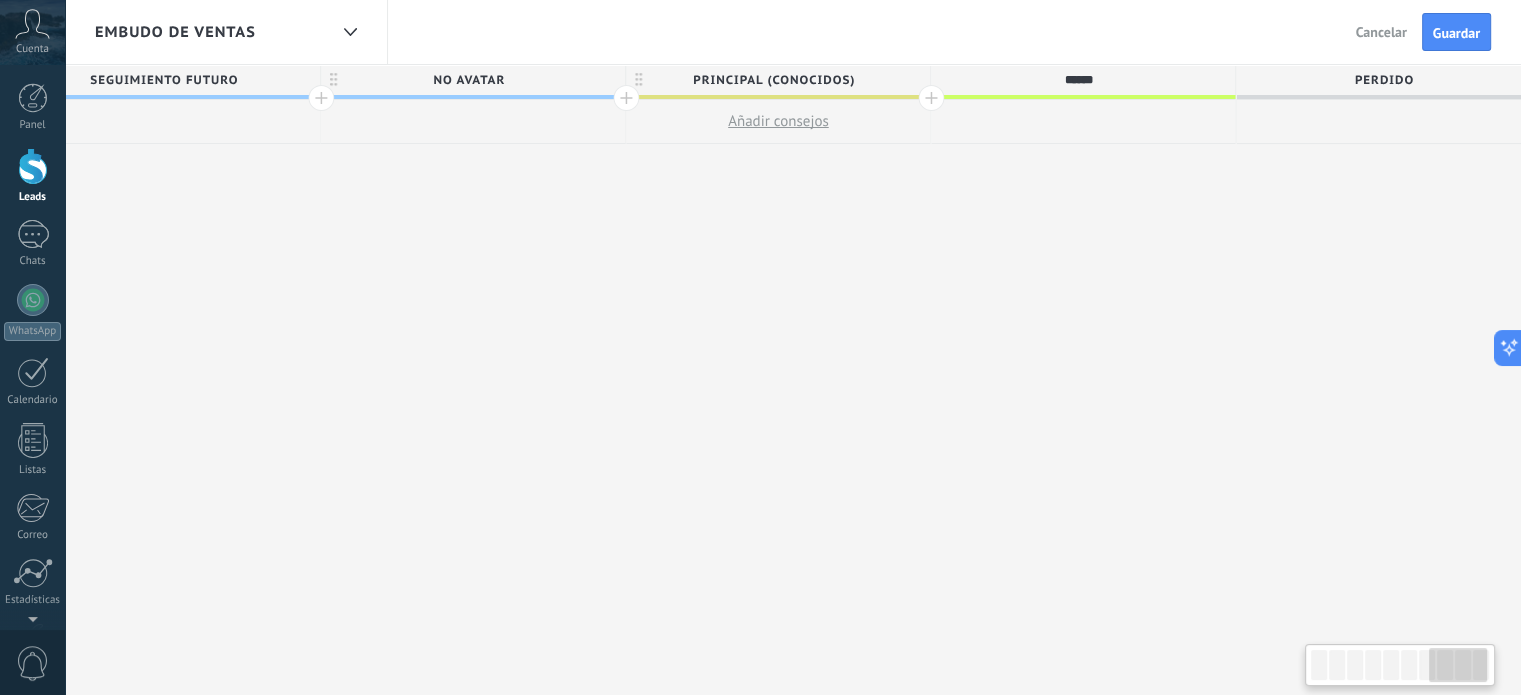 click on "******" at bounding box center (1078, 80) 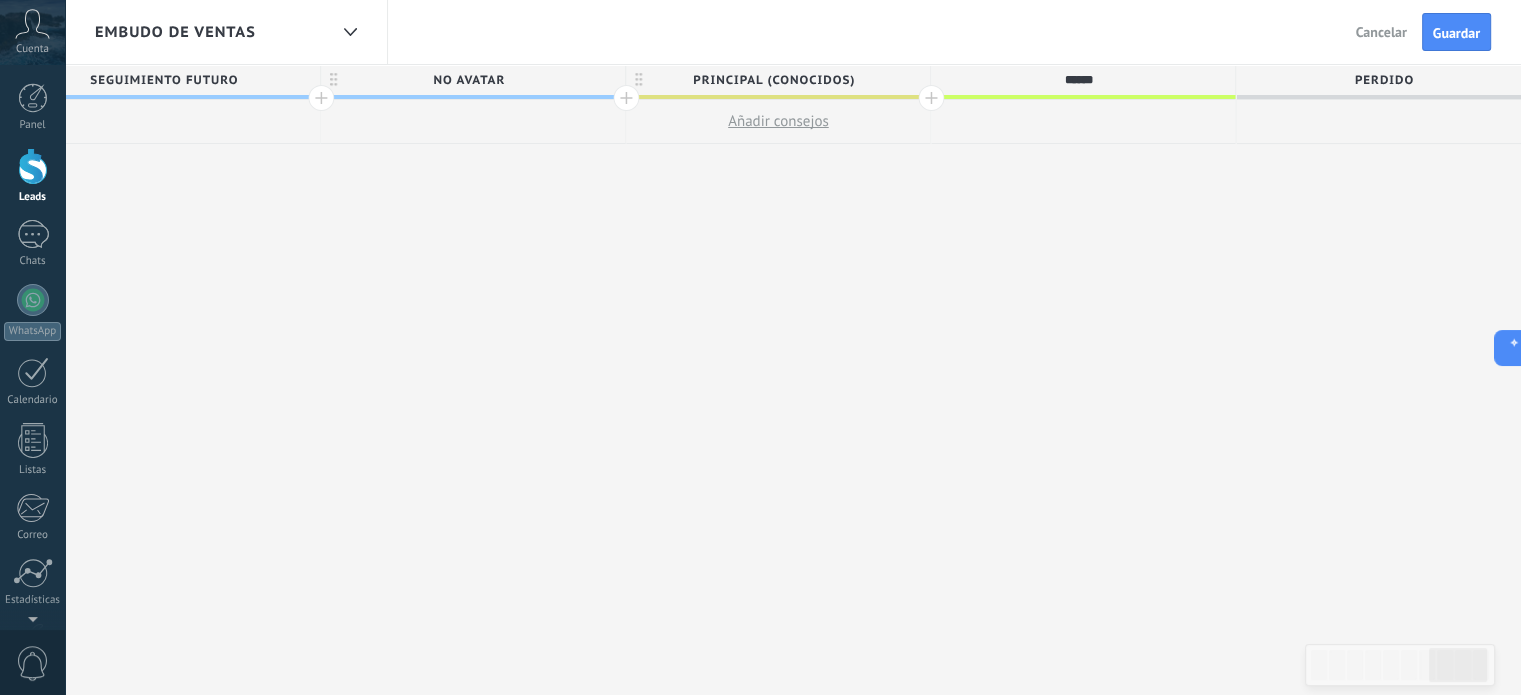 click on "******" at bounding box center (1078, 80) 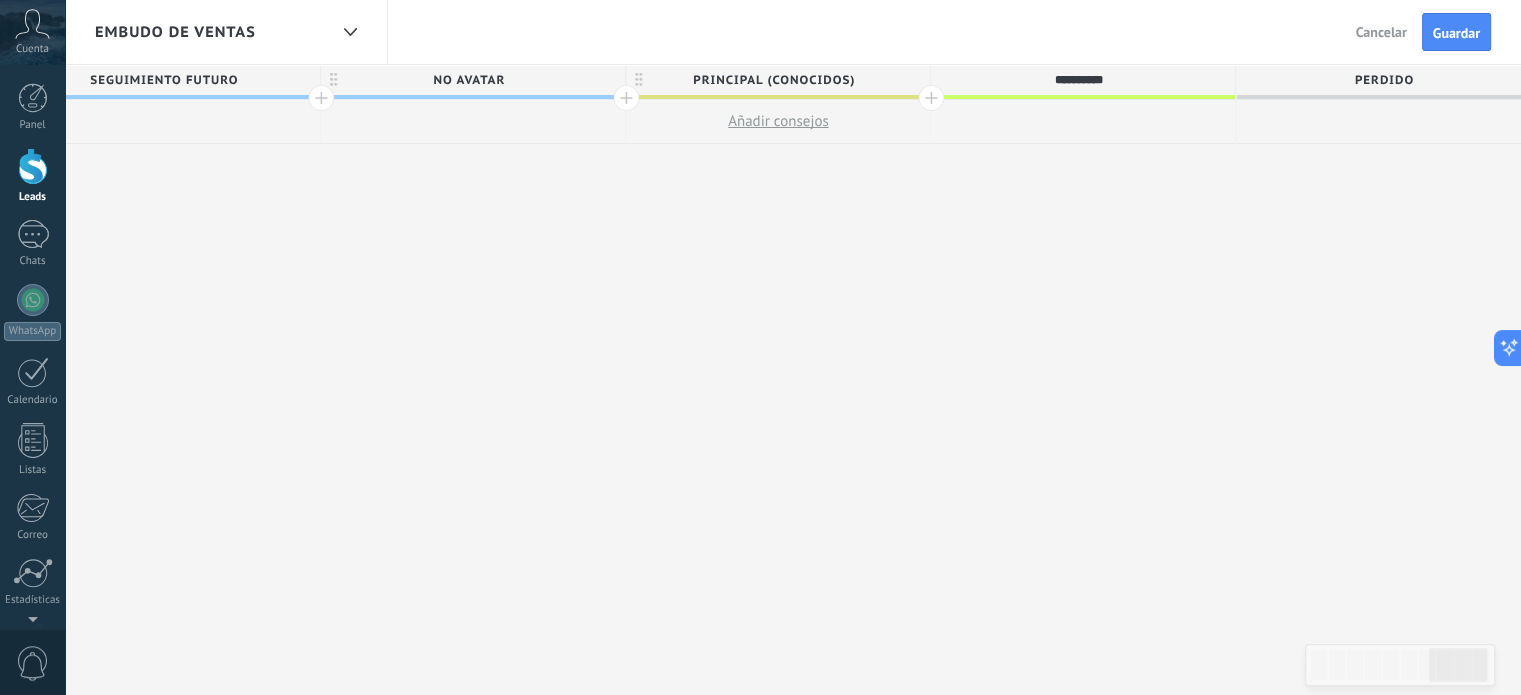 type on "**********" 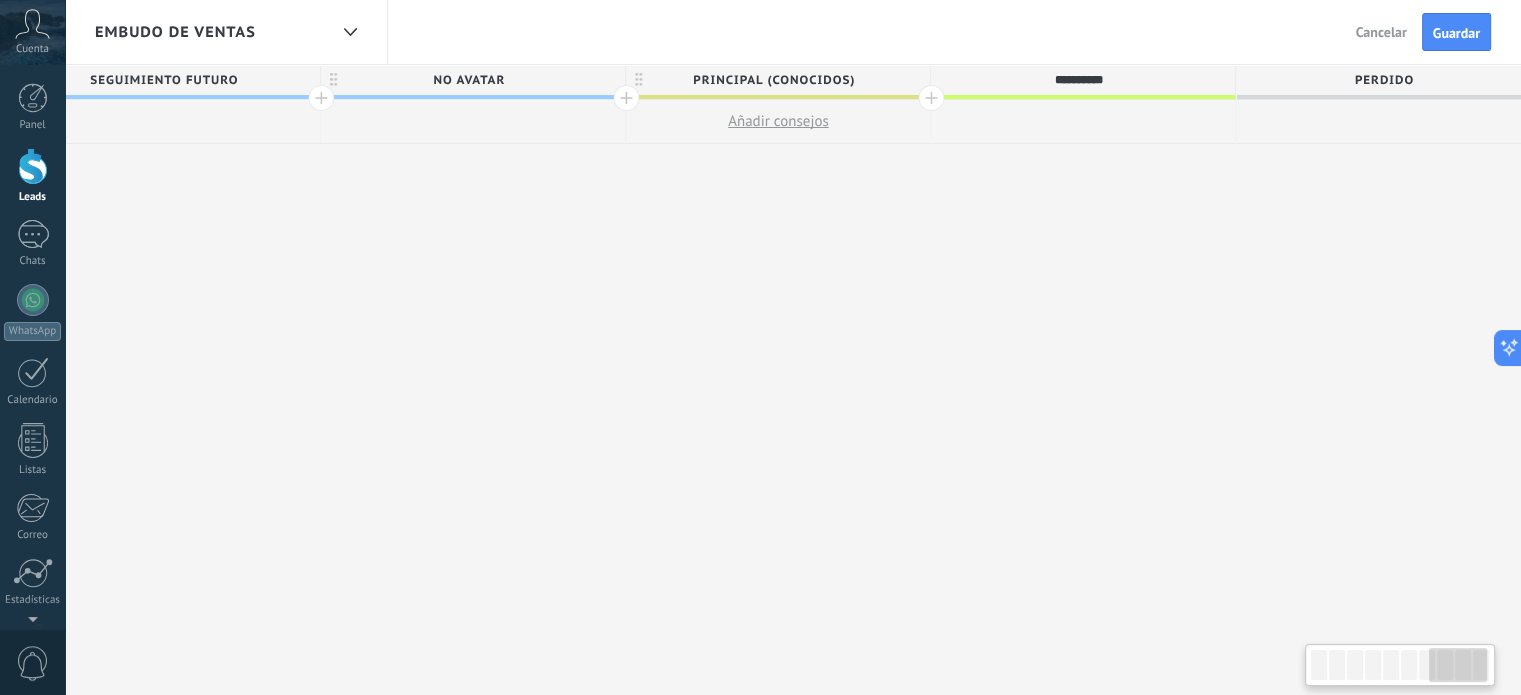 scroll, scrollTop: 0, scrollLeft: 2811, axis: horizontal 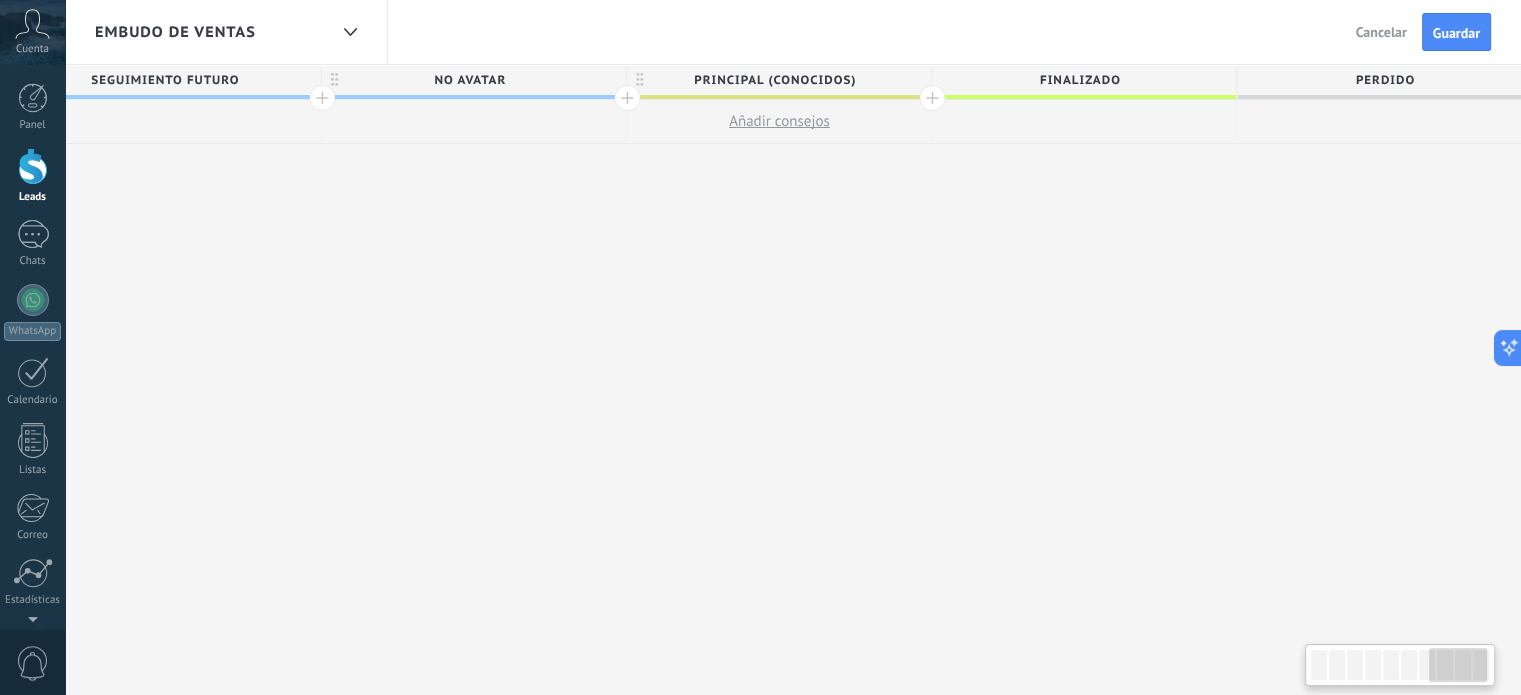 click on "Perdido" at bounding box center (1384, 80) 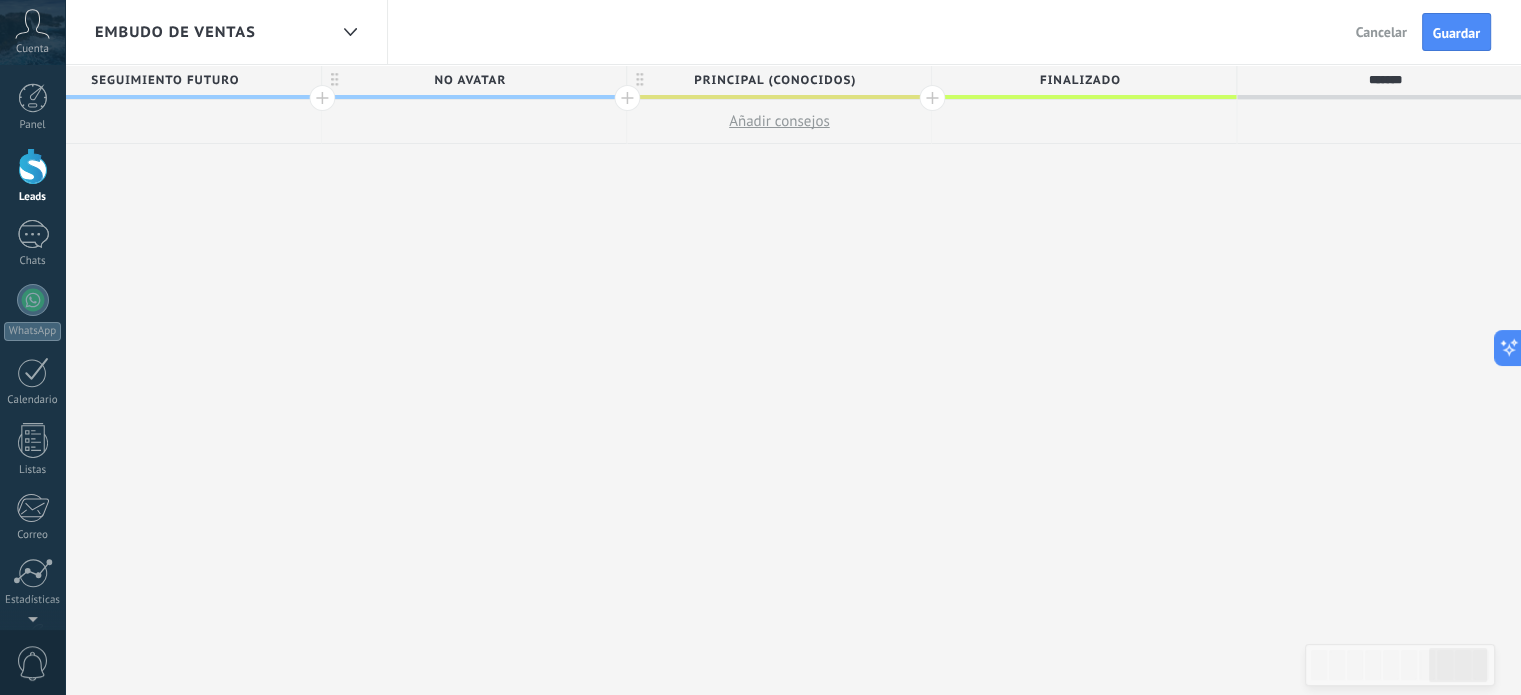 click on "*******" at bounding box center [1384, 80] 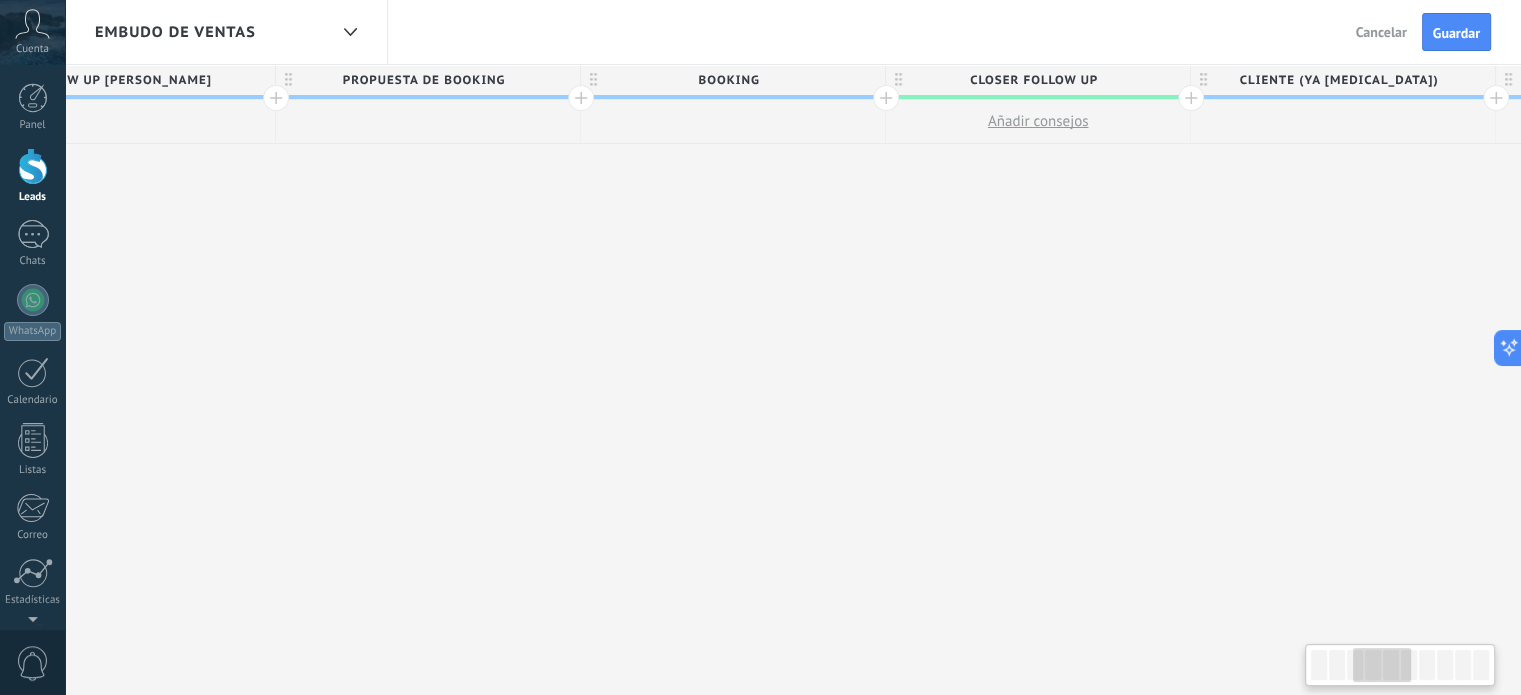scroll, scrollTop: 0, scrollLeft: 1028, axis: horizontal 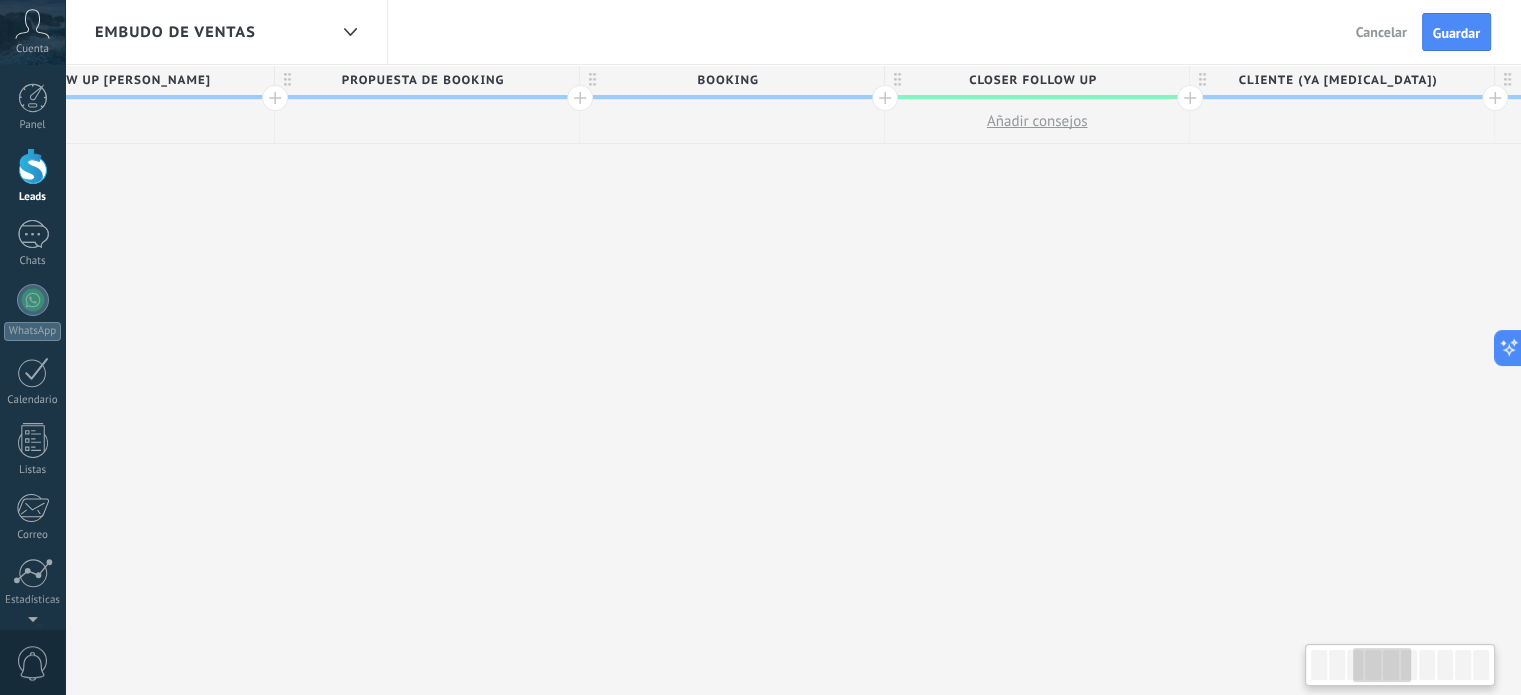 click on "Closer follow up" at bounding box center (1032, 80) 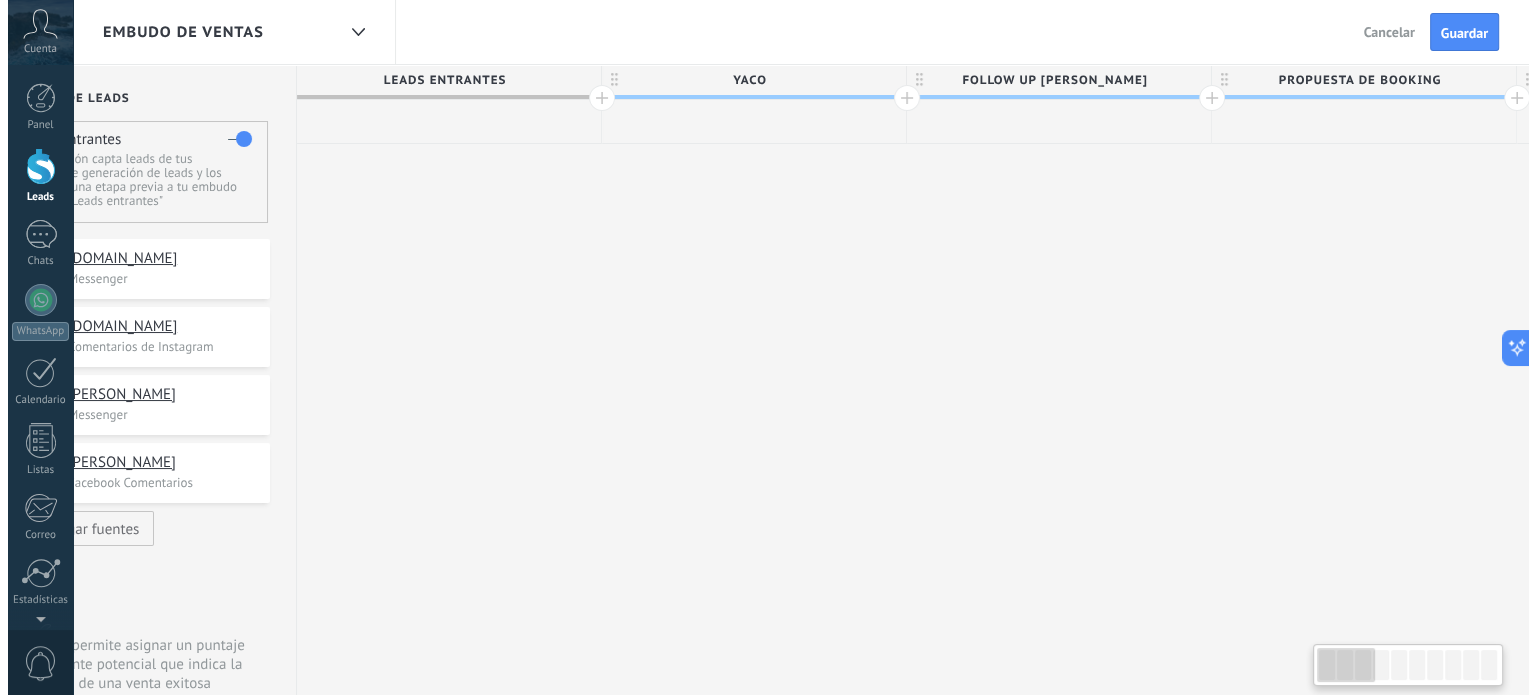 scroll, scrollTop: 0, scrollLeft: 0, axis: both 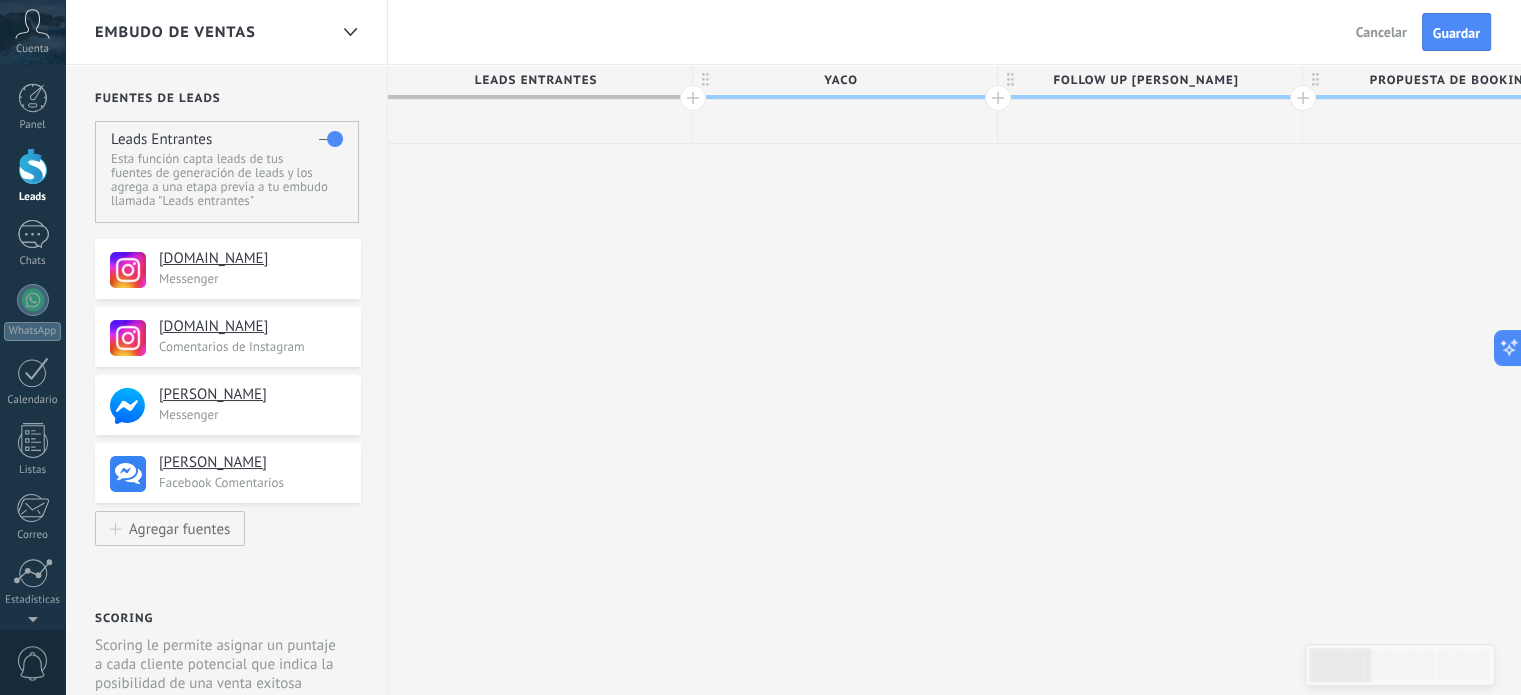 click on "Yaco" at bounding box center (840, 80) 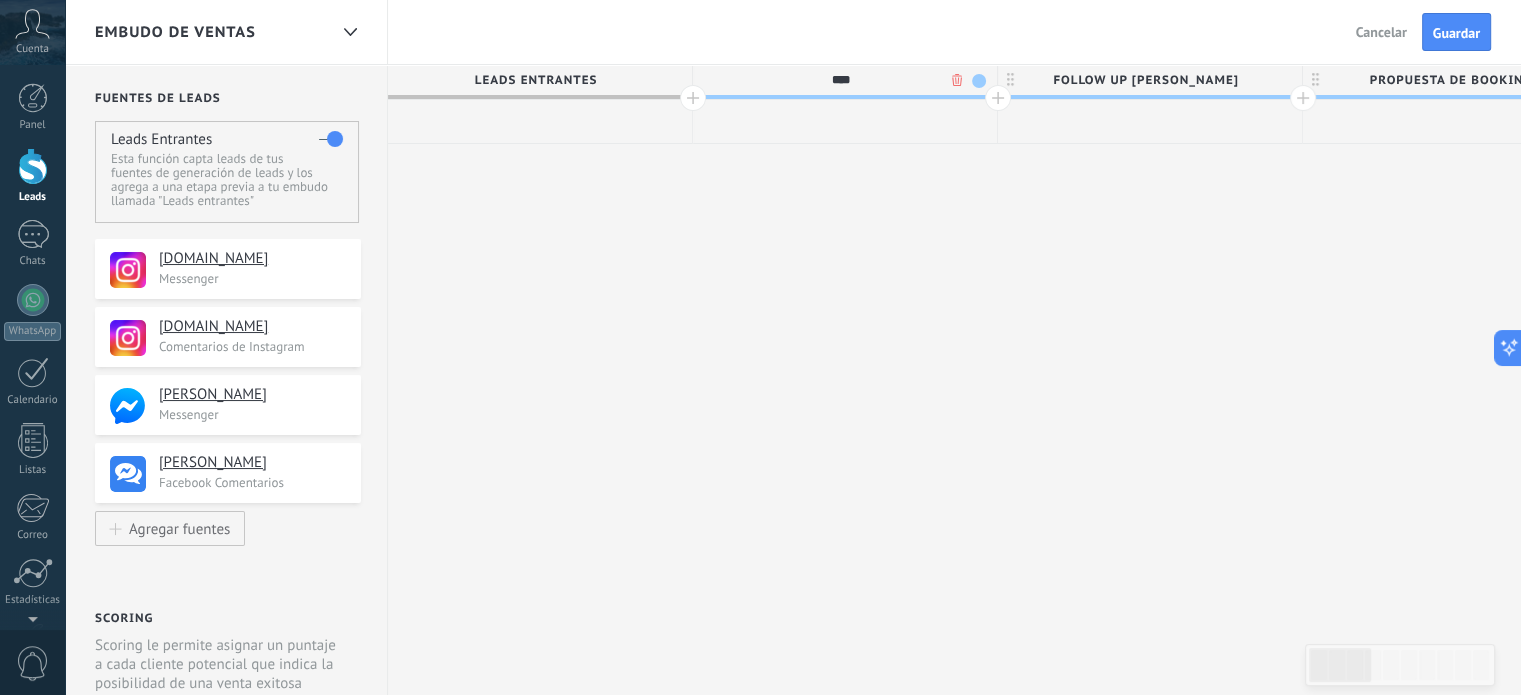 click on "****" at bounding box center [840, 80] 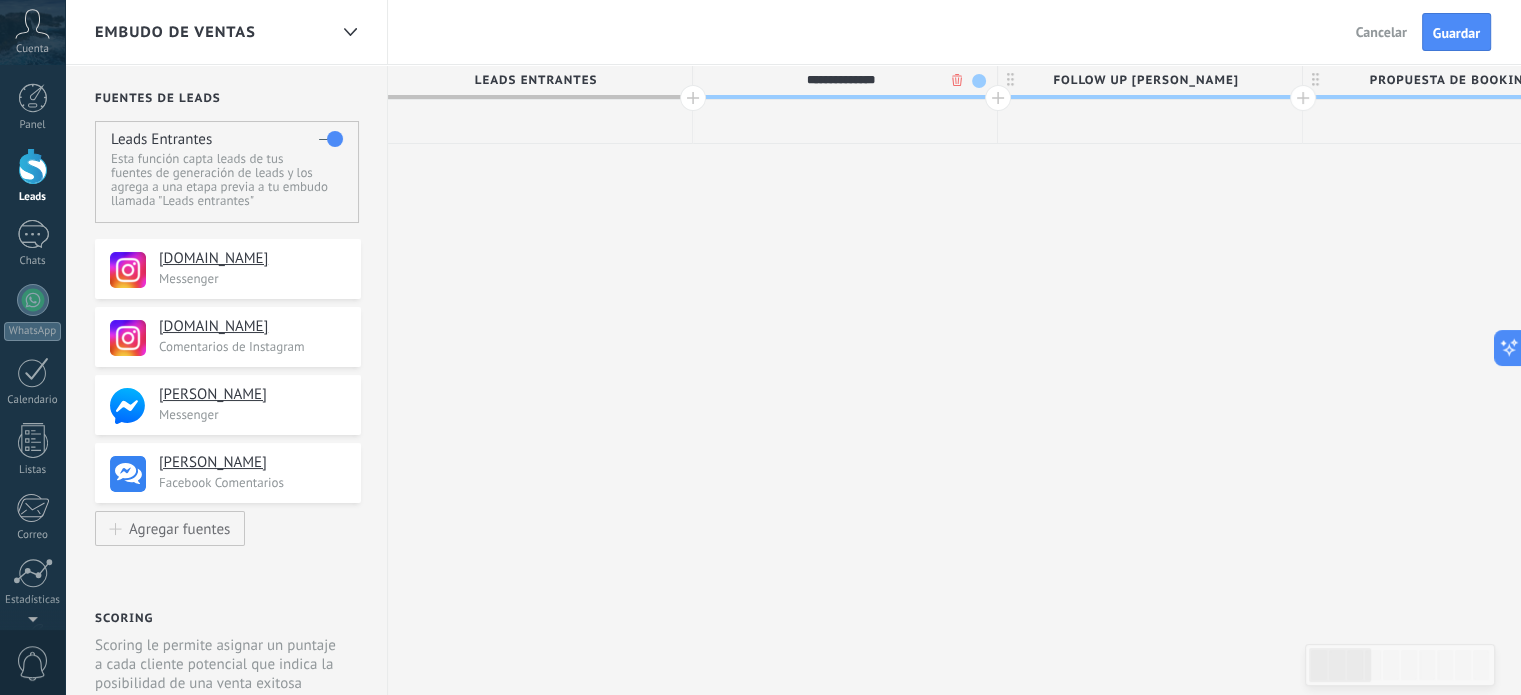 type on "**********" 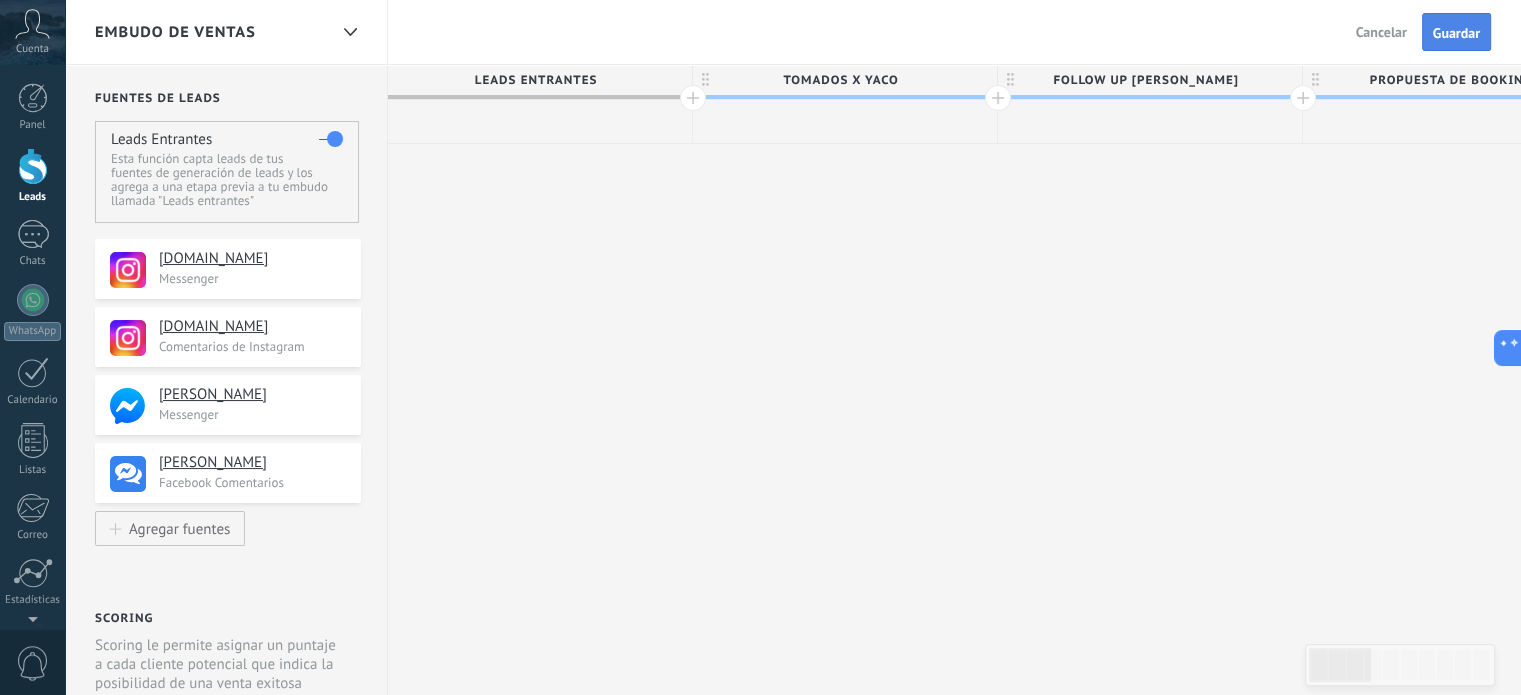click on "Guardar" at bounding box center [1456, 33] 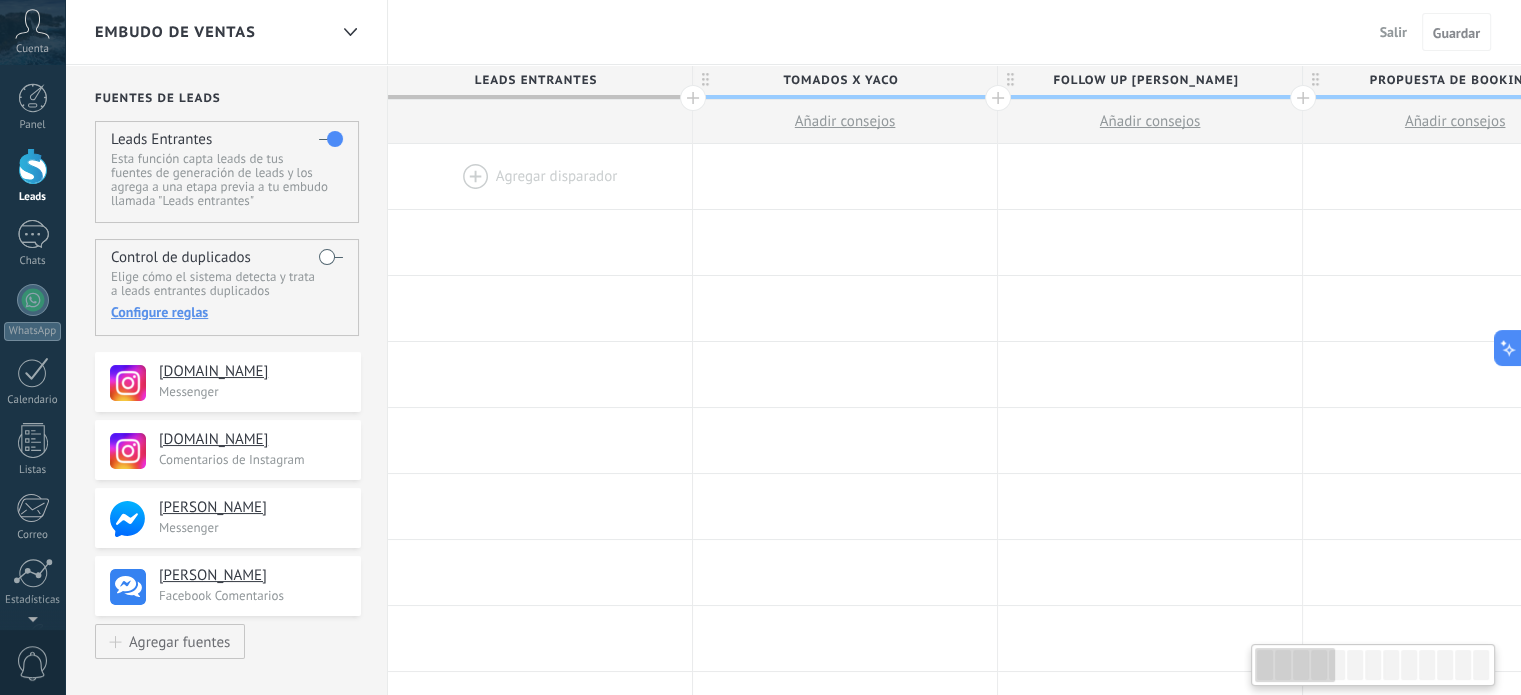 click at bounding box center (33, 166) 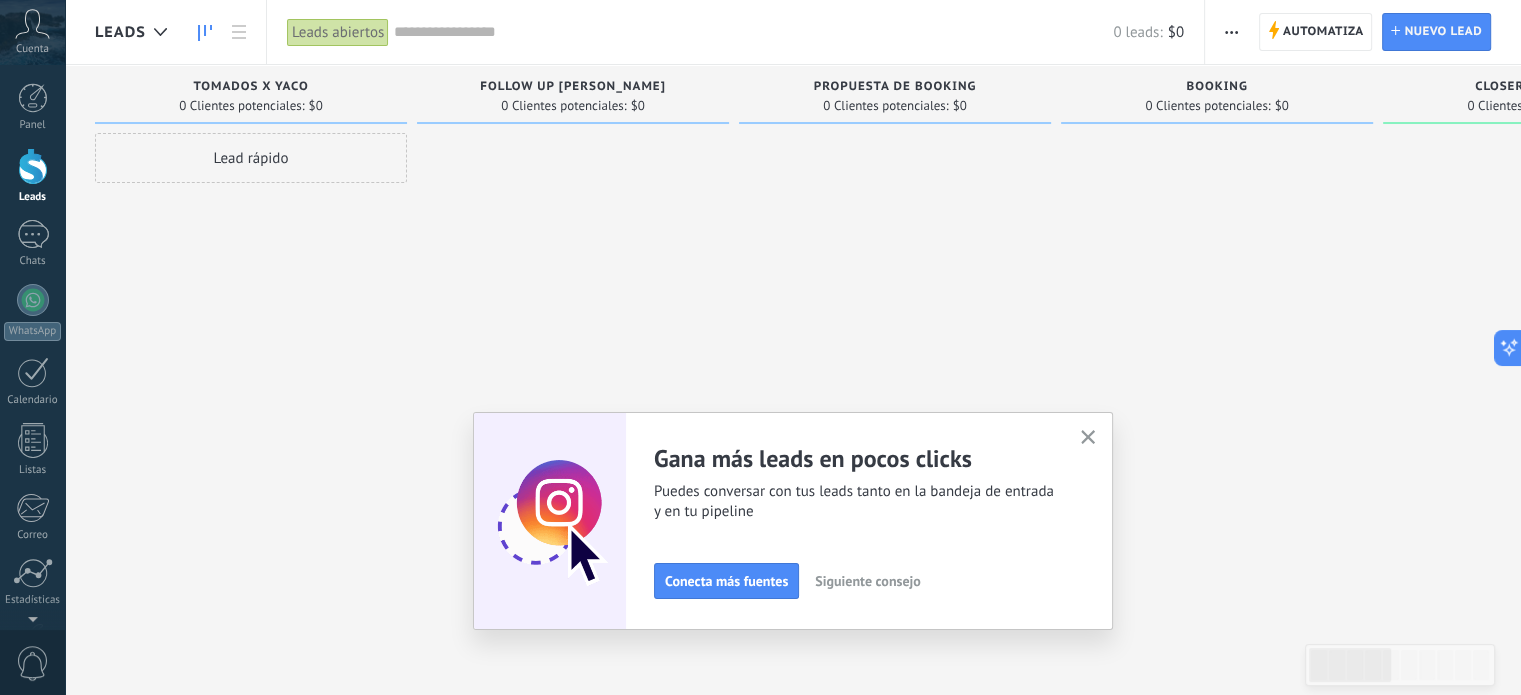 click on "Conecta más fuentes" at bounding box center (726, 581) 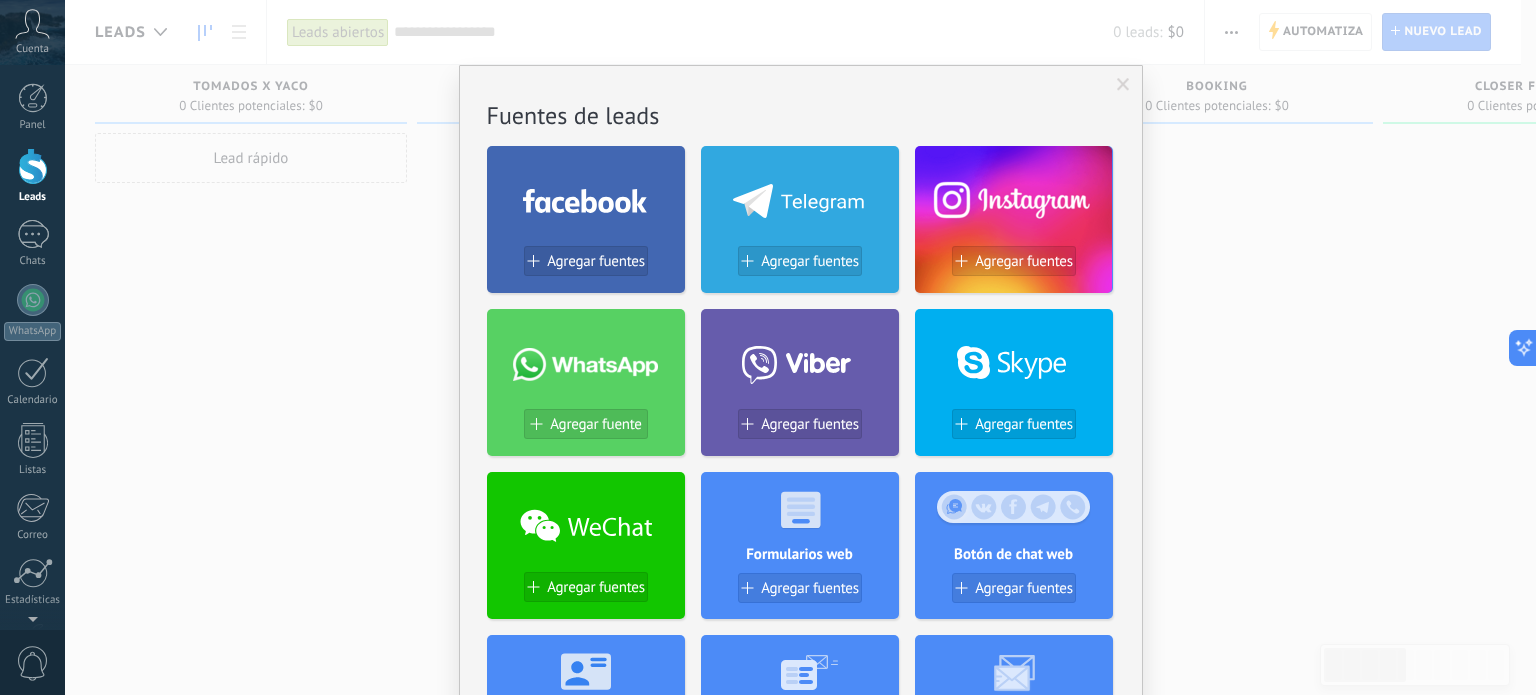 click on "No hay resultados Fuentes de leads Agregar fuentes Agregar fuentes Agregar fuentes Agregar fuente Agregar fuentes Agregar fuentes Agregar fuentes Formularios web Agregar fuentes Botón de chat web Agregar fuentes Página de engagement Agregar fuentes Parsing de Correos Agregar fuentes Correos electrónicos Agregar fuentes Lead scraper Añadir Fuente Tablas Agregar fuentes Agregar fuentes Widgets" at bounding box center (800, 347) 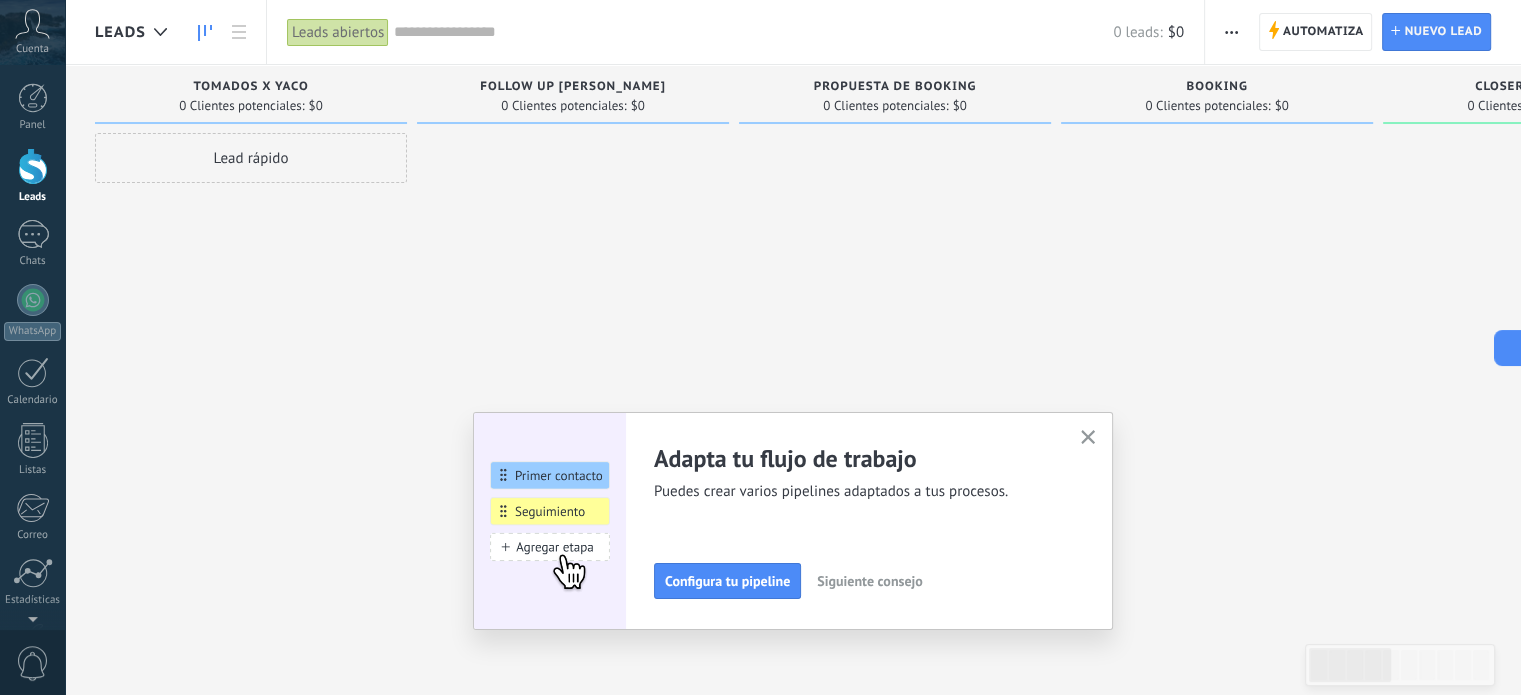 click on "Lead rápido" at bounding box center (251, 158) 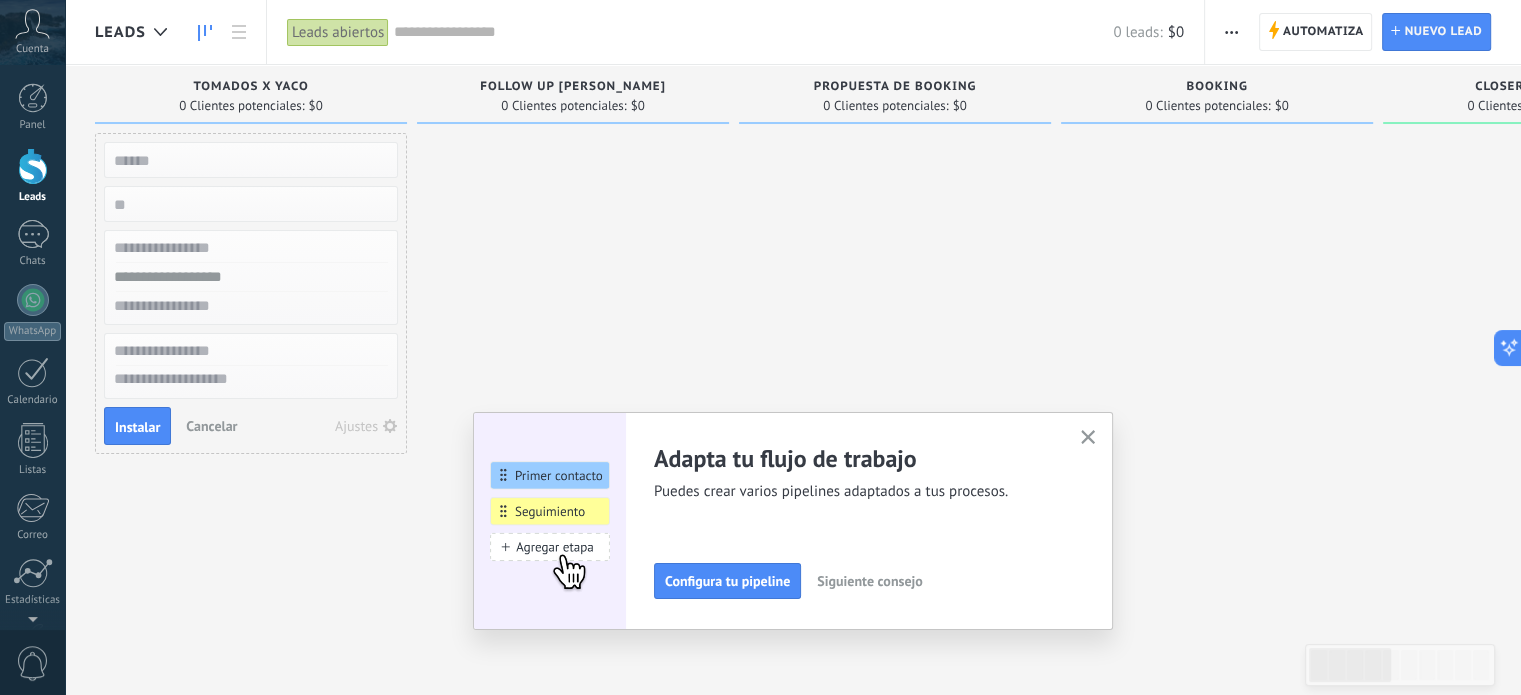 click at bounding box center [573, 350] 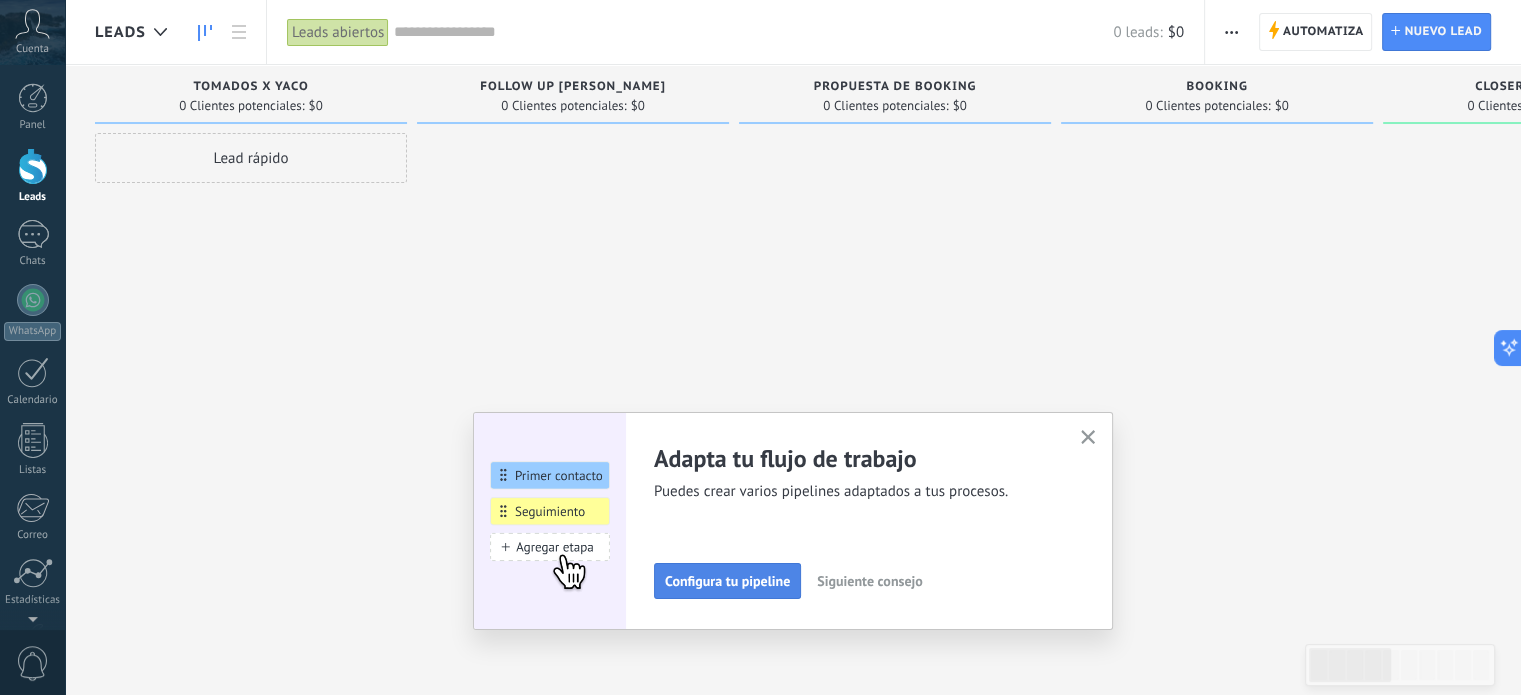 click on "Configura tu pipeline" at bounding box center [727, 581] 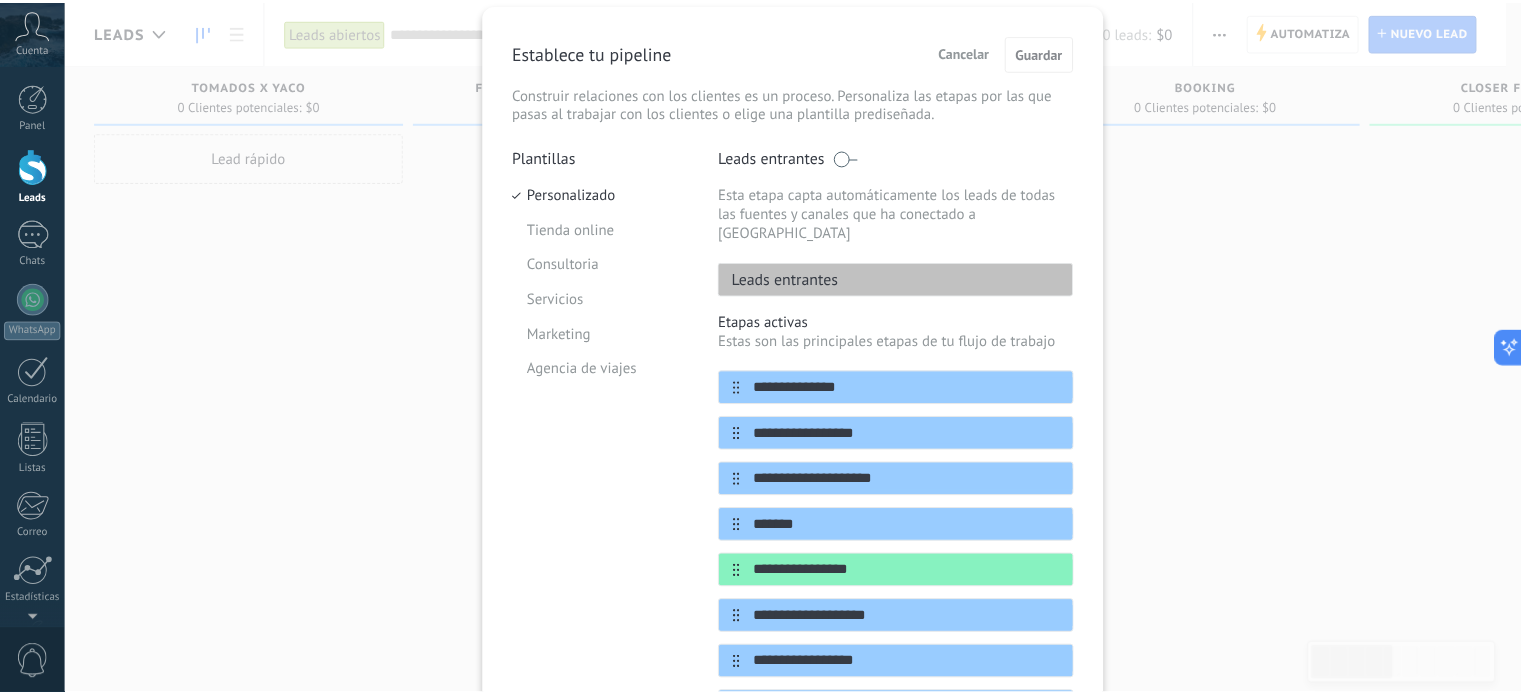scroll, scrollTop: 0, scrollLeft: 0, axis: both 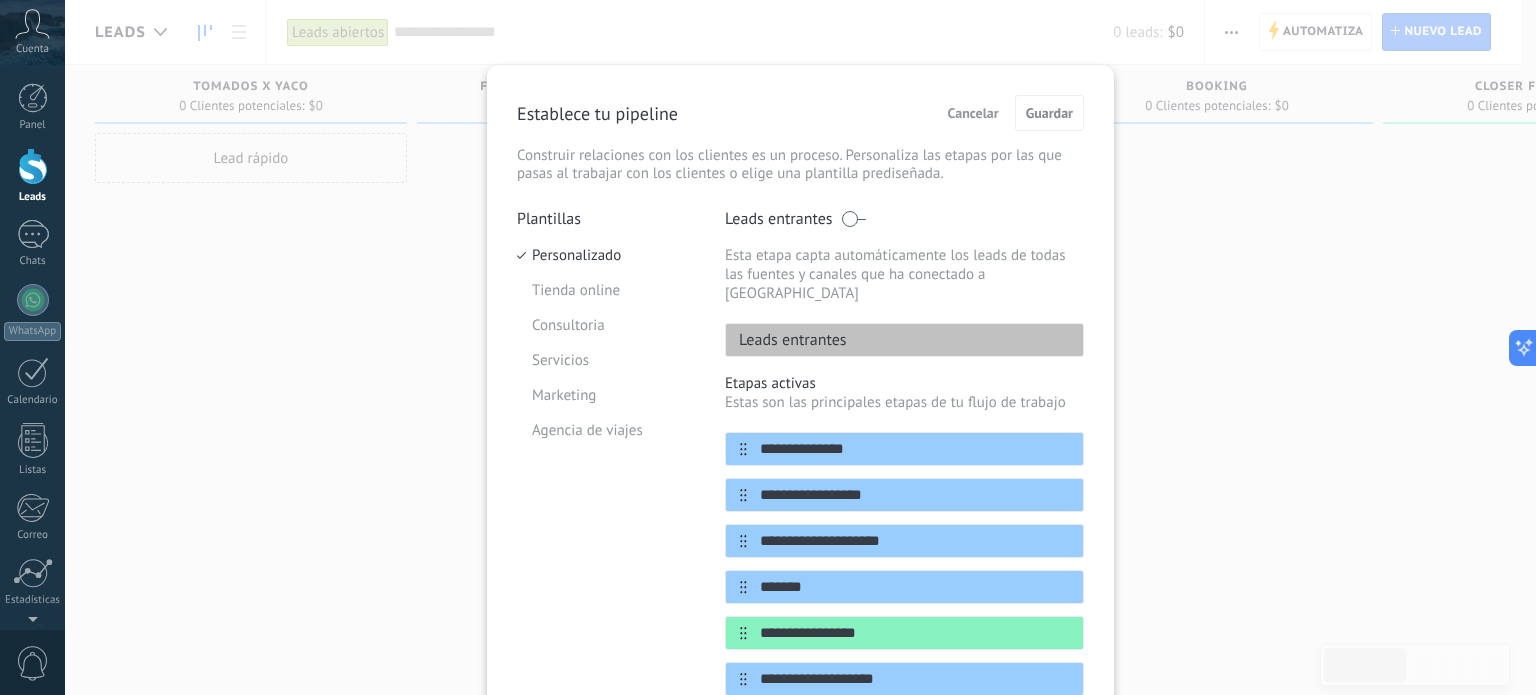 click on "Cancelar" at bounding box center (973, 113) 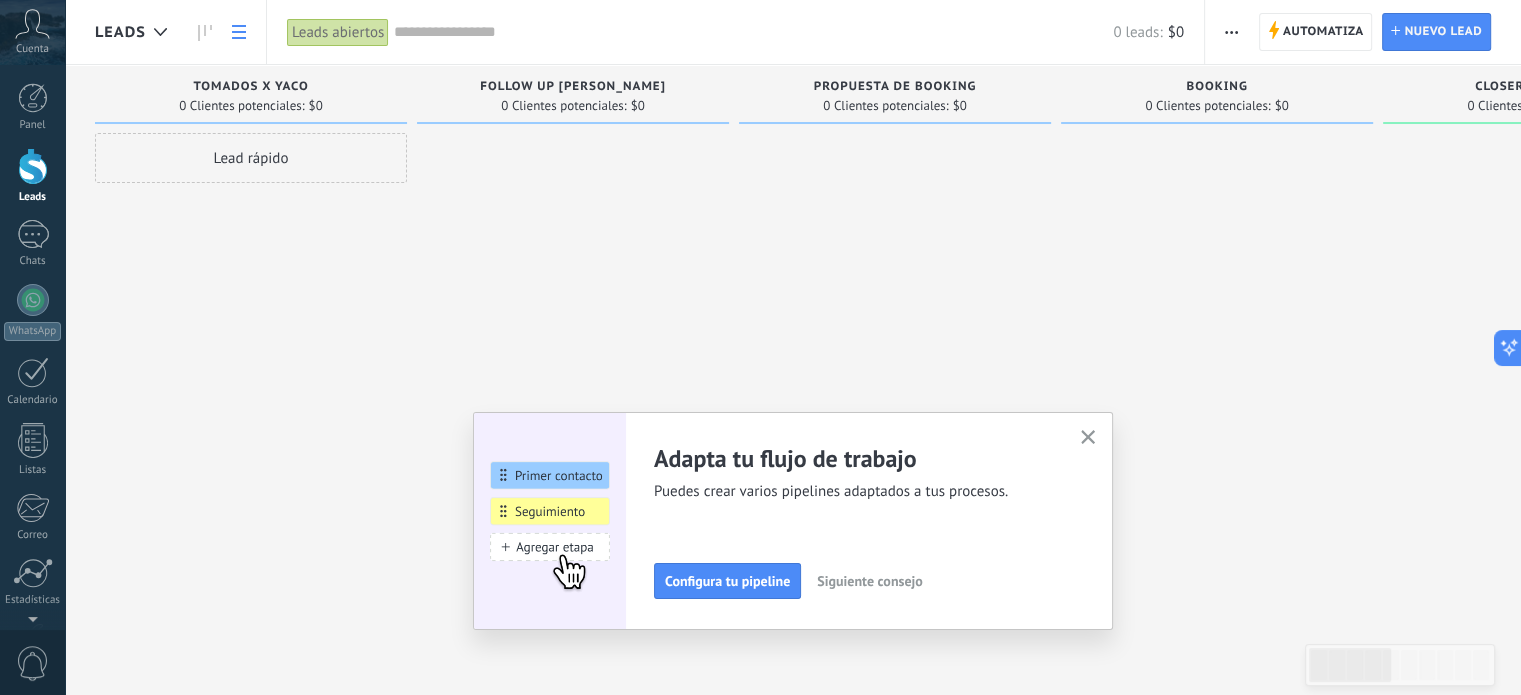 click 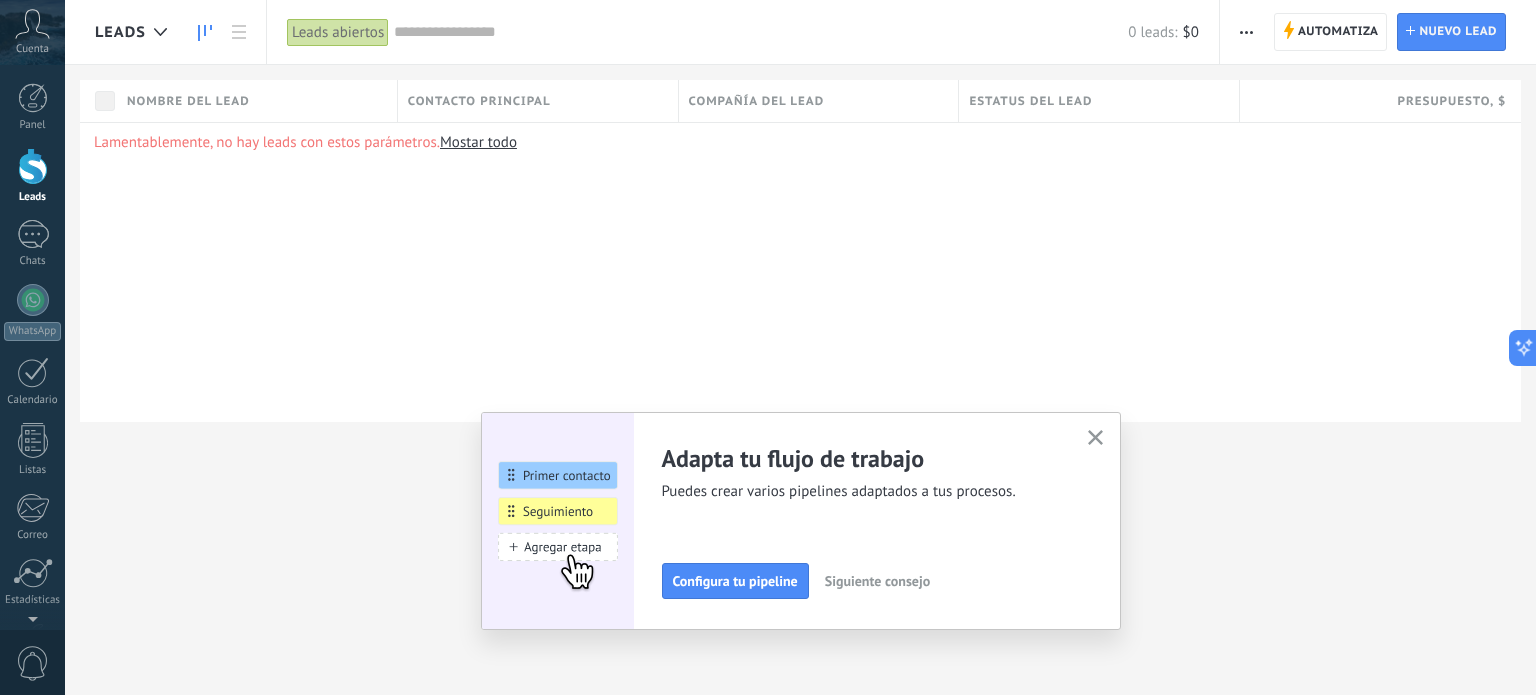 click 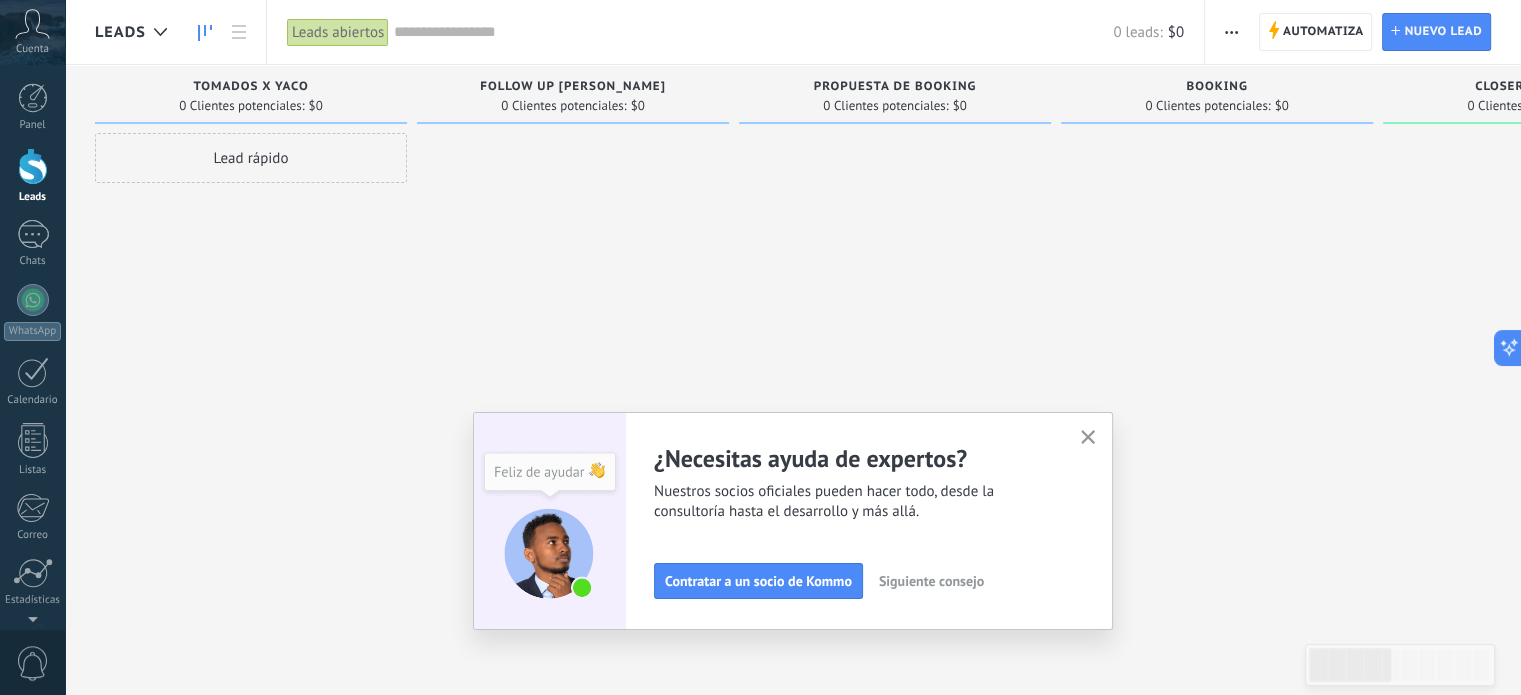 drag, startPoint x: 1104, startPoint y: 436, endPoint x: 1088, endPoint y: 428, distance: 17.888544 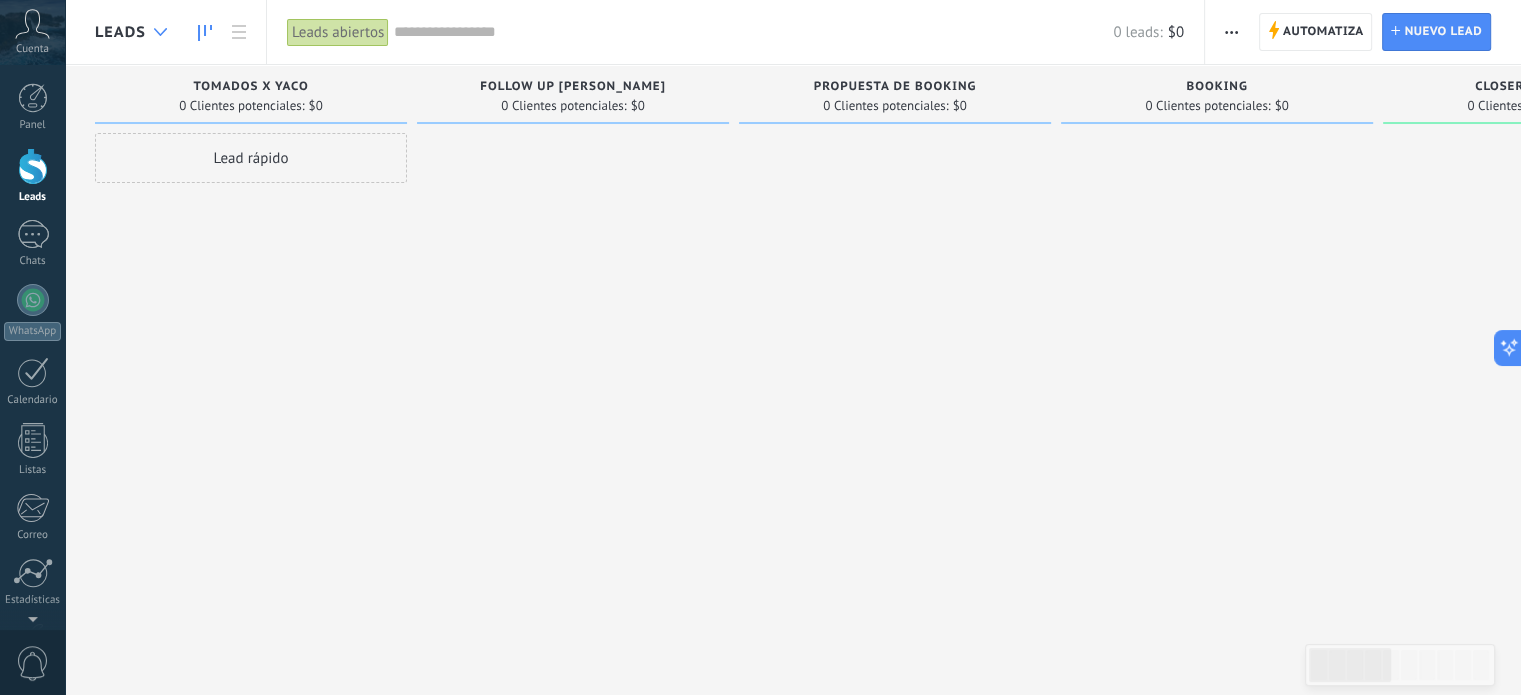click at bounding box center (160, 32) 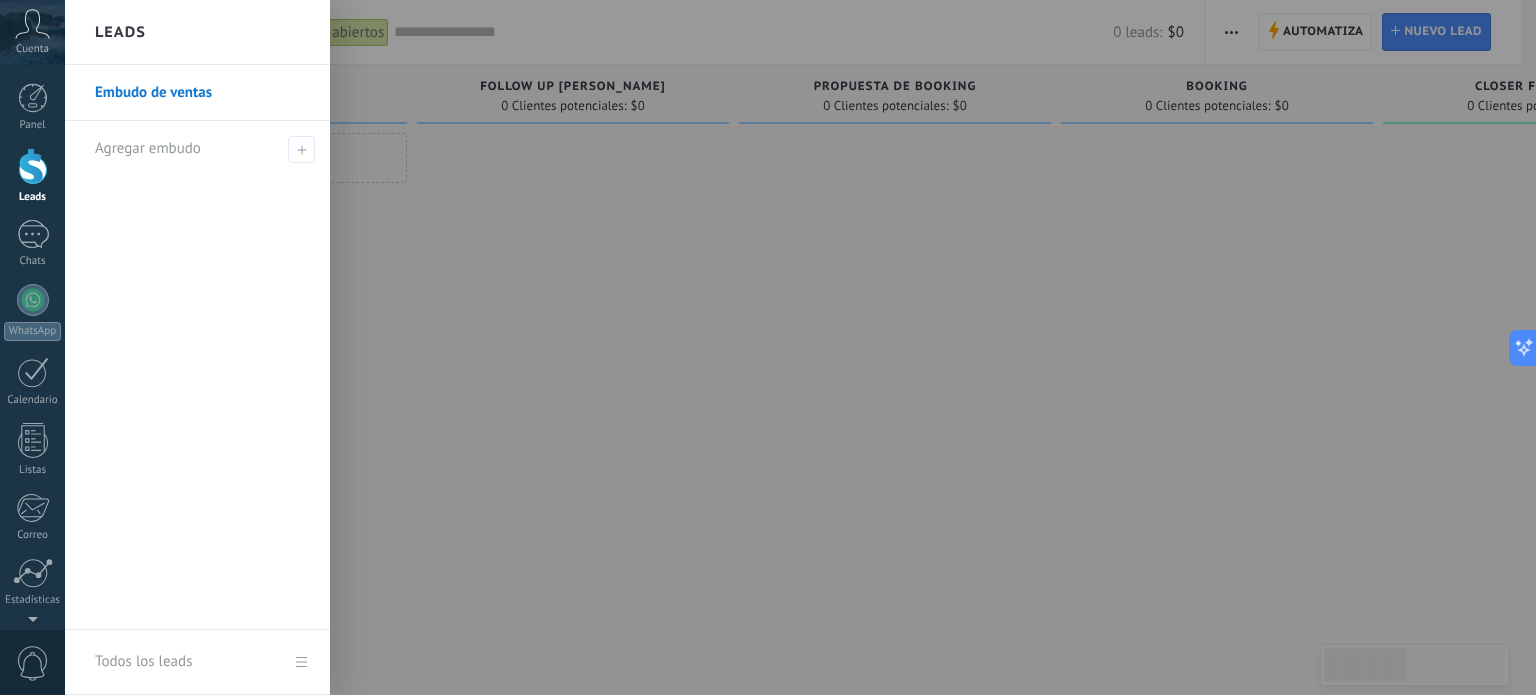 click on "Leads" at bounding box center [120, 32] 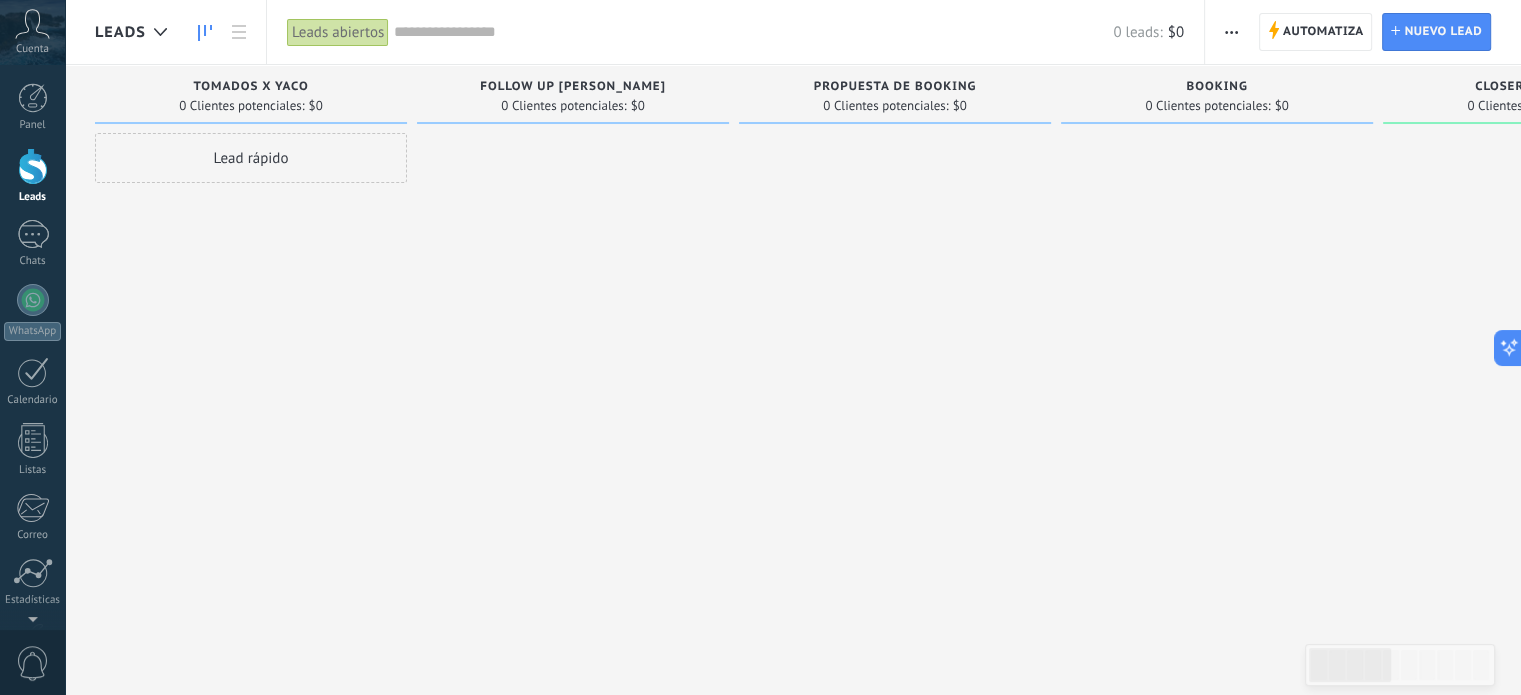 click at bounding box center [33, 166] 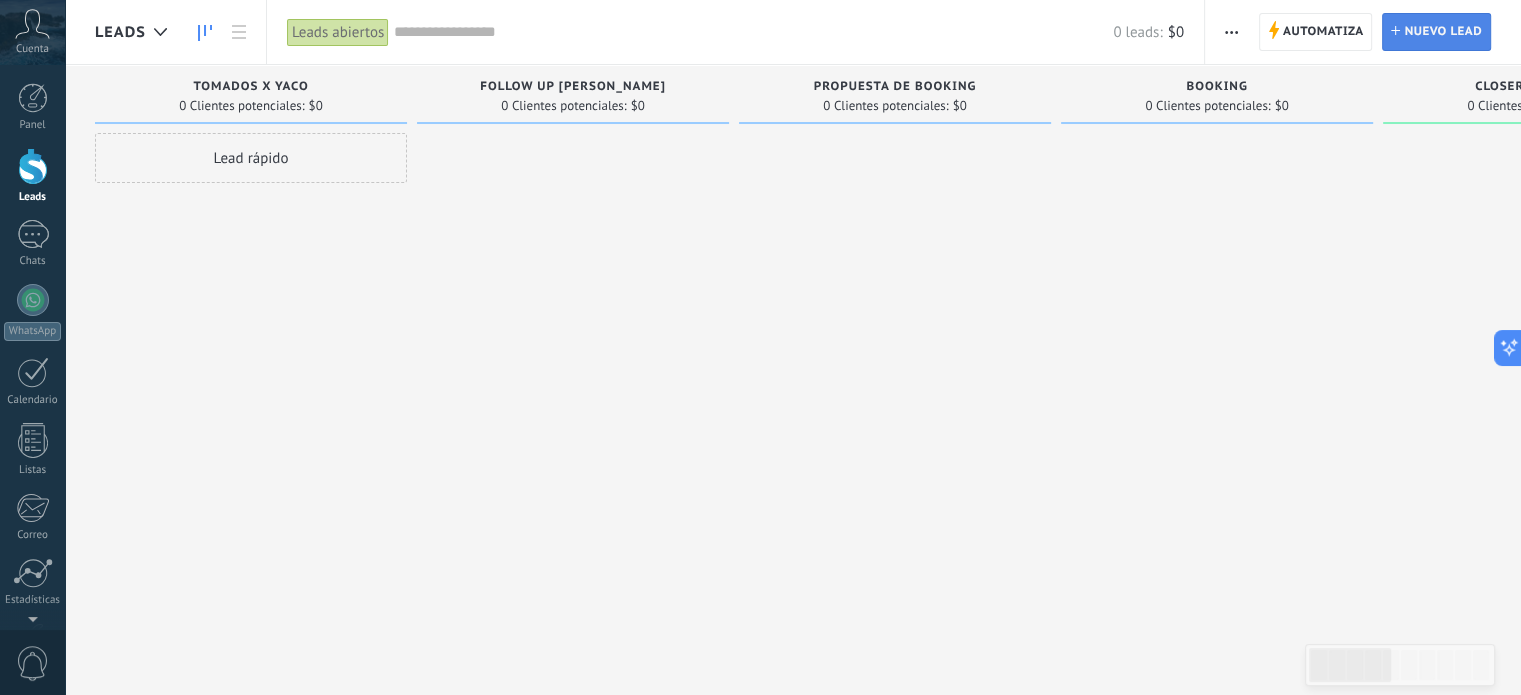 click on "Nuevo lead" at bounding box center [1443, 32] 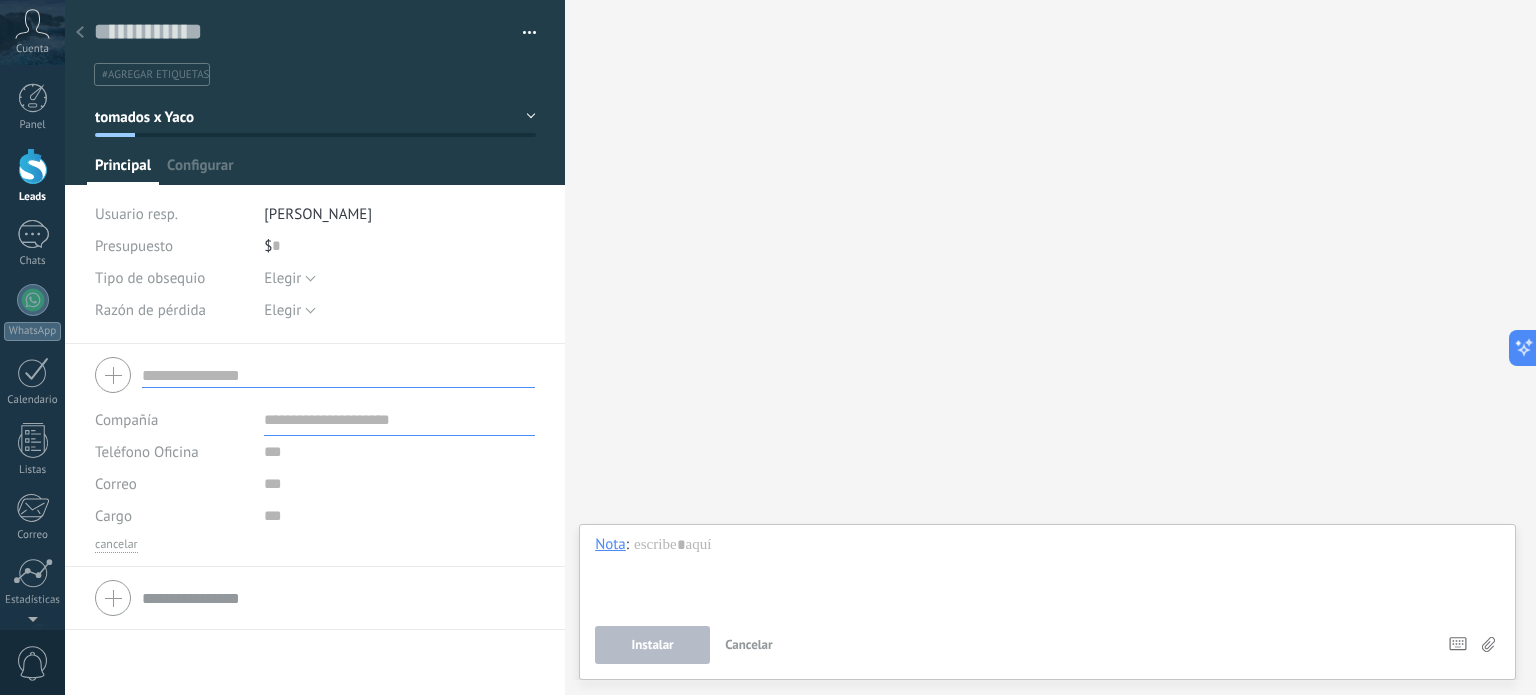 click at bounding box center (33, 166) 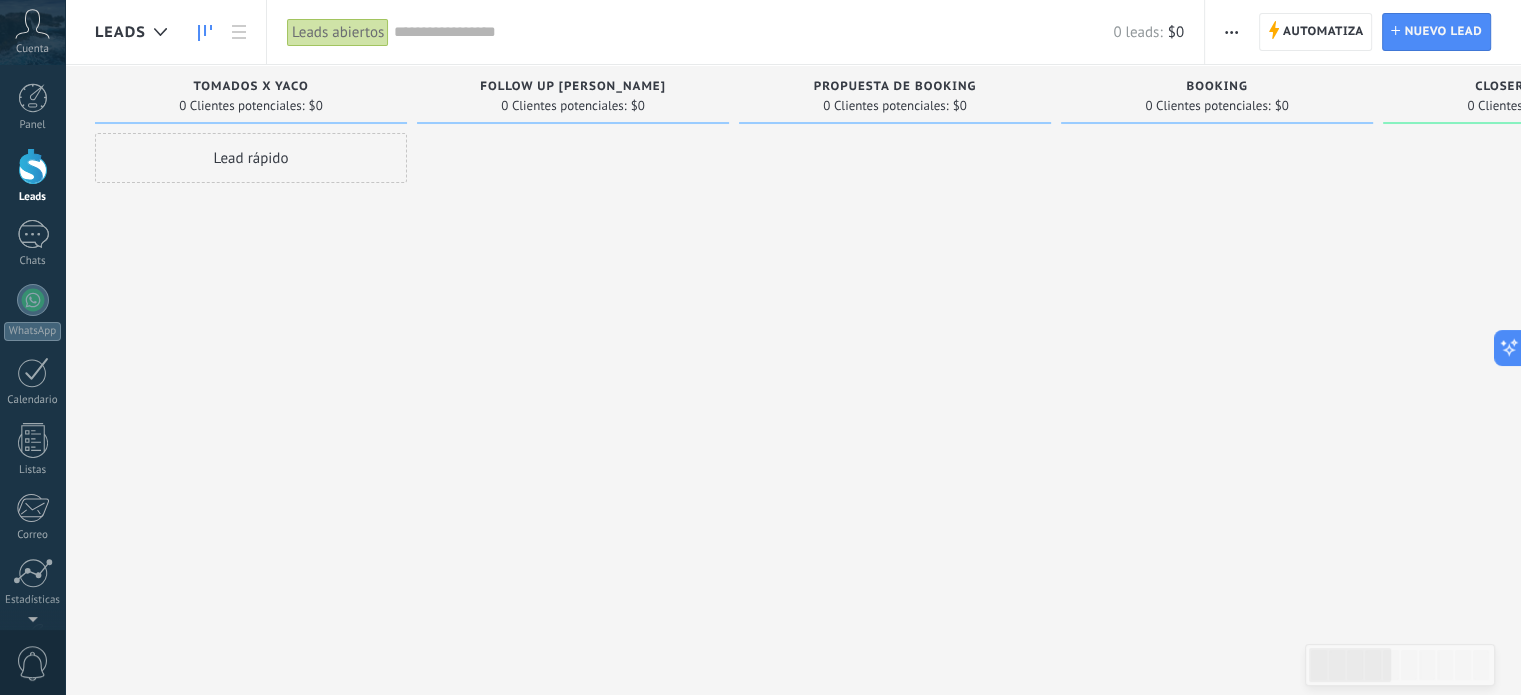 click on "Leads" at bounding box center [136, 32] 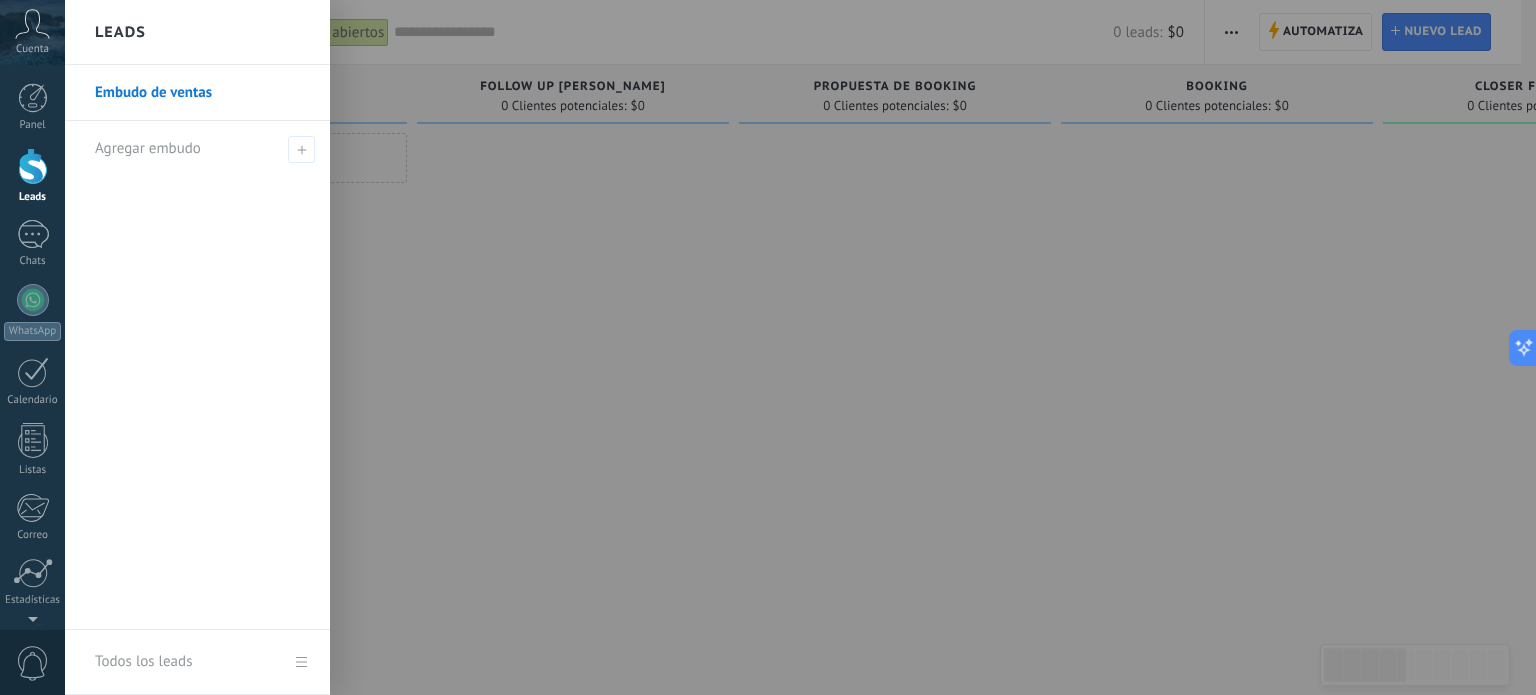 drag, startPoint x: 547, startPoint y: 211, endPoint x: 547, endPoint y: 199, distance: 12 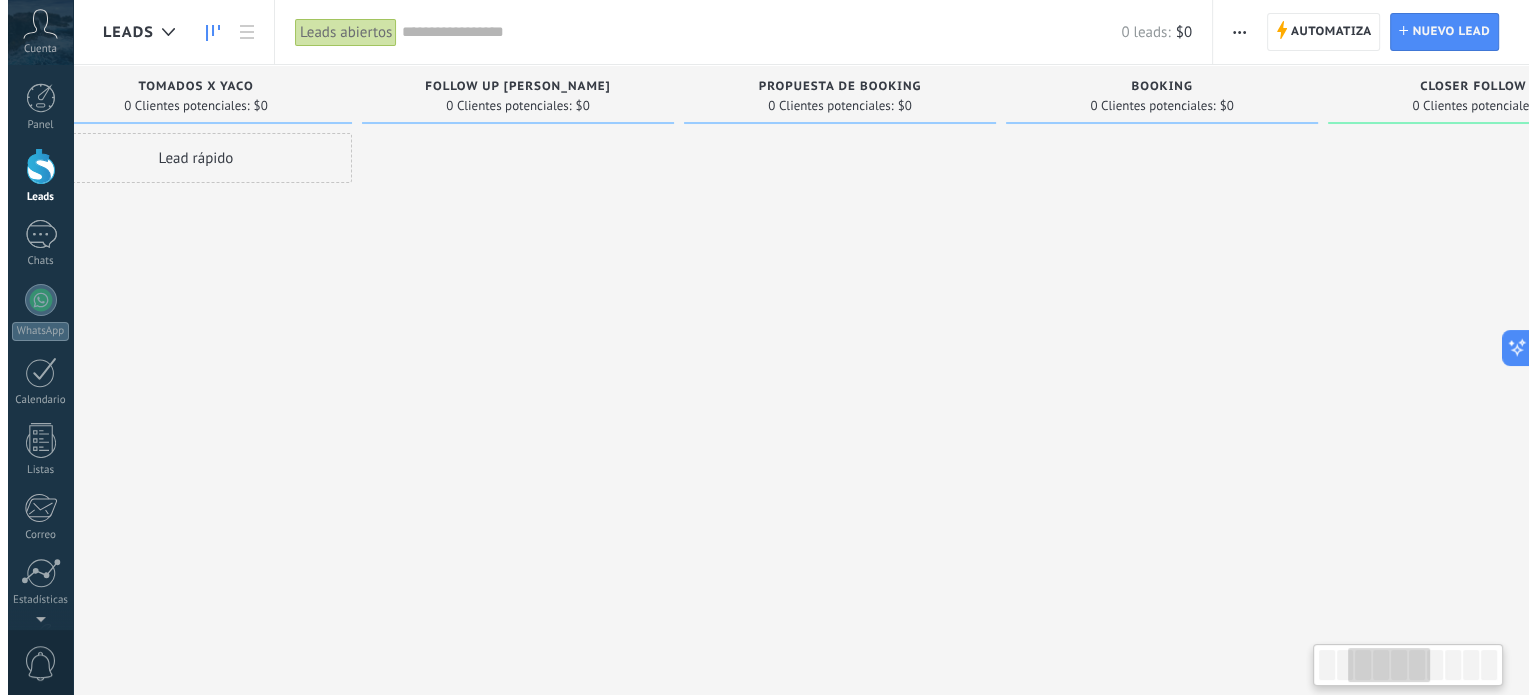 scroll, scrollTop: 0, scrollLeft: 0, axis: both 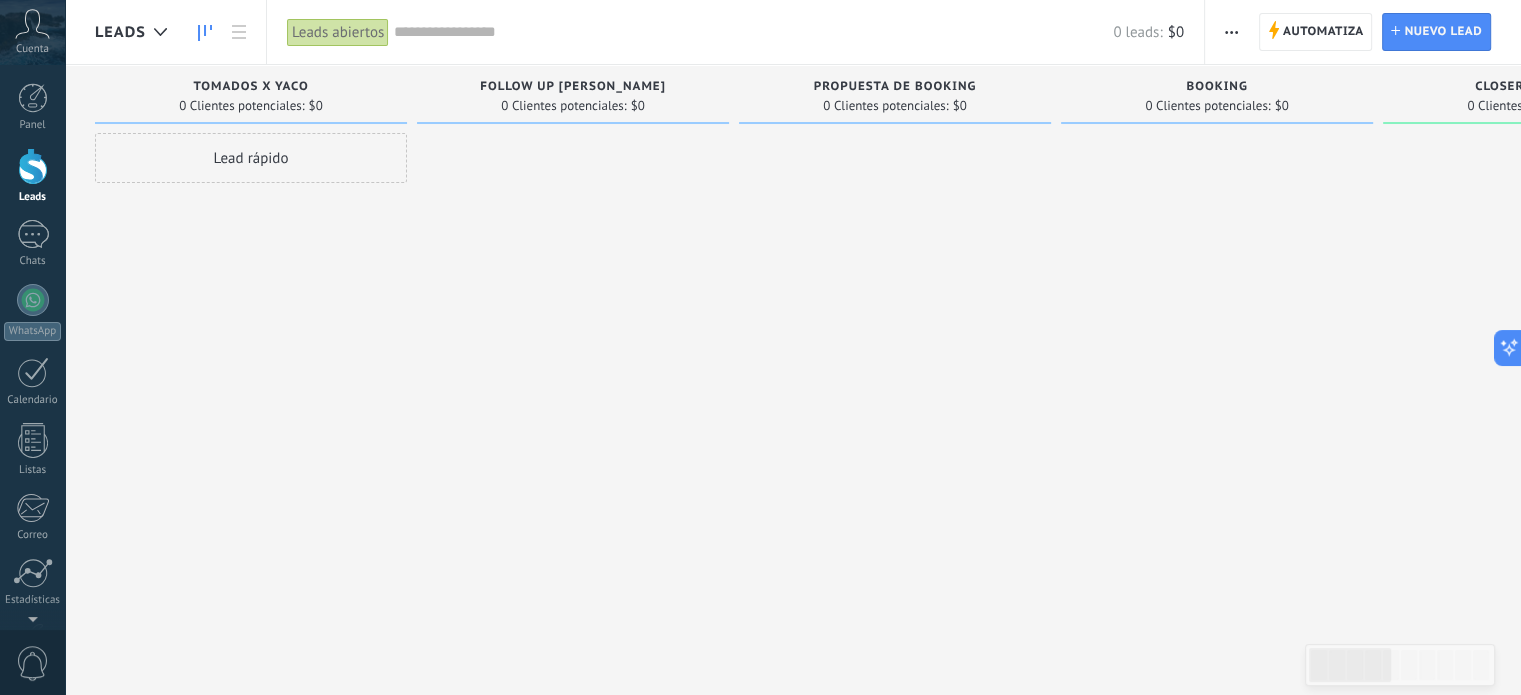 drag, startPoint x: 596, startPoint y: 94, endPoint x: 680, endPoint y: 94, distance: 84 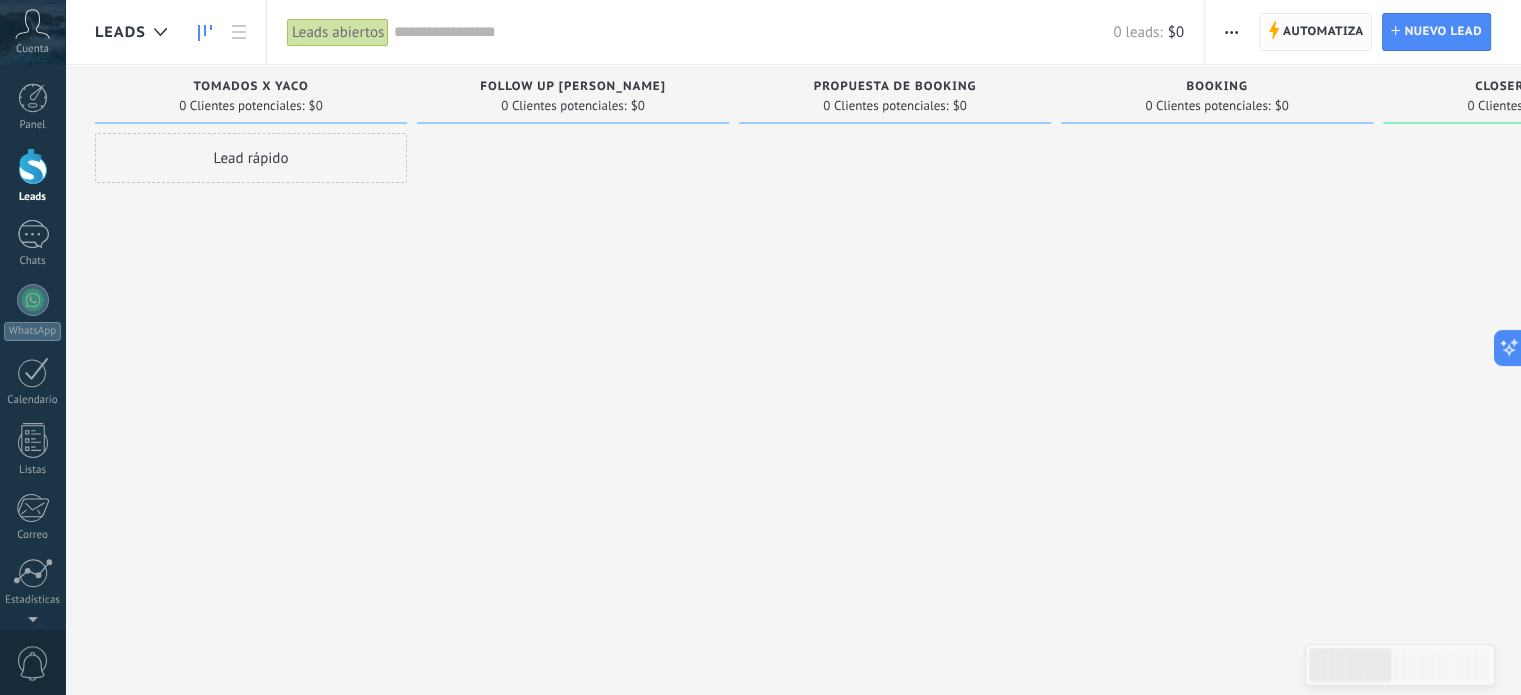 click on "Automatiza" at bounding box center (1323, 32) 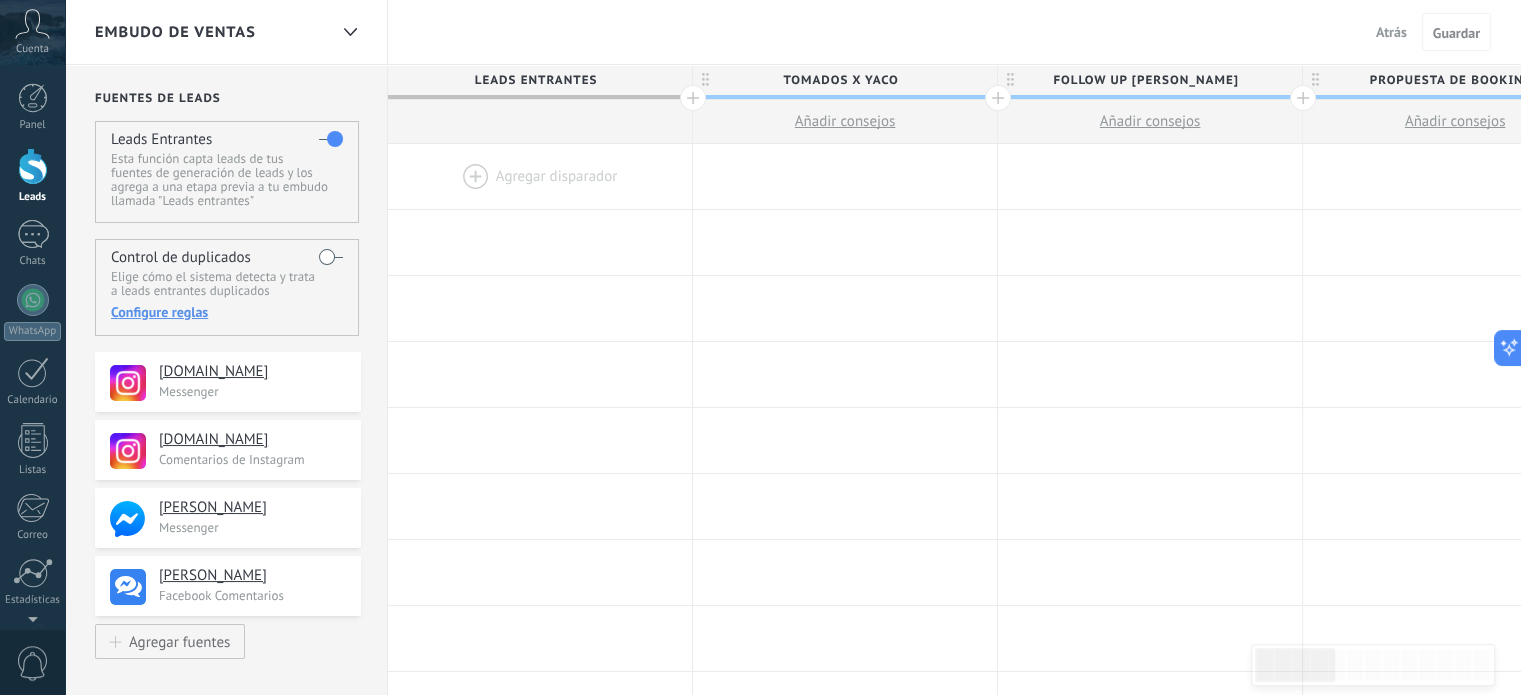 click at bounding box center [540, 176] 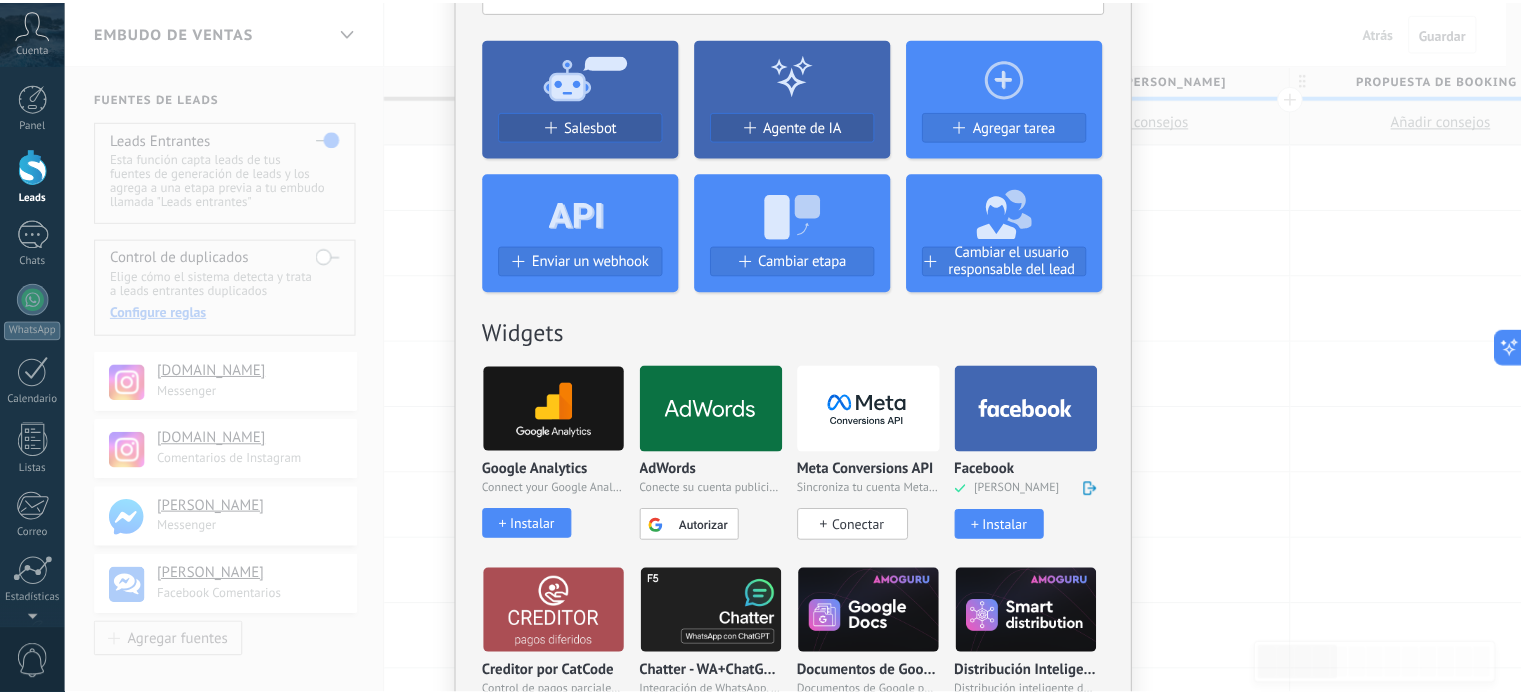 scroll, scrollTop: 0, scrollLeft: 0, axis: both 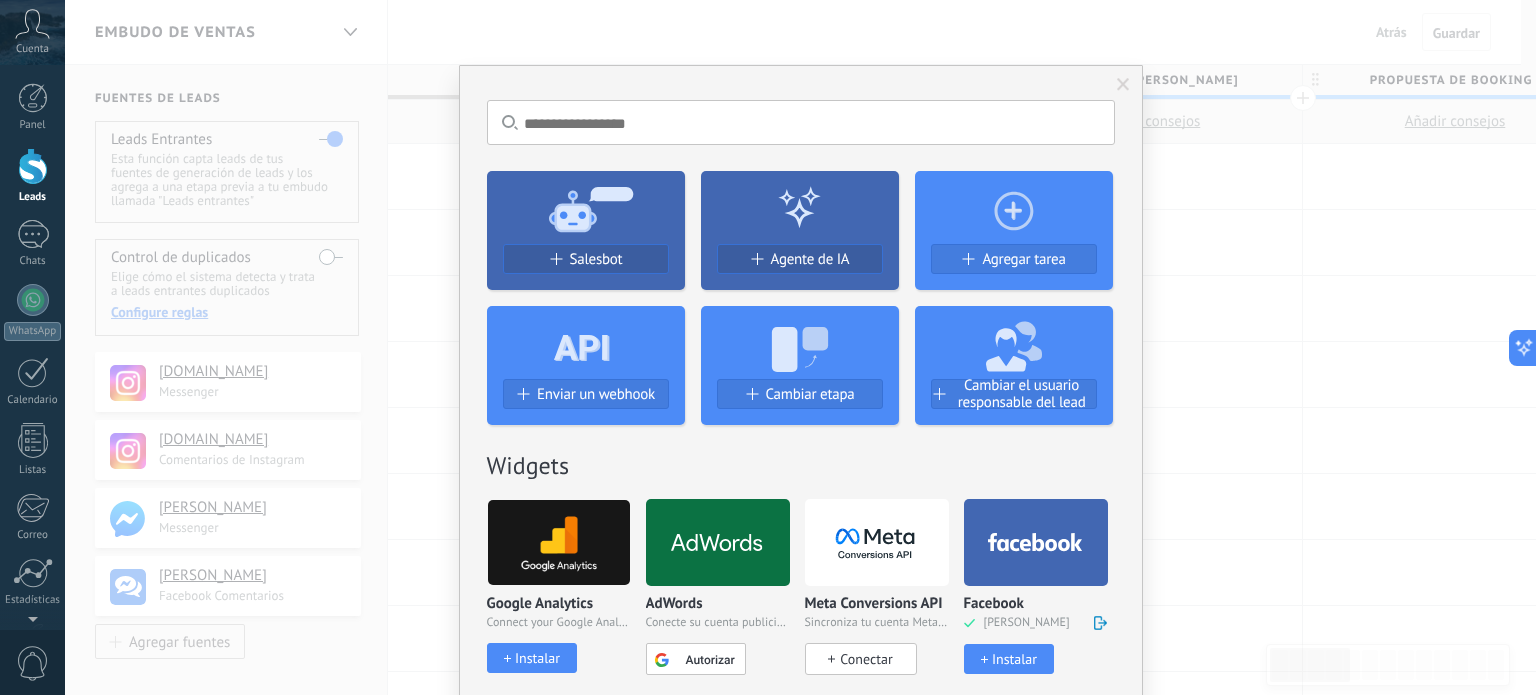 click on "No hay resultados Salesbot Agente de IA Agregar tarea Enviar un webhook Cambiar etapa Cambiar el usuario responsable del lead Widgets Google Analytics Connect your Google Analytics account and create custom Google Analytics Instalar AdWords Conecte su cuenta publicitaria y configure la publicidad en Google Autorizar Meta Conversions API Sincroniza tu cuenta Meta para mejorar tus anuncios Conectar Facebook Yaco Gonzalez Bengoechea Instalar Creditor por CatCode Control de pagos parciales en un lead Instalar Chatter - WA+ChatGPT via Komanda F5 Integración de WhatsApp, Telegram, Avito & VK Instalar Documentos de Google por AMOGURU Documentos de Google por AMOGURU Instalar Distribución Inteligente por AMOGURU Distribución inteligente de leads de amoGURU Instalar Bloque de cambio de estado de AMOGURU Mover leads solo a etapas configuradas. Instalar Whatsapp de YouMessages Integración de Whatsapp y creador de bots Instalar Calculadora de campo. Fórmulas Calculadora de campo. Fórmulas Instalar Guru Service Zoom" at bounding box center (800, 347) 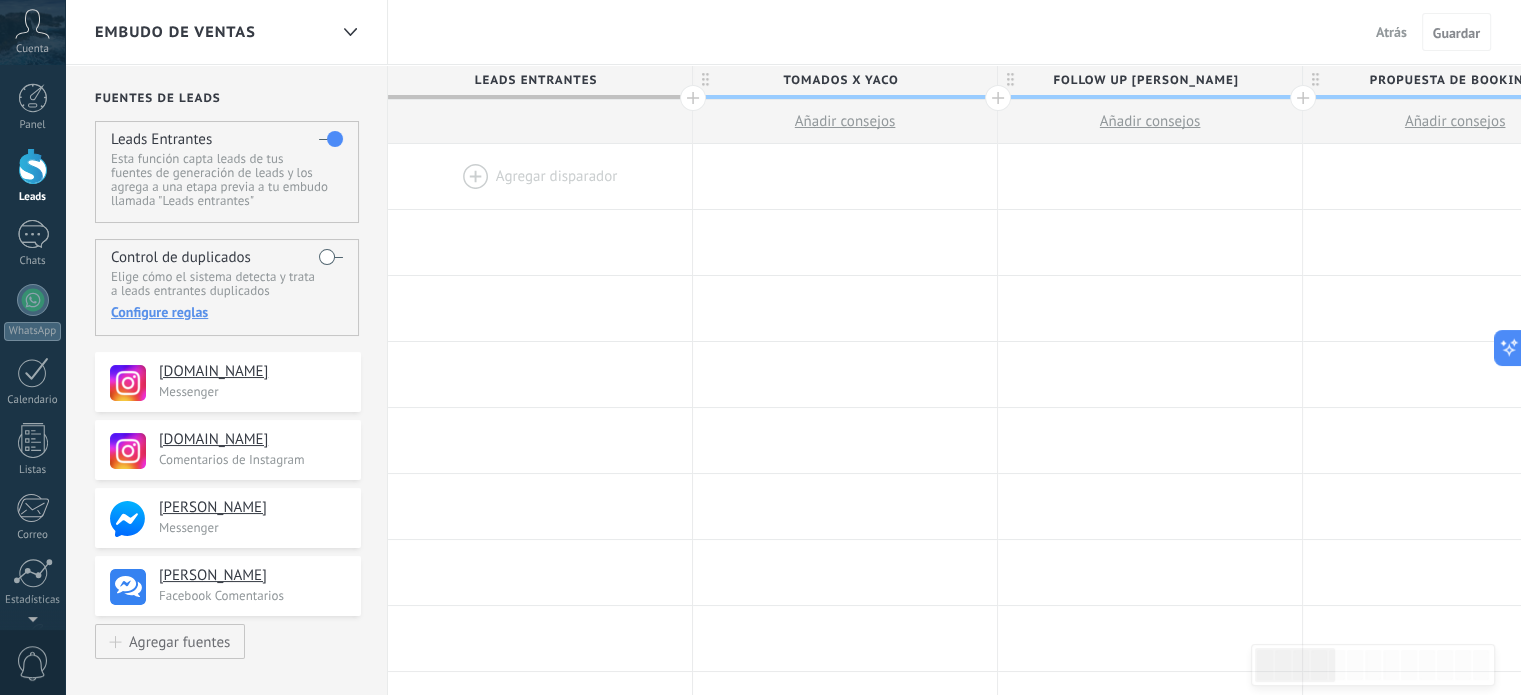 drag, startPoint x: 256, startPoint y: 392, endPoint x: 562, endPoint y: 181, distance: 371.69476 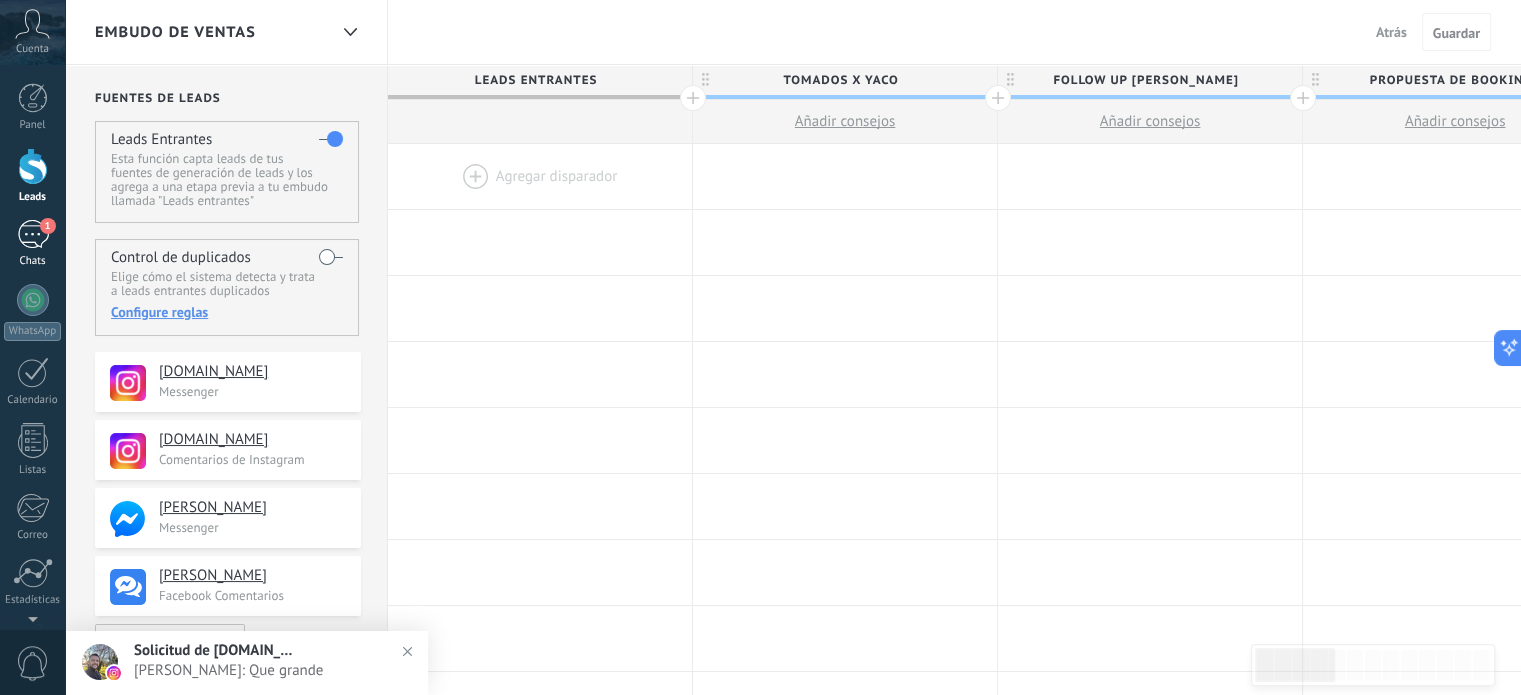 click on "1" at bounding box center (33, 234) 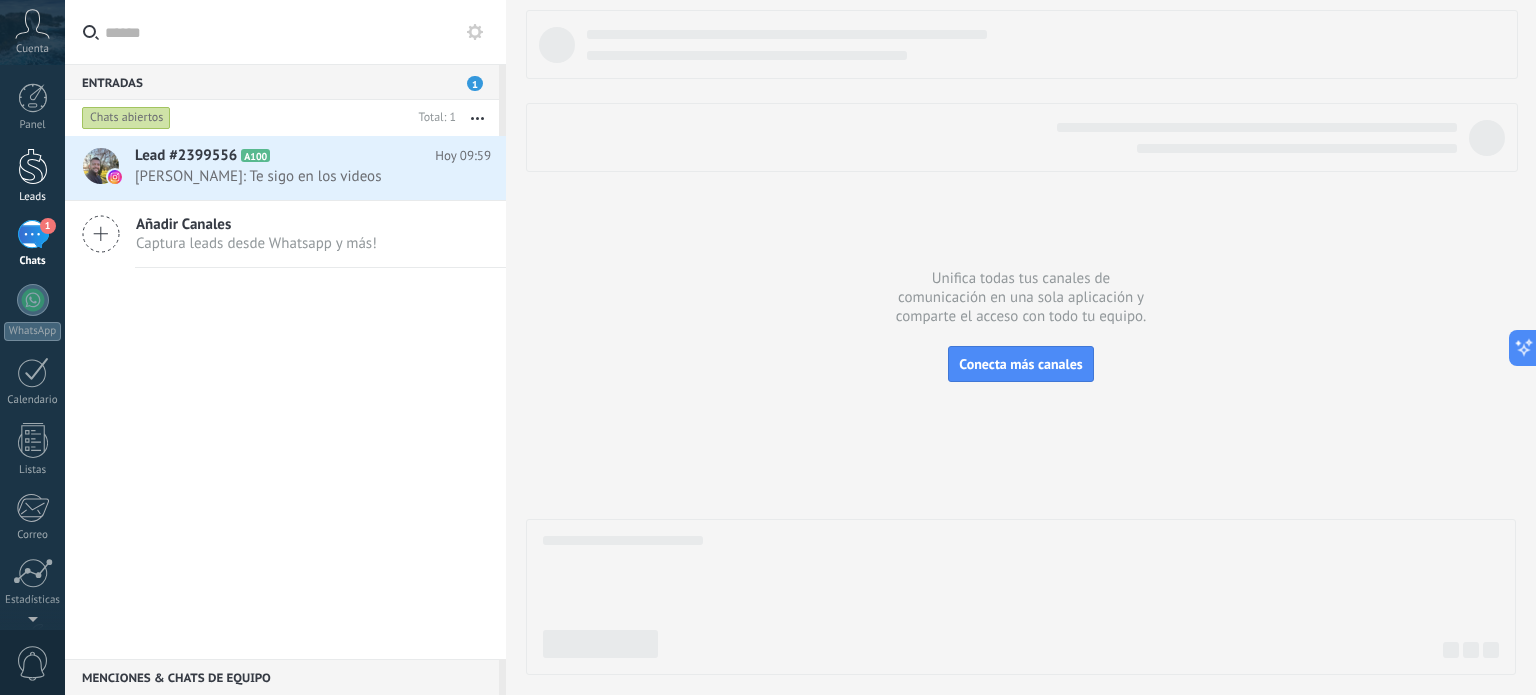 click at bounding box center (33, 166) 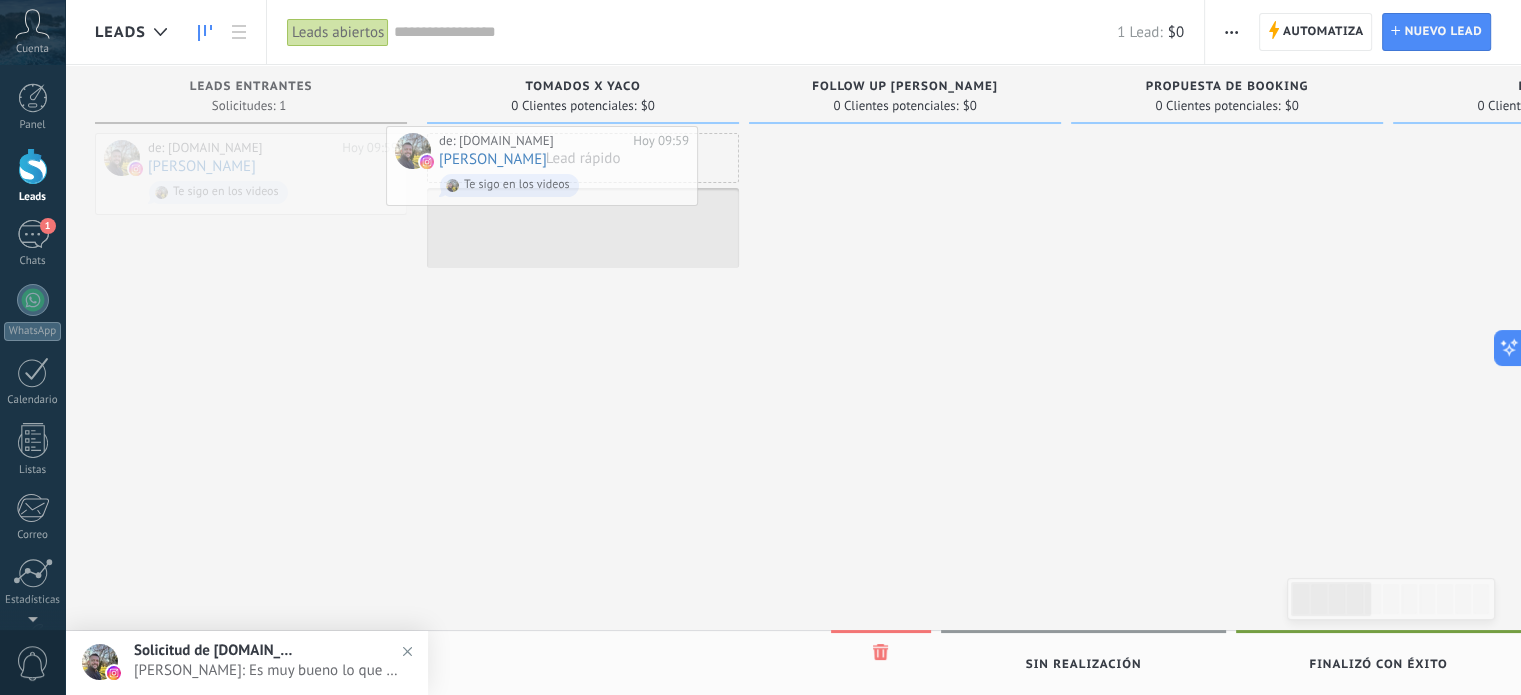drag, startPoint x: 327, startPoint y: 167, endPoint x: 621, endPoint y: 159, distance: 294.10883 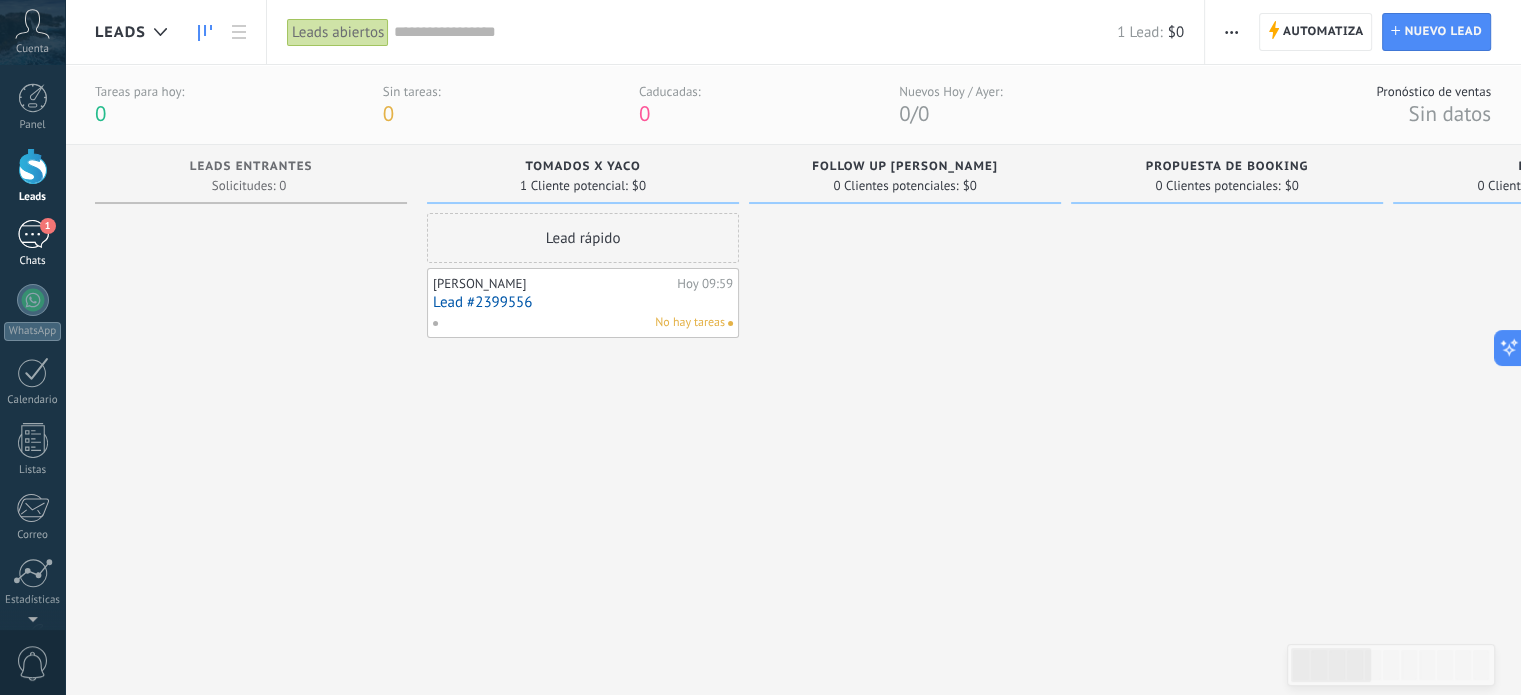 click on "1" at bounding box center (33, 234) 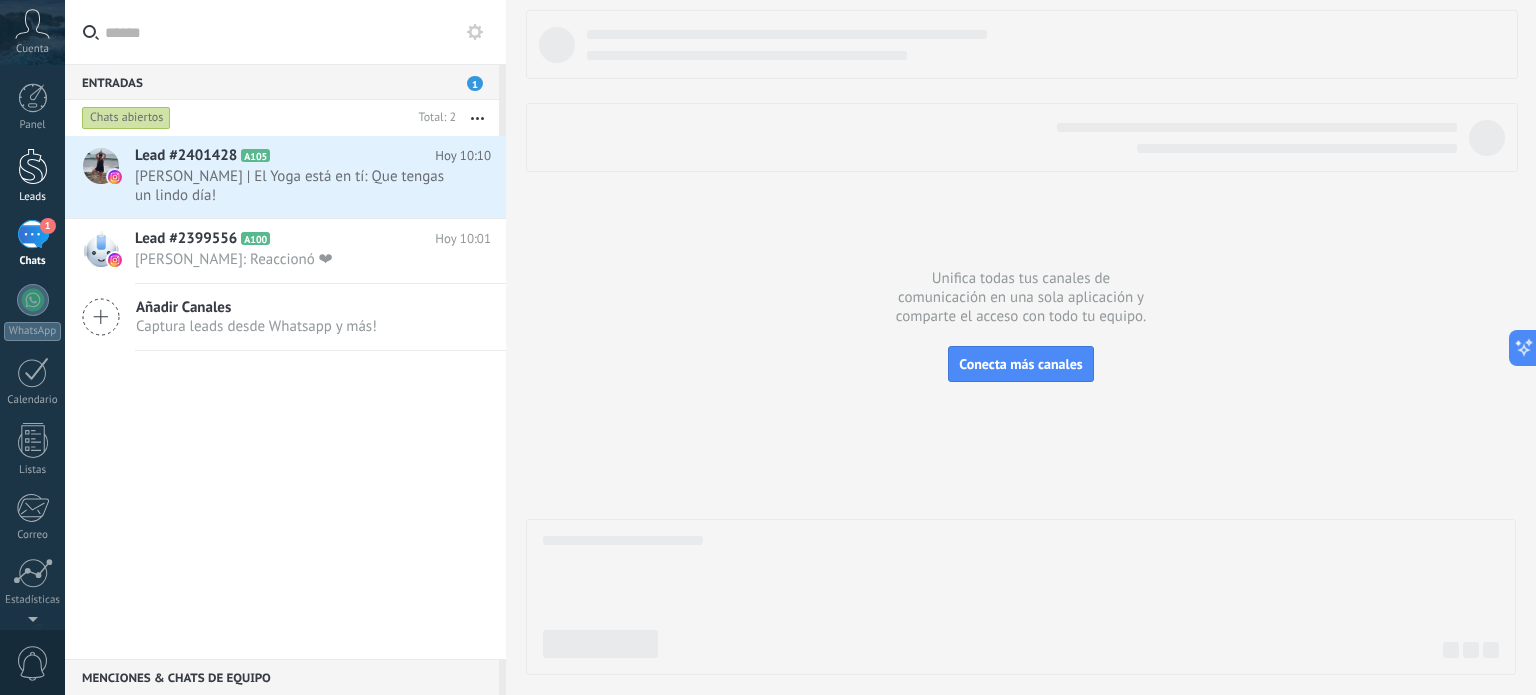click at bounding box center [33, 166] 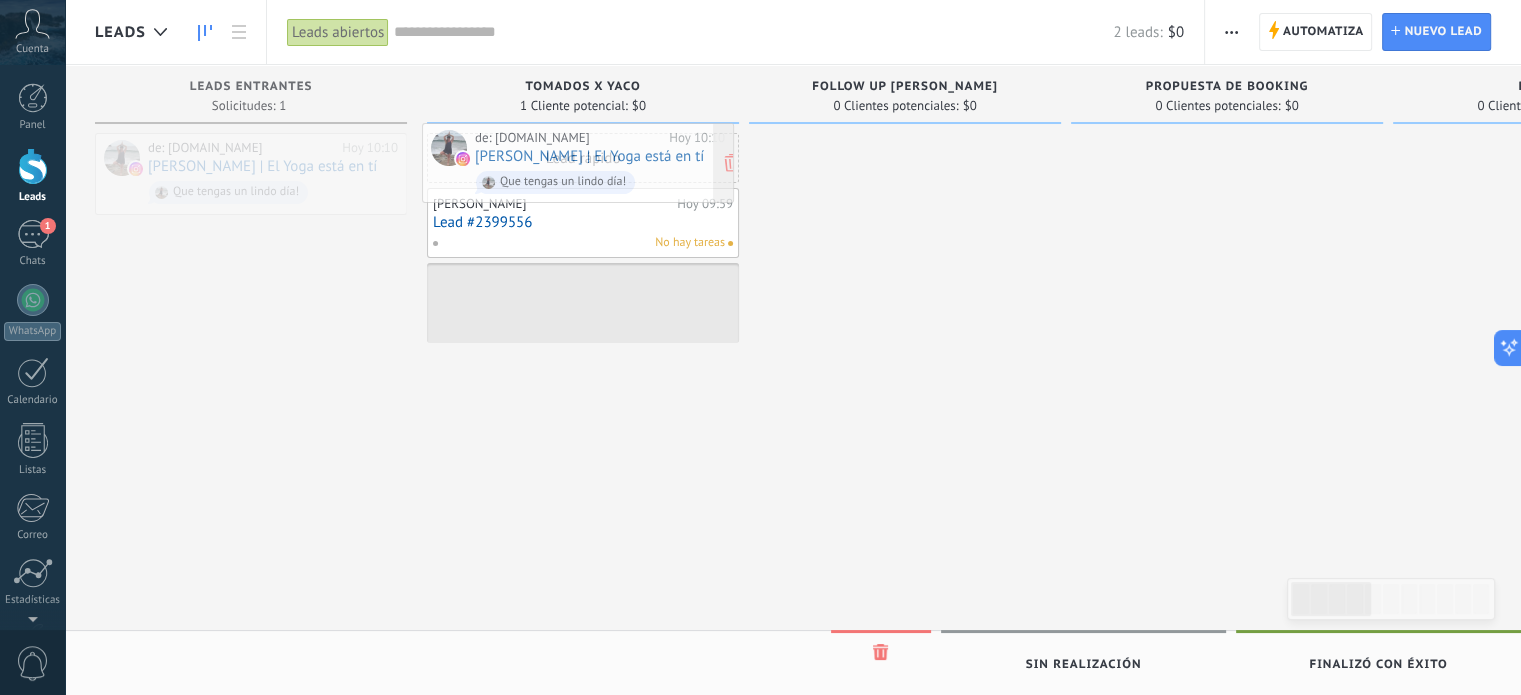 drag, startPoint x: 284, startPoint y: 161, endPoint x: 611, endPoint y: 151, distance: 327.15286 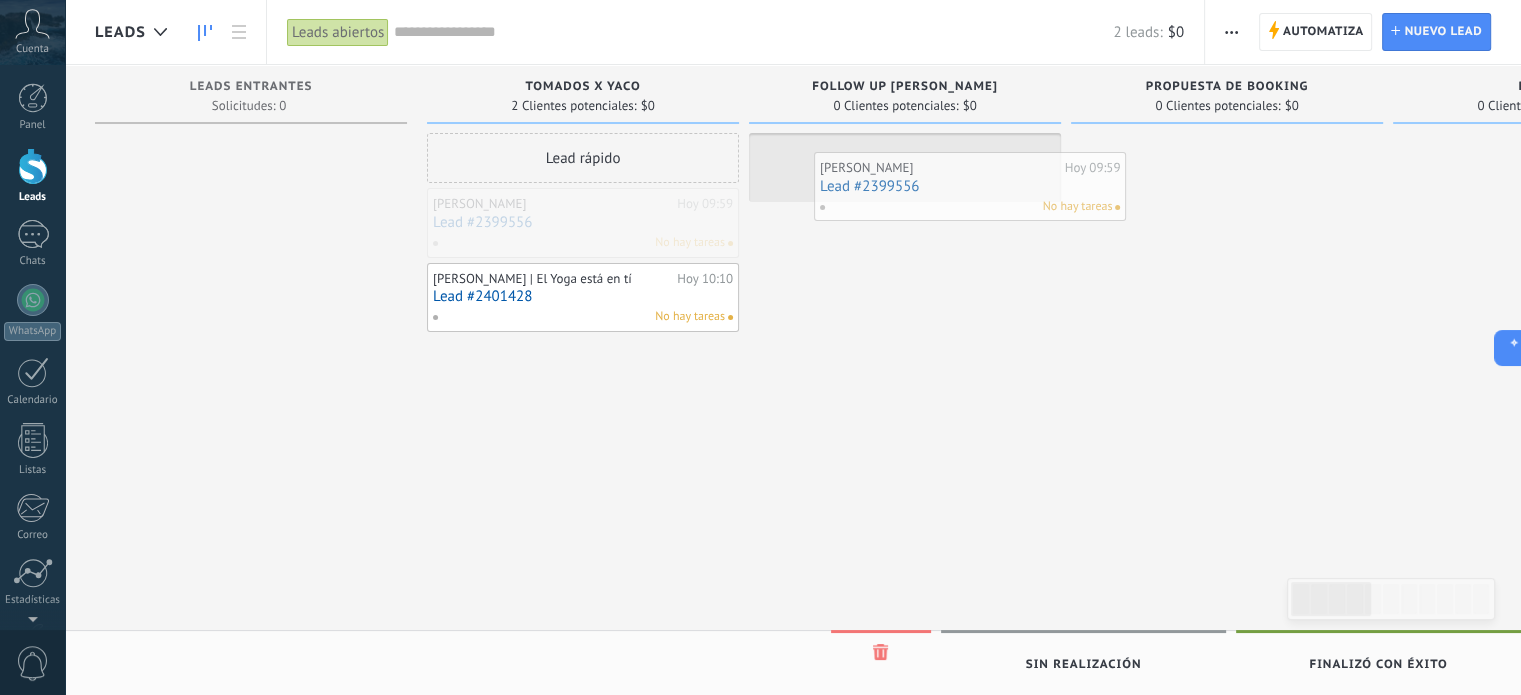drag, startPoint x: 828, startPoint y: 216, endPoint x: 951, endPoint y: 183, distance: 127.349915 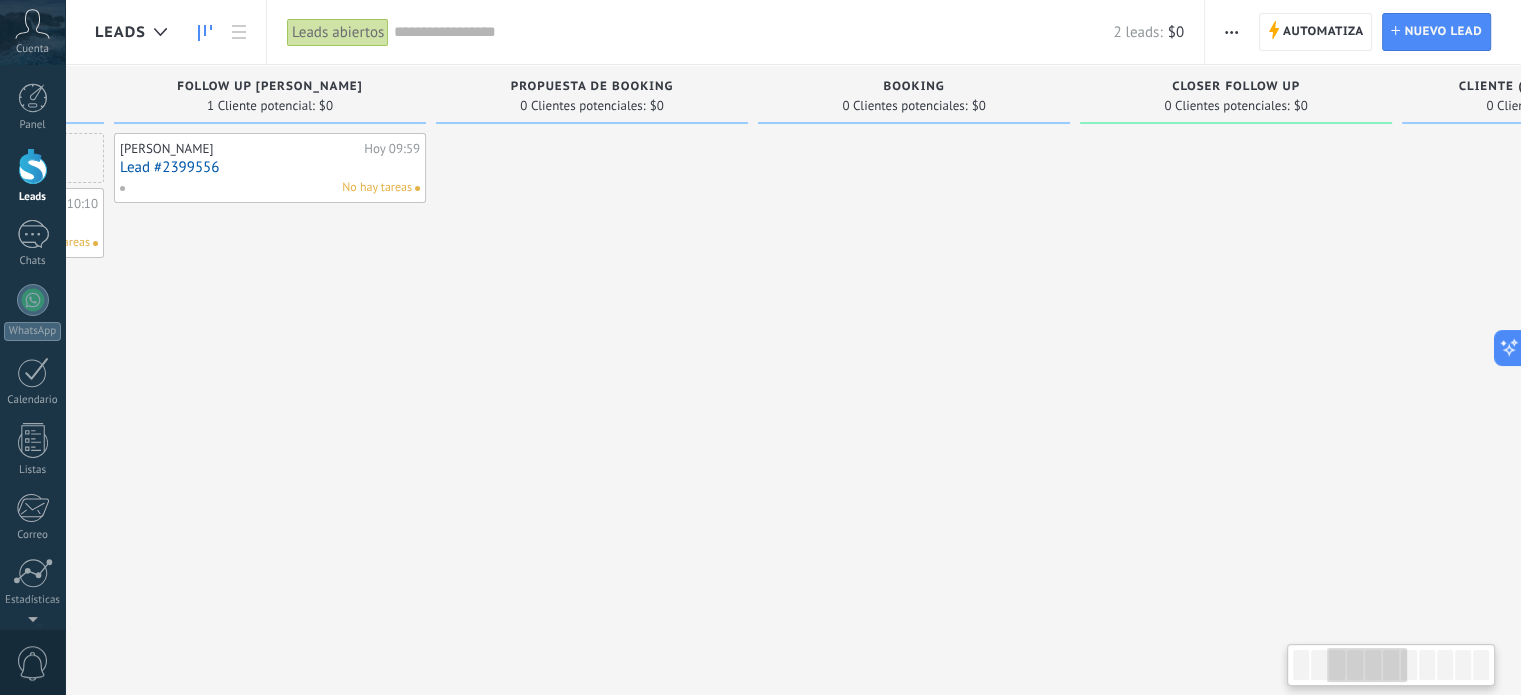 scroll, scrollTop: 0, scrollLeft: 636, axis: horizontal 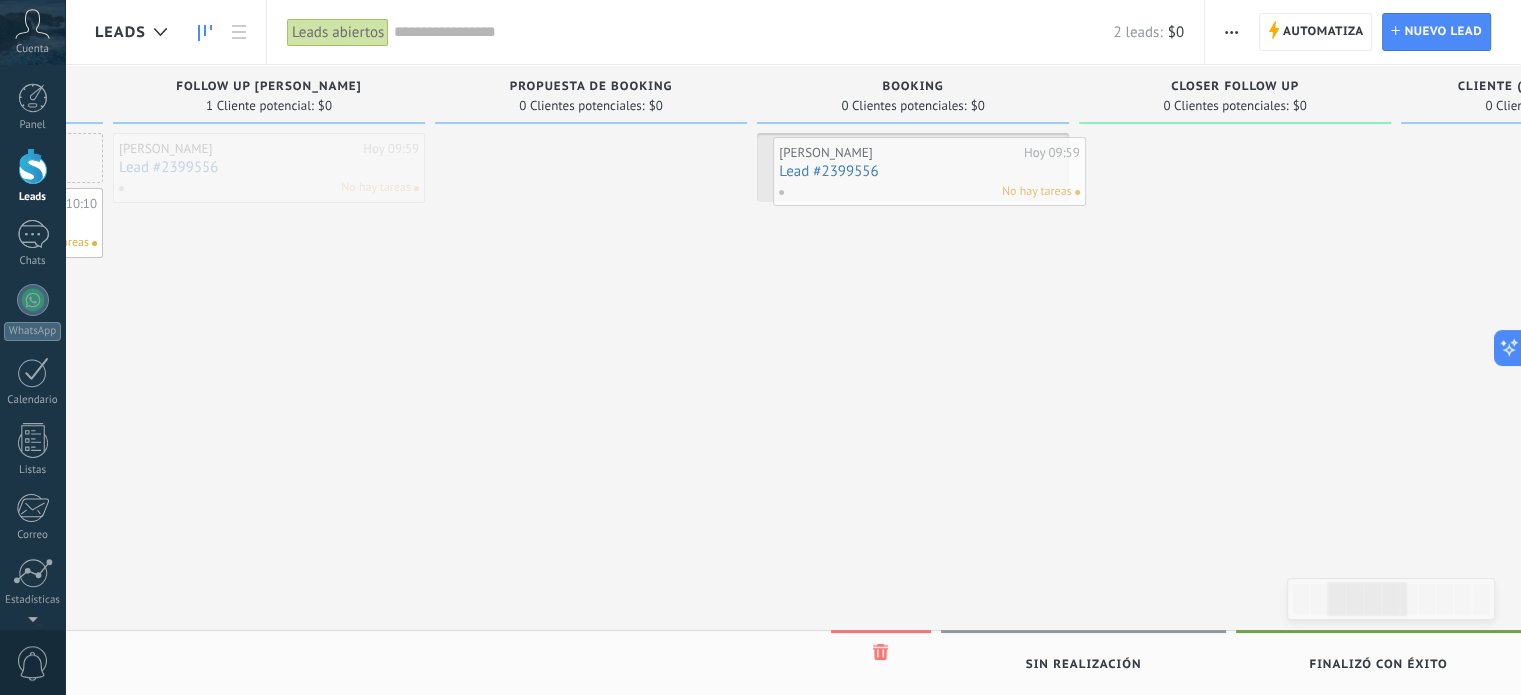 drag, startPoint x: 214, startPoint y: 169, endPoint x: 875, endPoint y: 173, distance: 661.0121 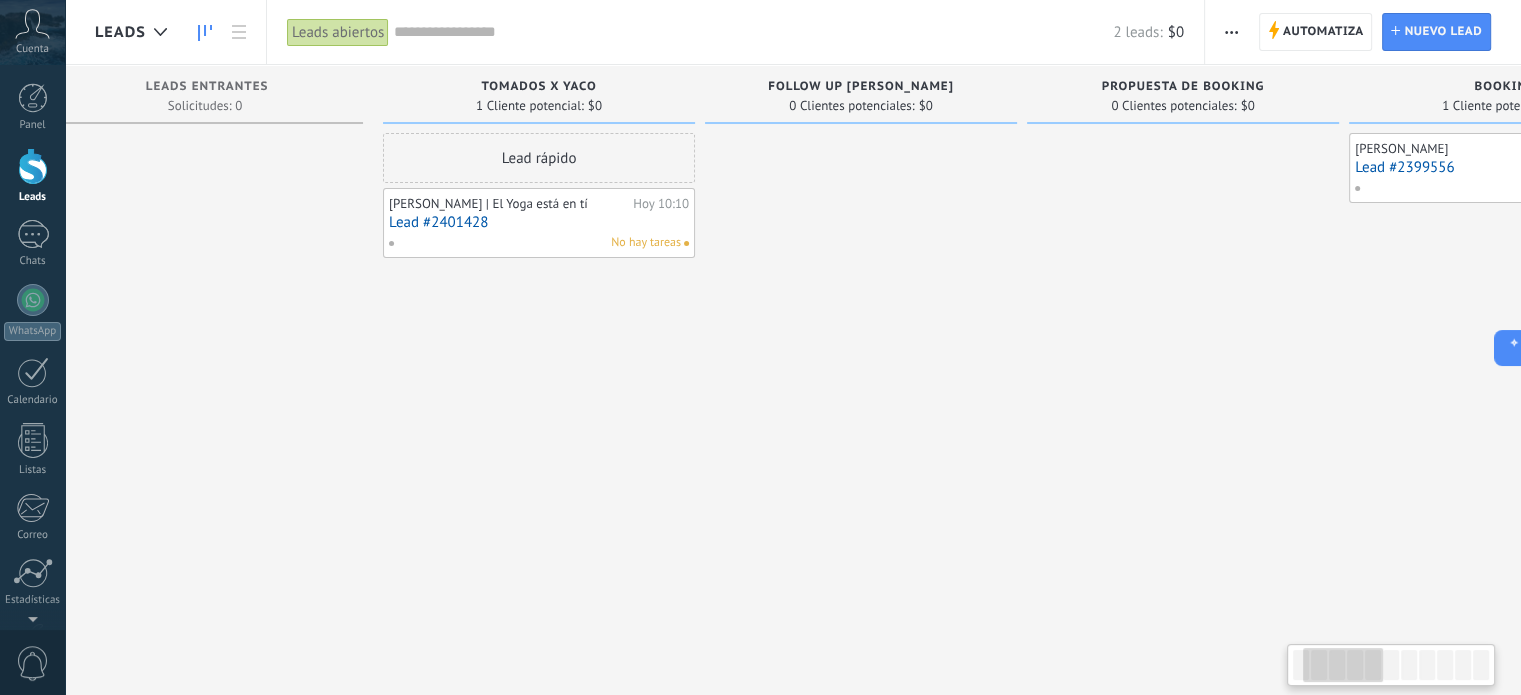 scroll, scrollTop: 0, scrollLeft: 3, axis: horizontal 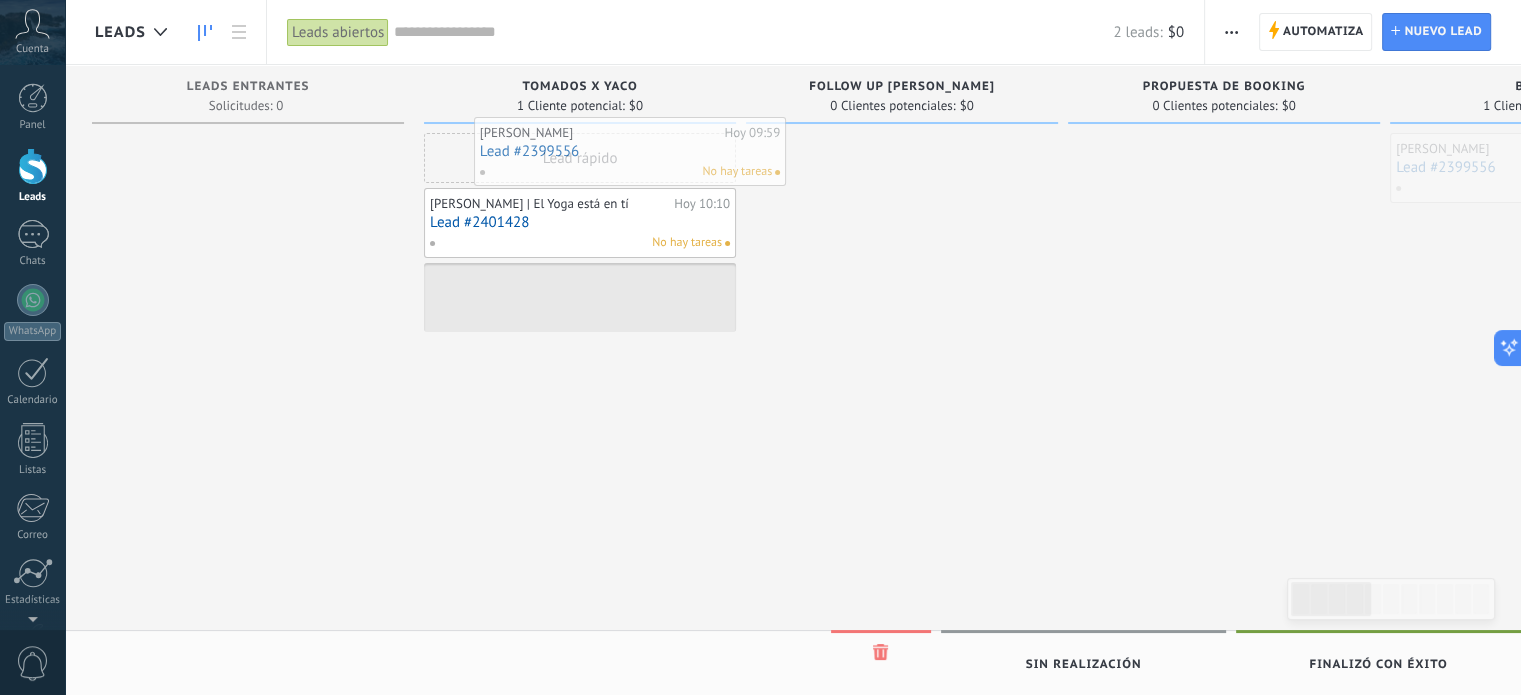 drag, startPoint x: 1429, startPoint y: 169, endPoint x: 520, endPoint y: 153, distance: 909.1408 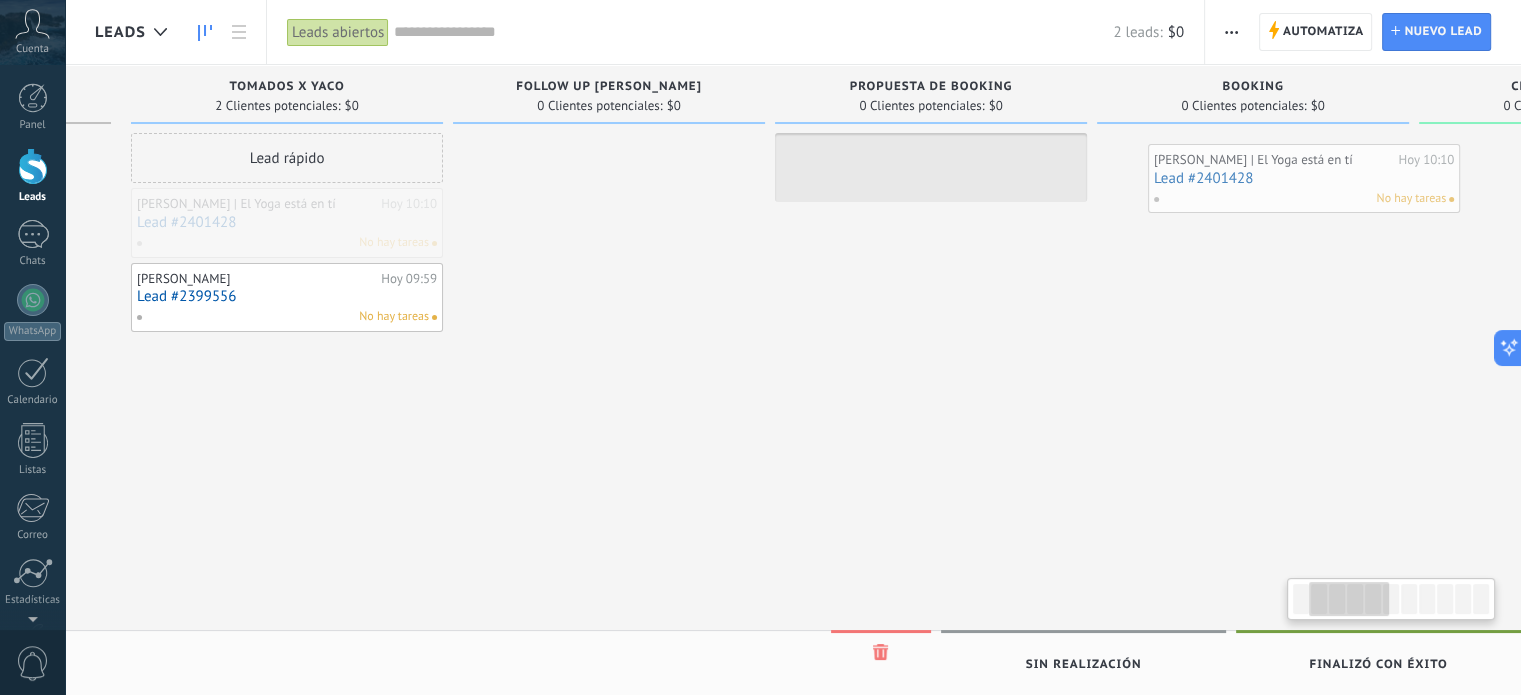 scroll, scrollTop: 0, scrollLeft: 390, axis: horizontal 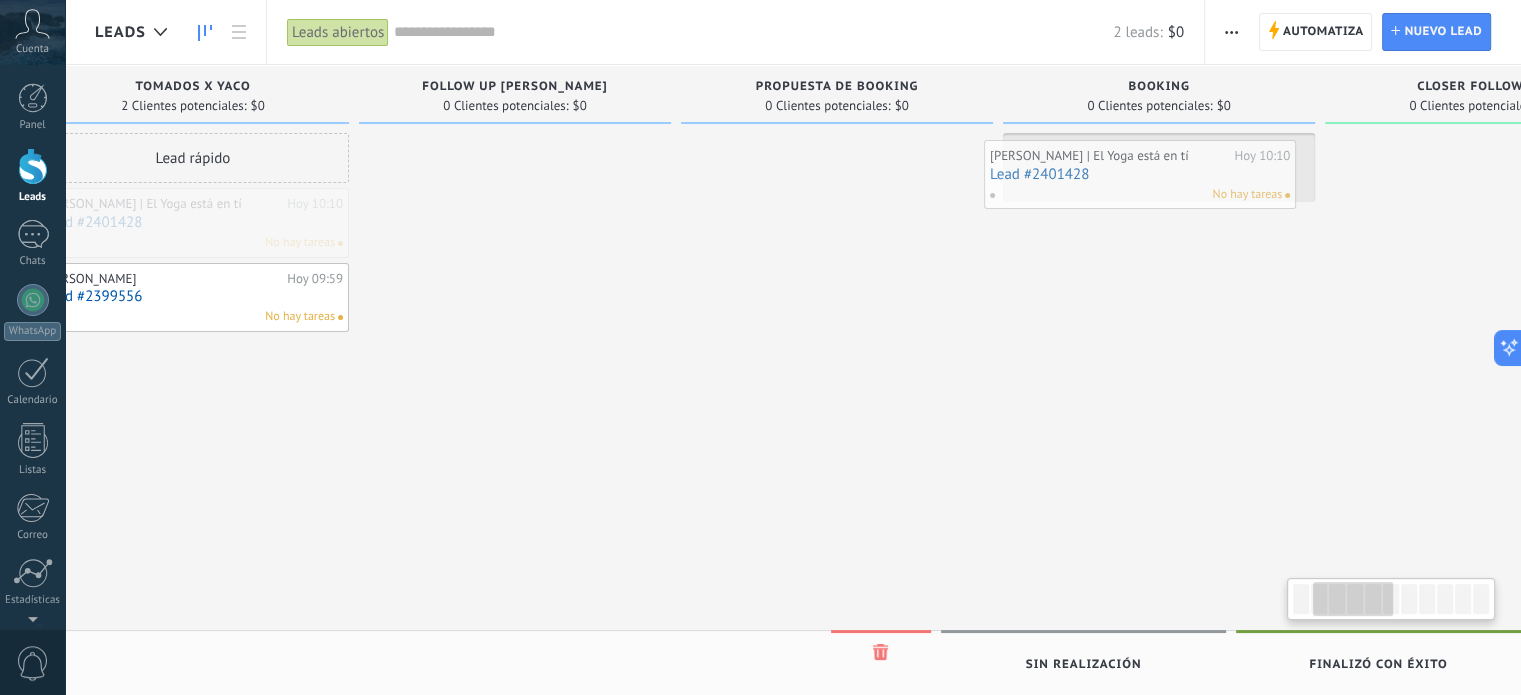 drag, startPoint x: 476, startPoint y: 219, endPoint x: 1056, endPoint y: 171, distance: 581.9828 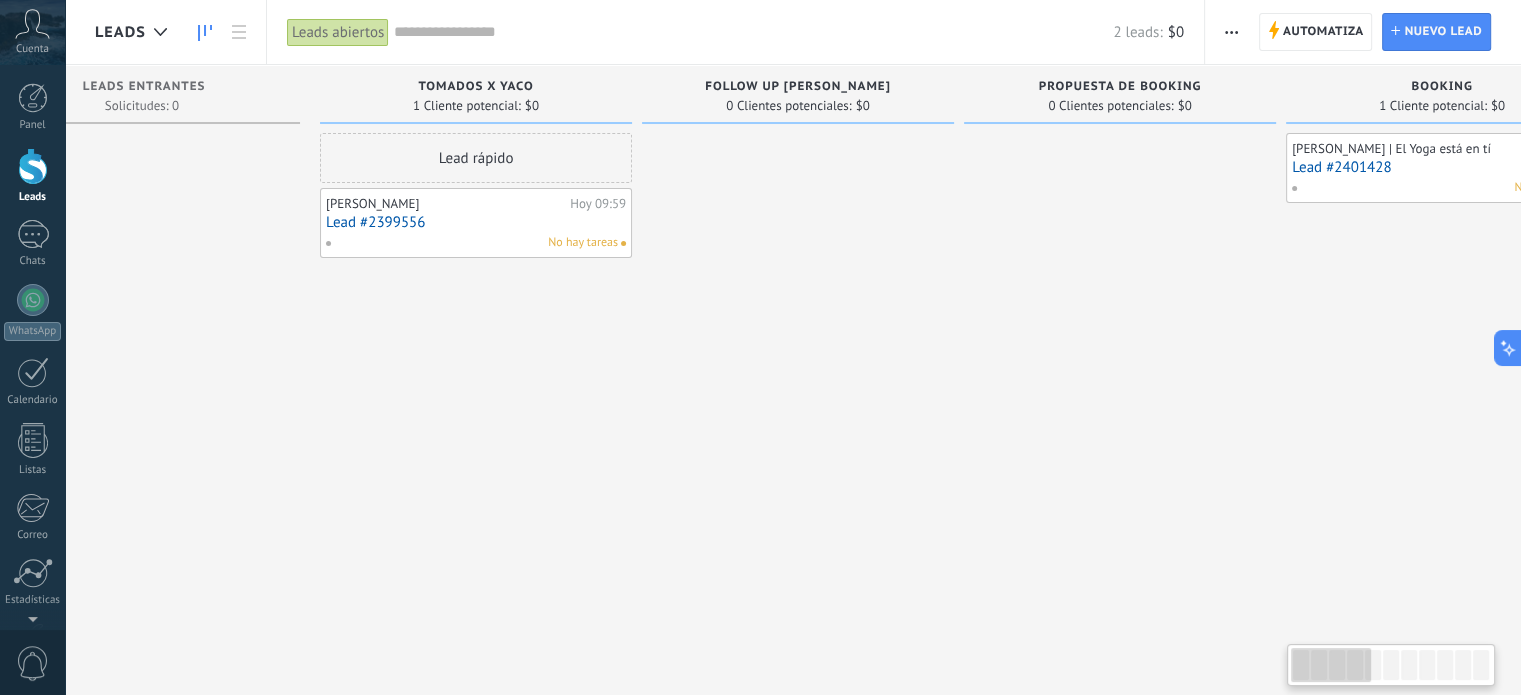 scroll, scrollTop: 0, scrollLeft: 0, axis: both 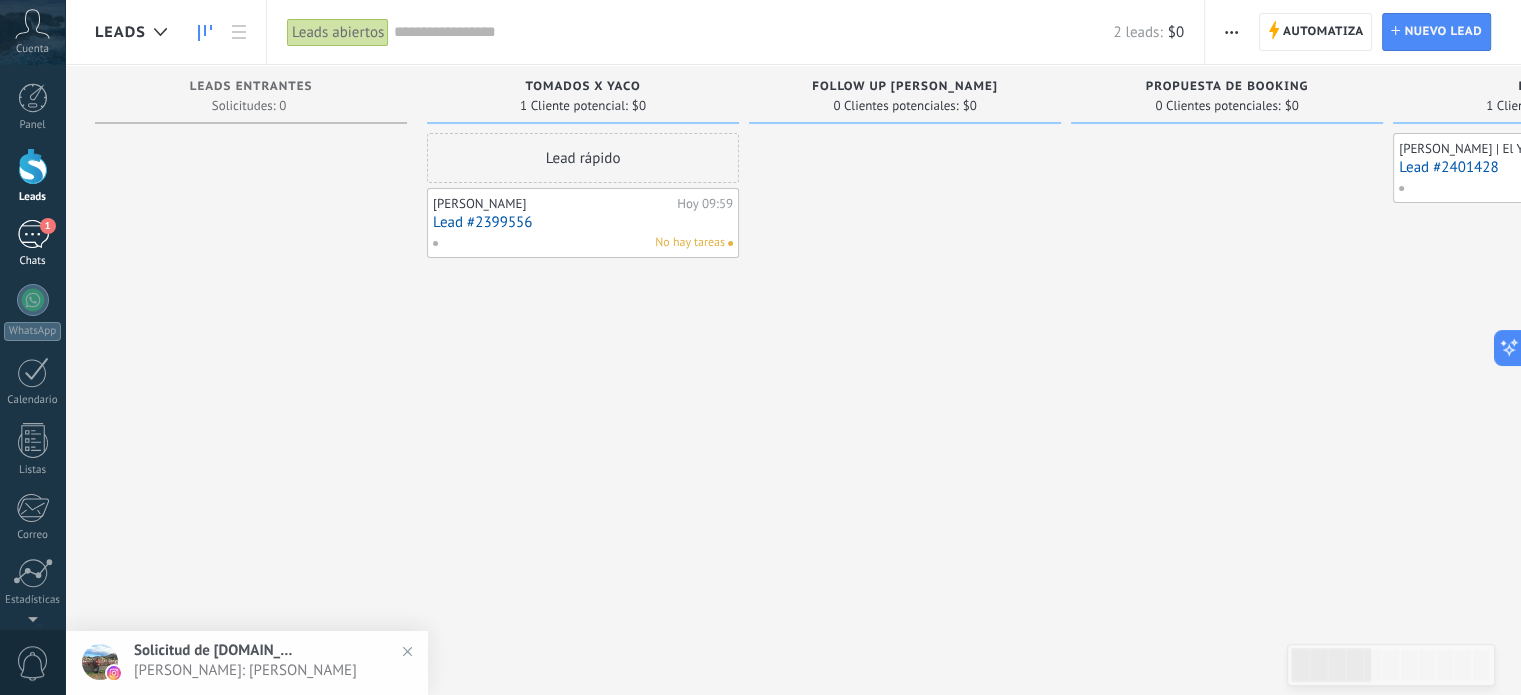 click on "1" at bounding box center [33, 234] 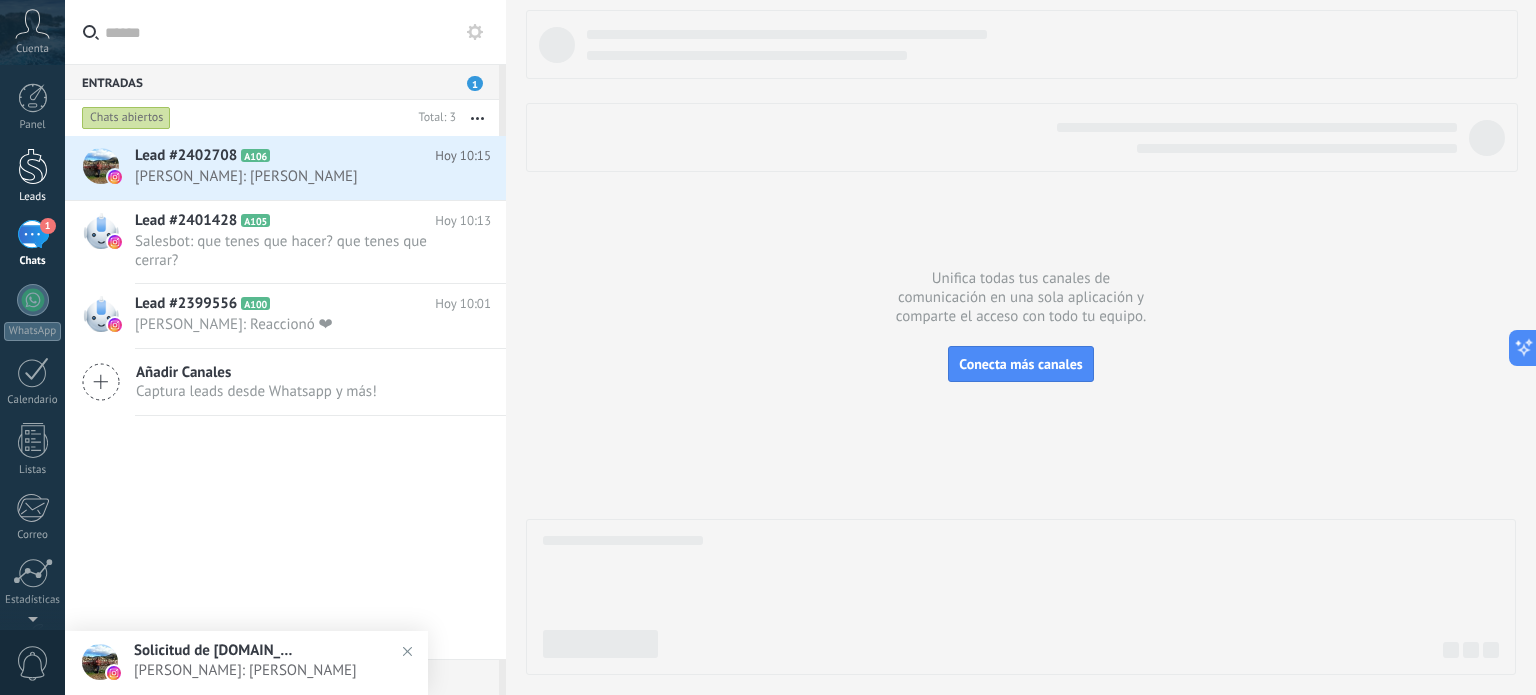 click at bounding box center (33, 166) 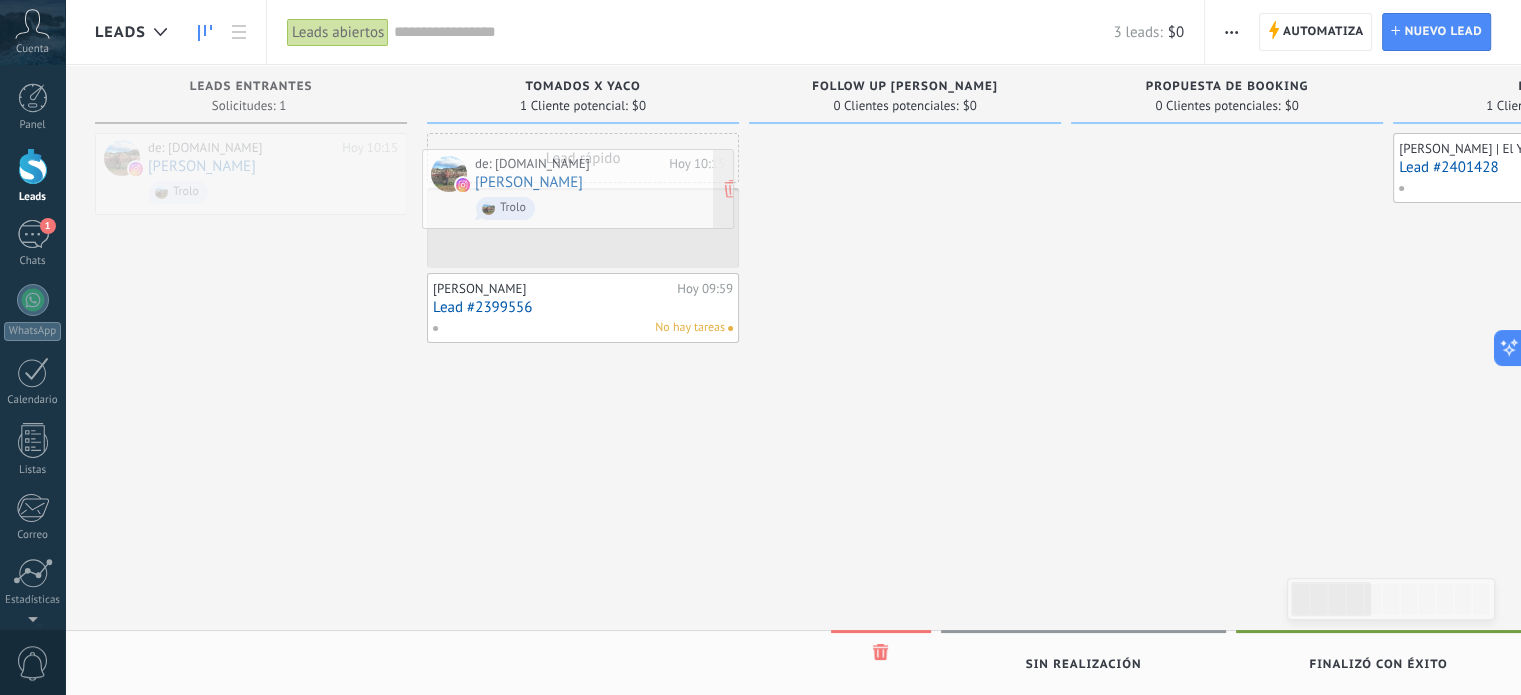 drag, startPoint x: 232, startPoint y: 175, endPoint x: 559, endPoint y: 191, distance: 327.3912 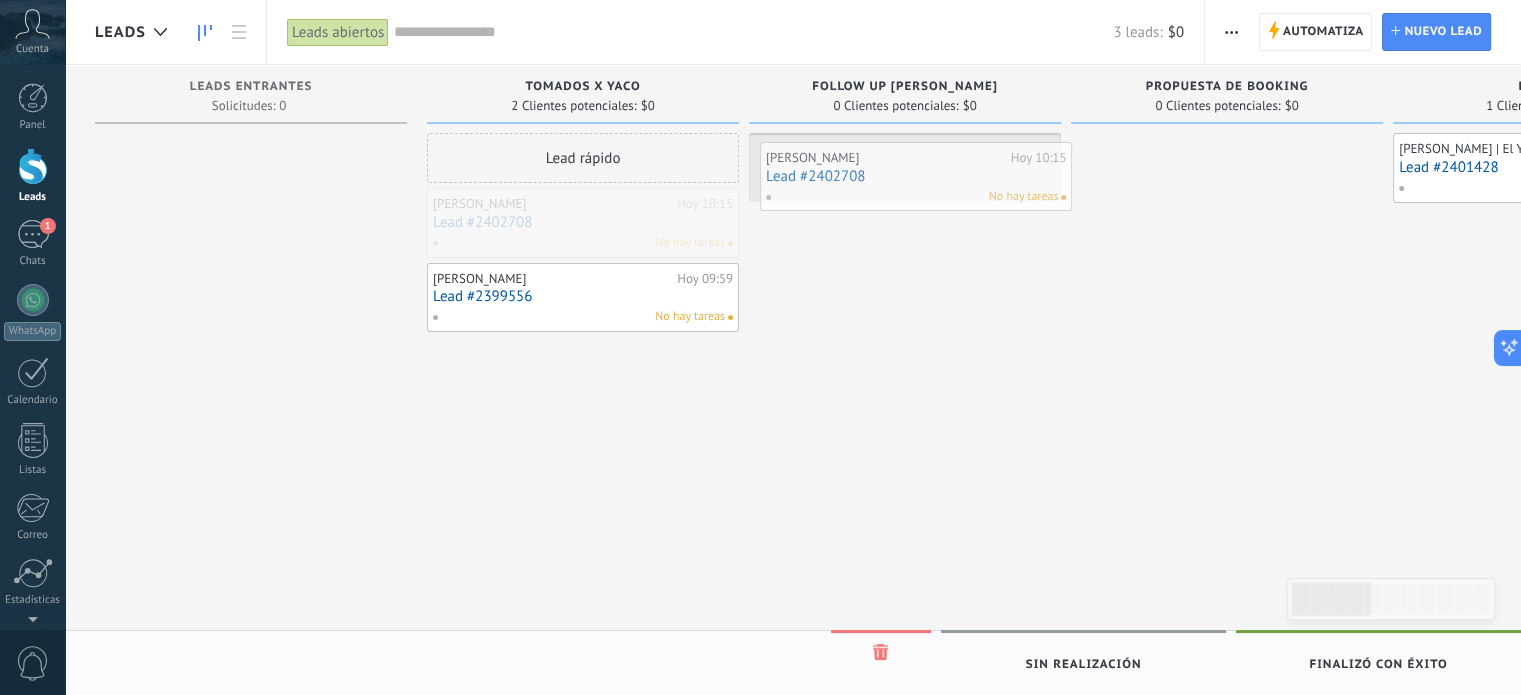 drag, startPoint x: 577, startPoint y: 213, endPoint x: 910, endPoint y: 167, distance: 336.16217 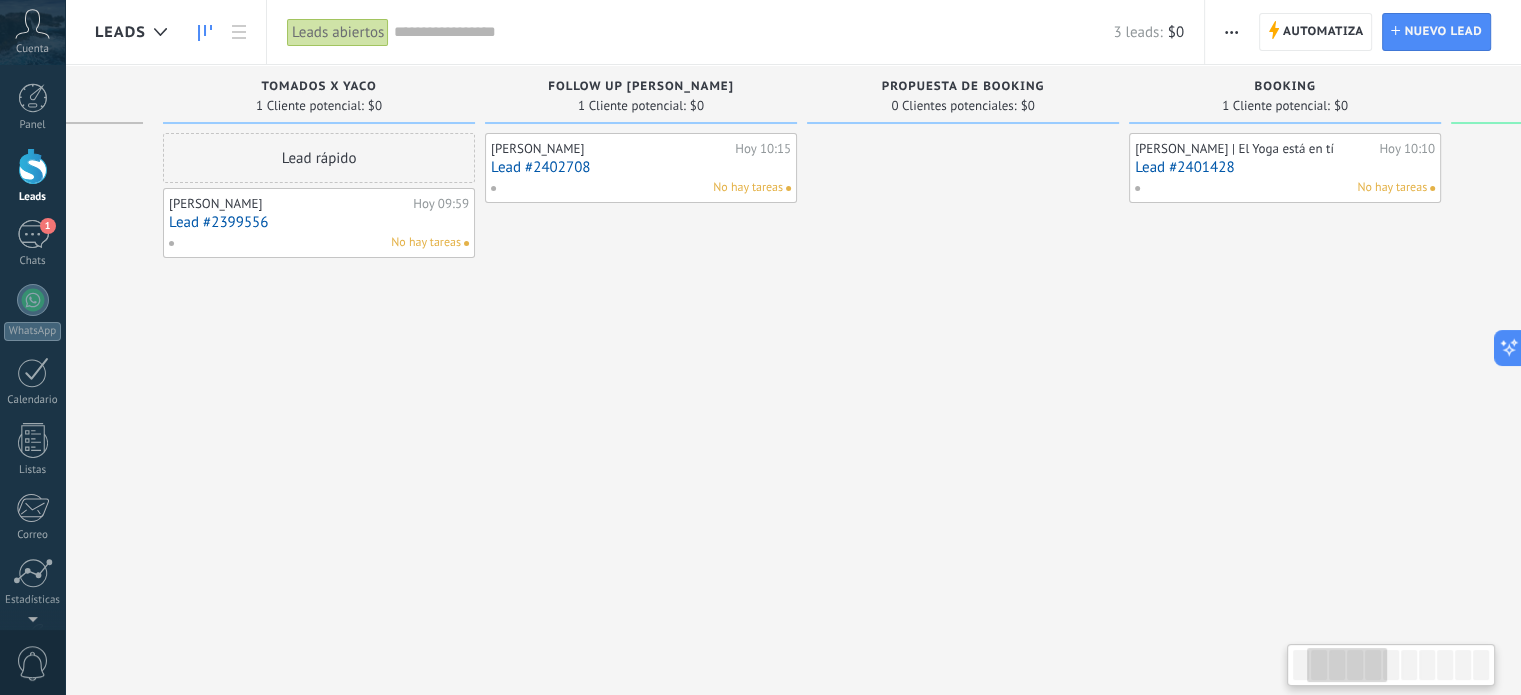 scroll, scrollTop: 0, scrollLeft: 292, axis: horizontal 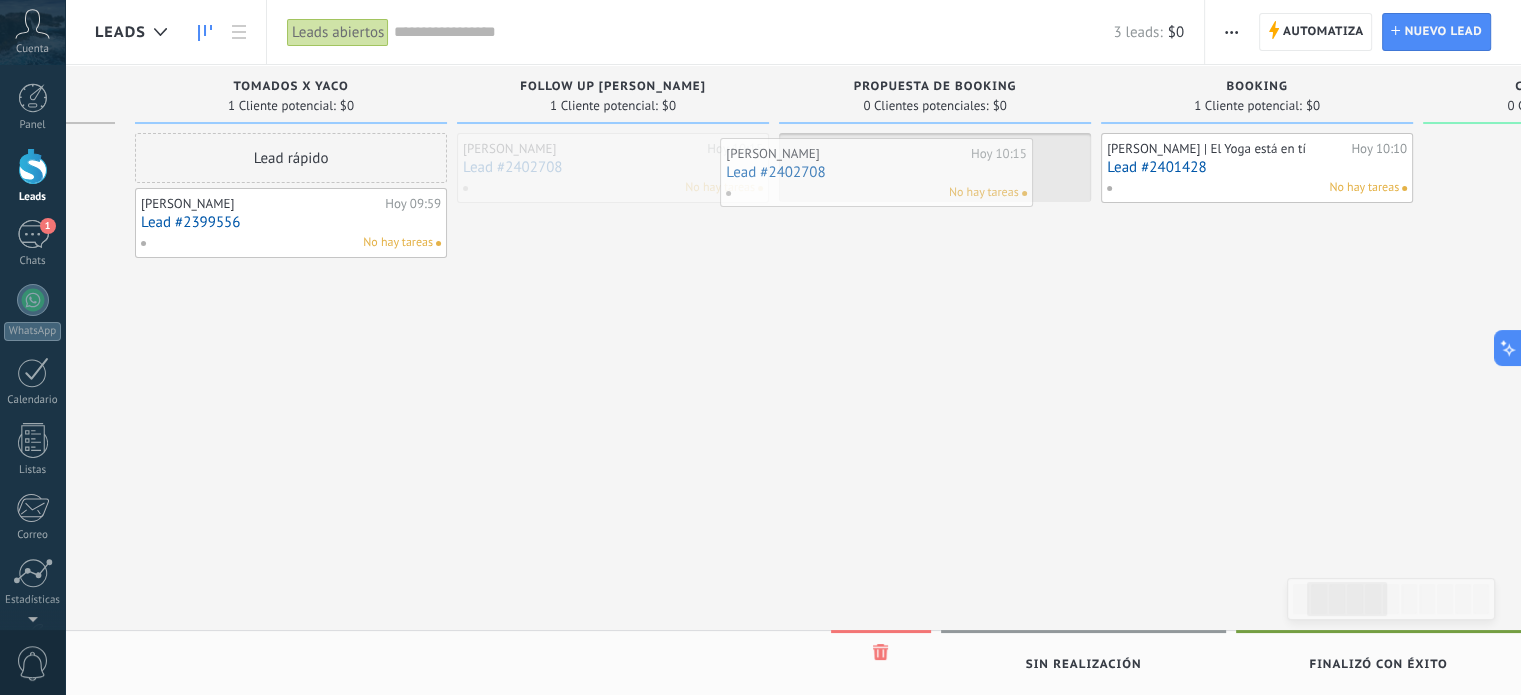 drag, startPoint x: 649, startPoint y: 165, endPoint x: 950, endPoint y: 176, distance: 301.20093 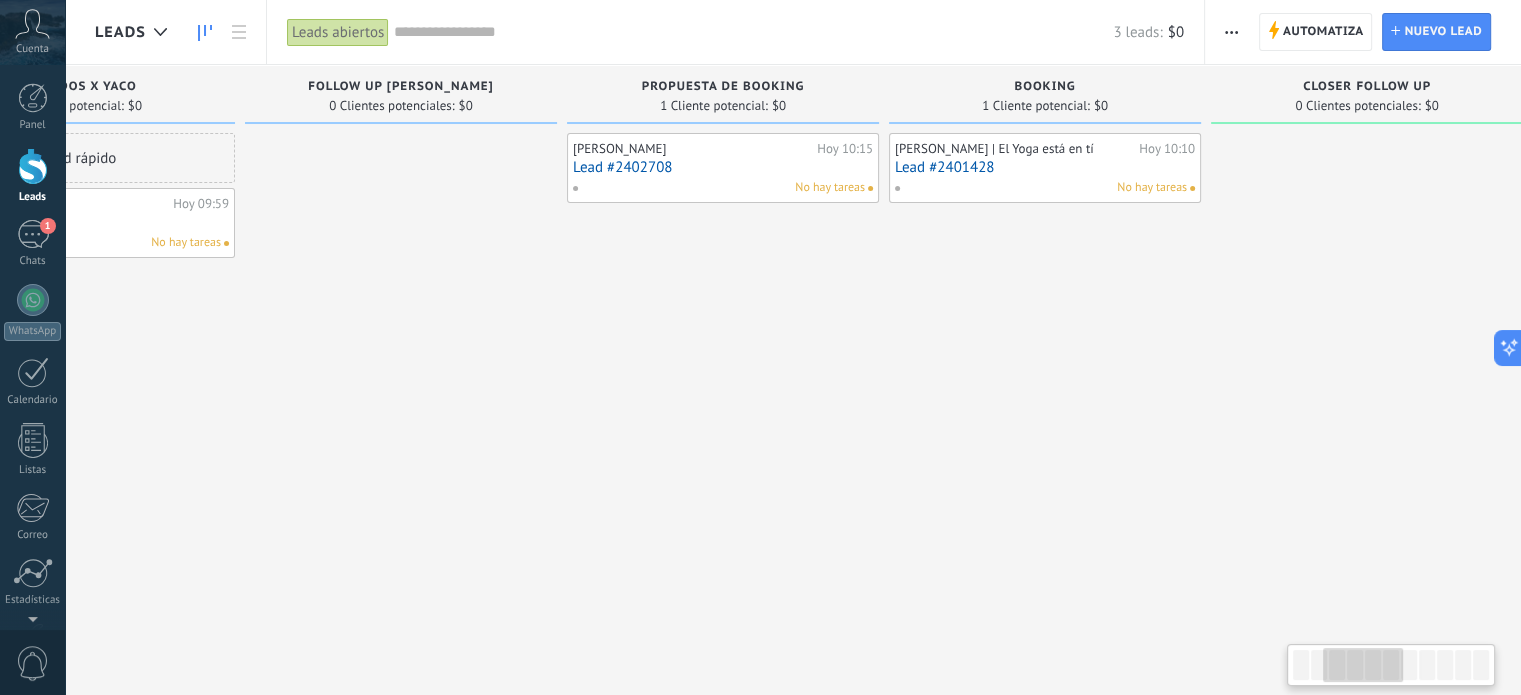 scroll, scrollTop: 0, scrollLeft: 566, axis: horizontal 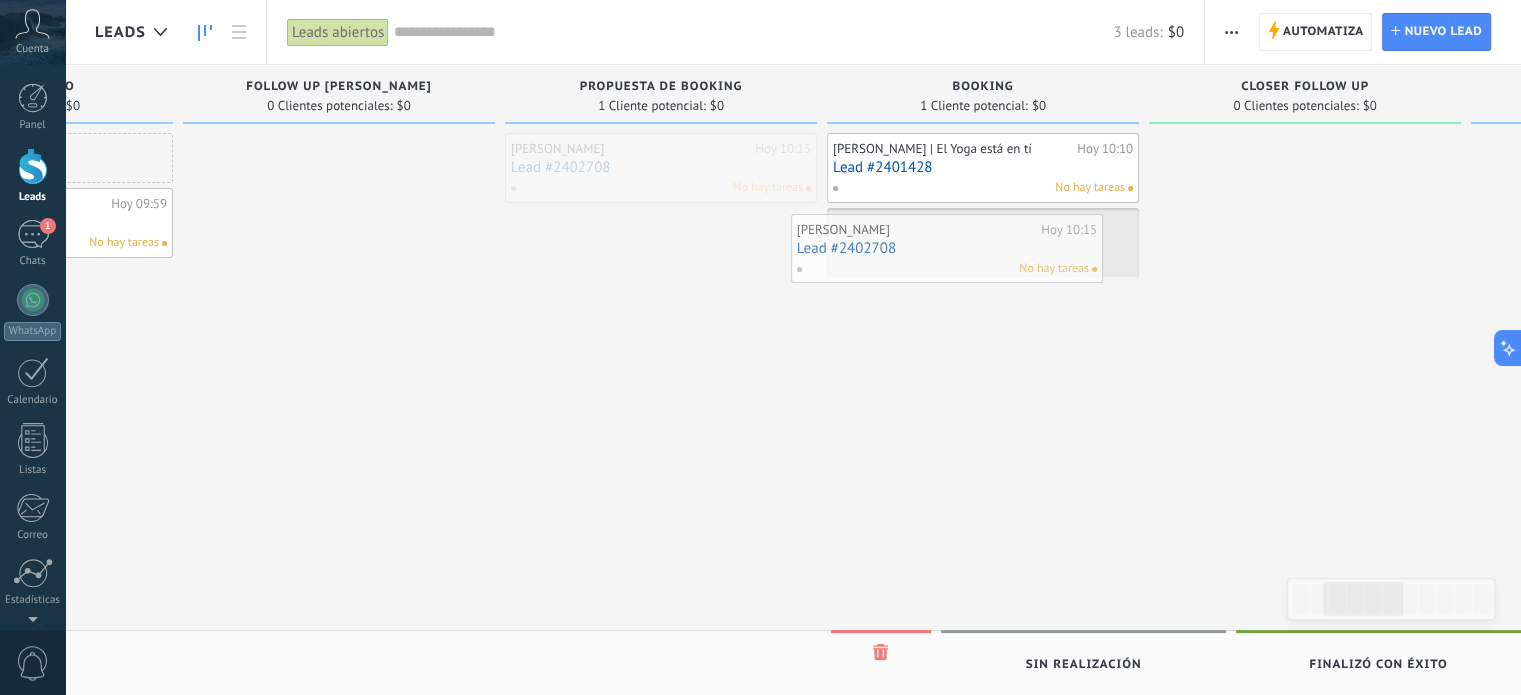 drag, startPoint x: 724, startPoint y: 186, endPoint x: 1011, endPoint y: 267, distance: 298.21133 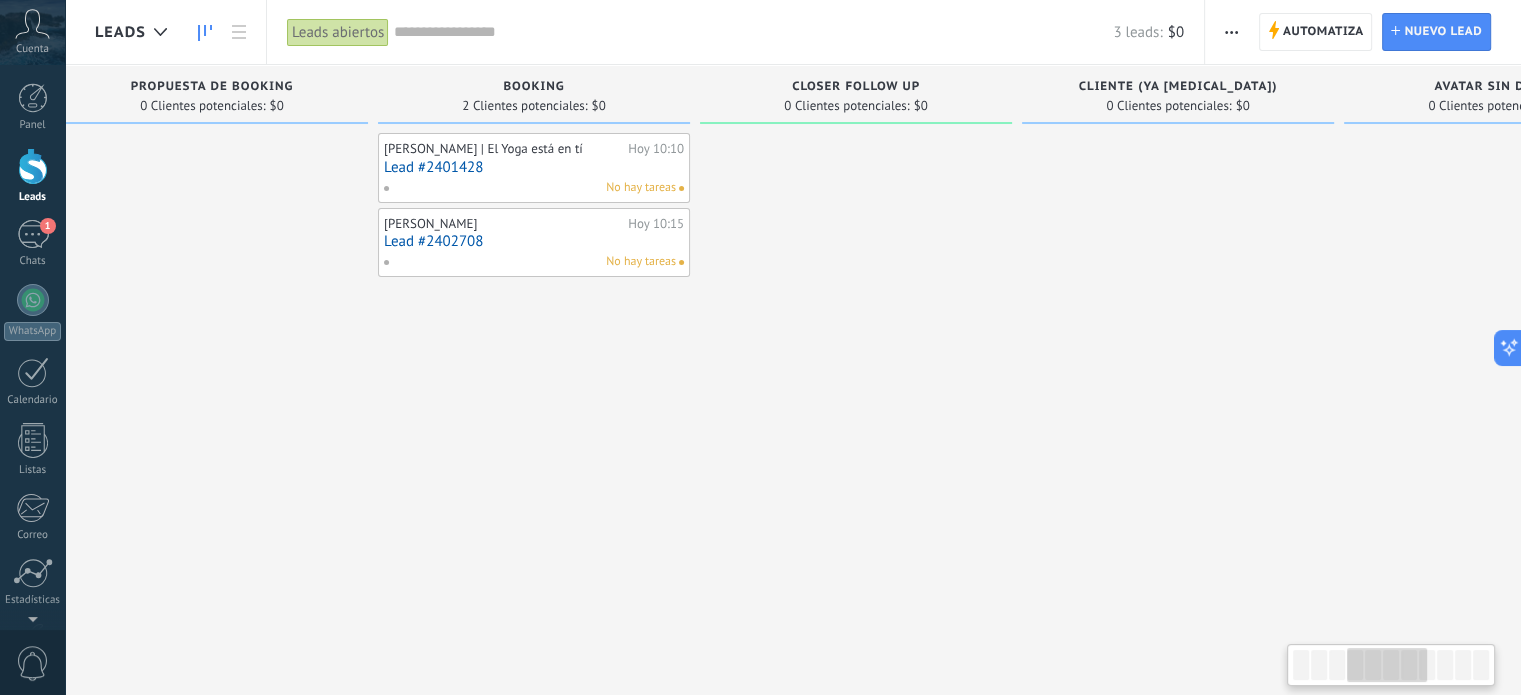 scroll, scrollTop: 0, scrollLeft: 1014, axis: horizontal 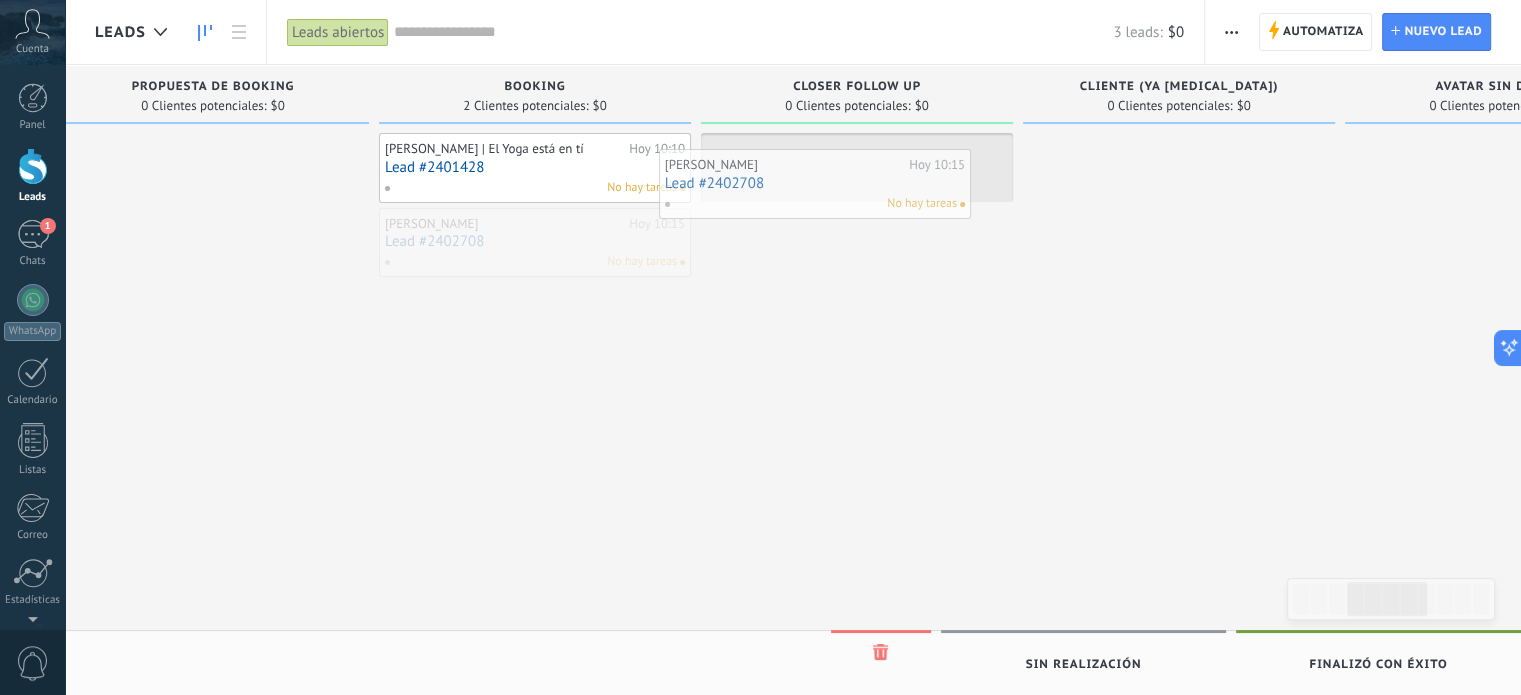 drag, startPoint x: 553, startPoint y: 261, endPoint x: 836, endPoint y: 201, distance: 289.2905 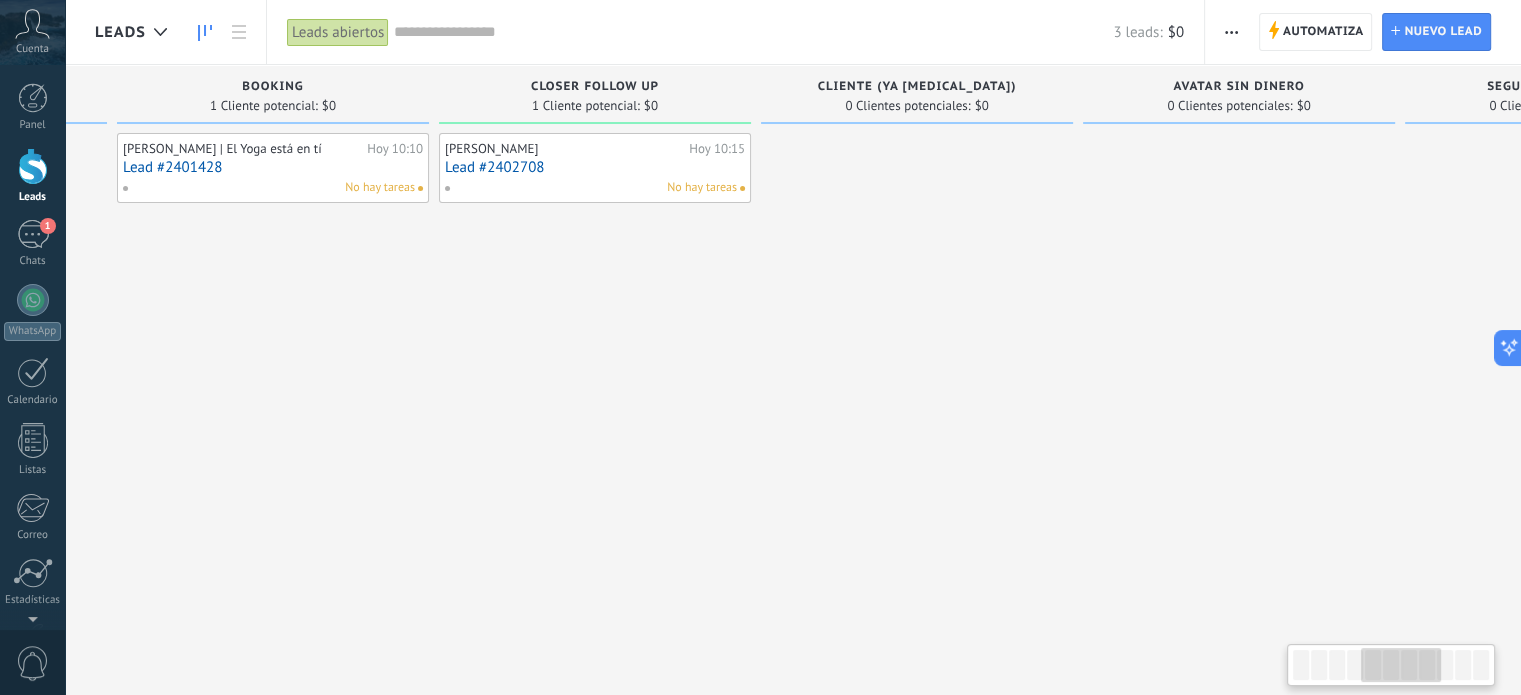 scroll, scrollTop: 0, scrollLeft: 1278, axis: horizontal 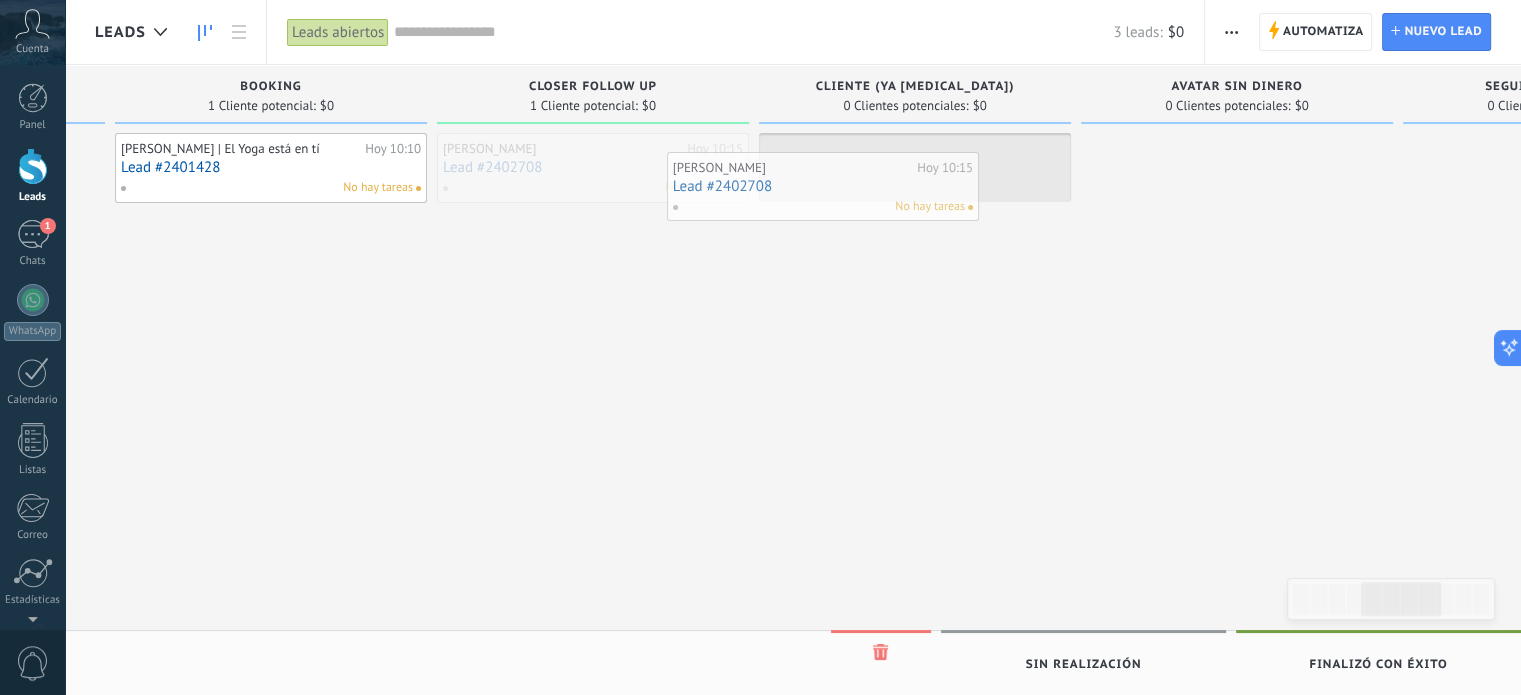 drag, startPoint x: 625, startPoint y: 190, endPoint x: 885, endPoint y: 200, distance: 260.19223 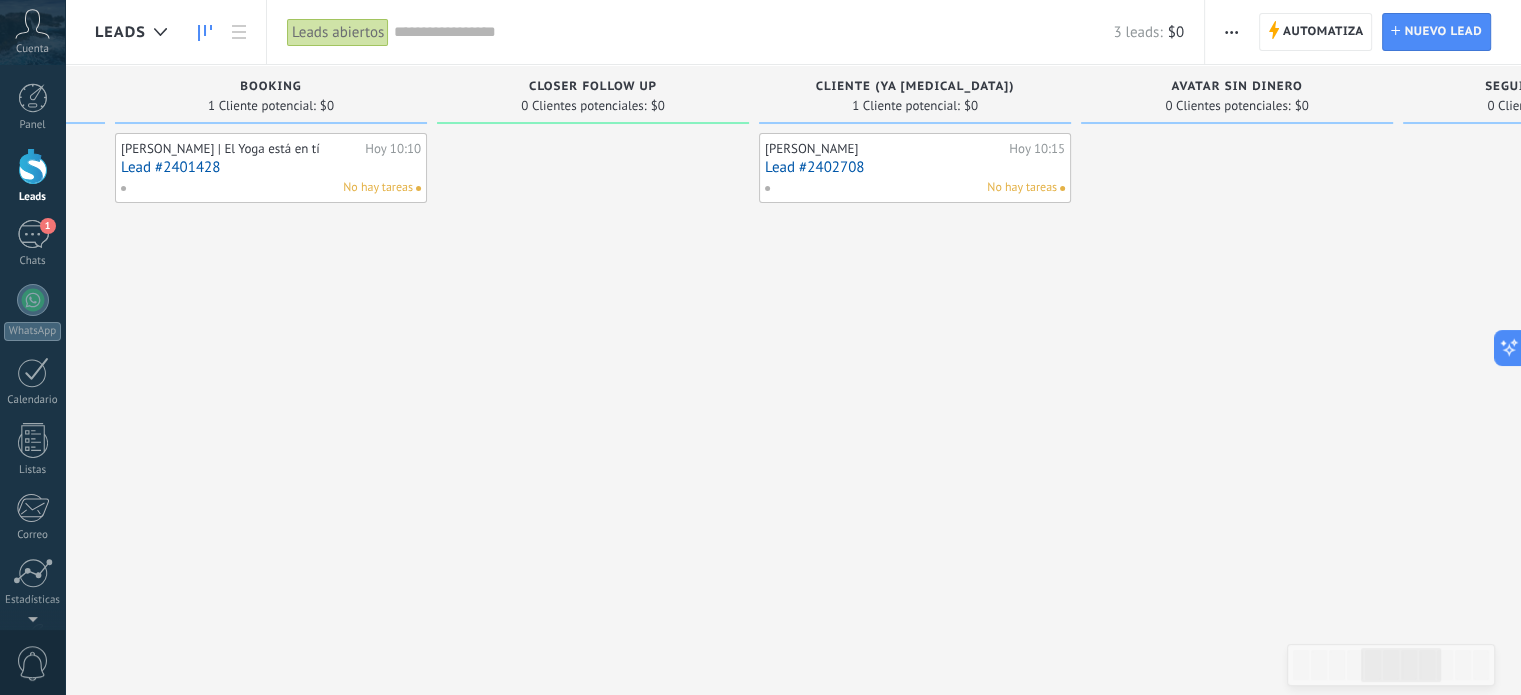 click on "Cliente (ya [MEDICAL_DATA])" at bounding box center (915, 87) 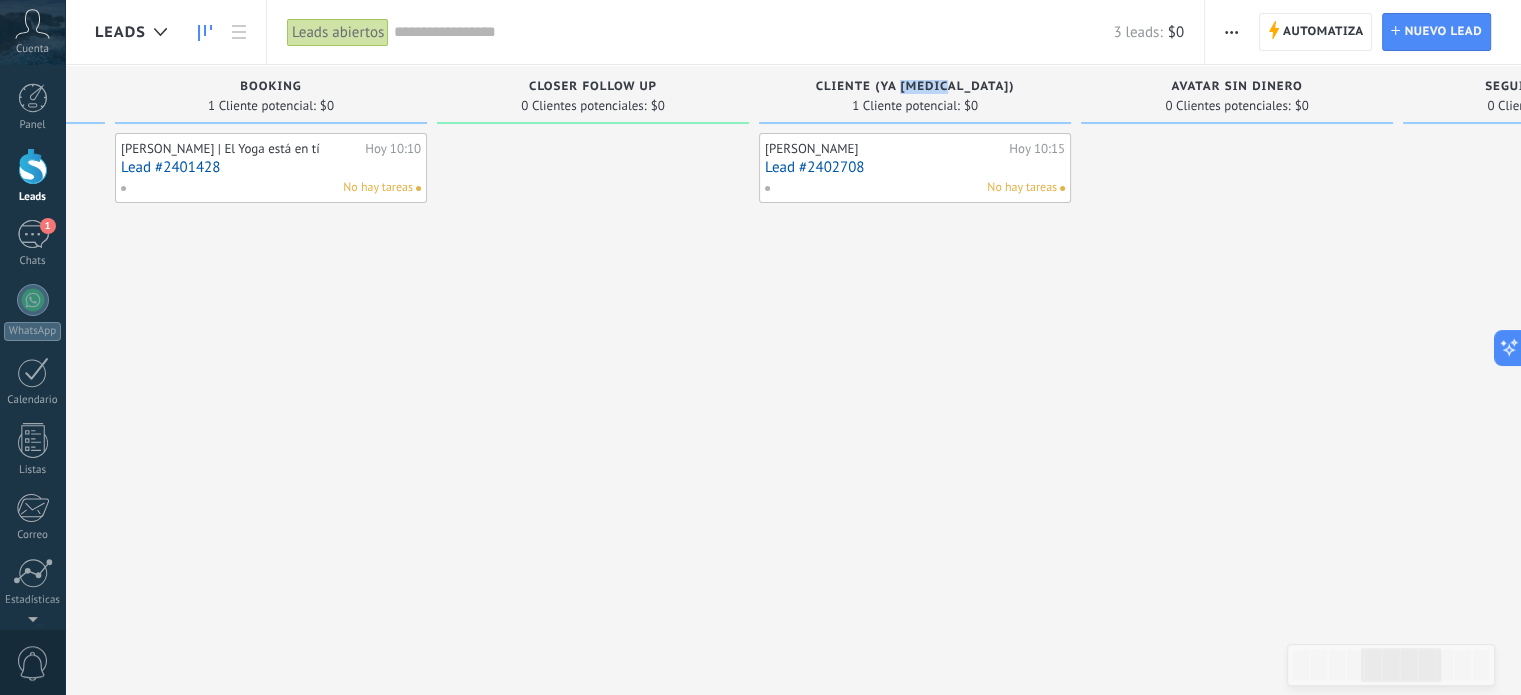 click on "Cliente (ya [MEDICAL_DATA])" at bounding box center [915, 87] 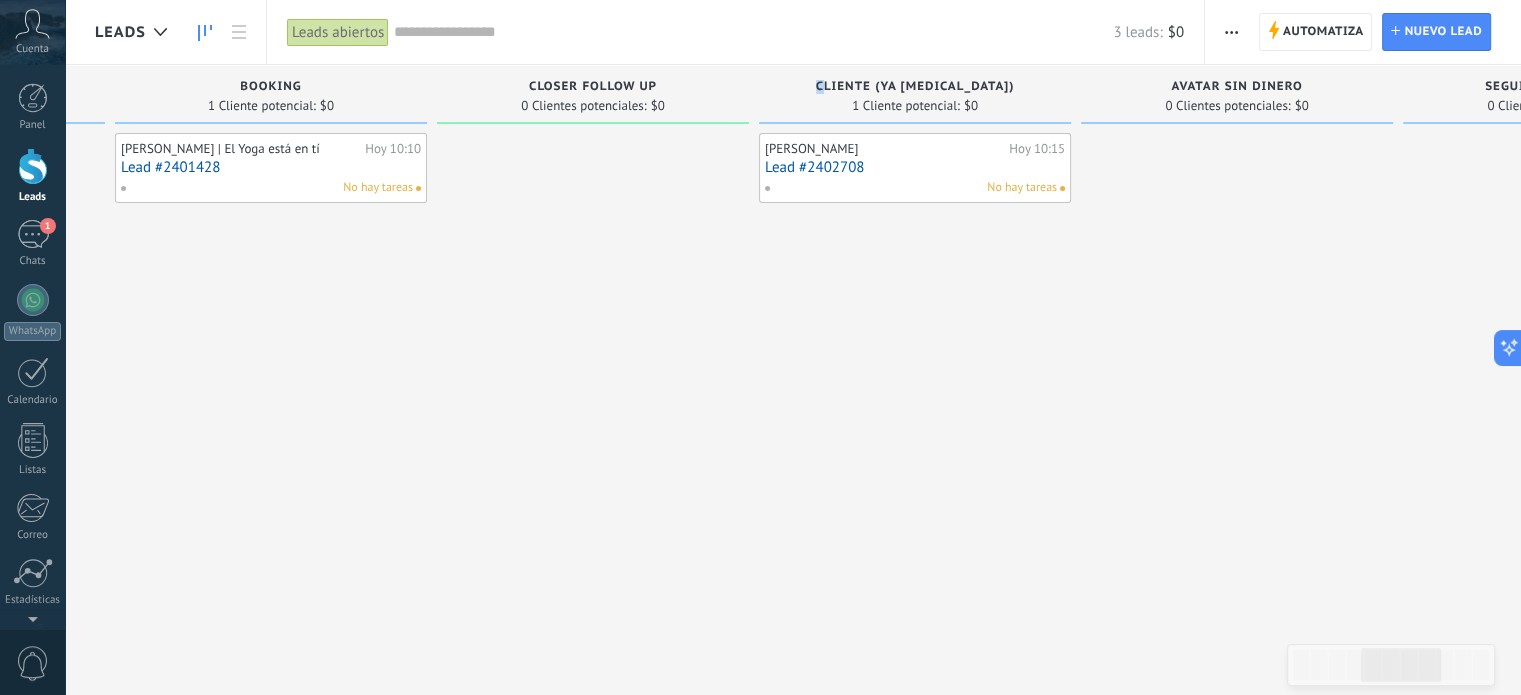 click on "Cliente (ya [MEDICAL_DATA])" at bounding box center (915, 87) 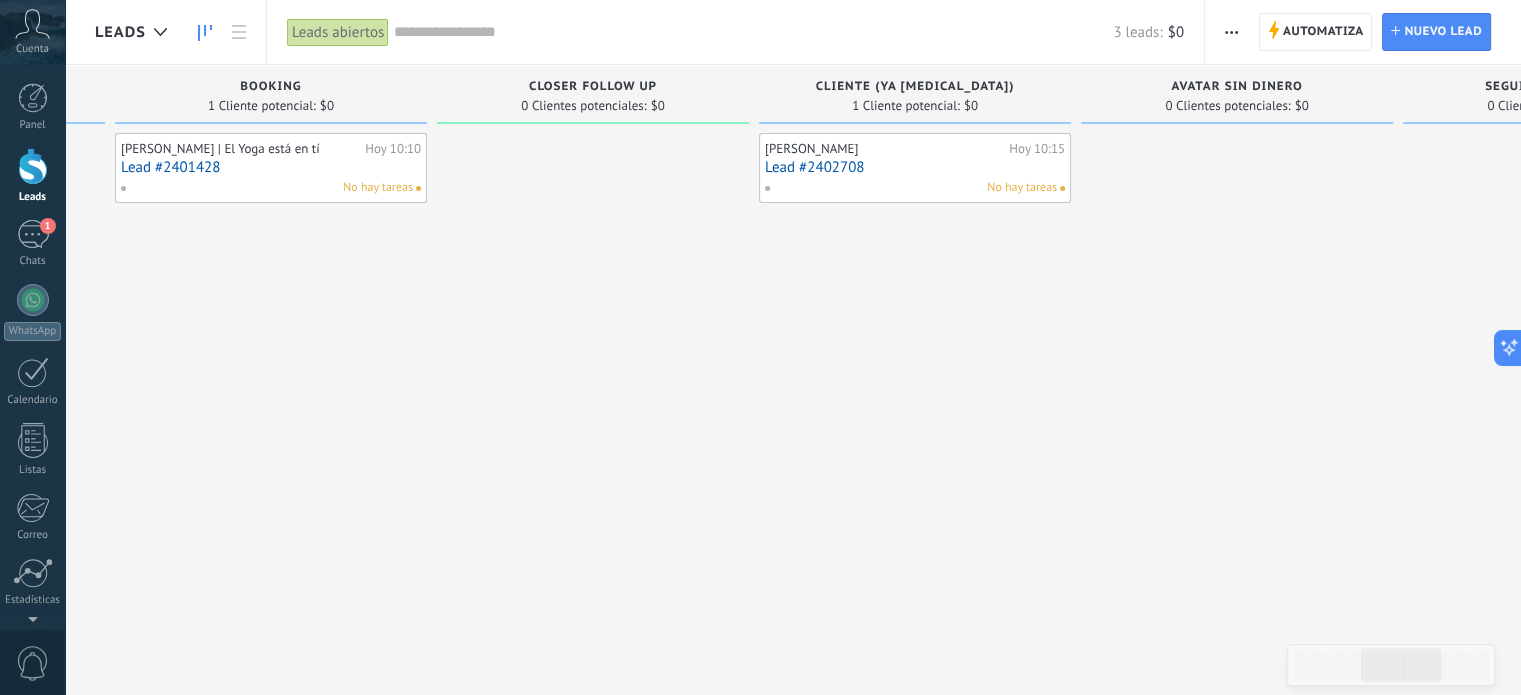 click on "Cliente (ya [MEDICAL_DATA])" at bounding box center (915, 87) 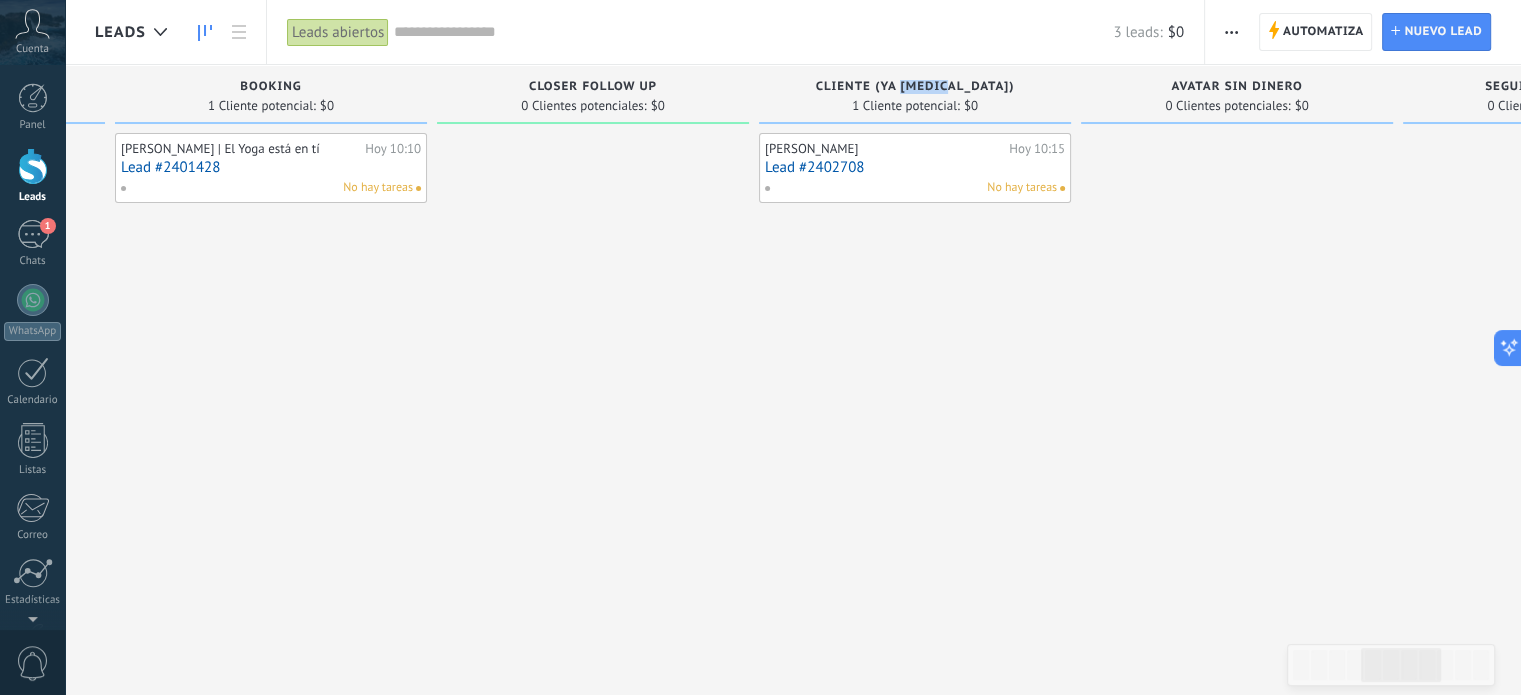 click on "Cliente (ya [MEDICAL_DATA])" at bounding box center (915, 87) 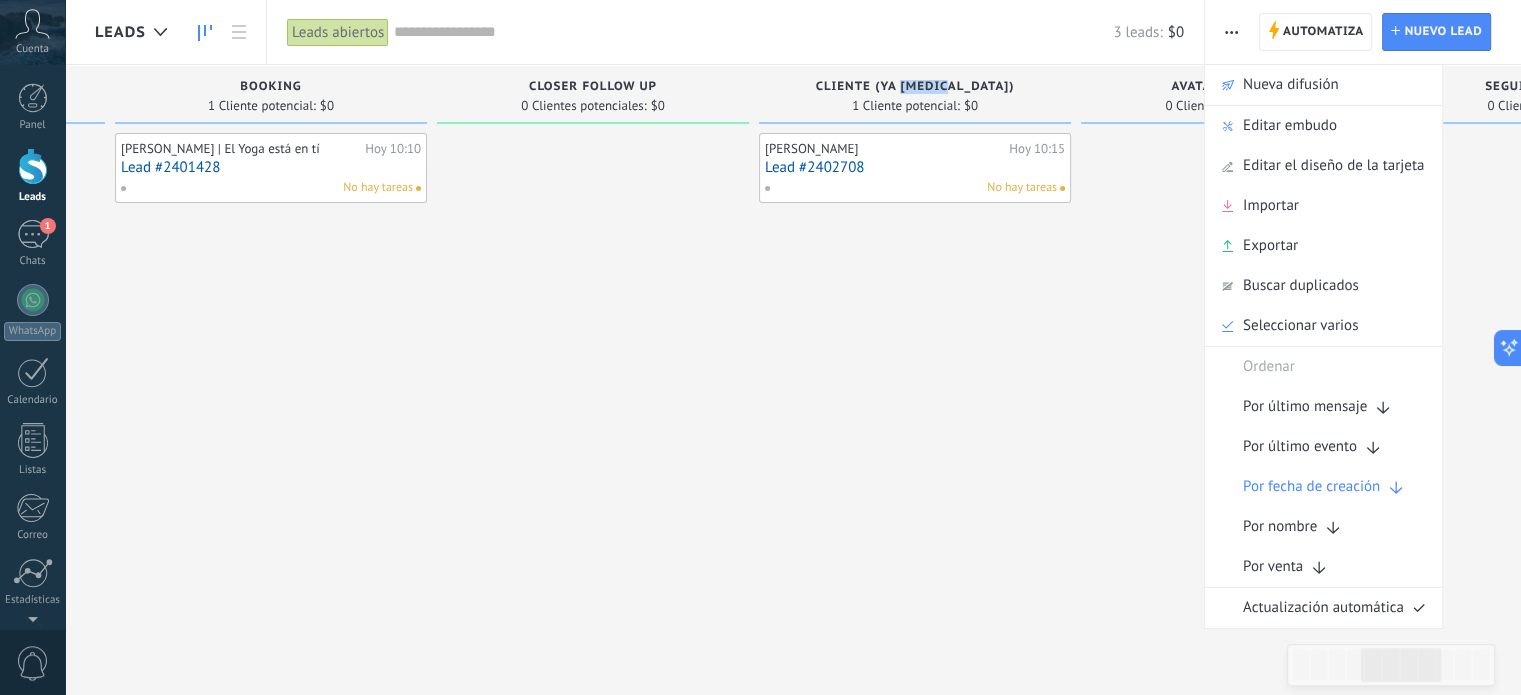 click at bounding box center [1231, 32] 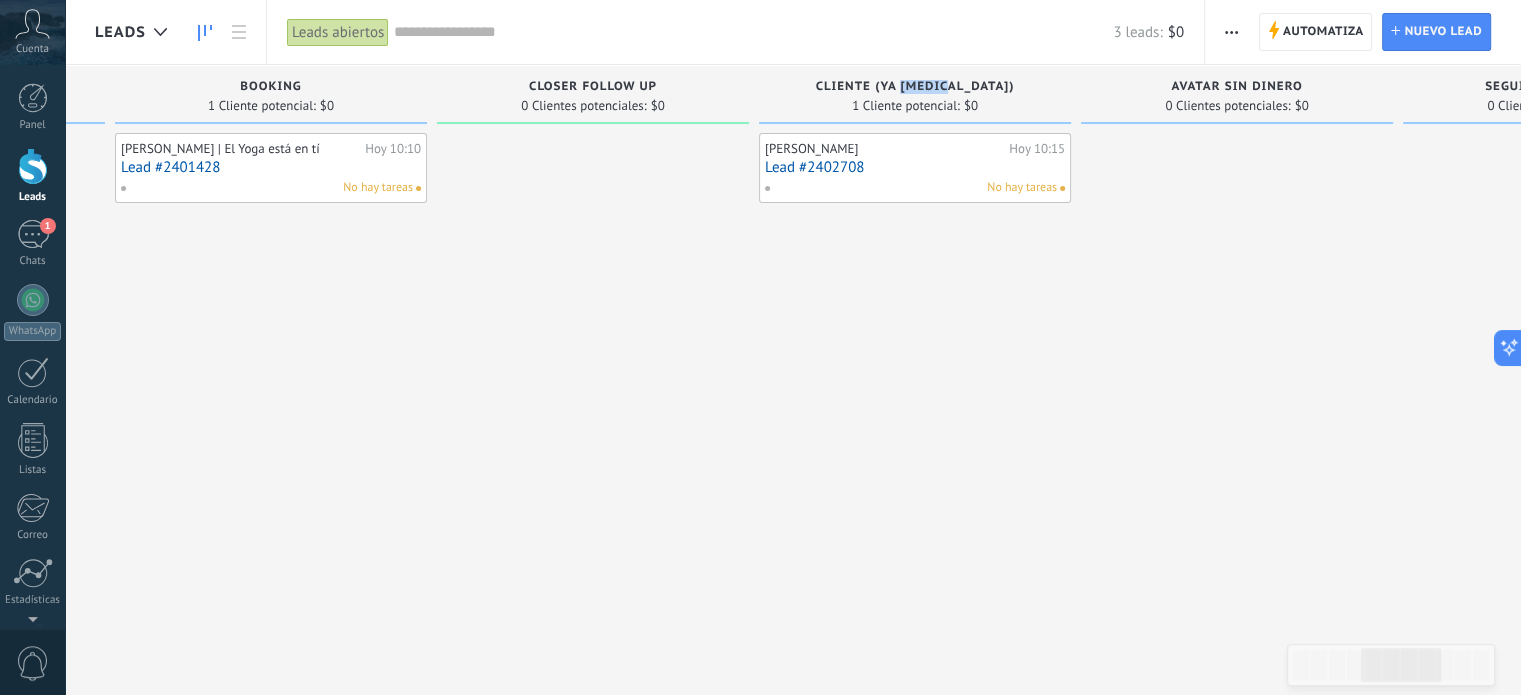 click on "manuel Hoy 10:15 Lead #2402708 No hay tareas" at bounding box center (915, 350) 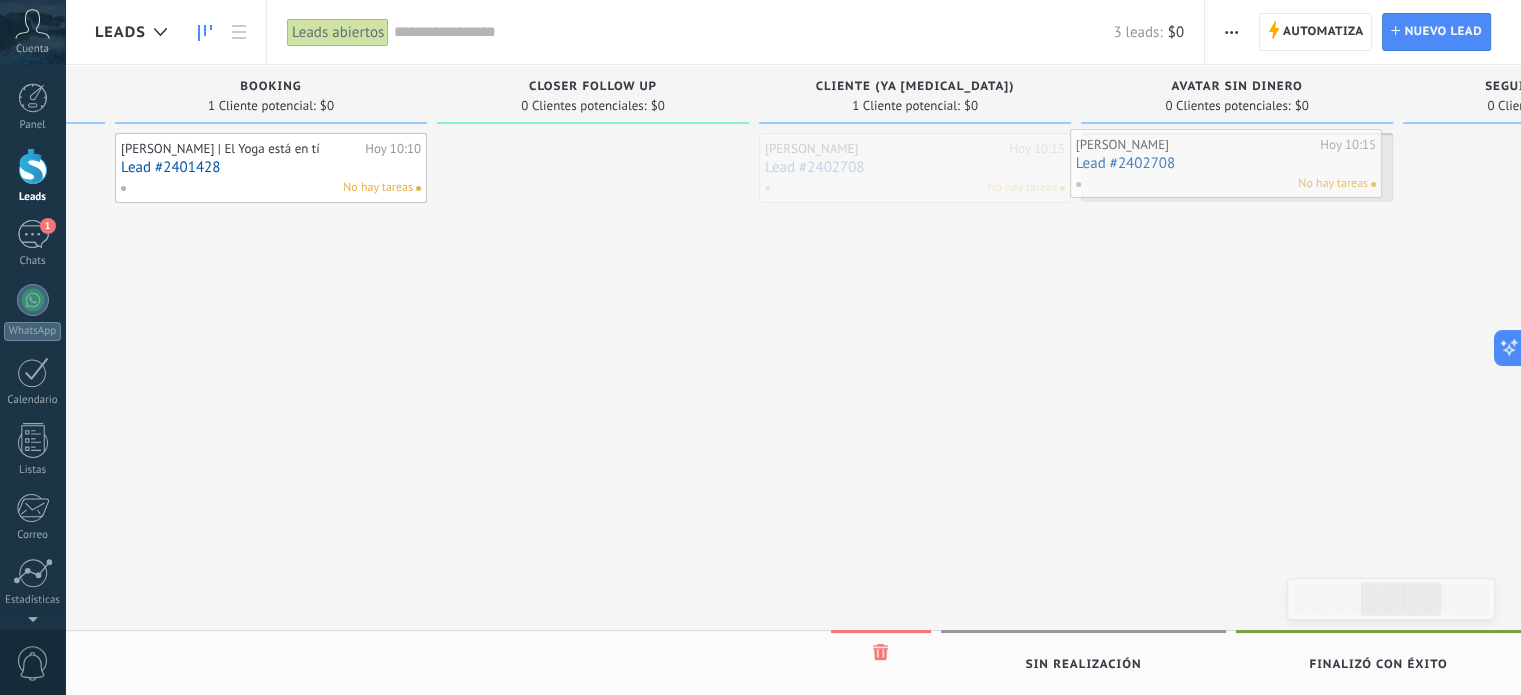 drag, startPoint x: 924, startPoint y: 169, endPoint x: 1235, endPoint y: 165, distance: 311.02573 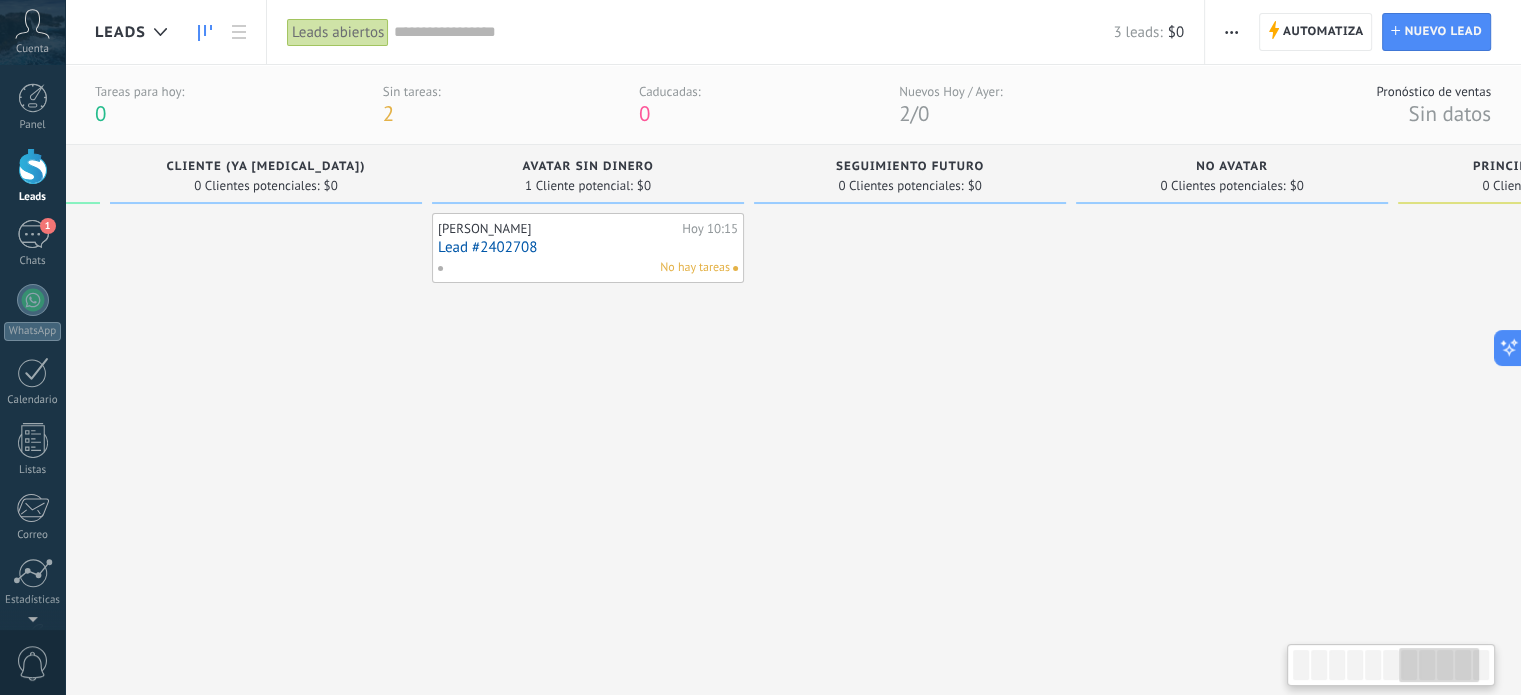 scroll, scrollTop: 0, scrollLeft: 1928, axis: horizontal 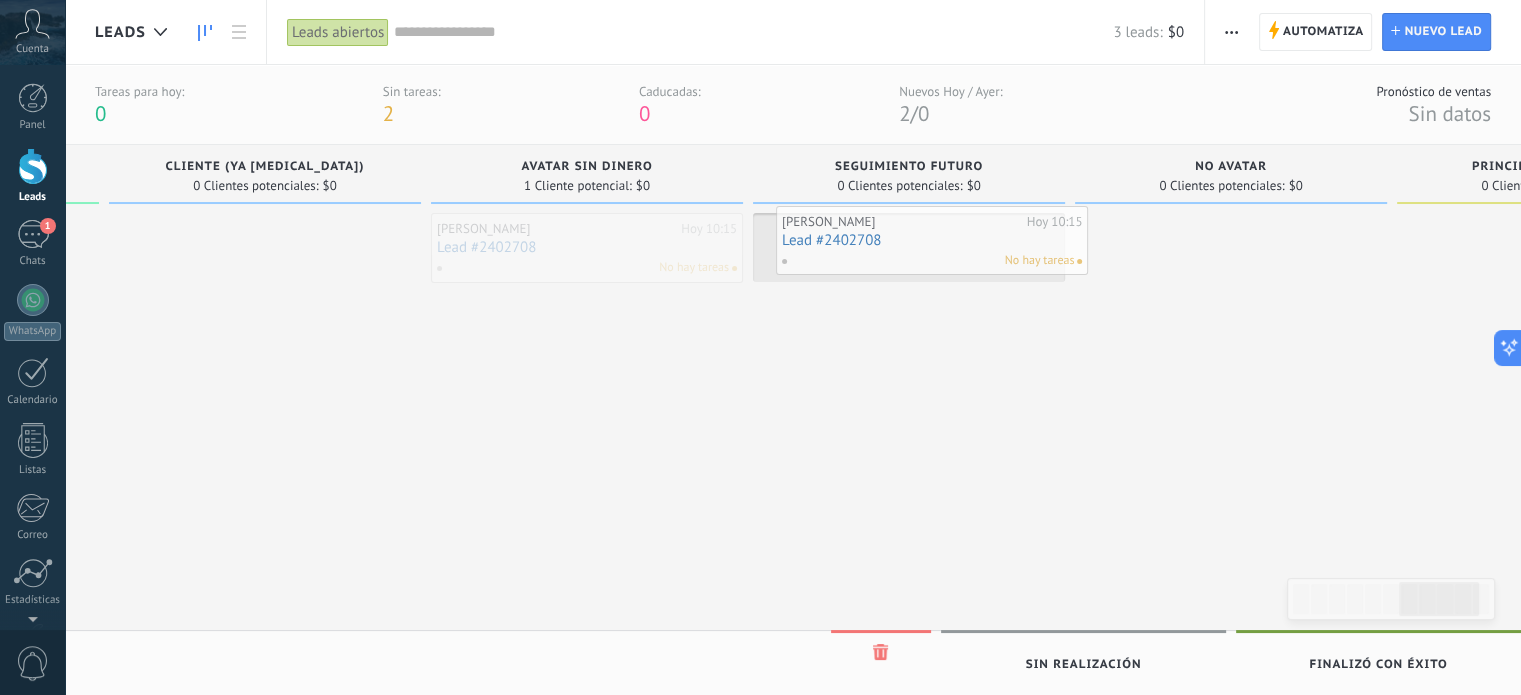 drag, startPoint x: 590, startPoint y: 271, endPoint x: 665, endPoint y: 271, distance: 75 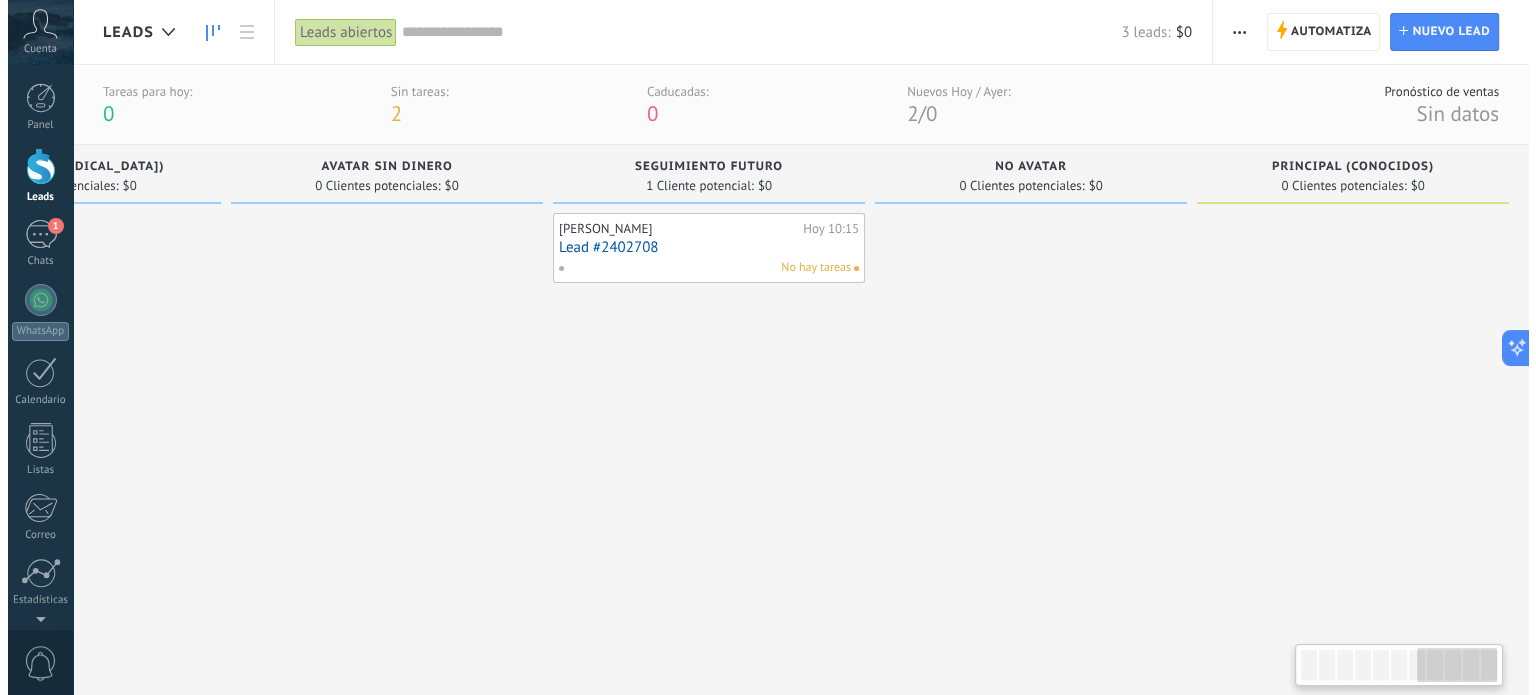scroll, scrollTop: 0, scrollLeft: 2140, axis: horizontal 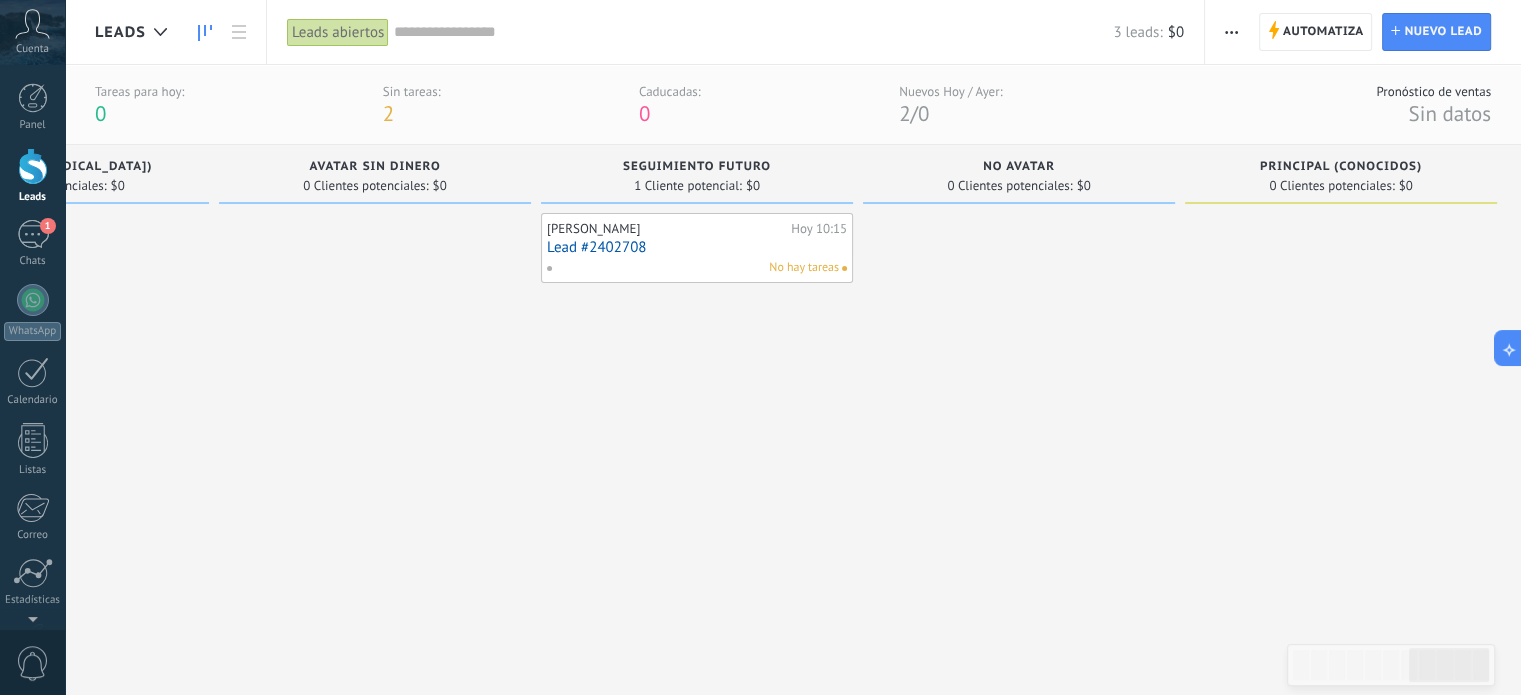 click on "No hay tareas" at bounding box center [692, 268] 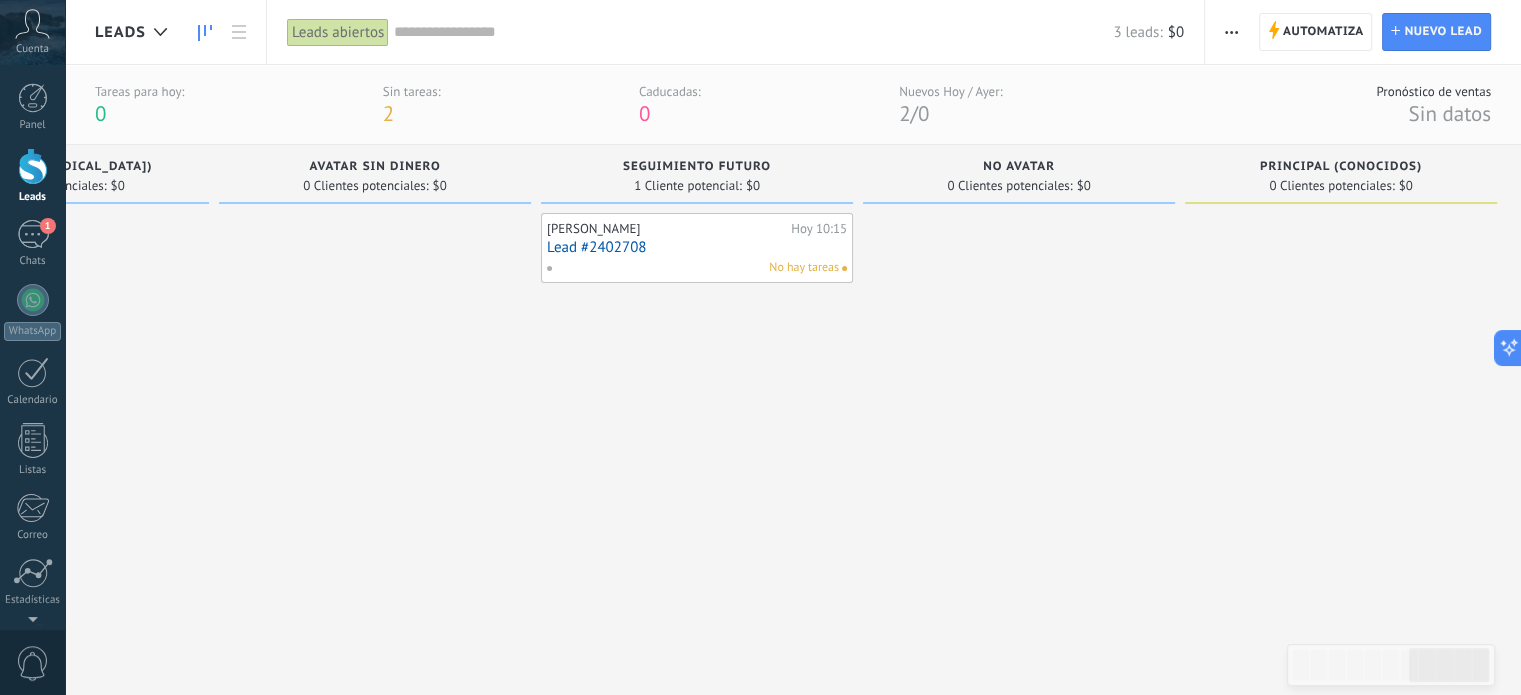 click on "No hay tareas" at bounding box center (692, 268) 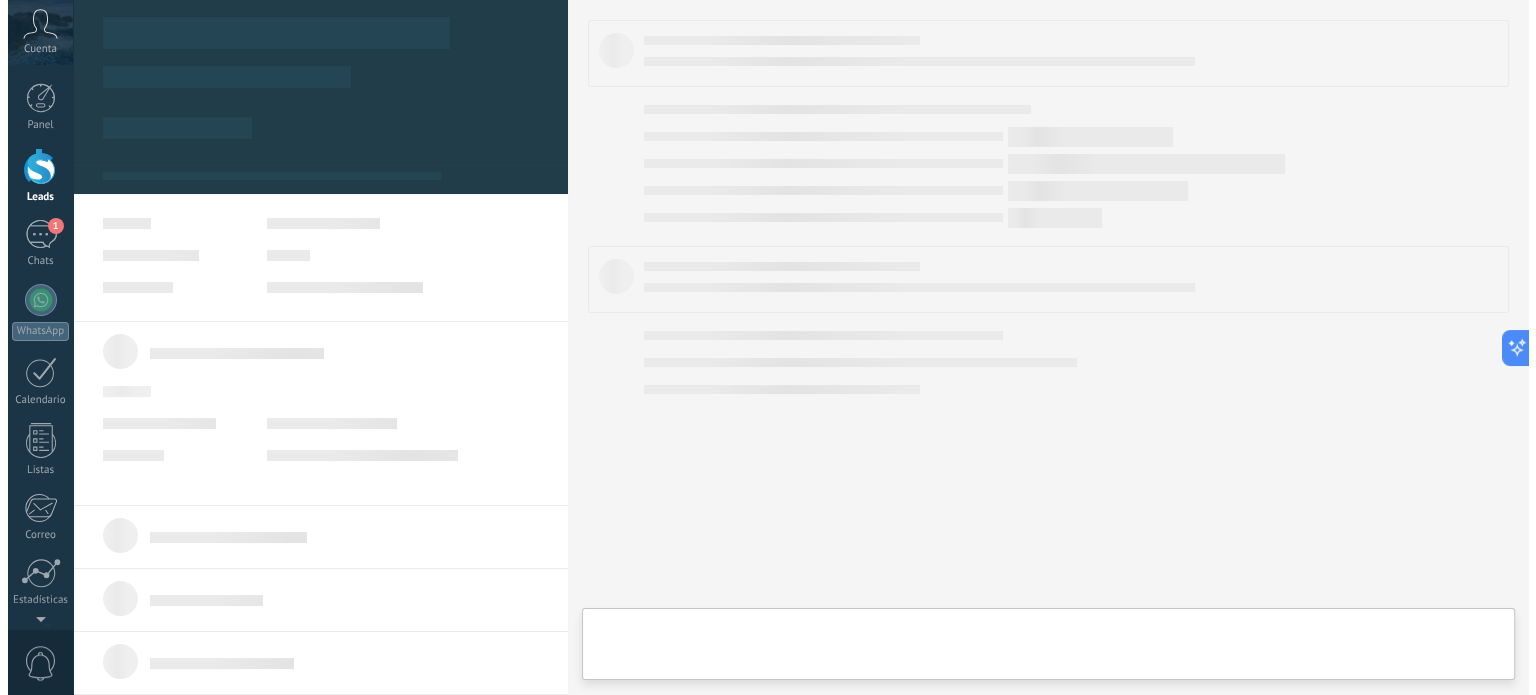 scroll, scrollTop: 0, scrollLeft: 2131, axis: horizontal 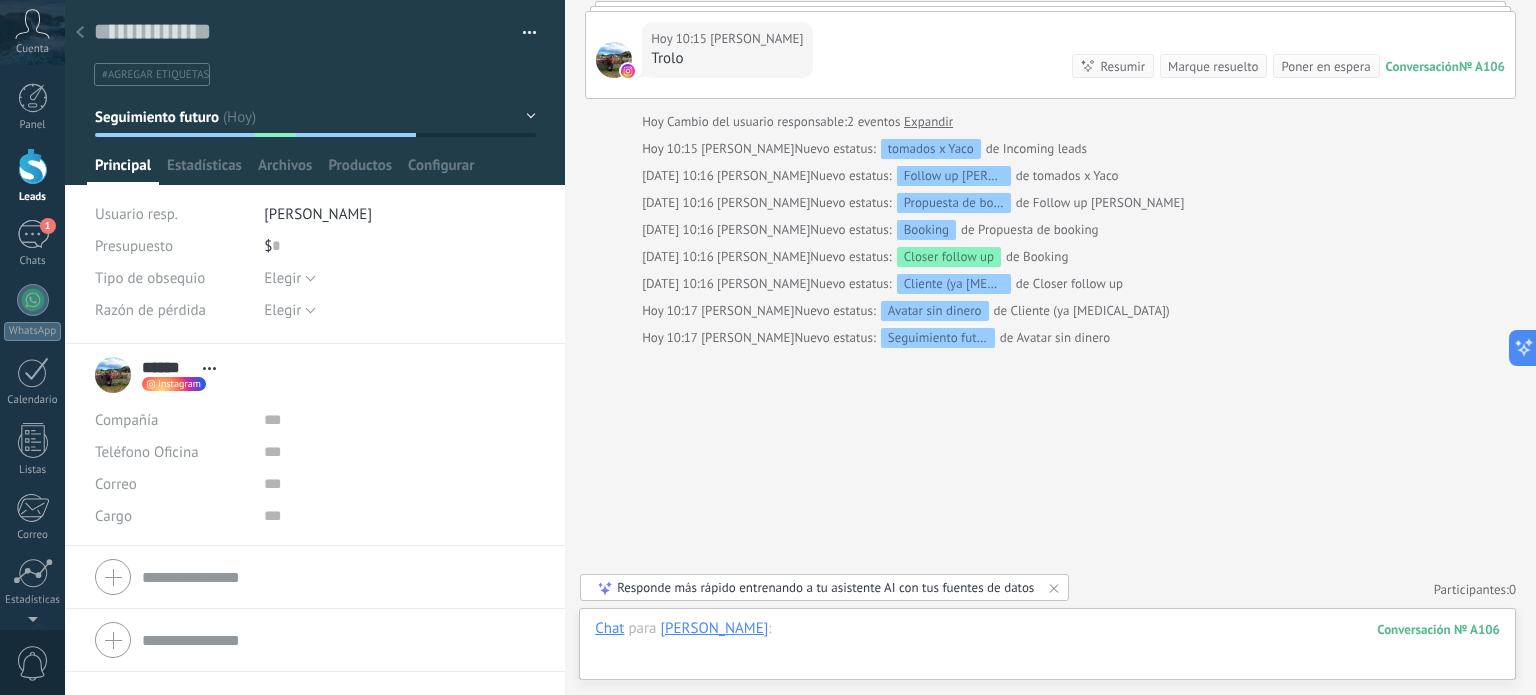 click at bounding box center [1047, 649] 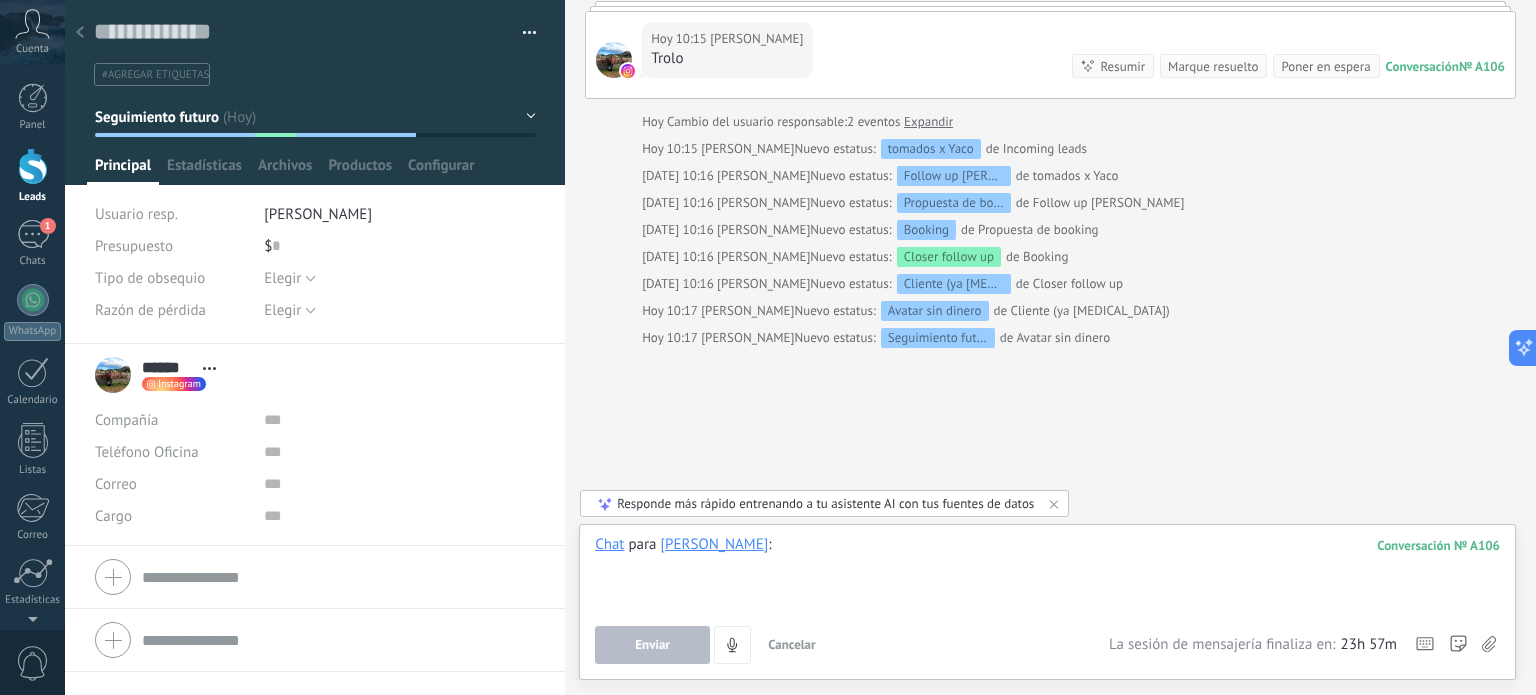 type 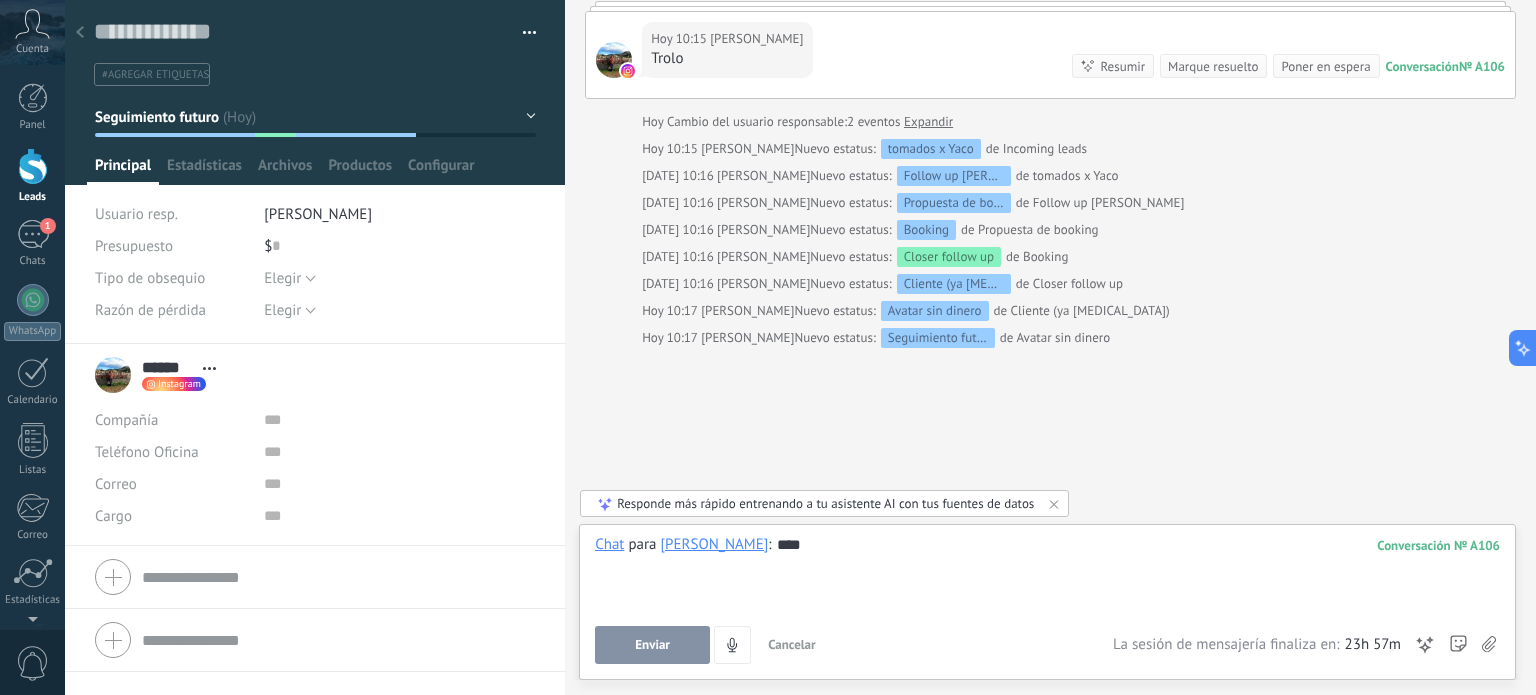 click on "Enviar" at bounding box center (652, 645) 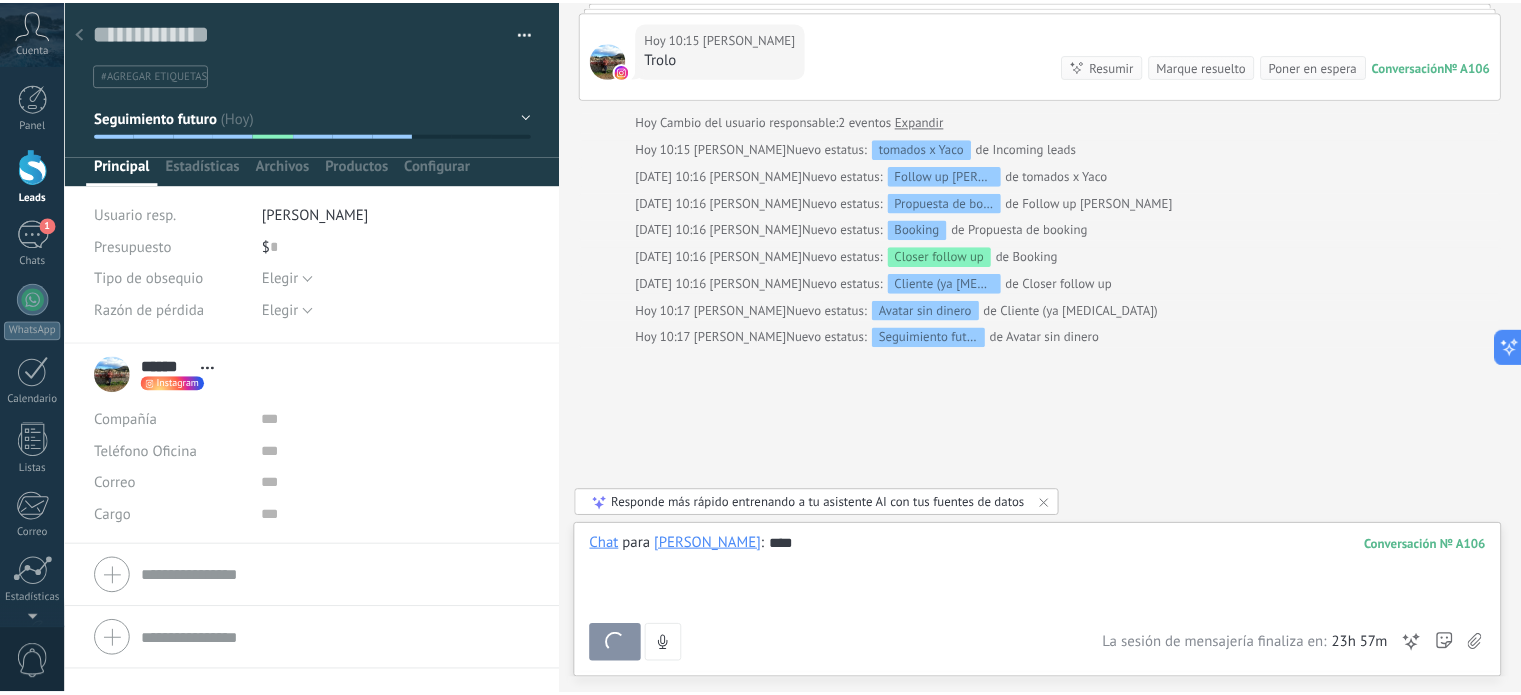 scroll, scrollTop: 346, scrollLeft: 0, axis: vertical 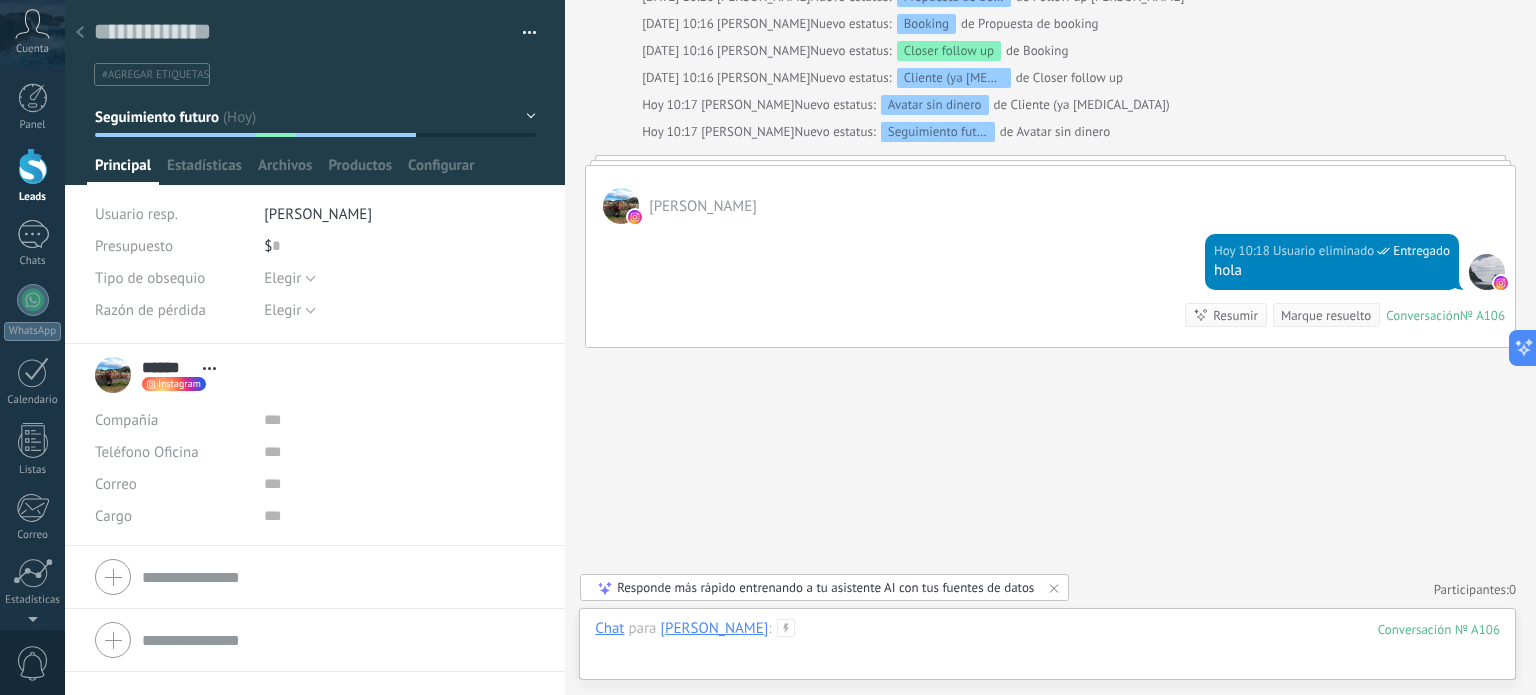 click at bounding box center [1047, 649] 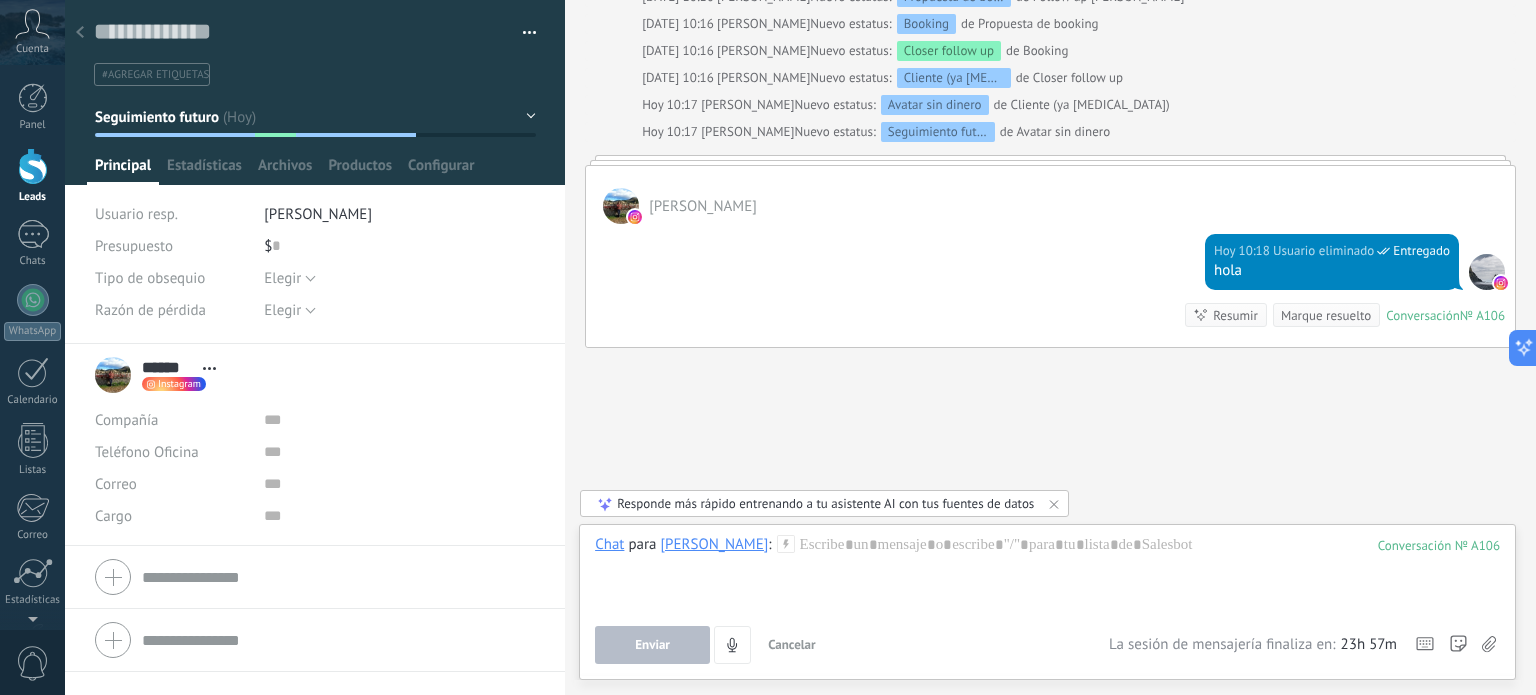 click at bounding box center (33, 166) 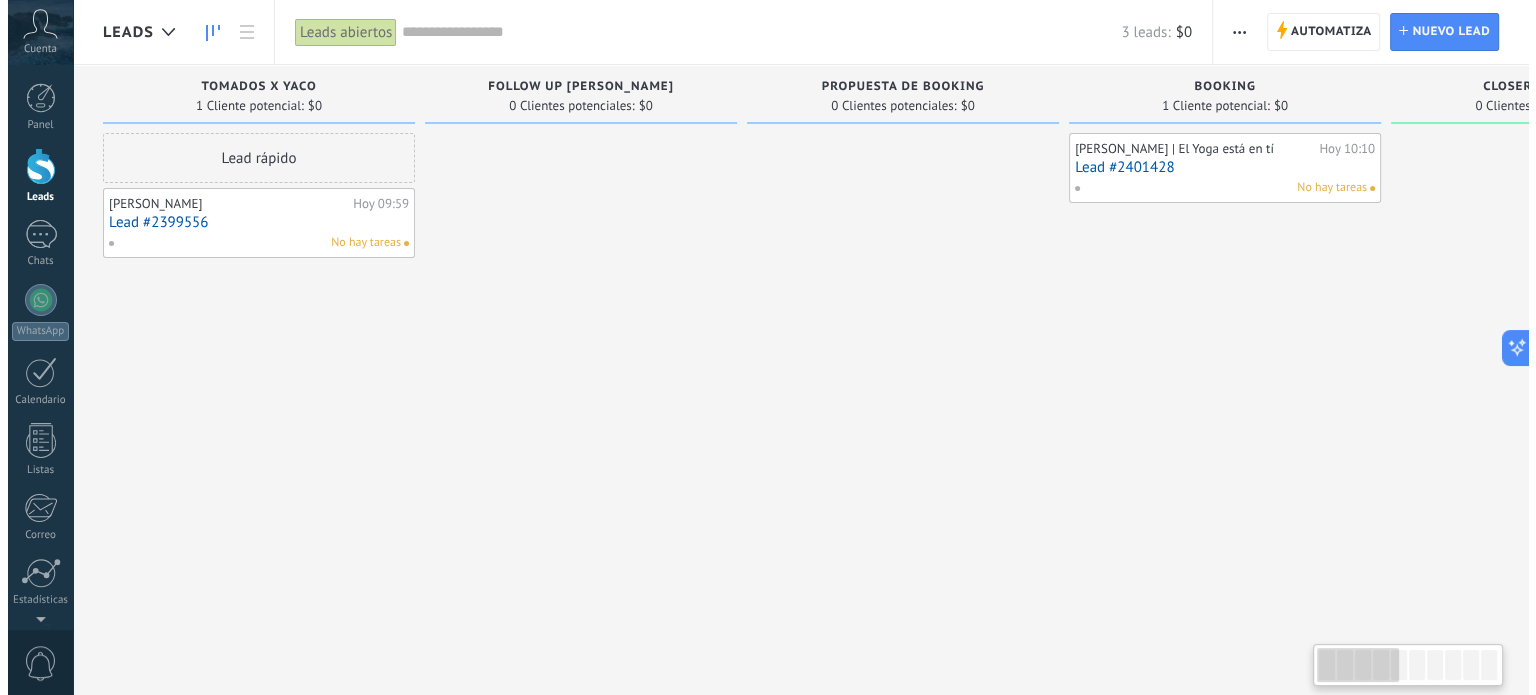 scroll, scrollTop: 0, scrollLeft: 0, axis: both 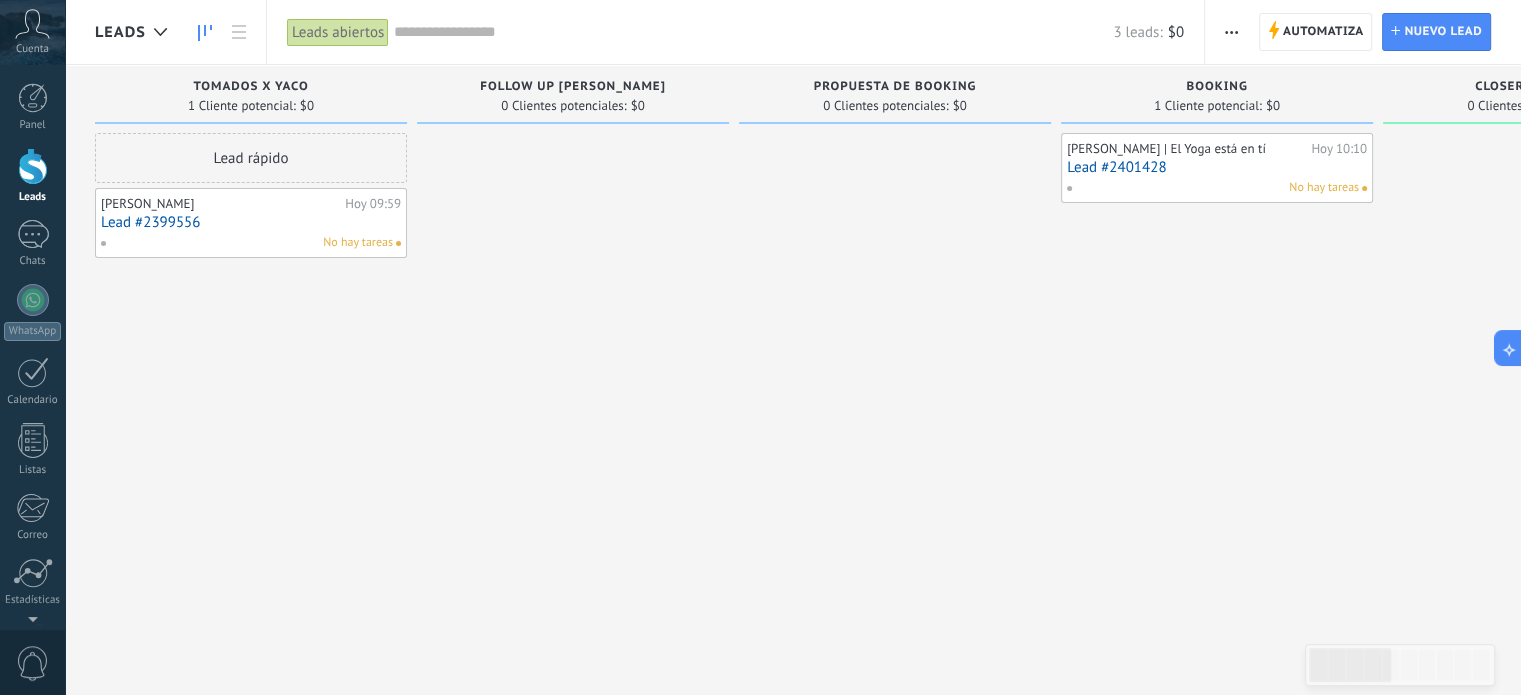 click at bounding box center [33, 166] 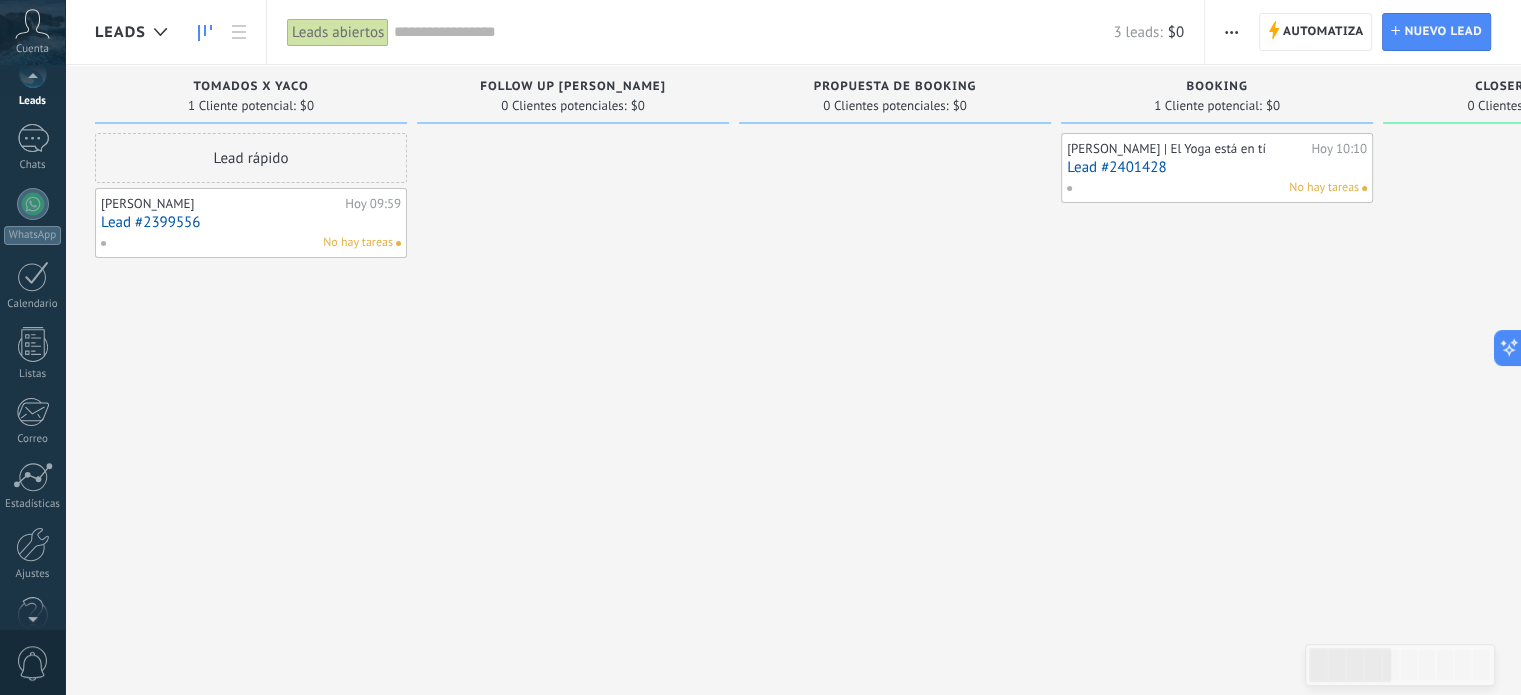 click at bounding box center (32, 615) 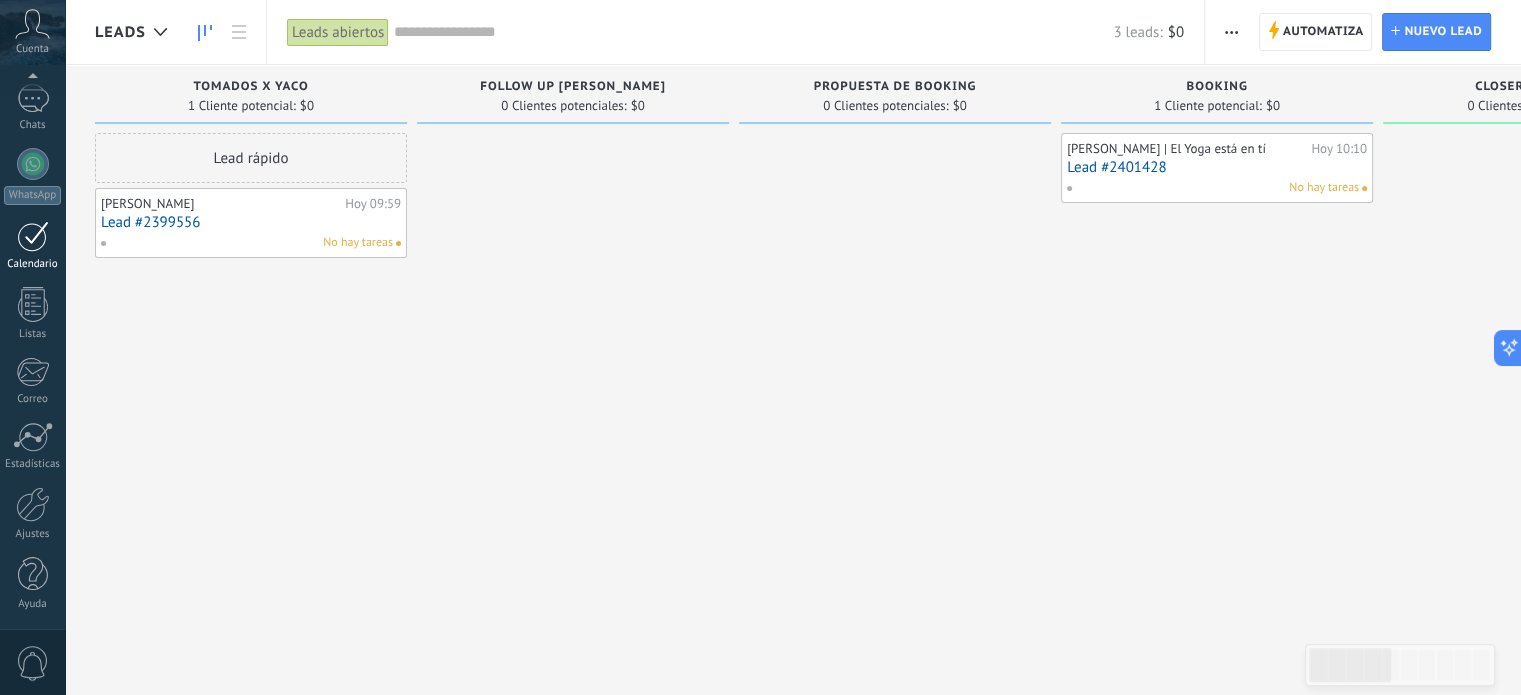scroll, scrollTop: 0, scrollLeft: 0, axis: both 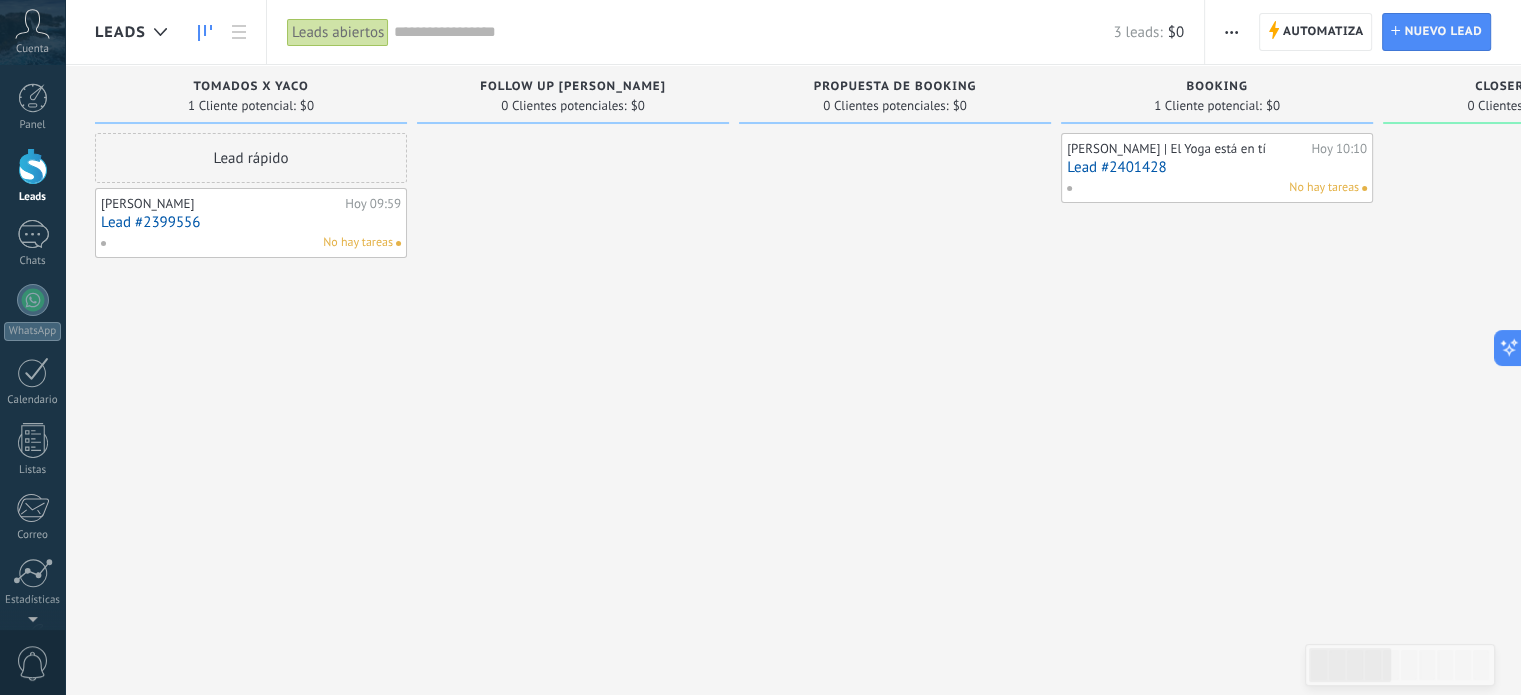 click 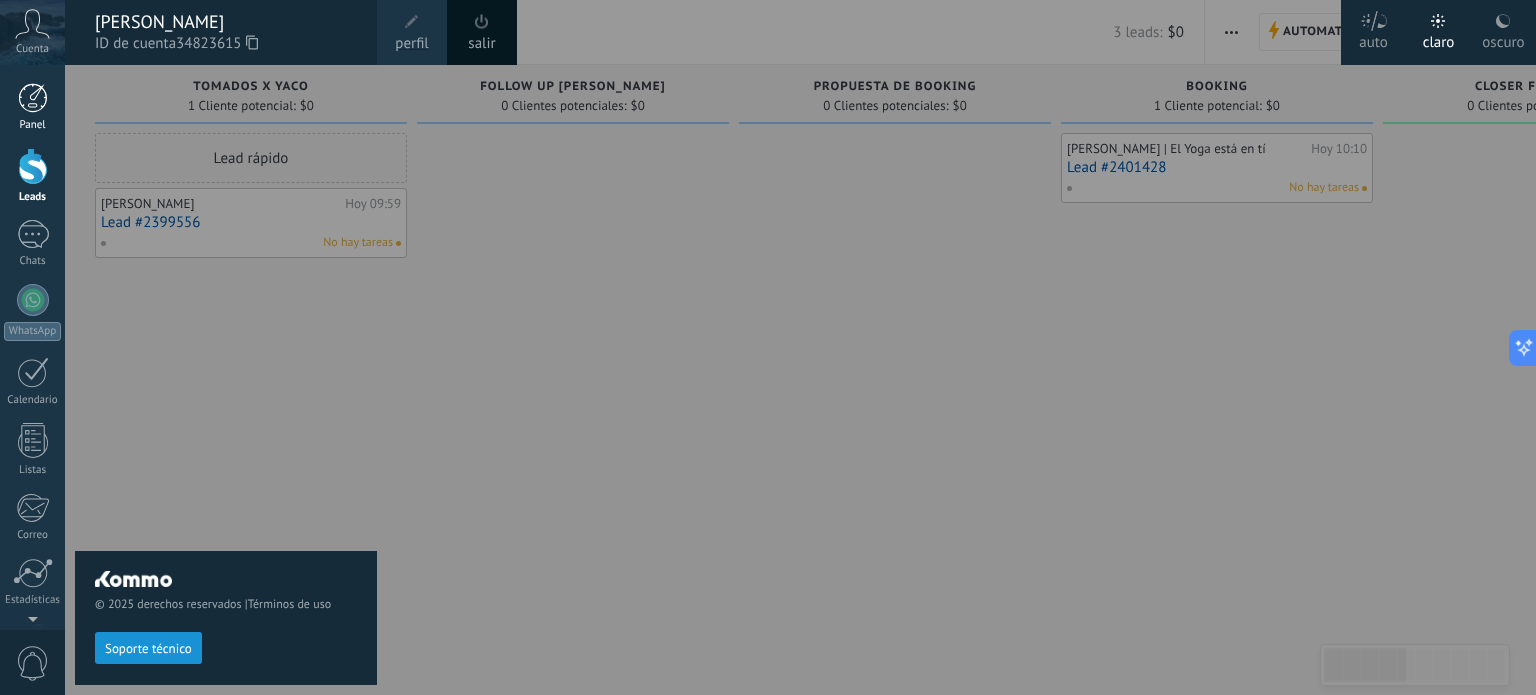 click on "Panel" at bounding box center [32, 107] 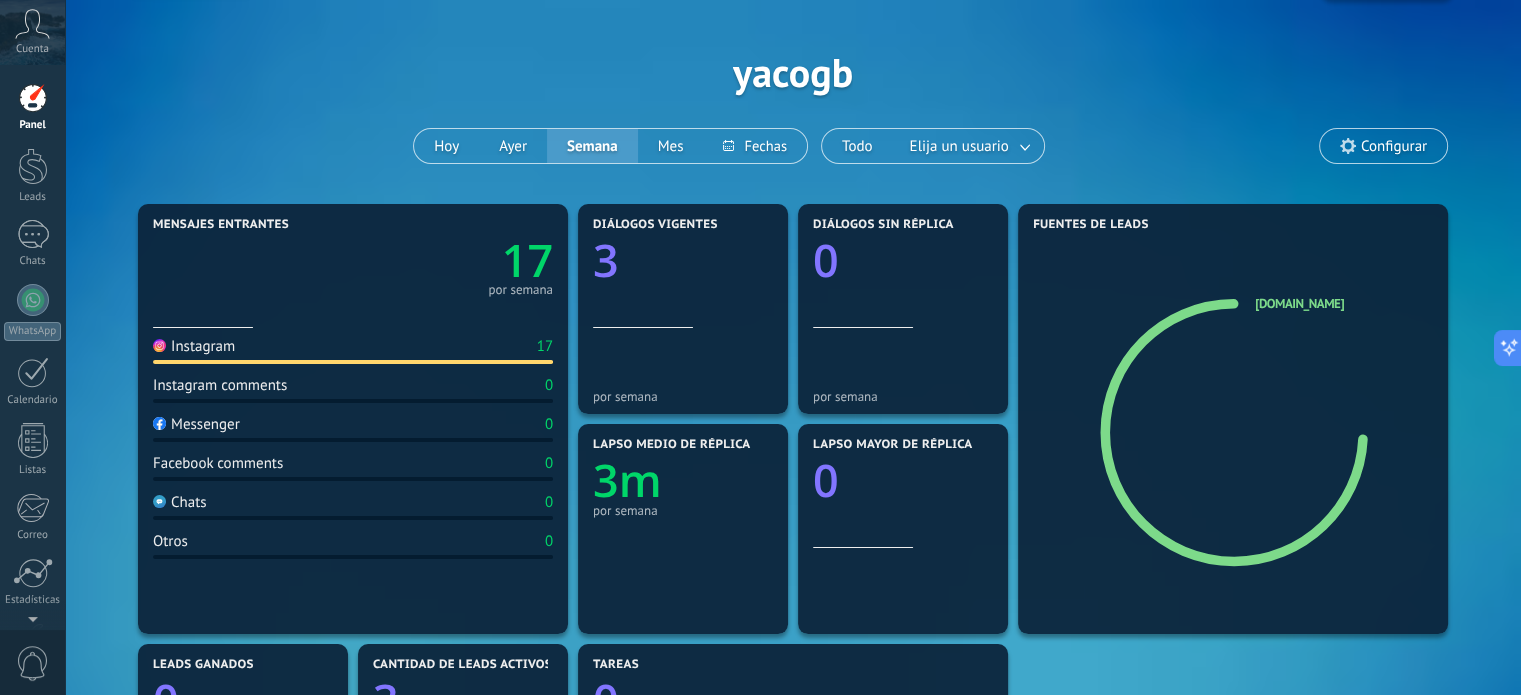scroll, scrollTop: 46, scrollLeft: 0, axis: vertical 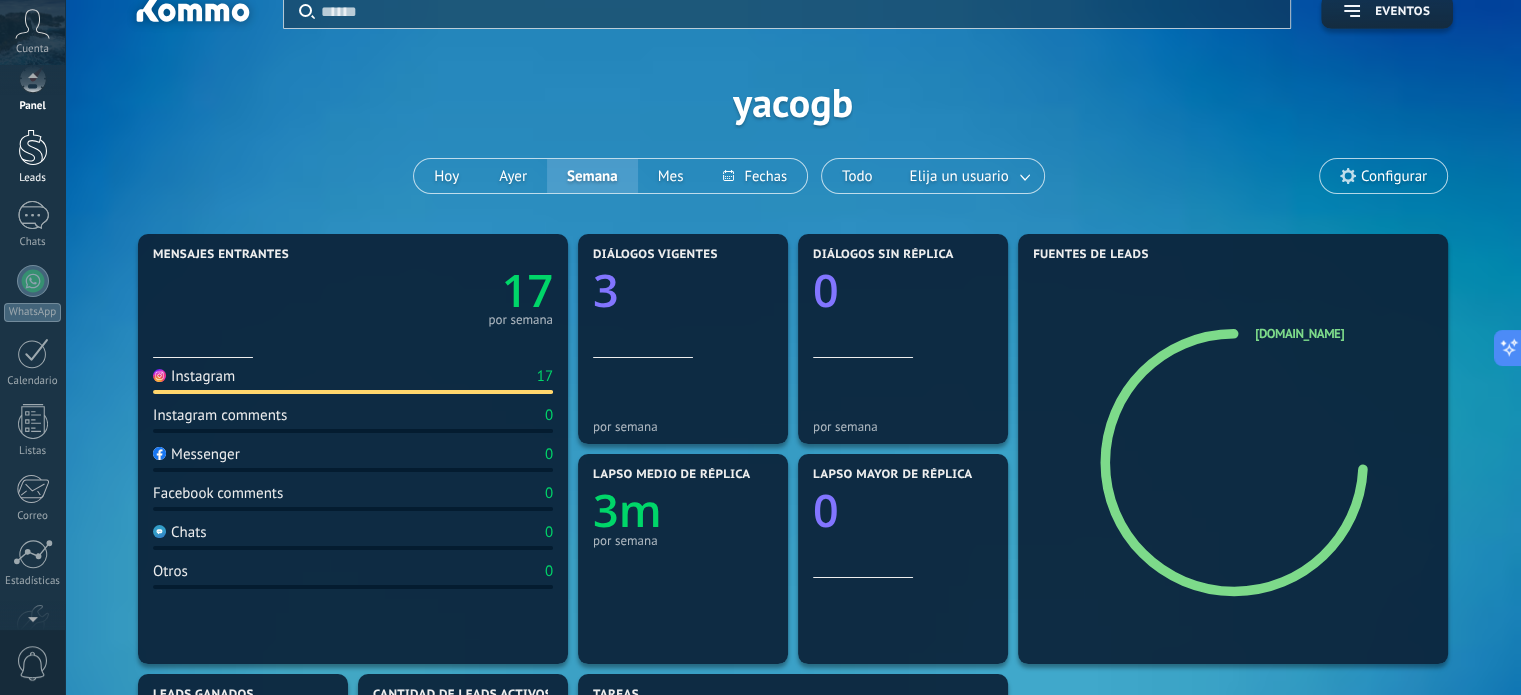 click at bounding box center (33, 147) 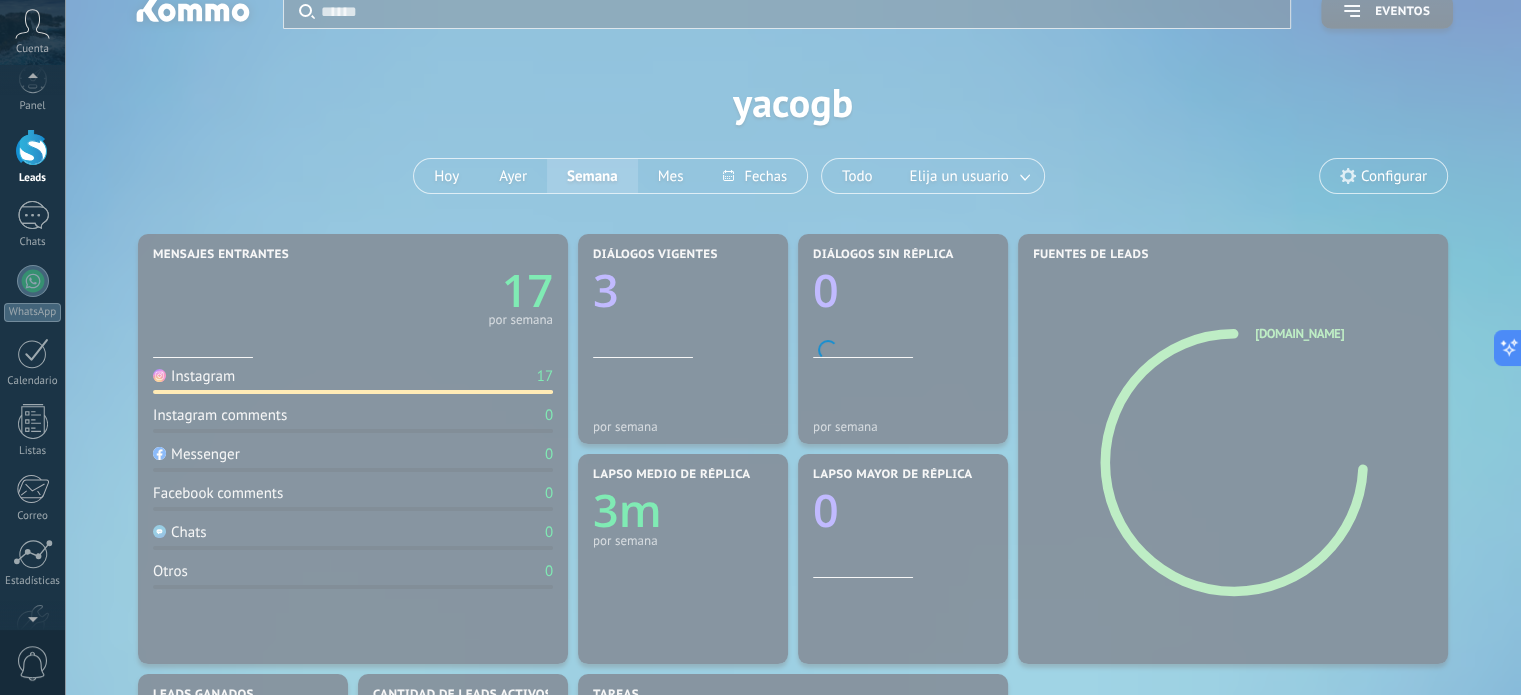 scroll, scrollTop: 0, scrollLeft: 0, axis: both 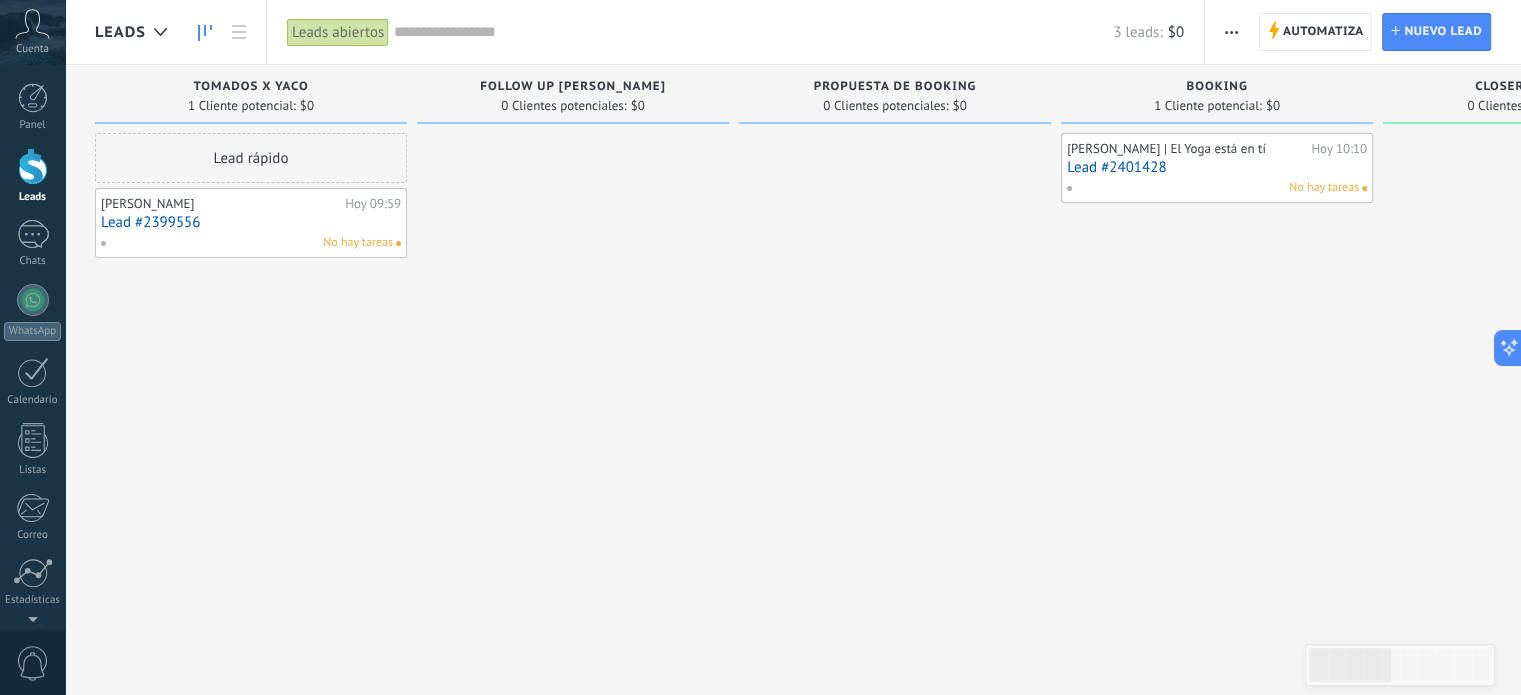 click 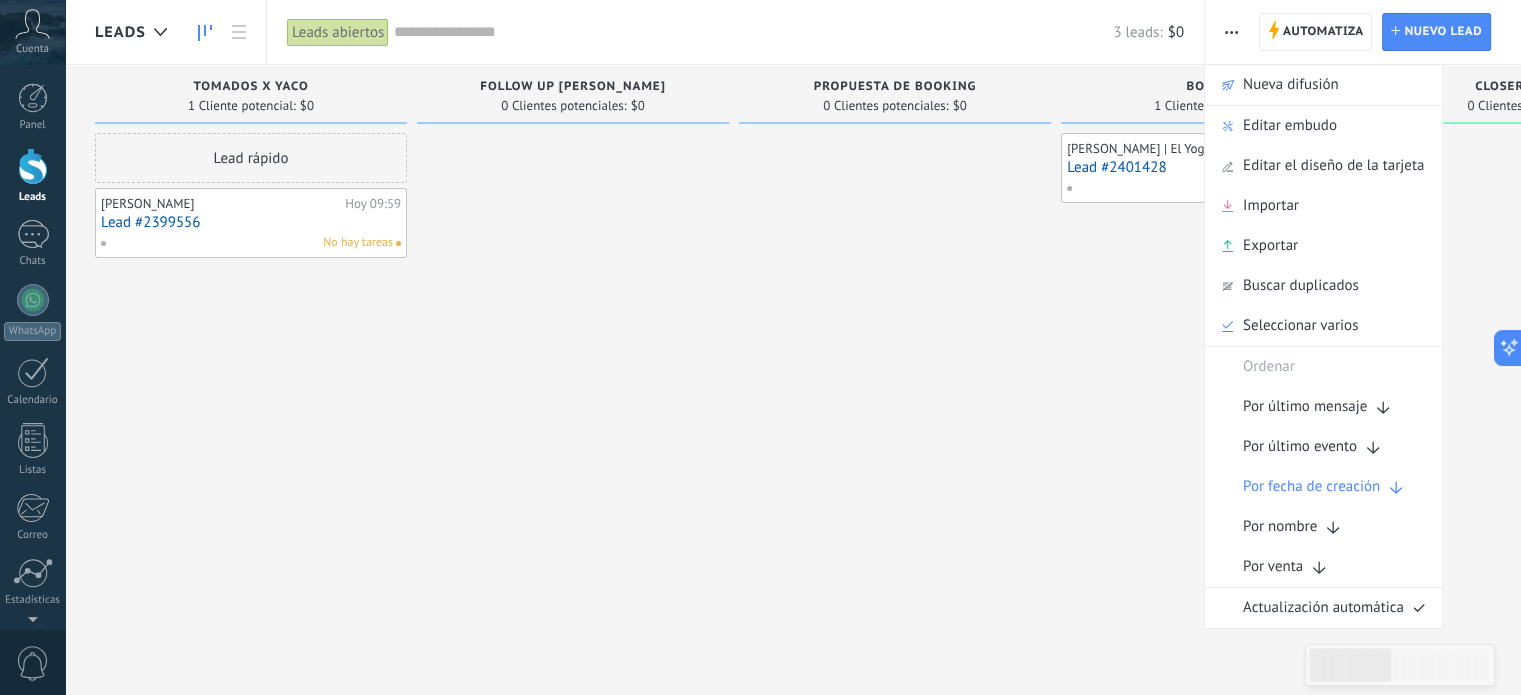 click 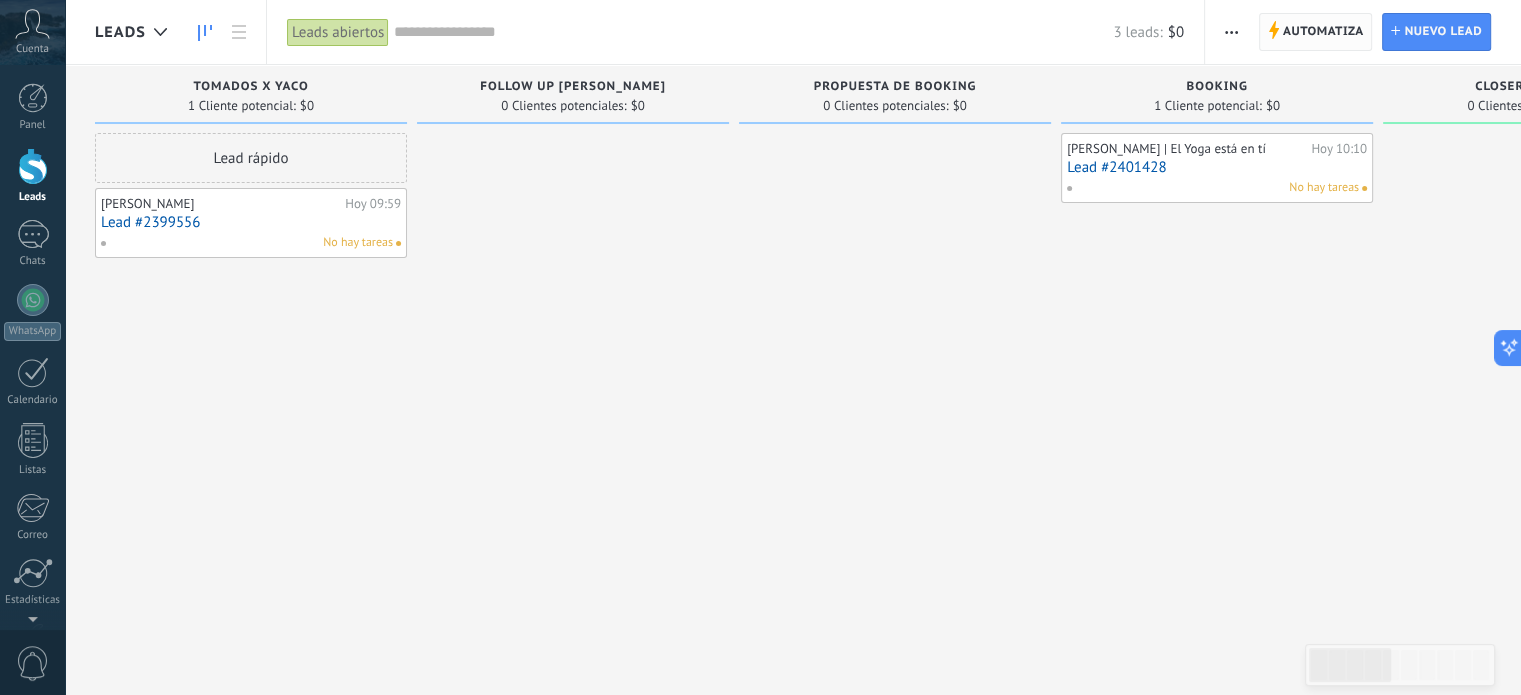 click on "Automatiza" at bounding box center [1323, 32] 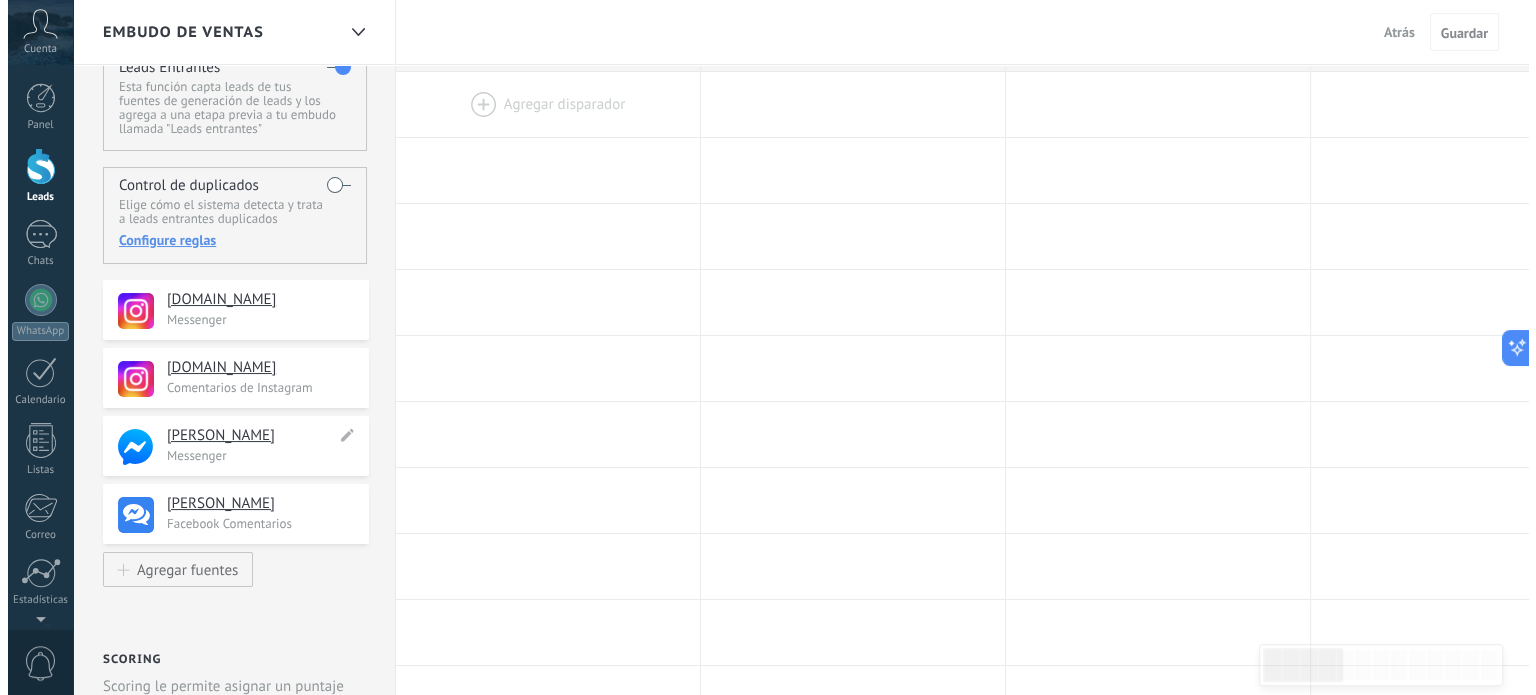 scroll, scrollTop: 74, scrollLeft: 0, axis: vertical 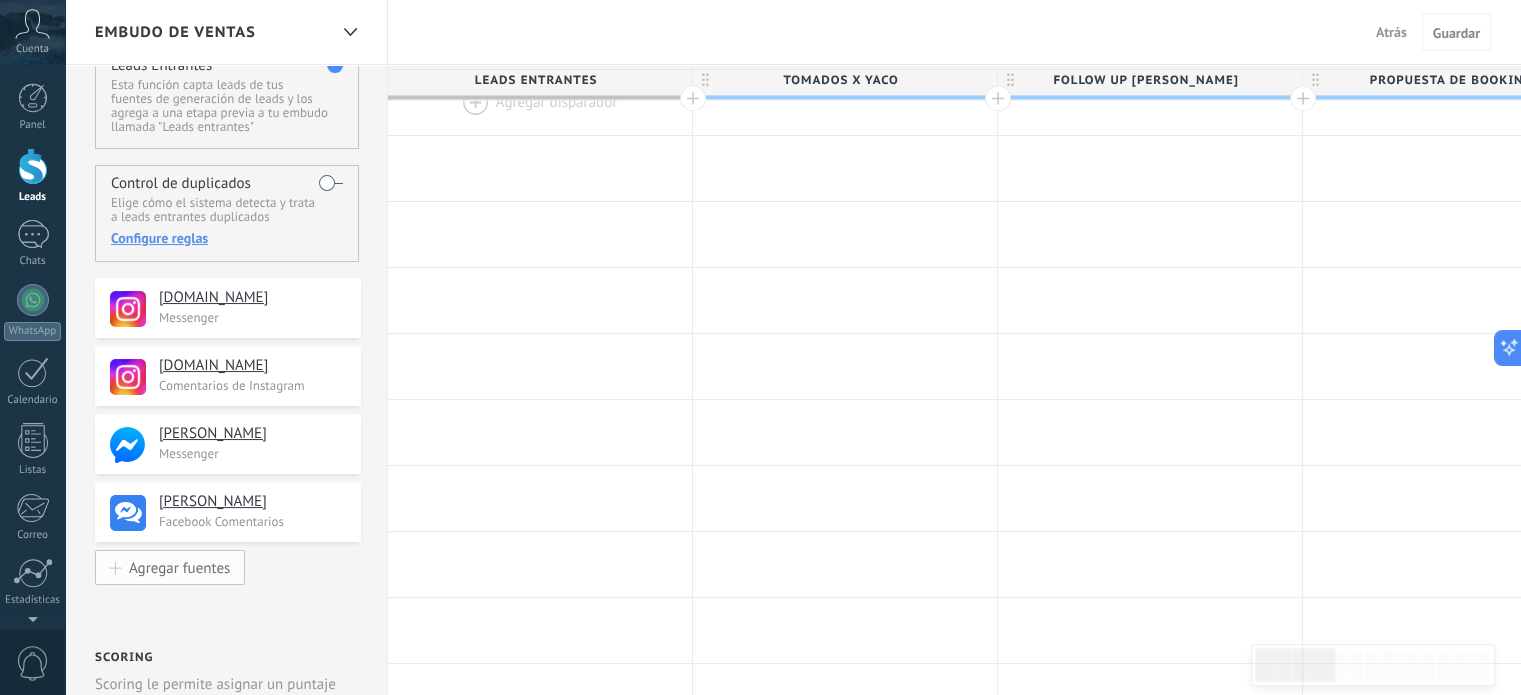 click on "Agregar fuentes" at bounding box center (179, 567) 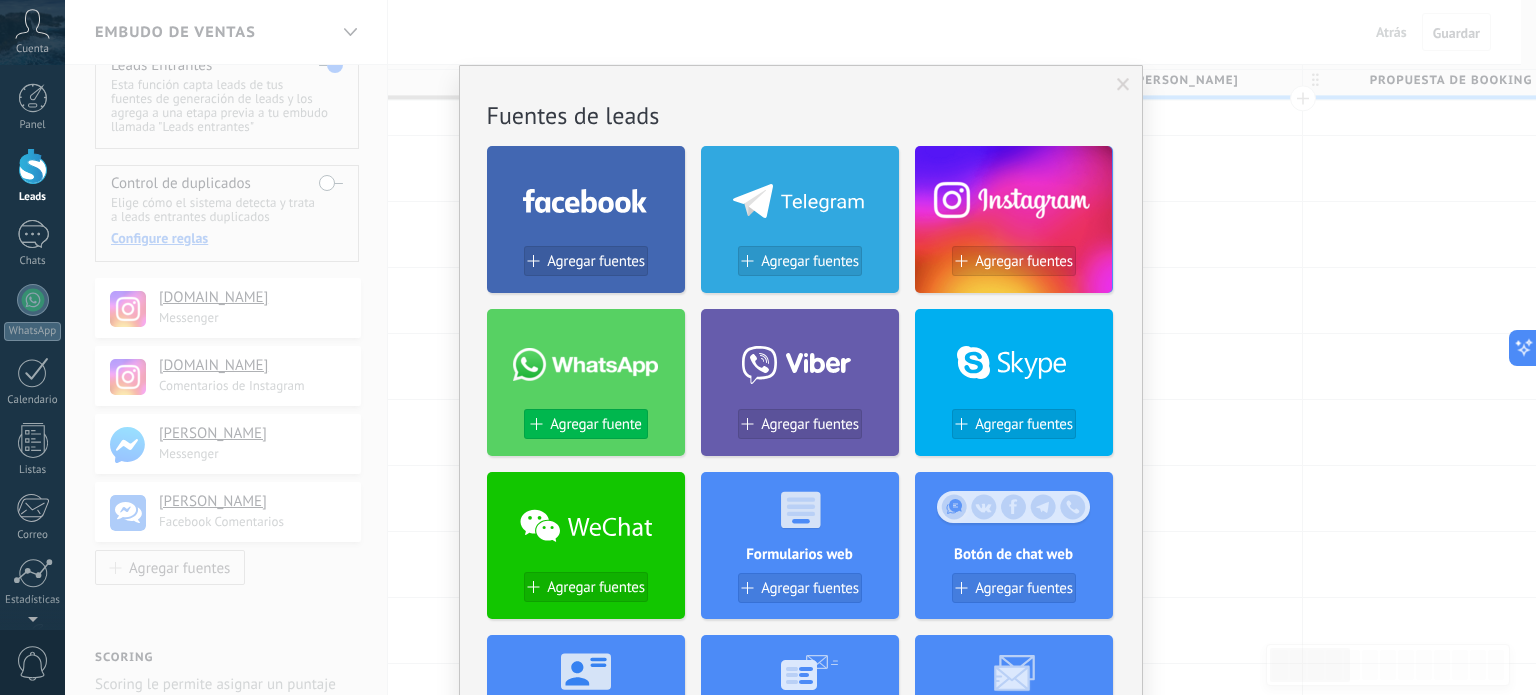click on "Agregar fuente" at bounding box center [595, 424] 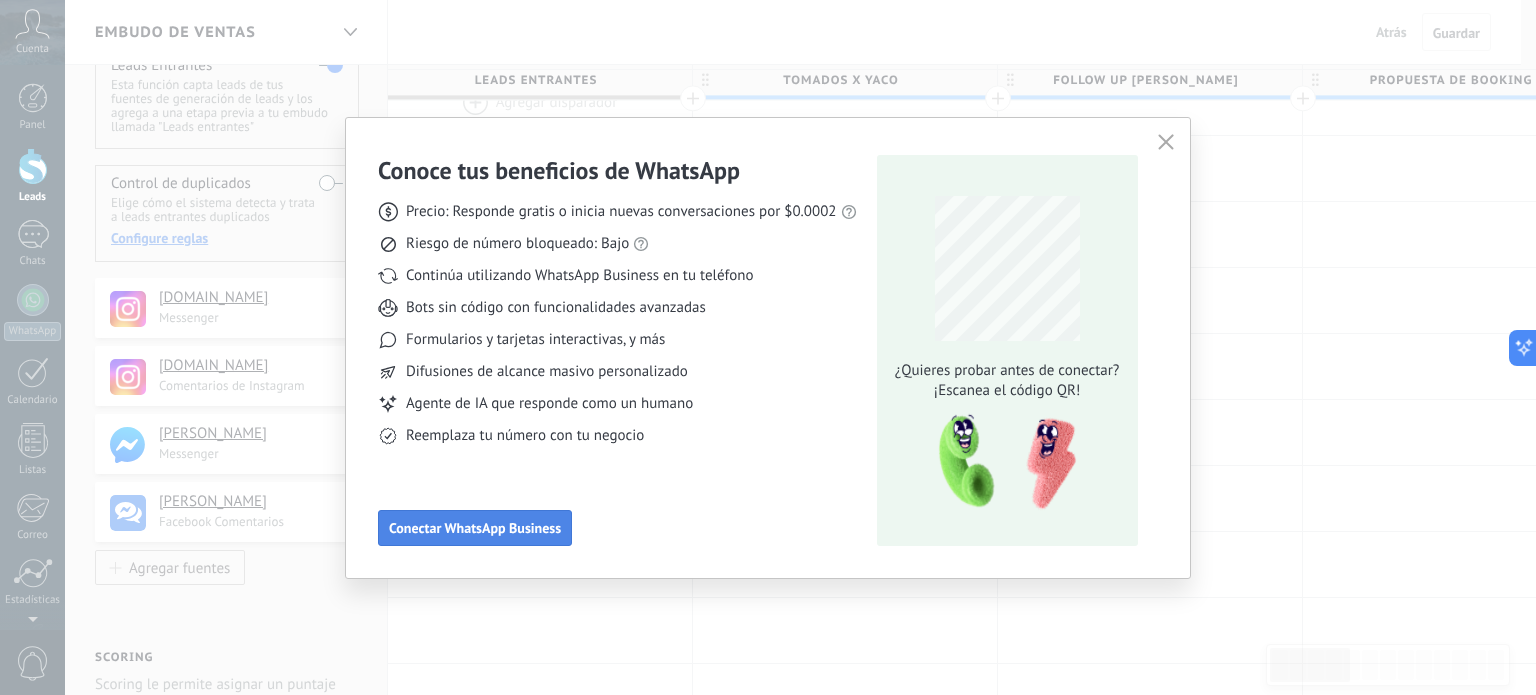 click on "Conectar WhatsApp Business" at bounding box center (475, 528) 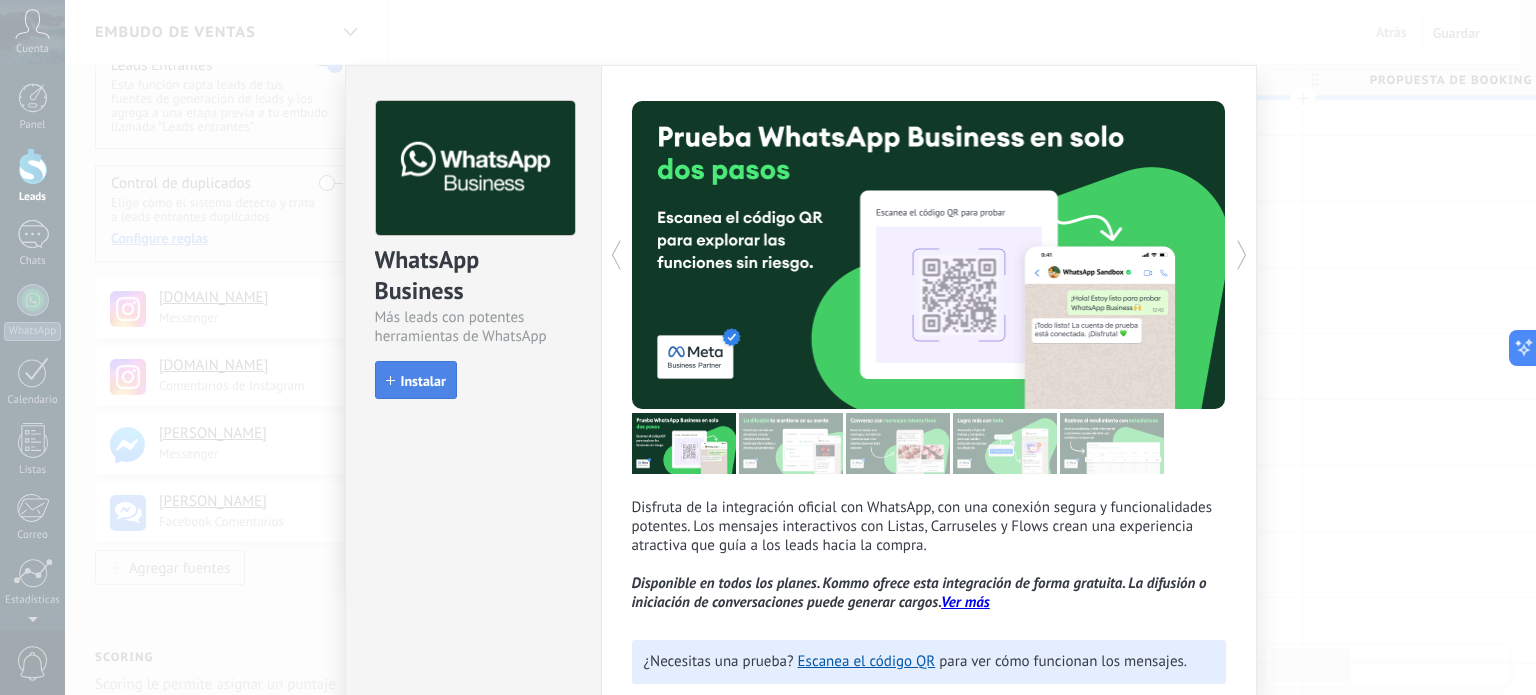 click on "Instalar" at bounding box center (423, 381) 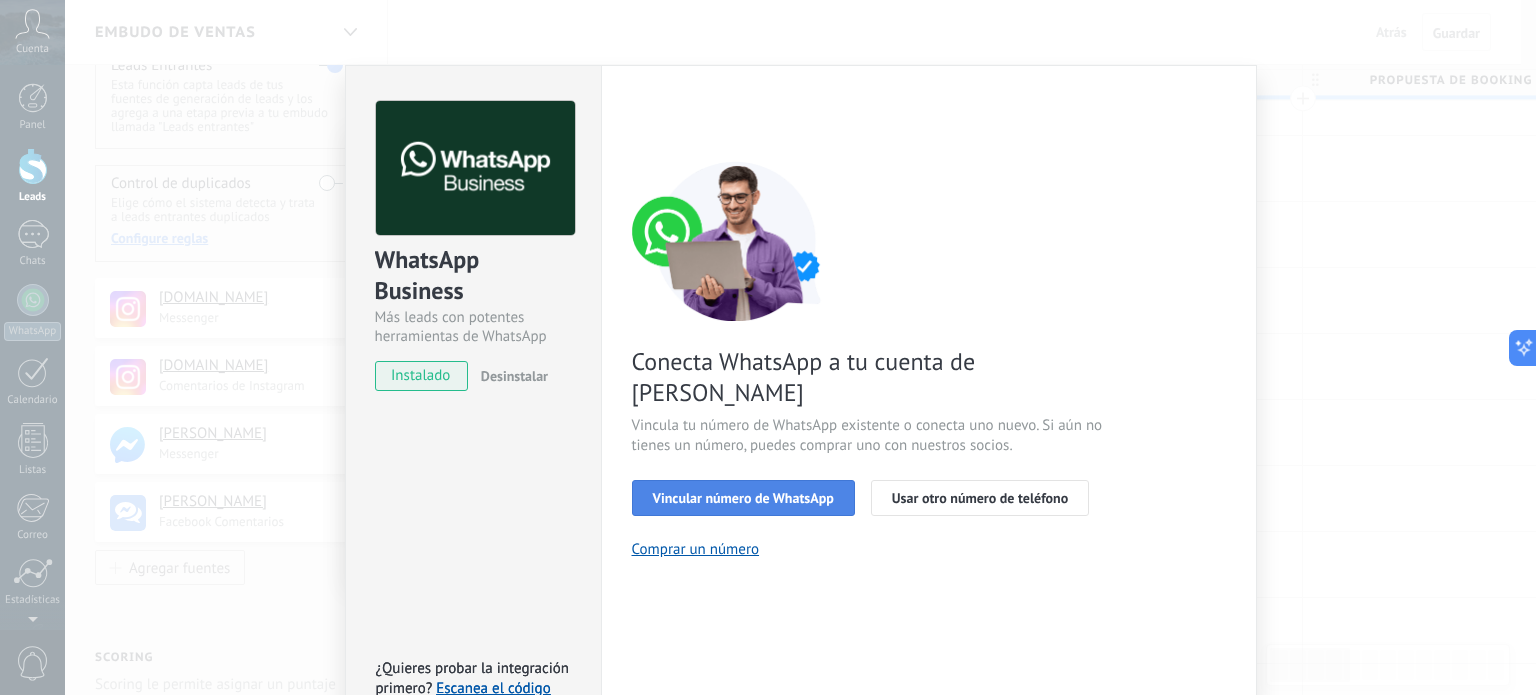 click on "Vincular número de WhatsApp" at bounding box center (743, 498) 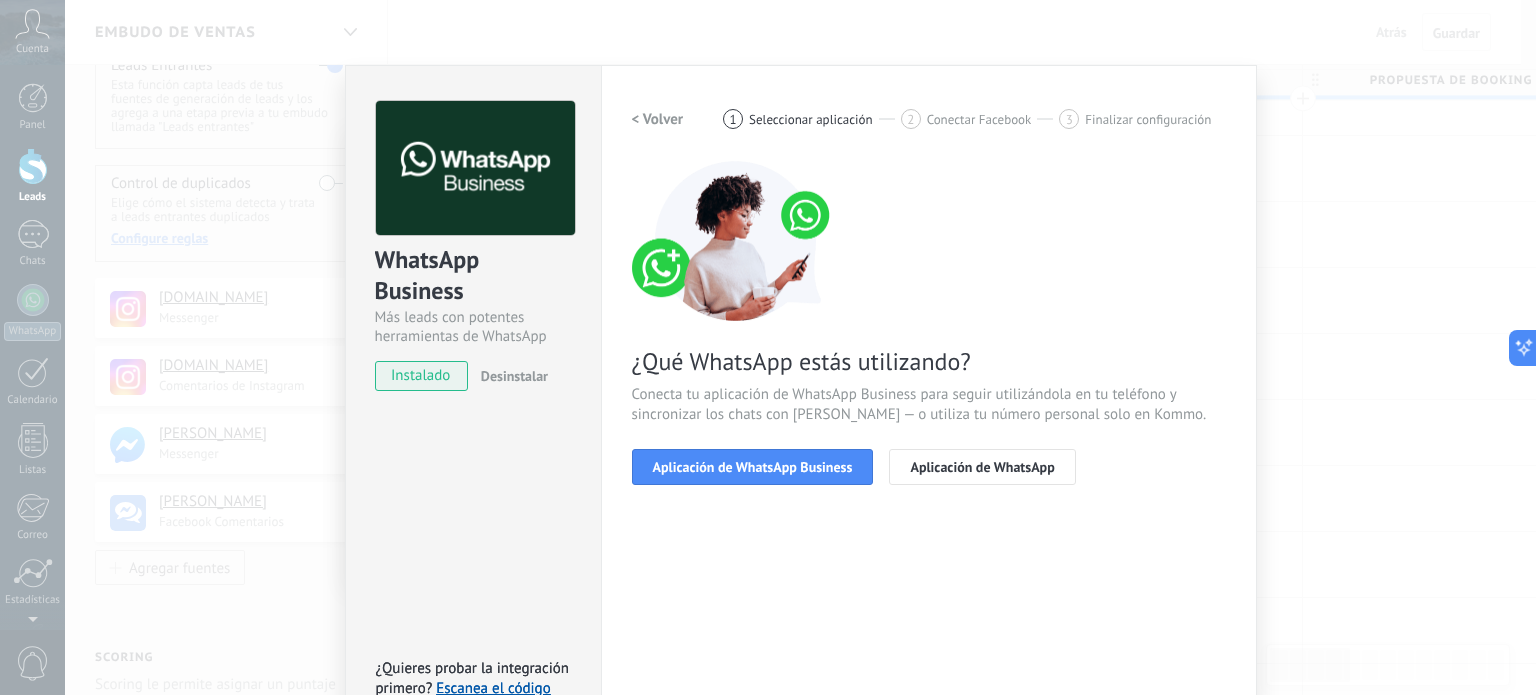 click on "WhatsApp Business Más leads con potentes herramientas de WhatsApp instalado Desinstalar ¿Quieres probar la integración primero?   Escanea el código QR   para ver cómo funciona. ¿Quieres probar la integración primero?   Escanea el código QR   para ver cómo funciona. Configuraciones Autorizaciones Esta pestaña registra a los usuarios que han concedido acceso a las integración a esta cuenta. Si deseas remover la posibilidad que un usuario pueda enviar solicitudes a la cuenta en nombre de esta integración, puedes revocar el acceso. Si el acceso a todos los usuarios es revocado, la integración dejará de funcionar. Esta aplicacion está instalada, pero nadie le ha dado acceso aun. WhatsApp Cloud API más _:  Guardar < Volver 1 Seleccionar aplicación 2 Conectar Facebook  3 Finalizar configuración ¿Qué WhatsApp estás utilizando? Conecta tu aplicación de WhatsApp Business para seguir utilizándola en tu teléfono y sincronizar los chats con Kommo — o utiliza tu número personal solo en Kommo." at bounding box center [800, 347] 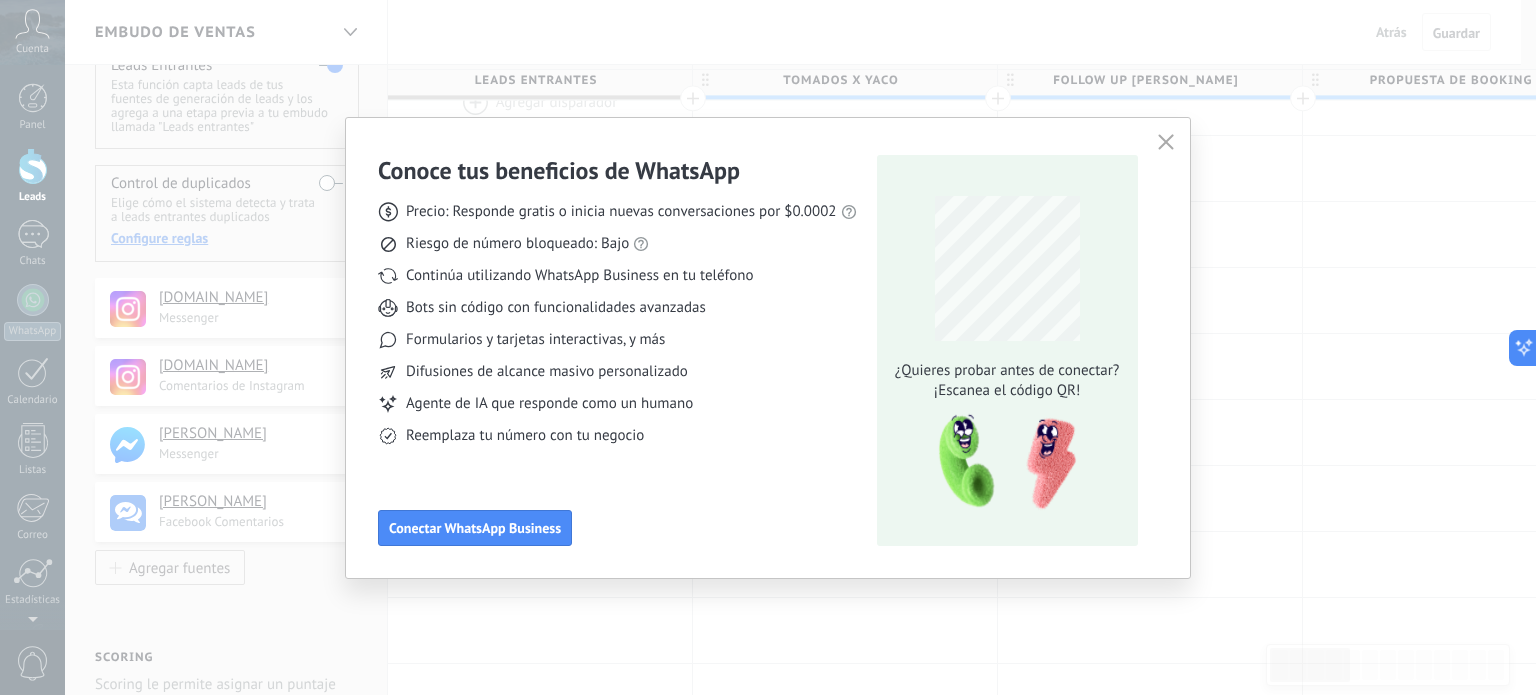 click on "Conoce tus beneficios de WhatsApp Precio: Responde gratis o inicia nuevas conversaciones por $0.0002 Riesgo de número bloqueado: Bajo Continúa utilizando WhatsApp Business en tu teléfono Bots sin código con funcionalidades avanzadas Formularios y tarjetas interactivas, y más Difusiones de alcance masivo personalizado Agente de IA que responde como un humano Reemplaza tu número con tu negocio Conectar WhatsApp Business ¿Quieres probar antes de conectar? ¡Escanea el código QR!" at bounding box center (768, 347) 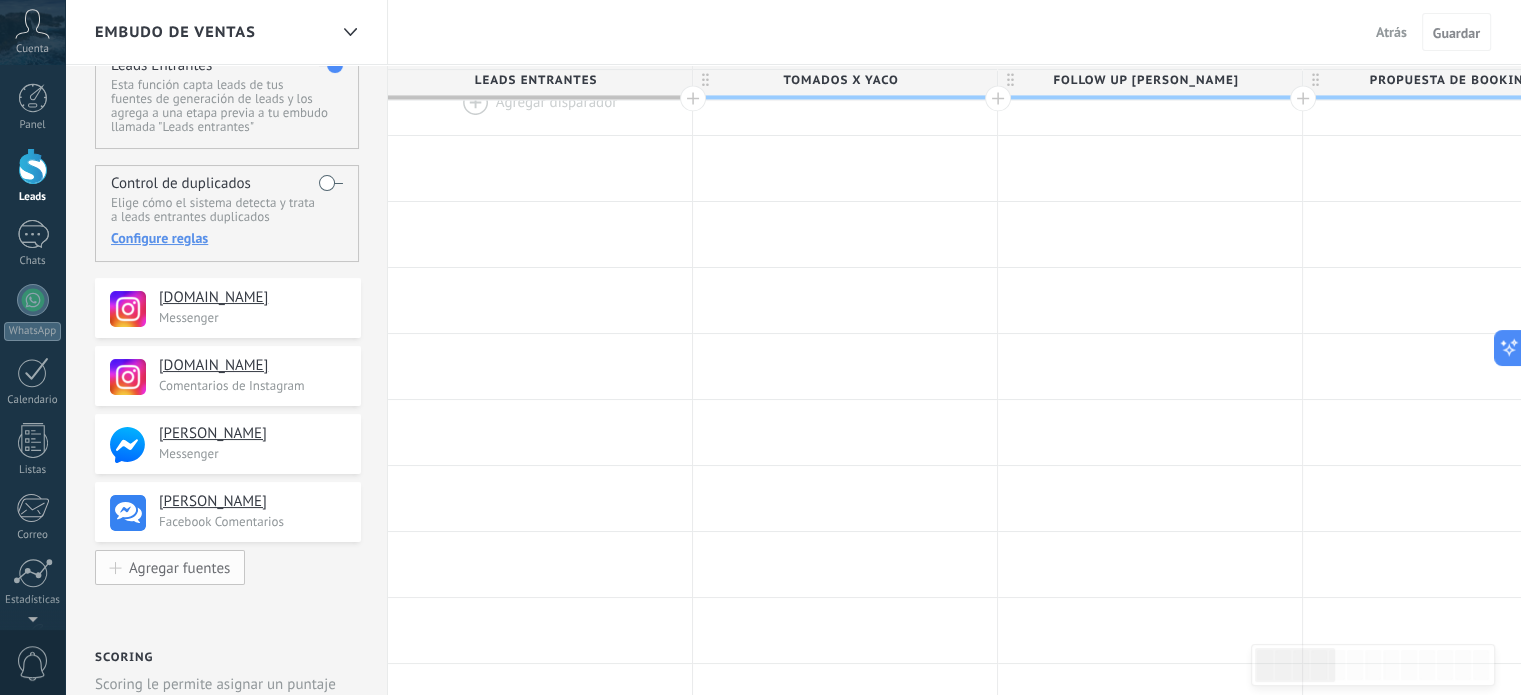 click on "Agregar fuentes" at bounding box center [179, 567] 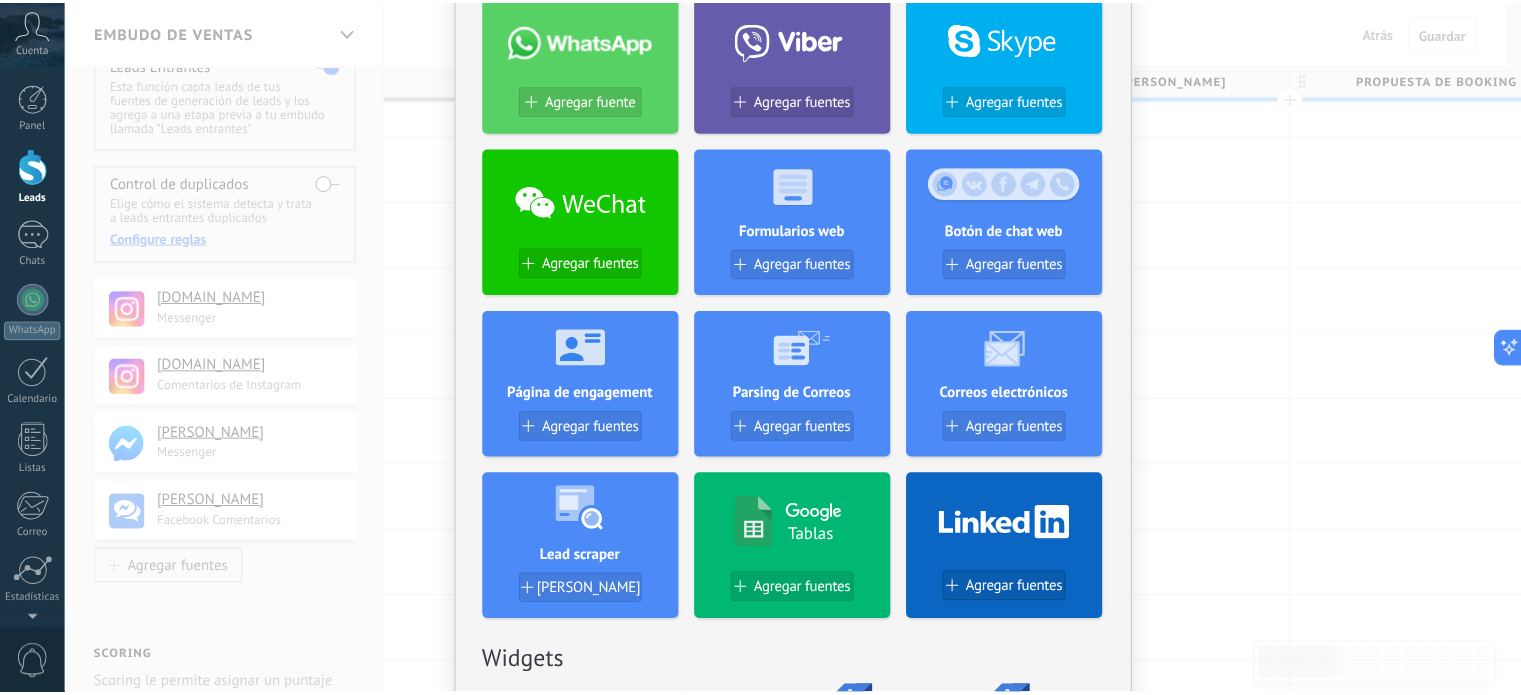 scroll, scrollTop: 0, scrollLeft: 0, axis: both 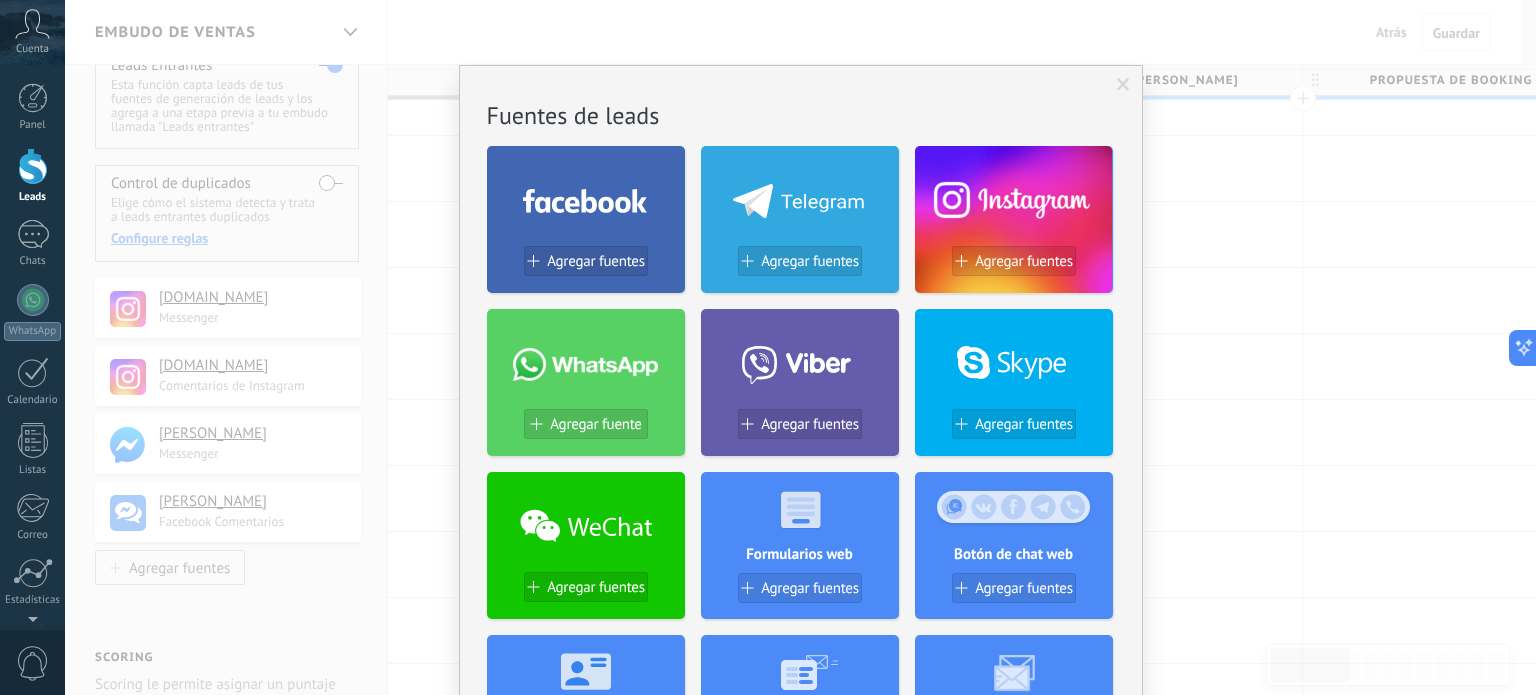 click on "No hay resultados Fuentes de leads Agregar fuentes Agregar fuentes Agregar fuentes Agregar fuente Agregar fuentes Agregar fuentes Agregar fuentes Formularios web Agregar fuentes Botón de chat web Agregar fuentes Página de engagement Agregar fuentes Parsing de Correos Agregar fuentes Correos electrónicos Agregar fuentes Lead scraper Añadir Fuente Tablas Agregar fuentes Agregar fuentes Widgets WebConnect por KWID Reciba datos de cualquier fuente Instalar Avito por Whatcrm Conecta la integración de Avito en un minuto Instalar Chatter - WA+ChatGPT via Komanda F5 Integración de WhatsApp, Telegram, Avito & VK Instalar Whatsapp de YouMessages Integración de Whatsapp y creador de bots Instalar Woocommerce Wordpress via CRMapp Conecte la tienda en minutos Instalar Contact Form 7 Wordpress by Devamo Conecta formularios en minutos Instalar Opencart-OcStore by Devamo Configuración de la tienda en solo unos minutos Instalar Otros leads de Emfy Otros leads de contactos y compañías Instalar RD Station Instalar" at bounding box center [800, 347] 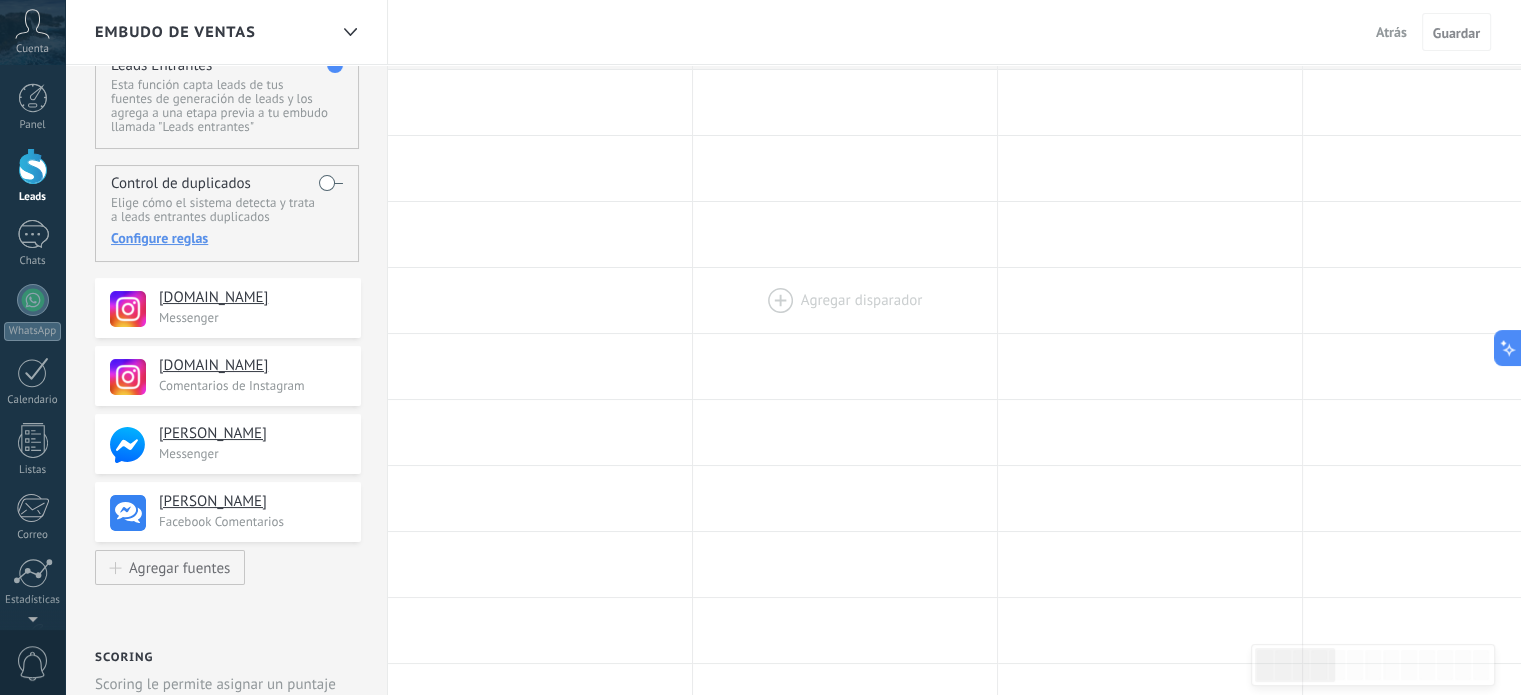 scroll, scrollTop: 0, scrollLeft: 0, axis: both 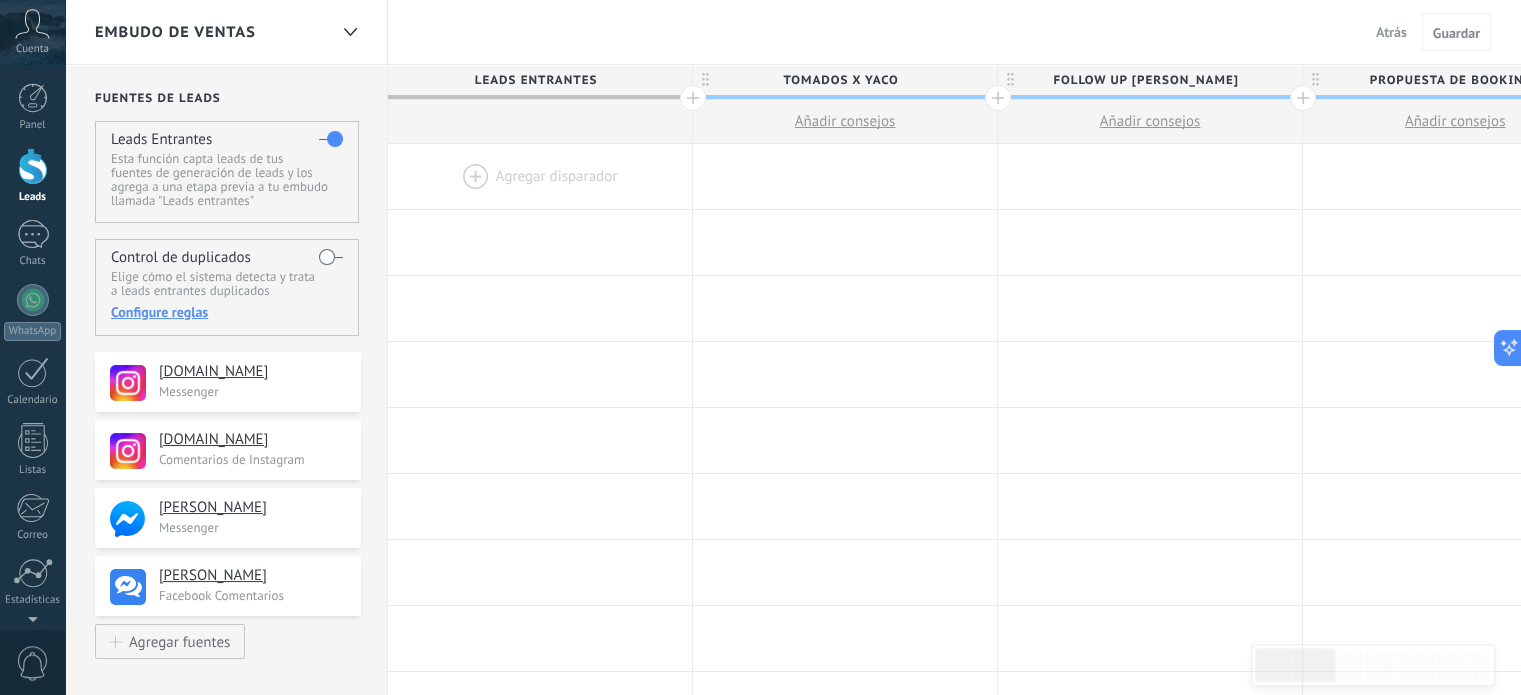click at bounding box center (33, 166) 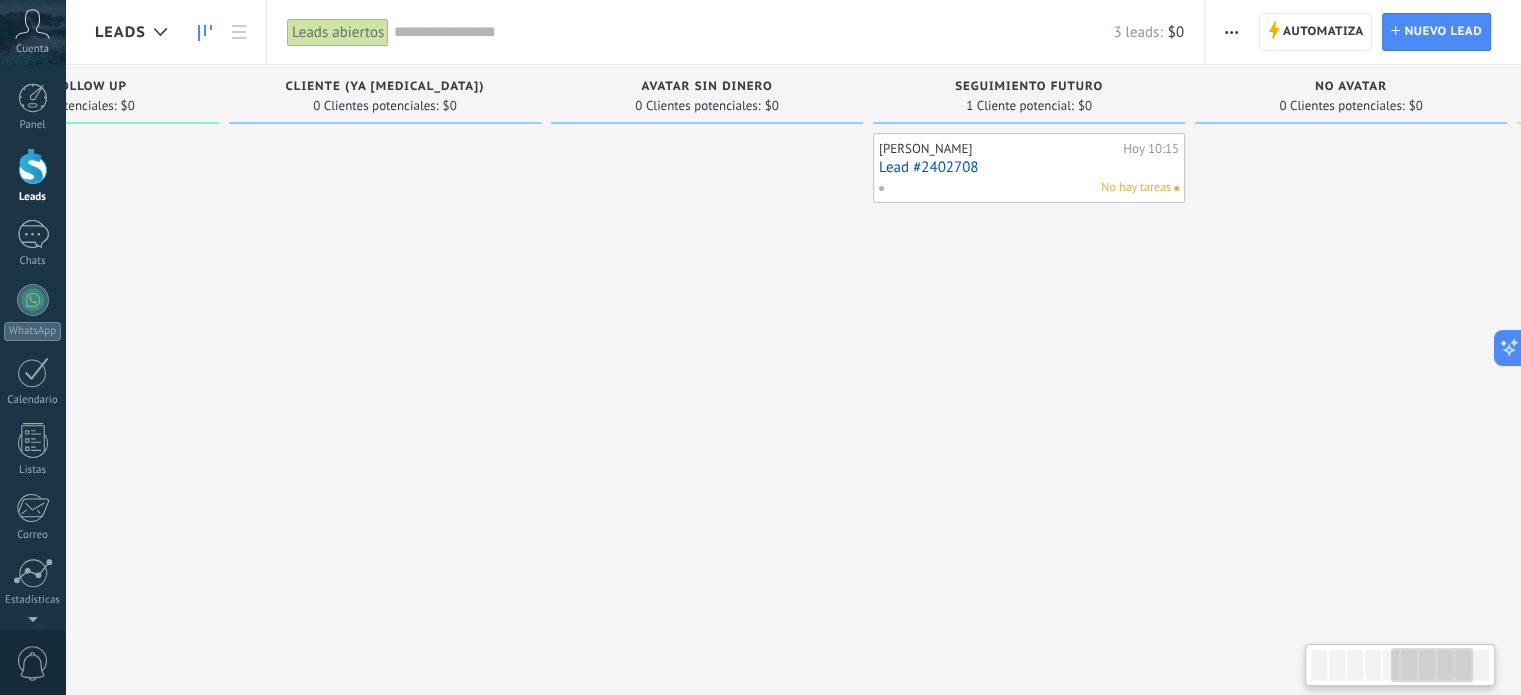 scroll, scrollTop: 0, scrollLeft: 1814, axis: horizontal 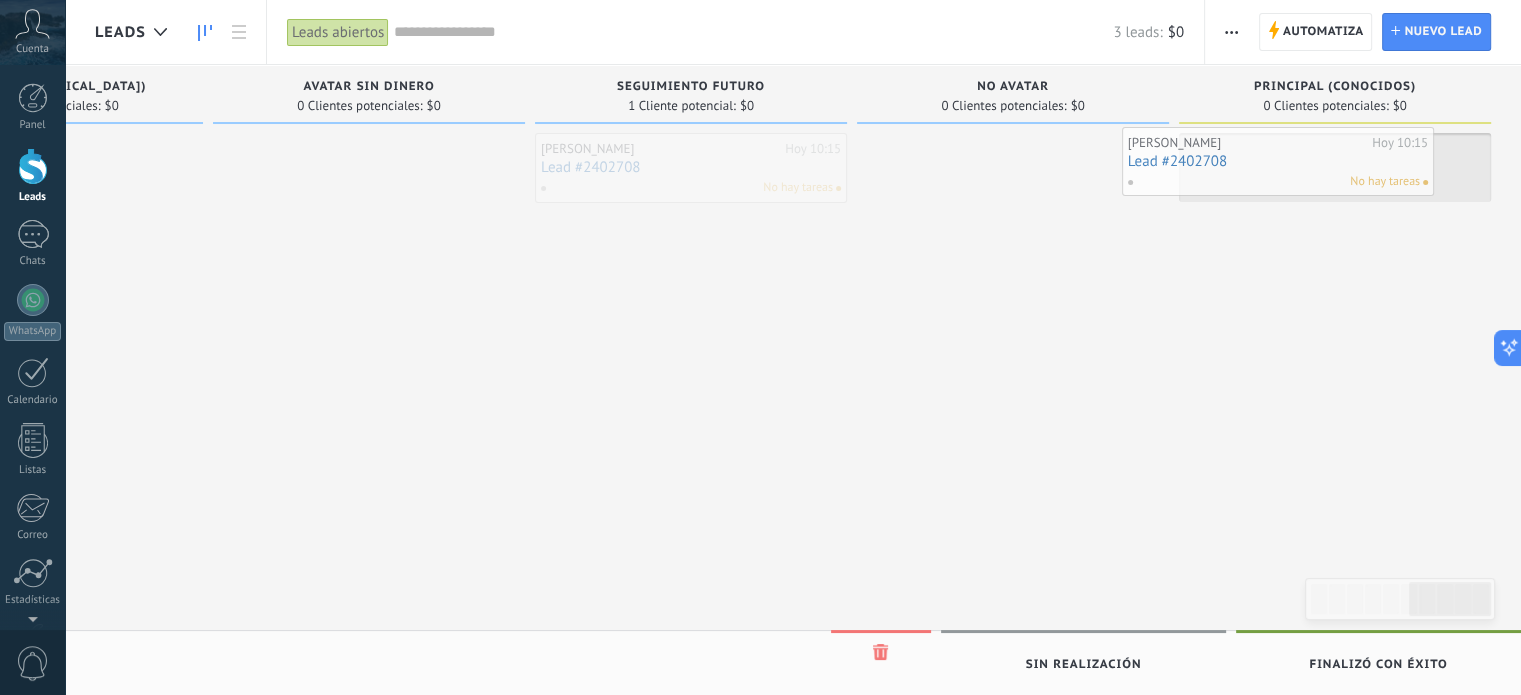 drag, startPoint x: 708, startPoint y: 171, endPoint x: 1312, endPoint y: 165, distance: 604.0298 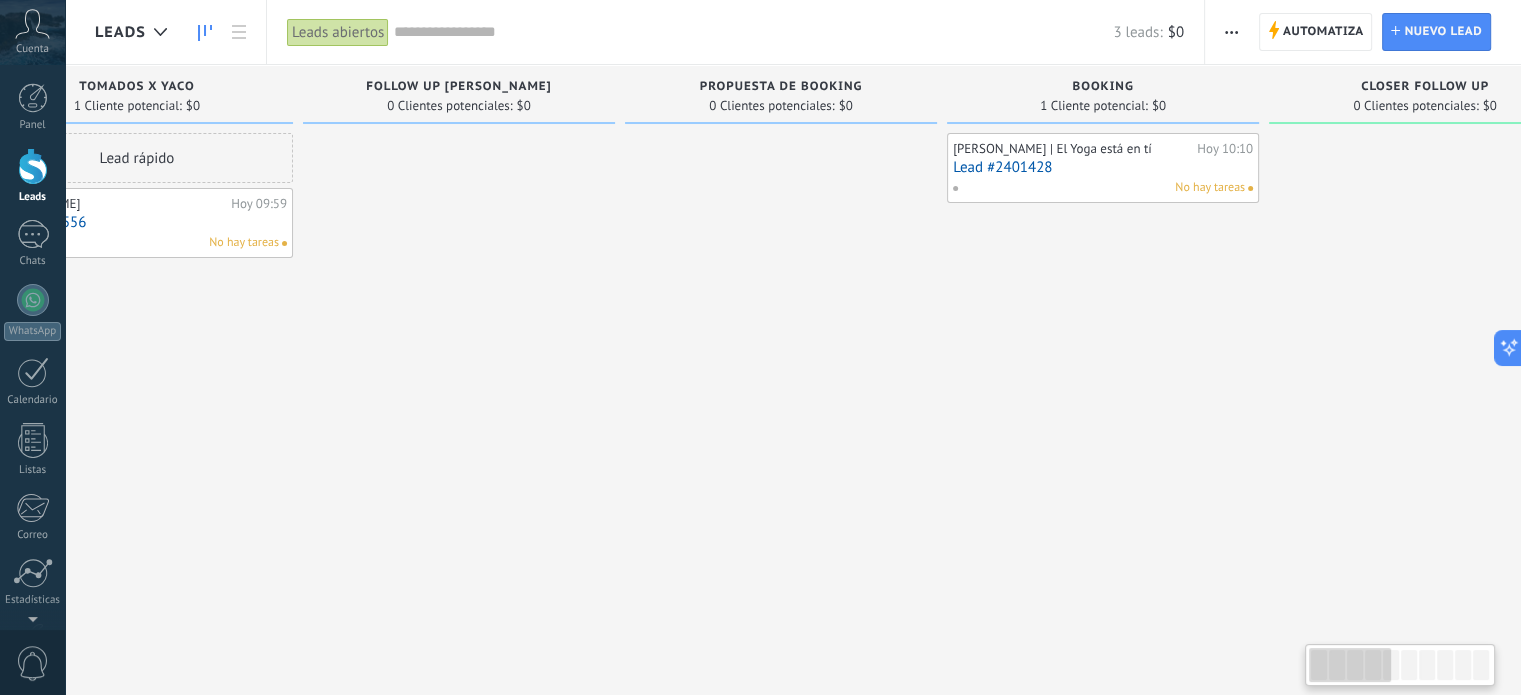 scroll, scrollTop: 0, scrollLeft: 0, axis: both 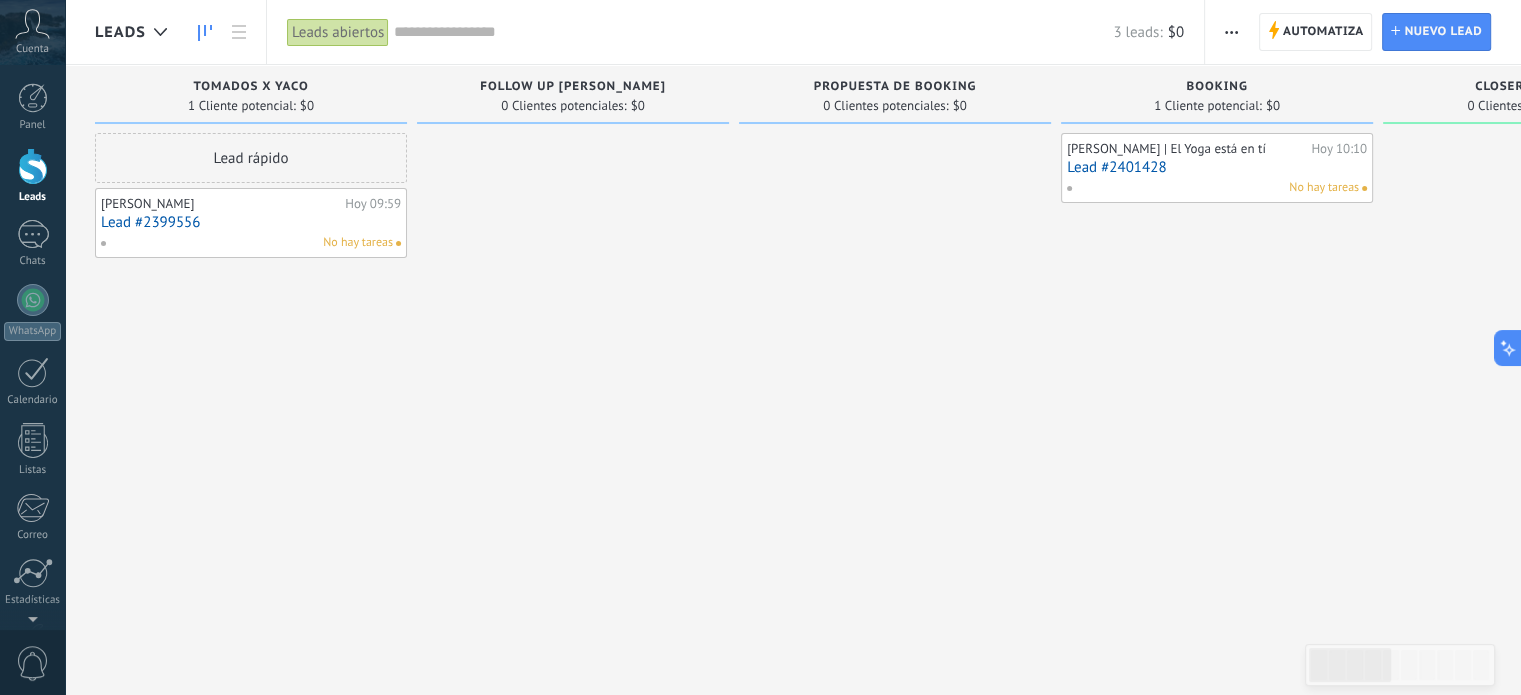 click on "Follow up [PERSON_NAME]" at bounding box center (573, 87) 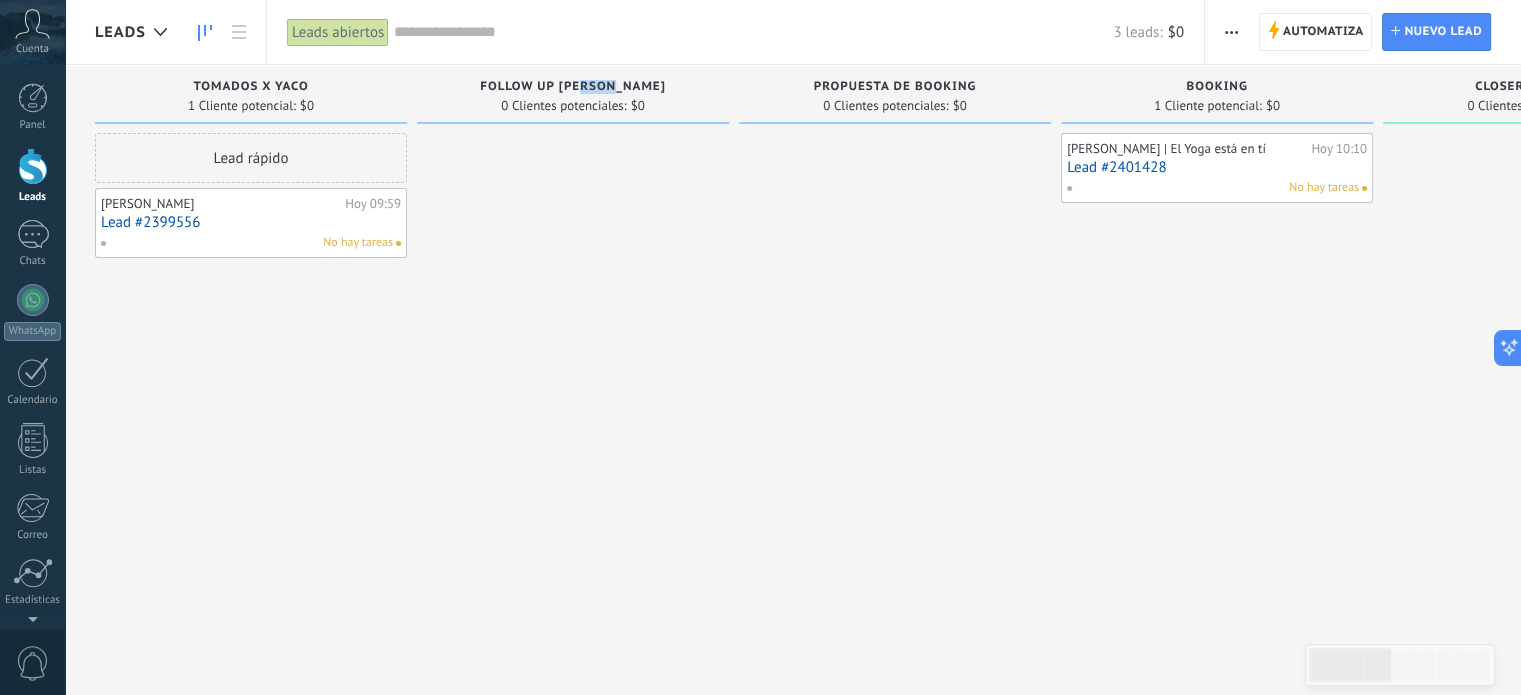 drag, startPoint x: 604, startPoint y: 87, endPoint x: 644, endPoint y: 86, distance: 40.012497 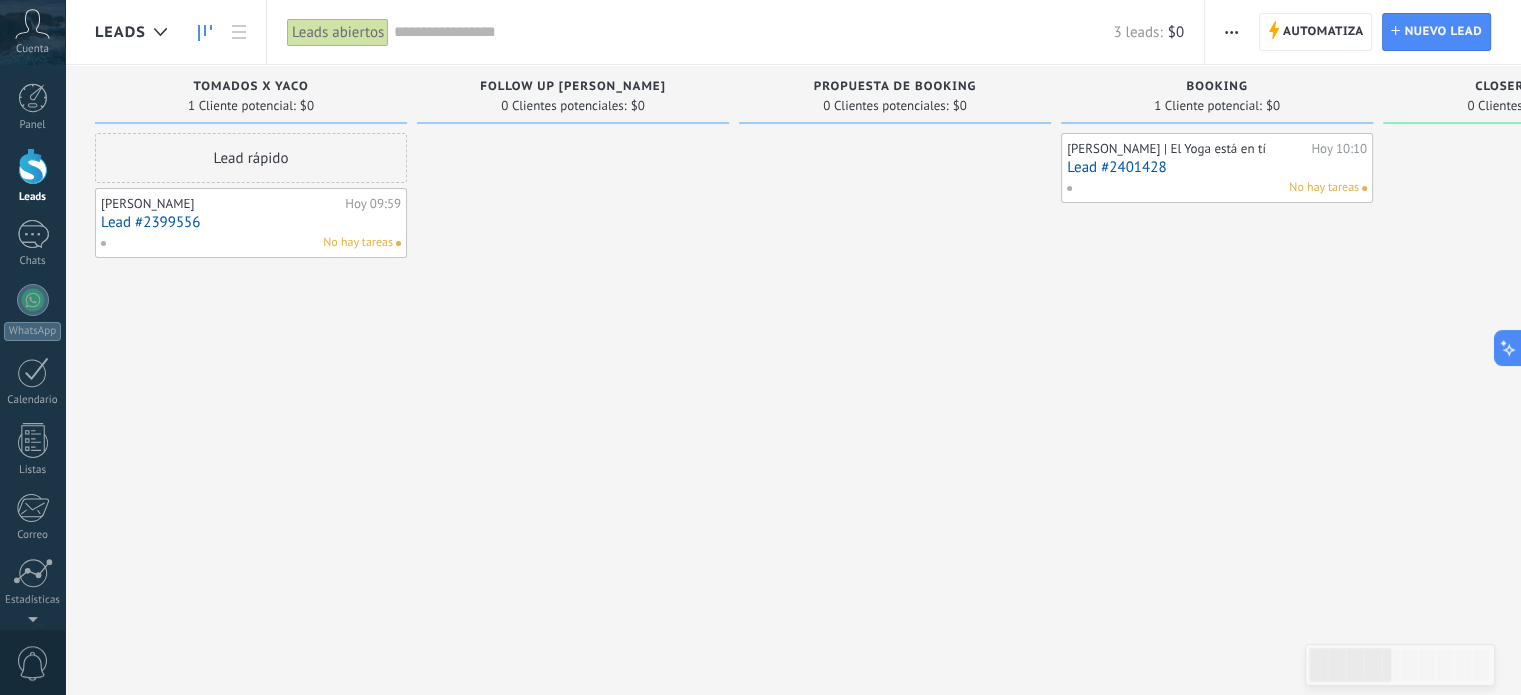 click at bounding box center [573, 350] 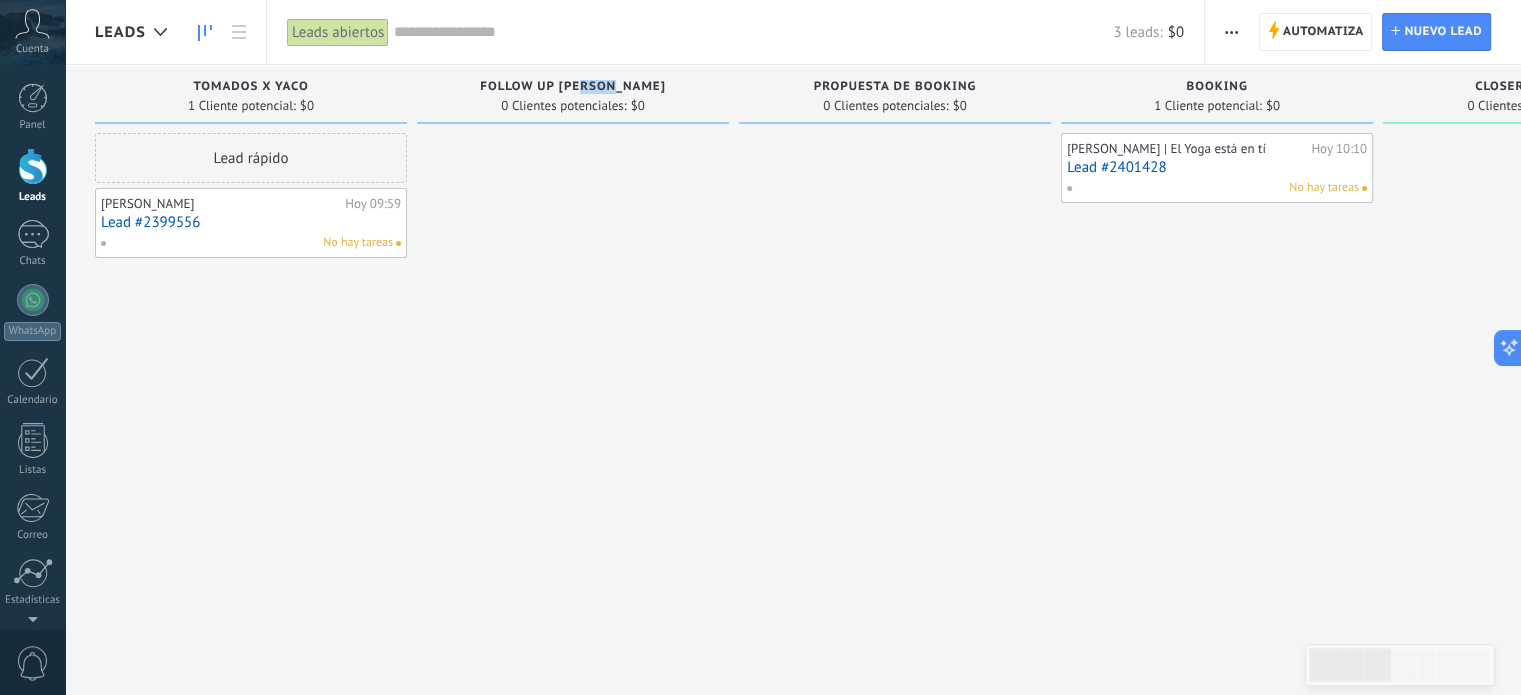 click on "Follow up [PERSON_NAME]" at bounding box center (573, 87) 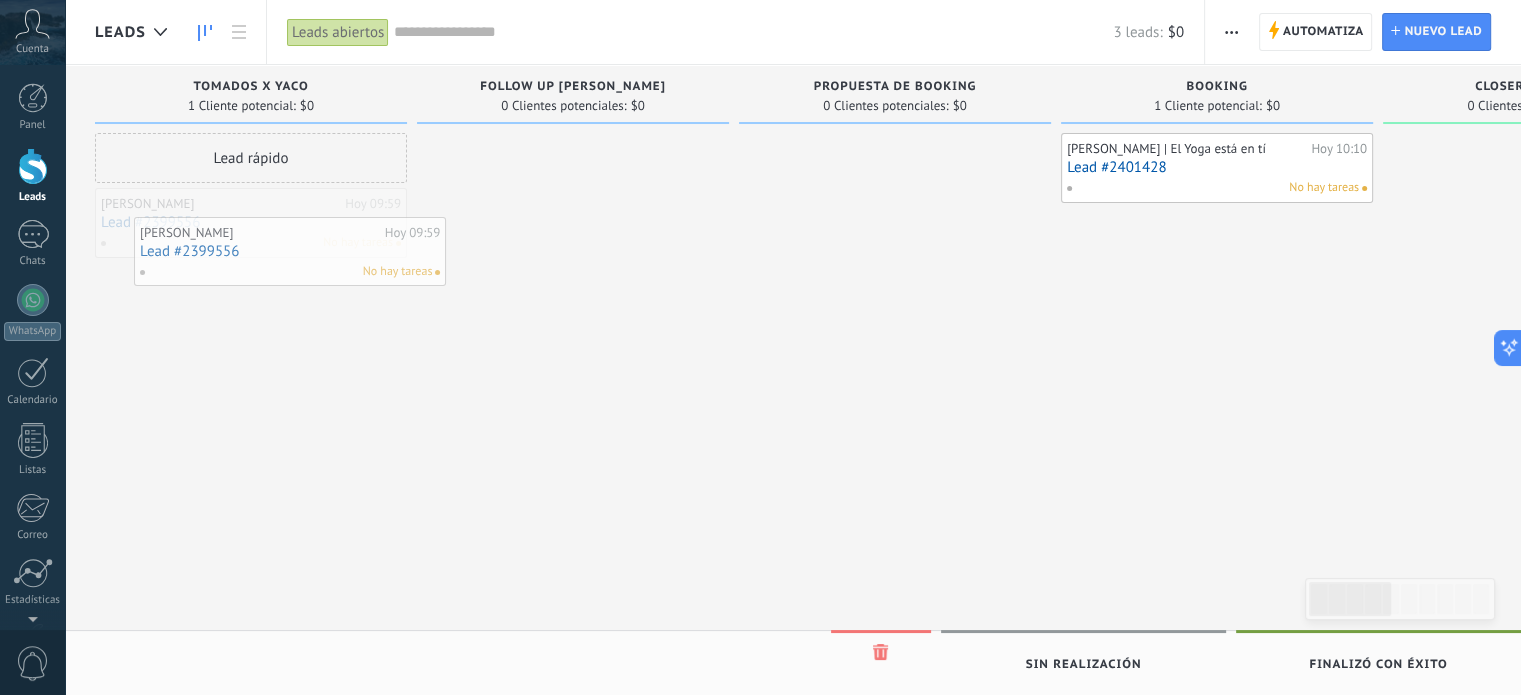 drag, startPoint x: 306, startPoint y: 220, endPoint x: 274, endPoint y: 232, distance: 34.176014 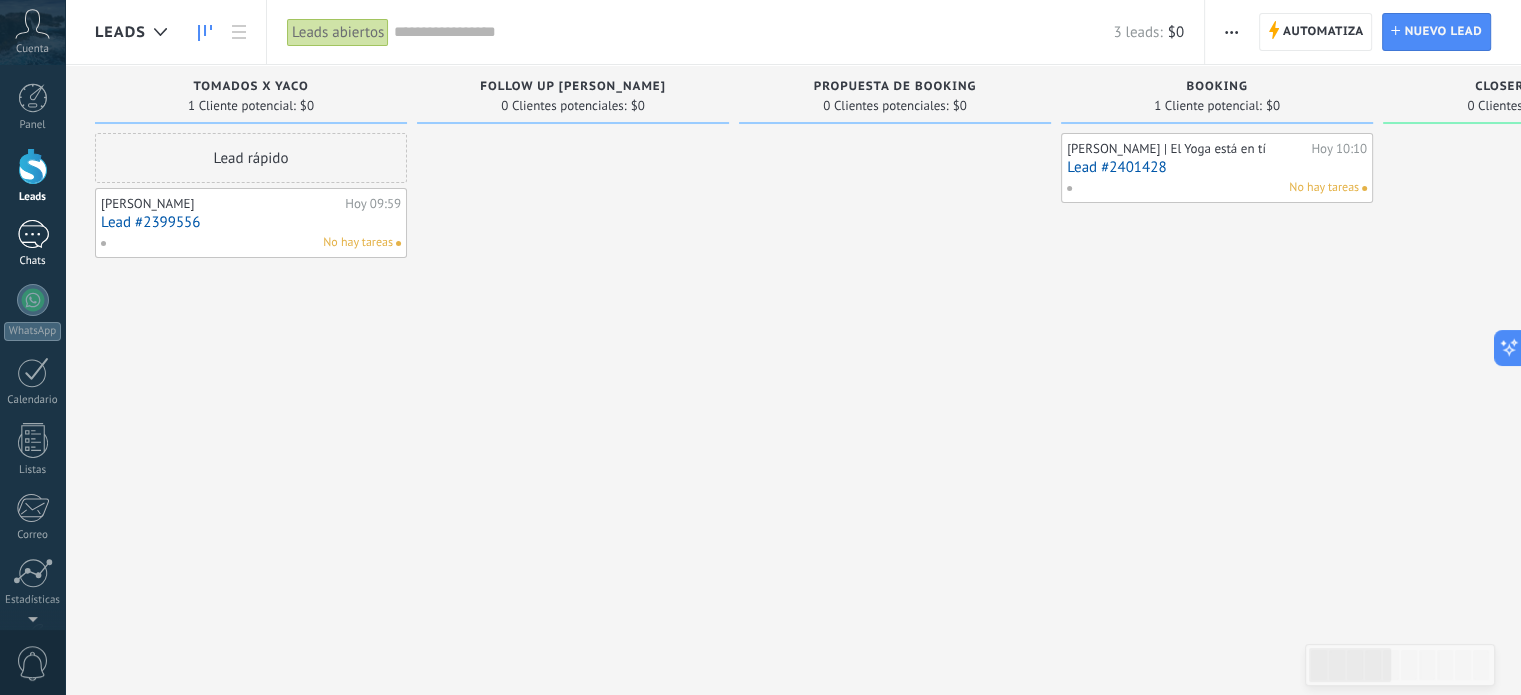 click on "1" at bounding box center (33, 234) 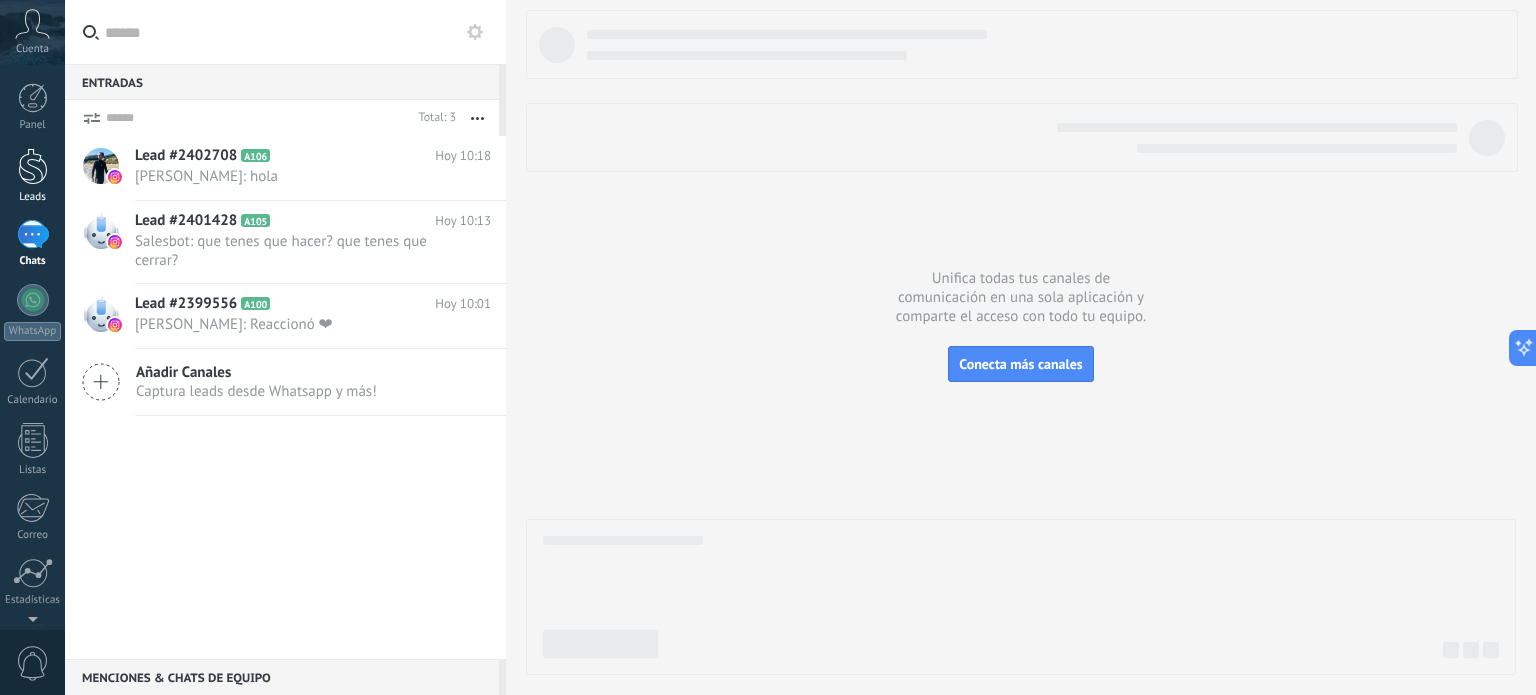 click at bounding box center [33, 166] 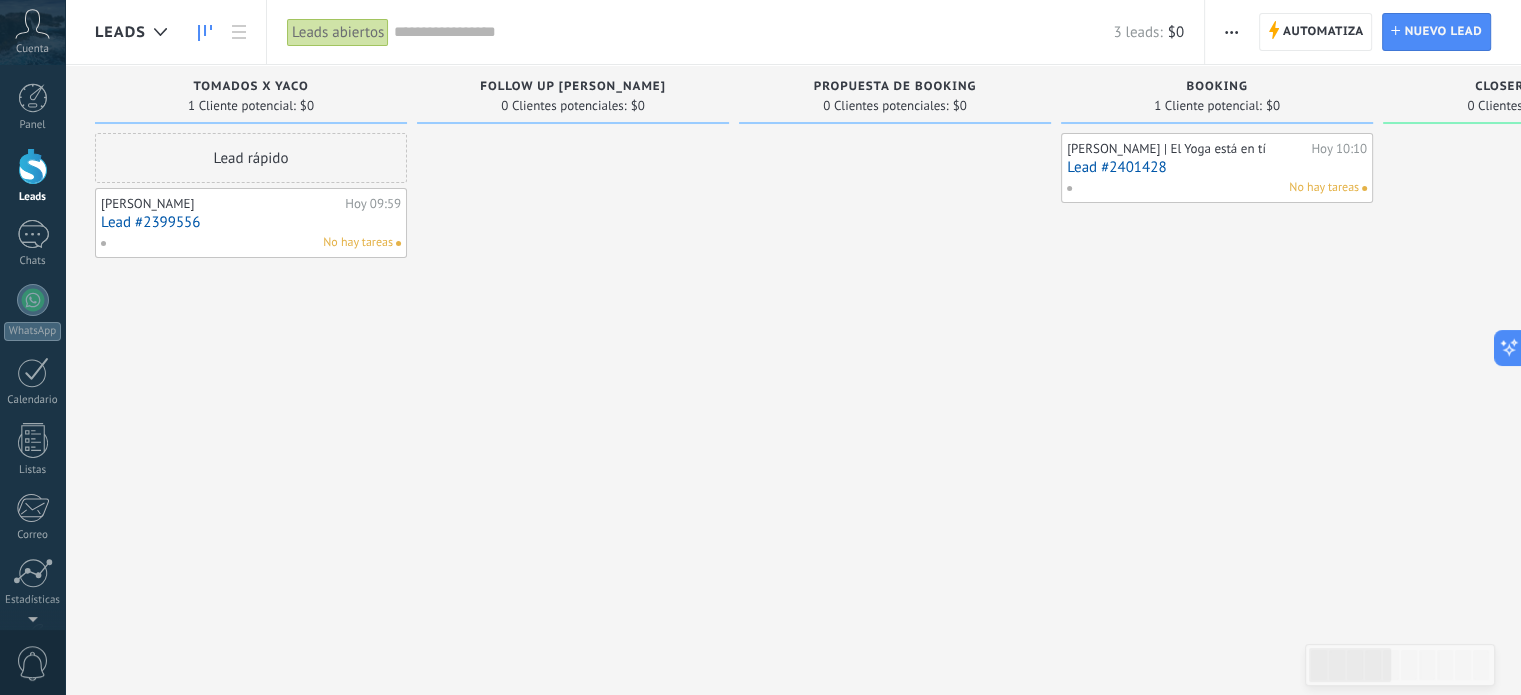 click on "Automatiza" at bounding box center [1323, 32] 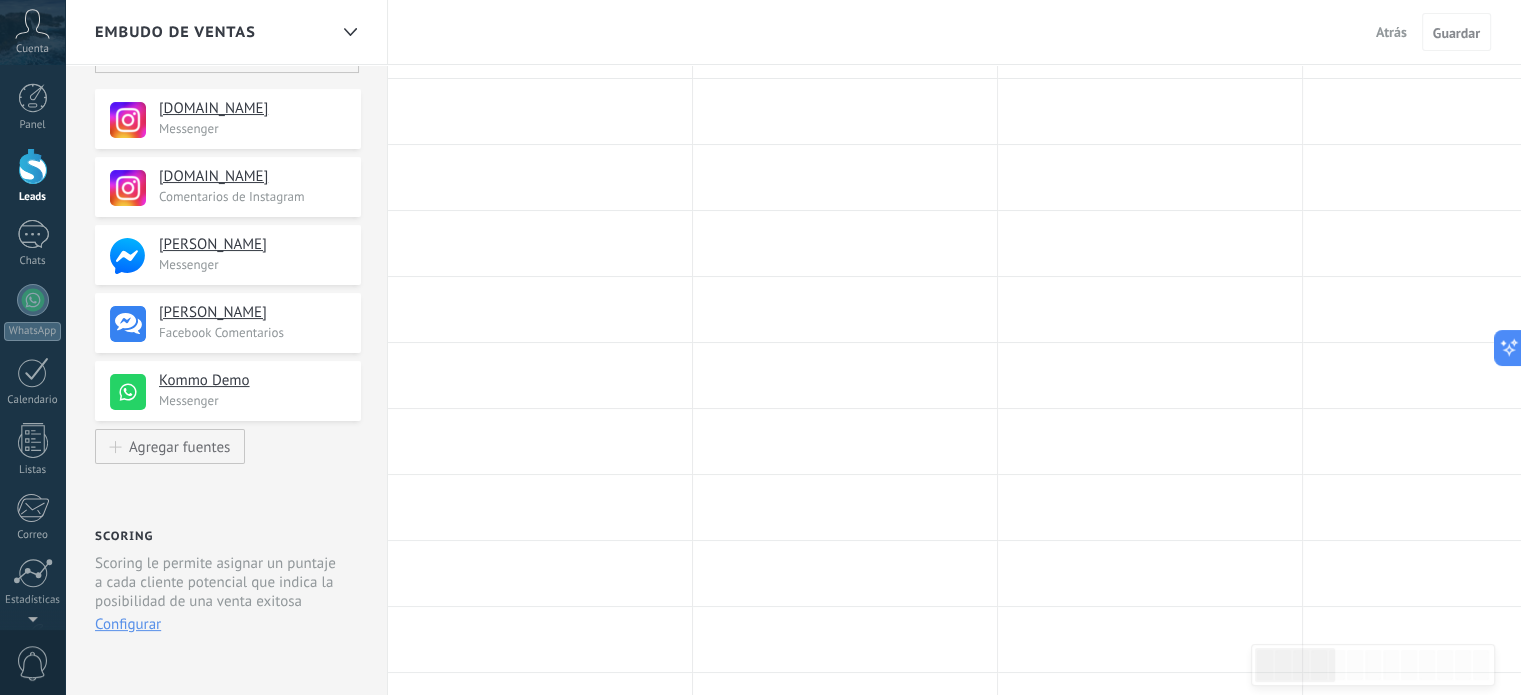 scroll, scrollTop: 266, scrollLeft: 0, axis: vertical 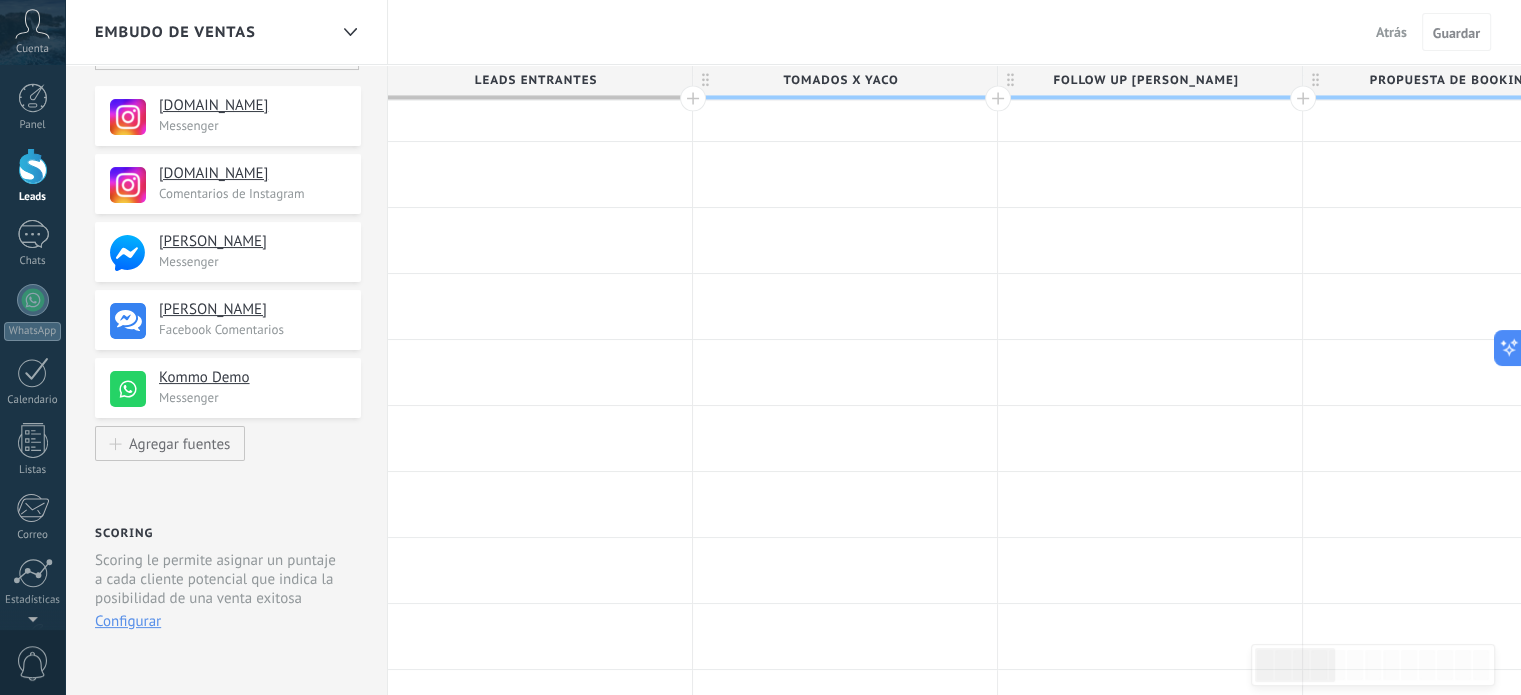 click on "Kommo Demo Messenger" at bounding box center [252, 387] 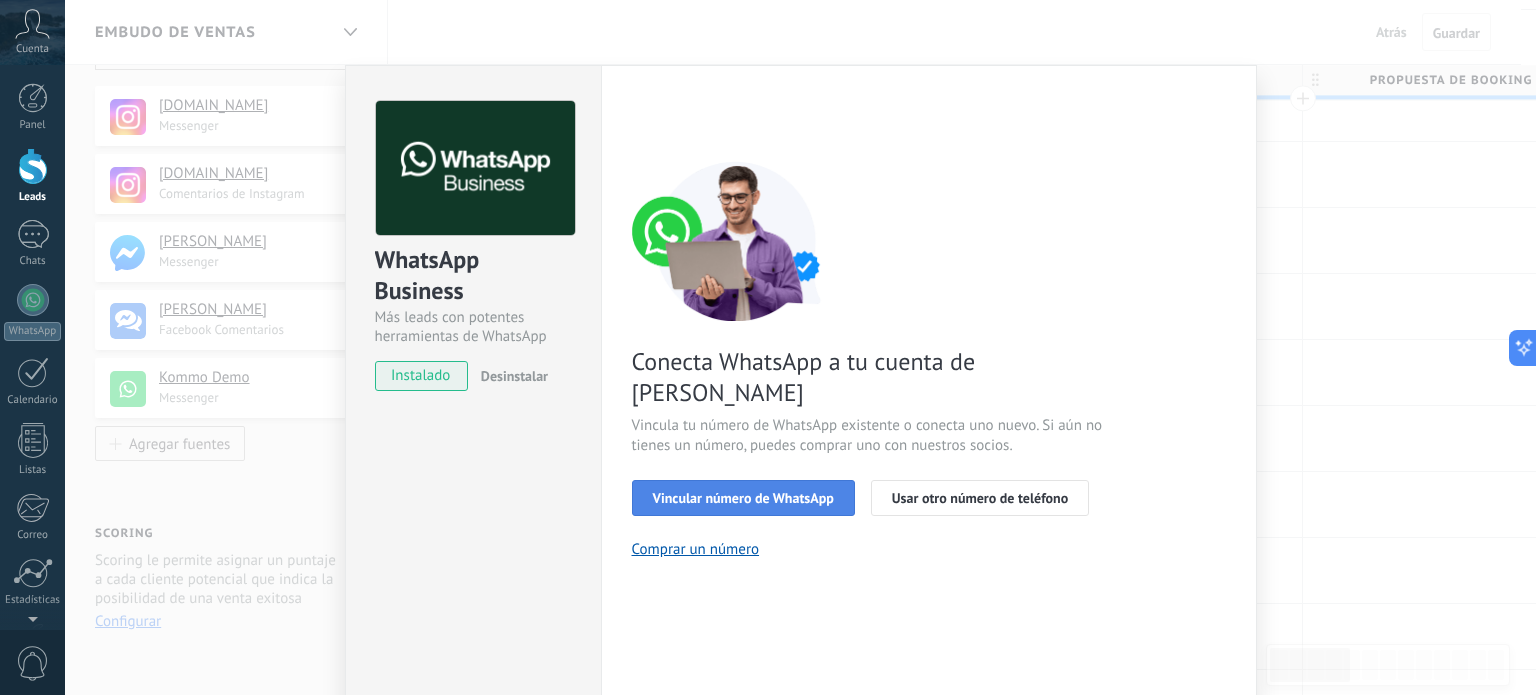 click on "Vincular número de WhatsApp" at bounding box center [743, 498] 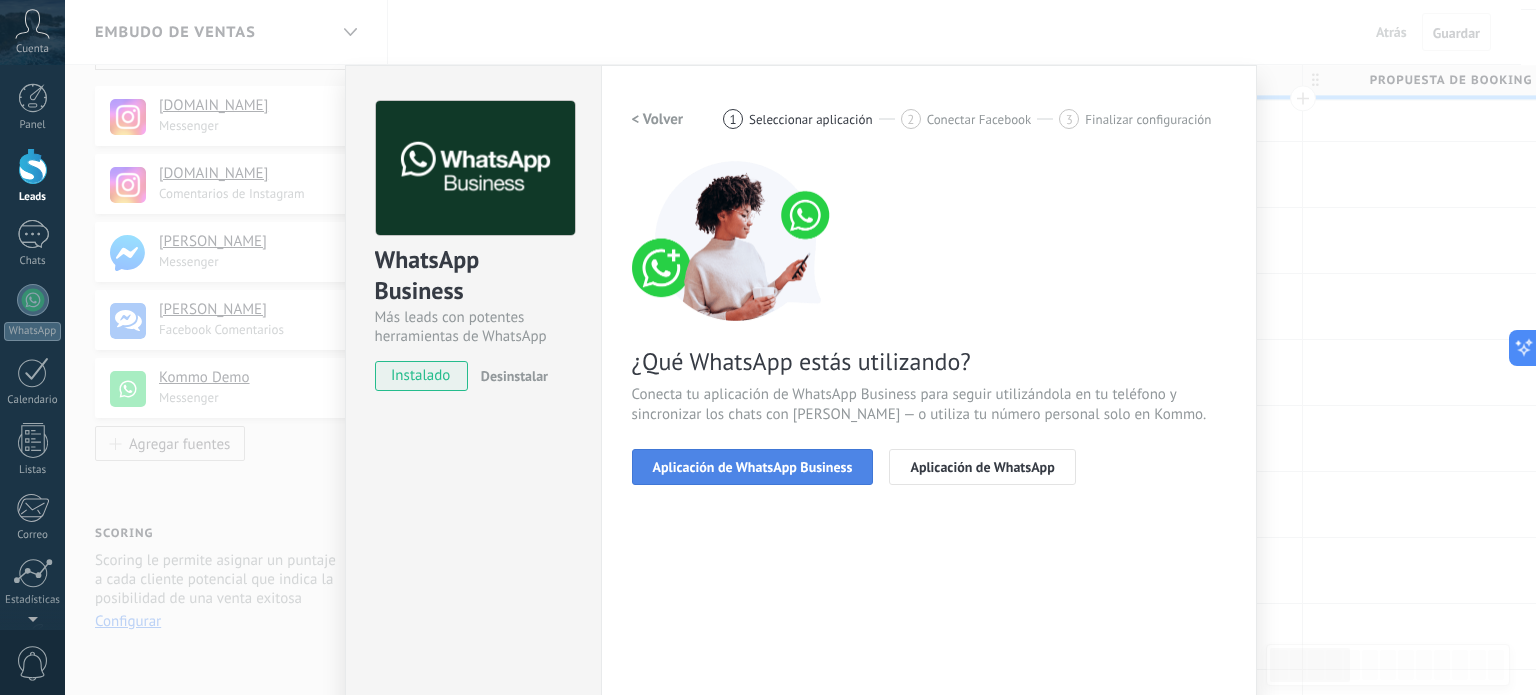 click on "Aplicación de WhatsApp Business" at bounding box center [753, 467] 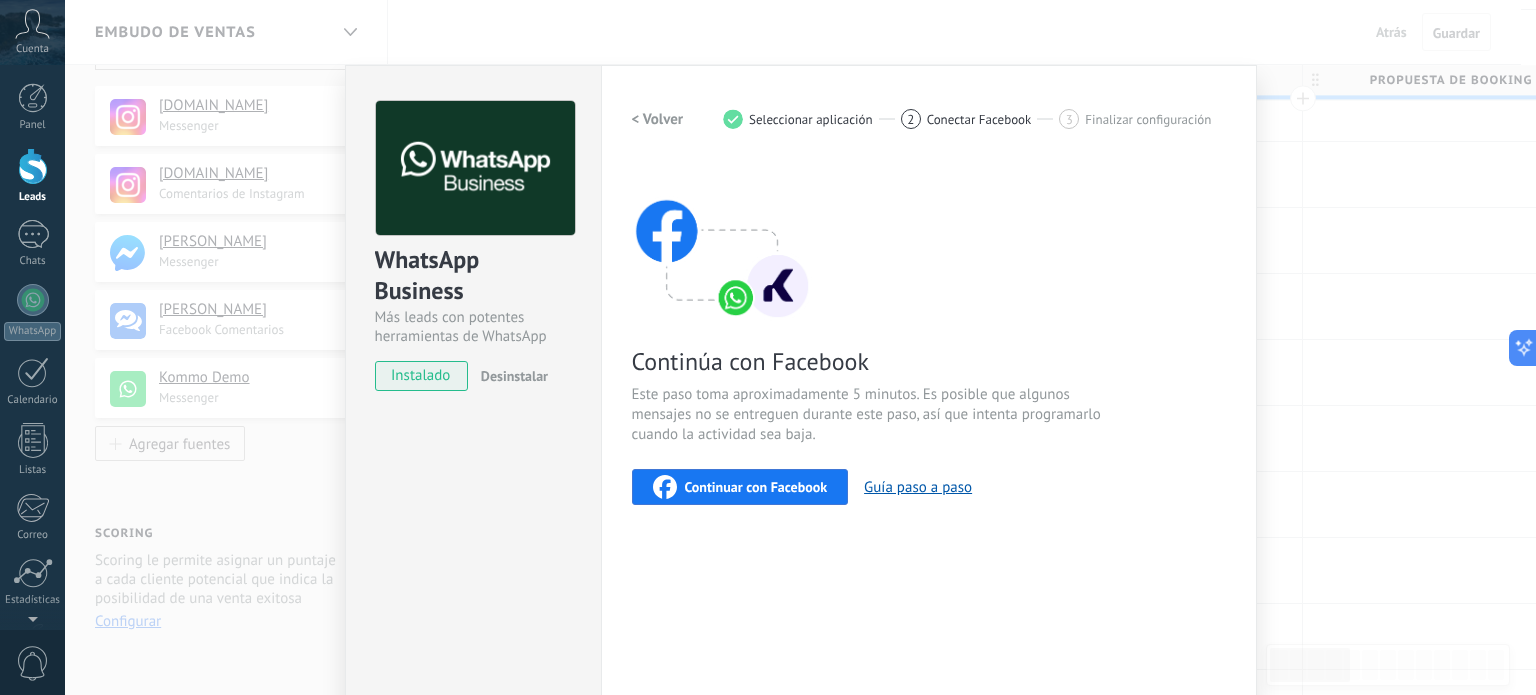 click on "< Volver" at bounding box center (658, 119) 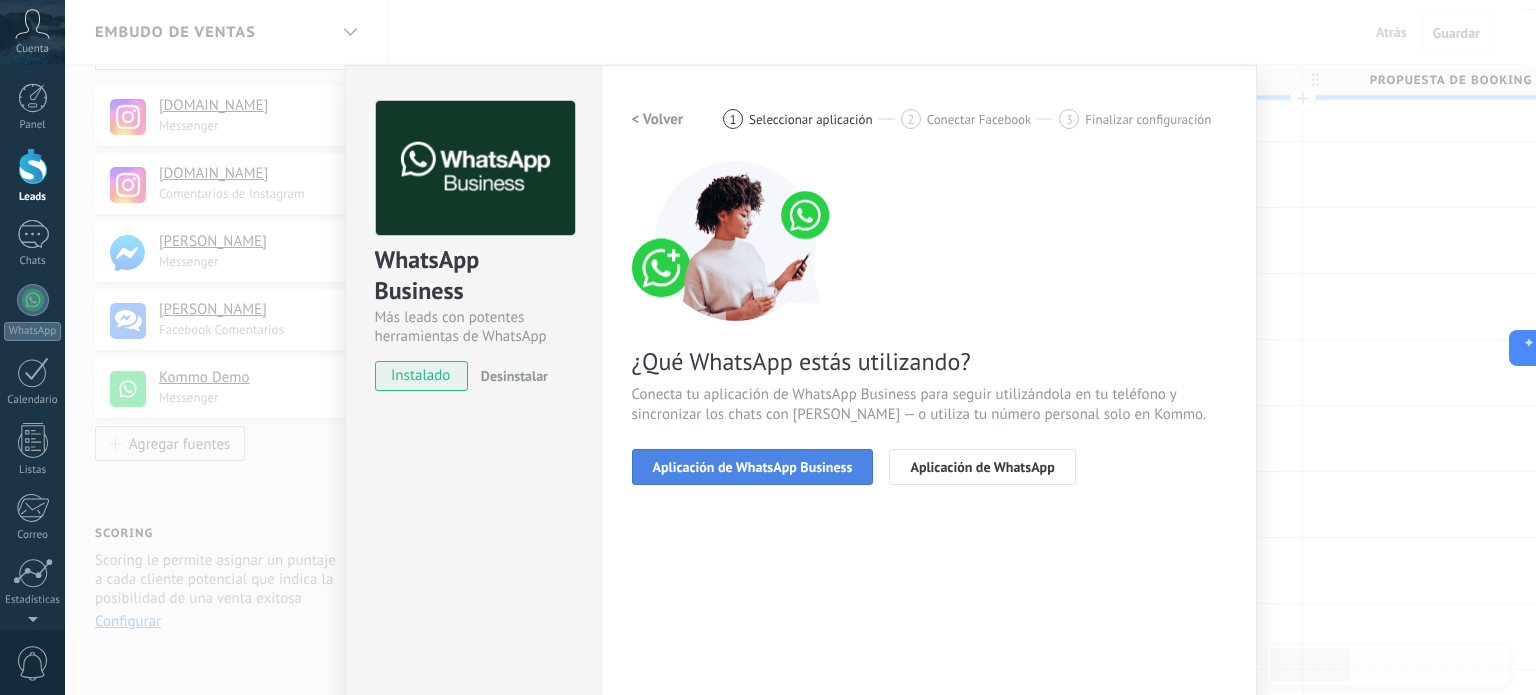 click on "Aplicación de WhatsApp Business" at bounding box center [753, 467] 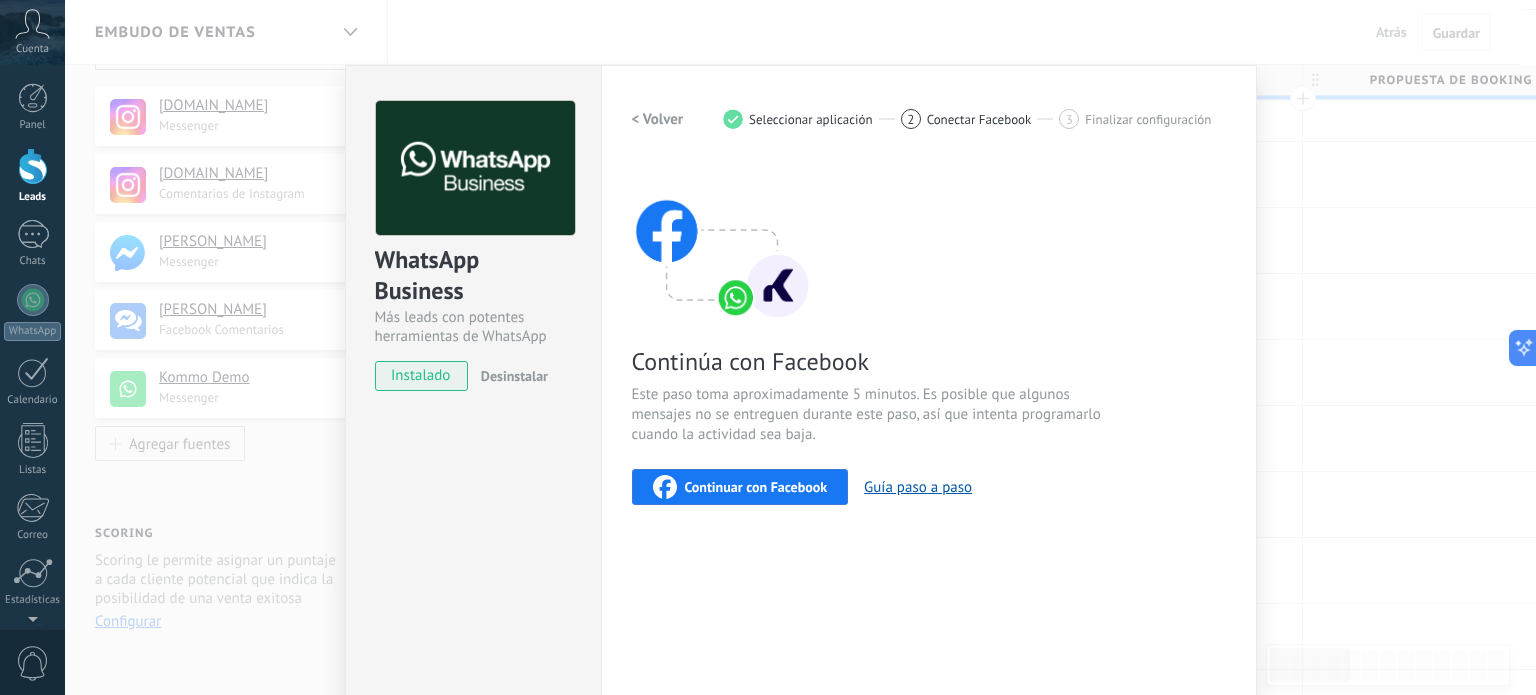 click on "Continuar con Facebook" at bounding box center [756, 487] 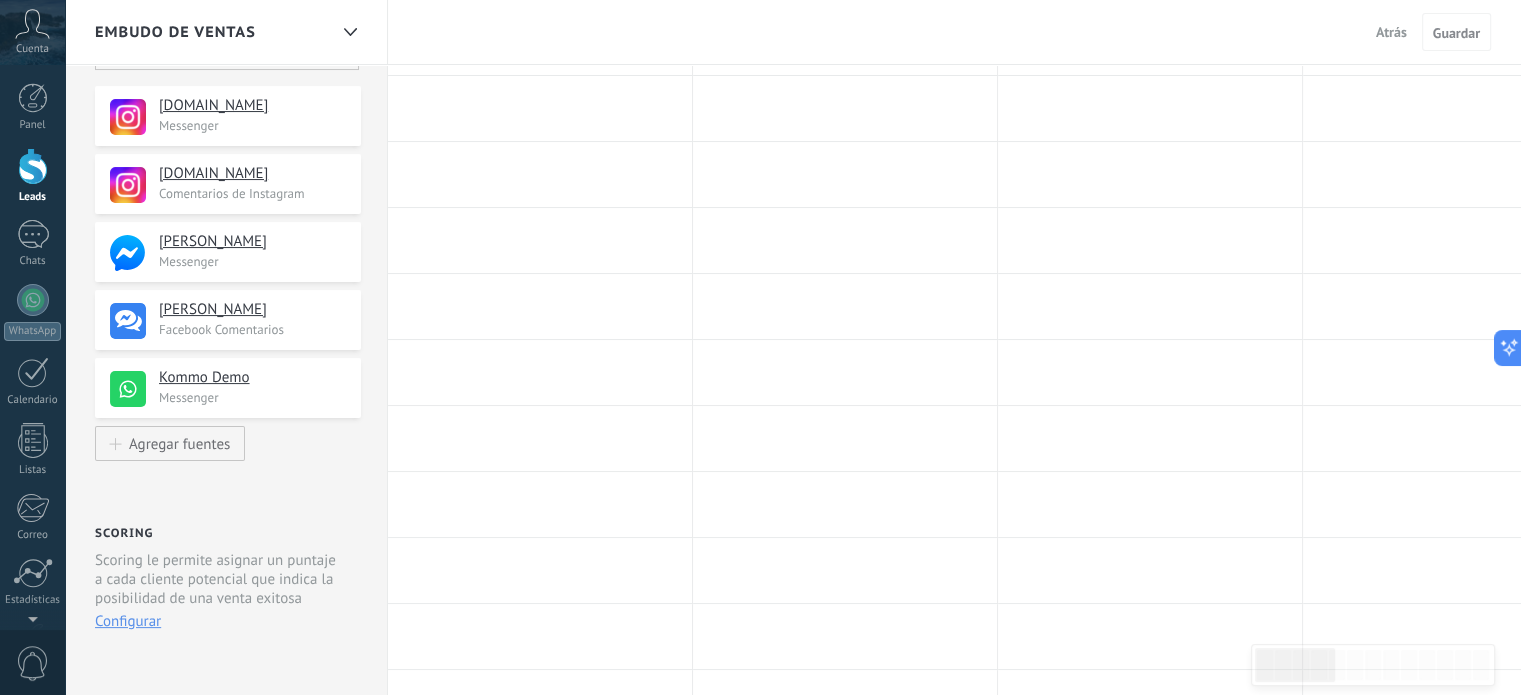 scroll, scrollTop: 0, scrollLeft: 0, axis: both 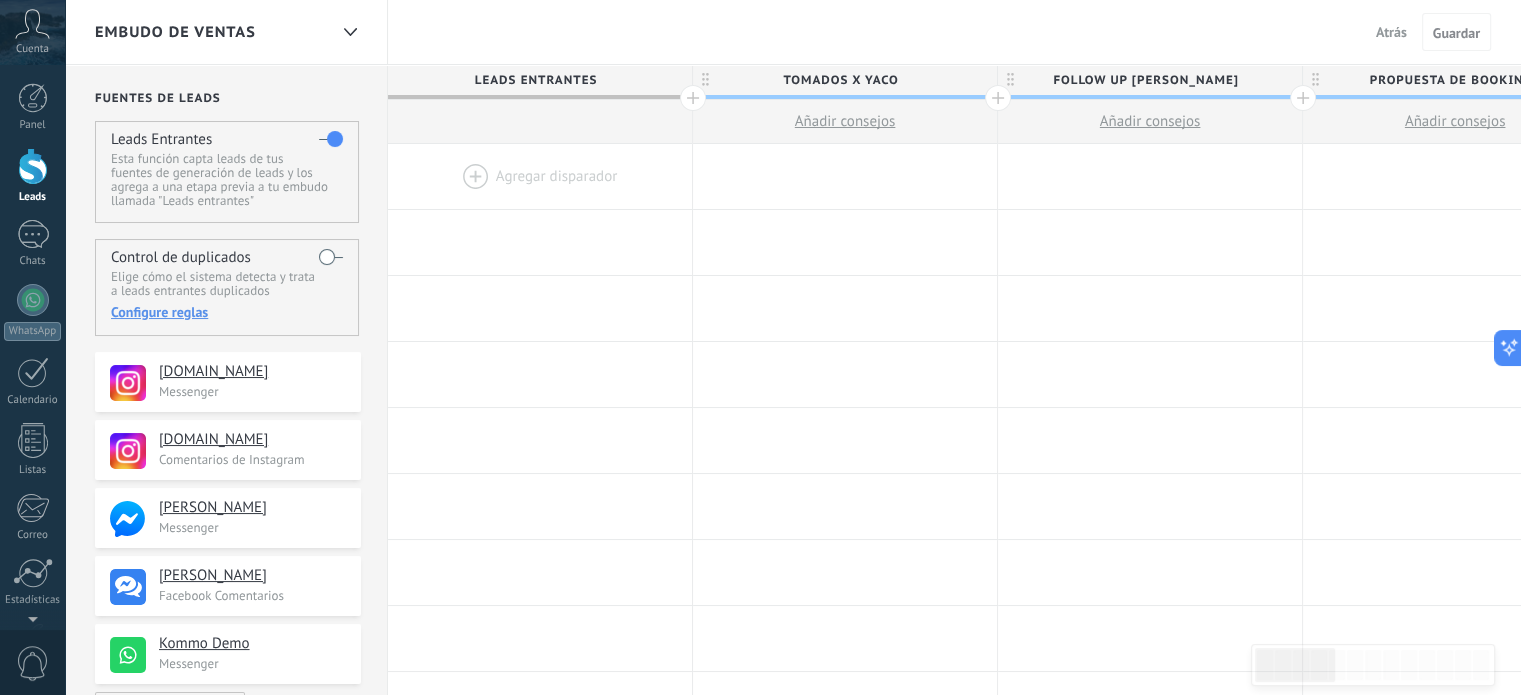 click at bounding box center [33, 166] 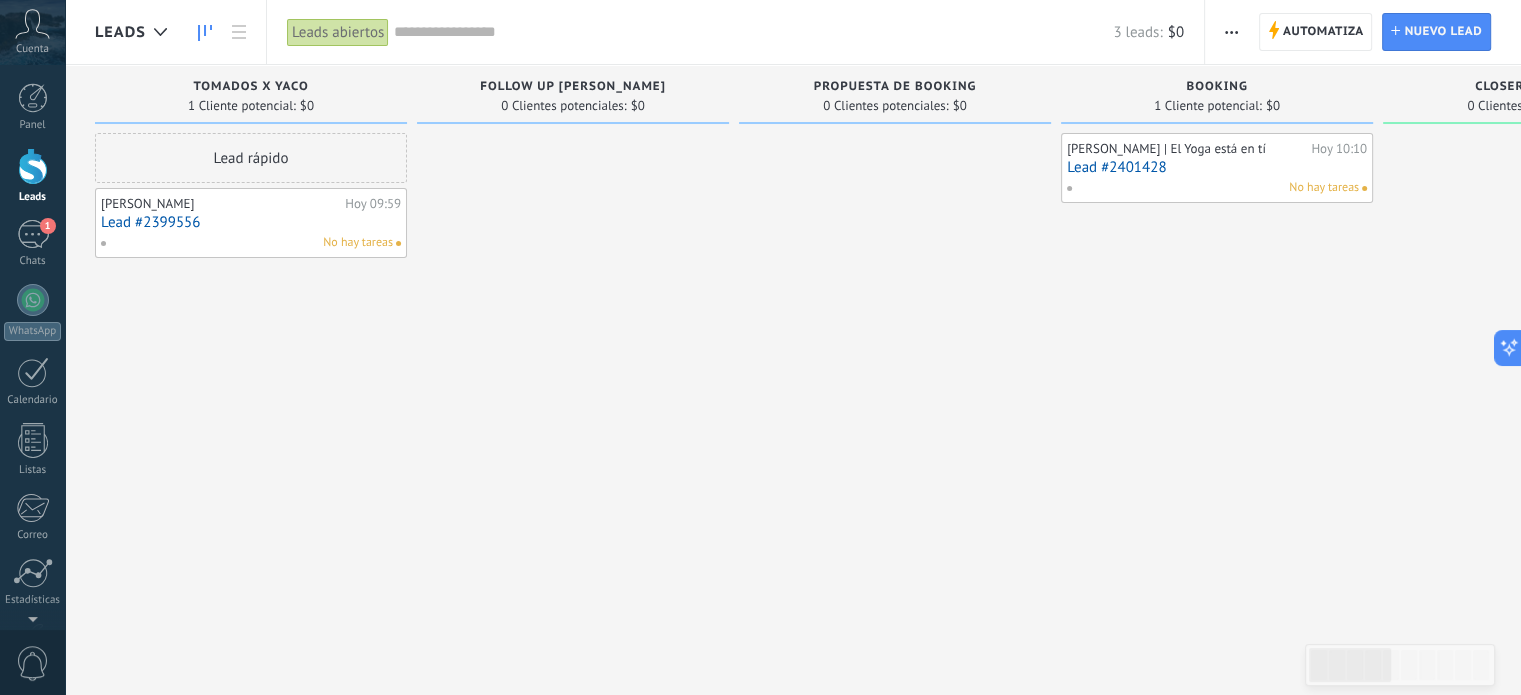 drag, startPoint x: 854, startPoint y: 3, endPoint x: 652, endPoint y: 309, distance: 366.6606 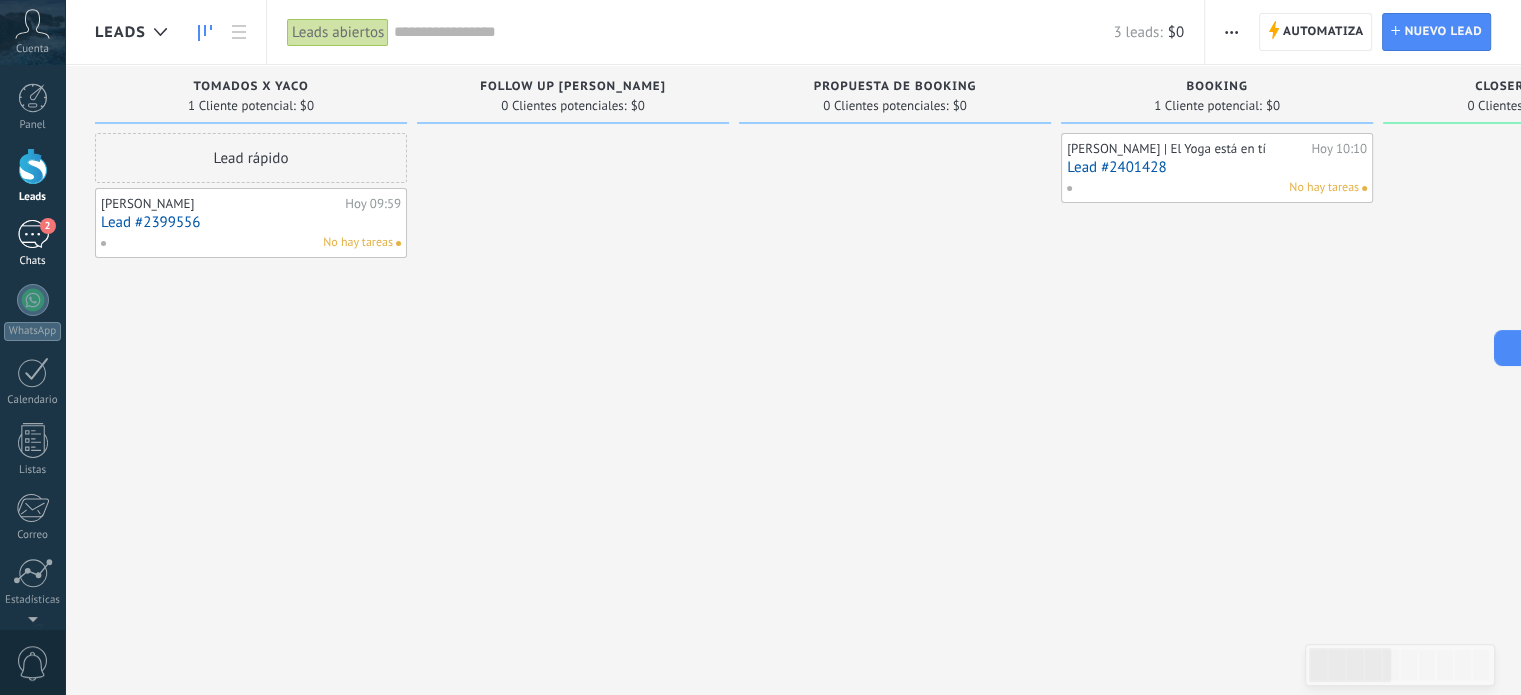 click on "2" at bounding box center (33, 234) 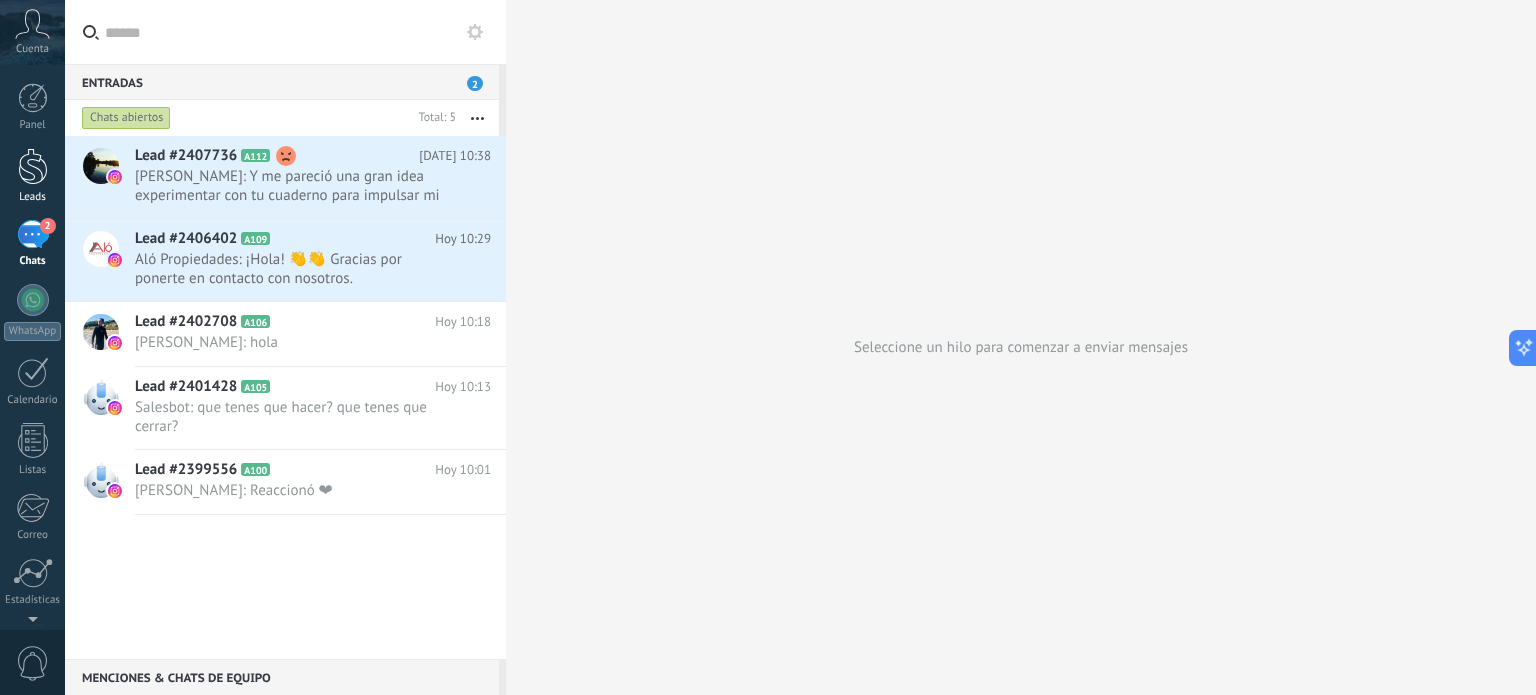 click on "Leads" at bounding box center [32, 176] 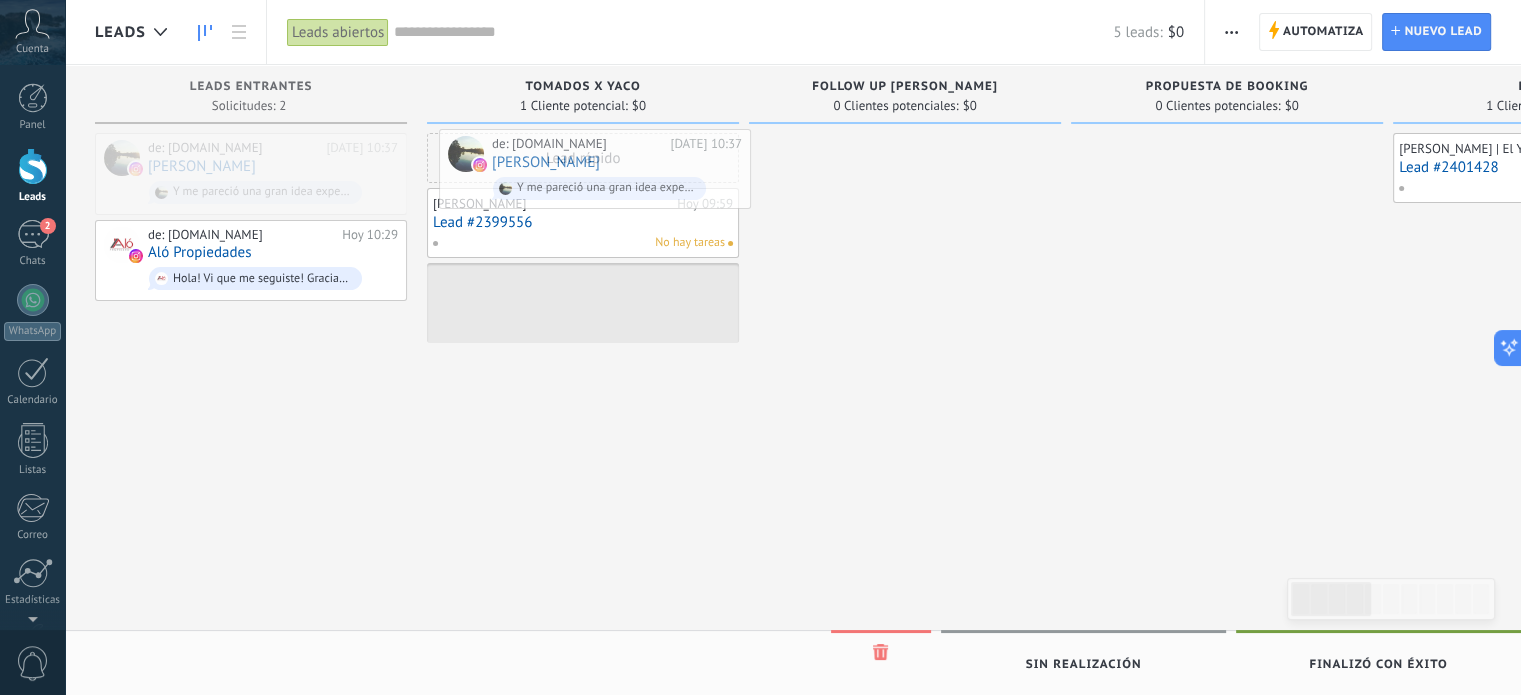 drag, startPoint x: 251, startPoint y: 167, endPoint x: 588, endPoint y: 163, distance: 337.02374 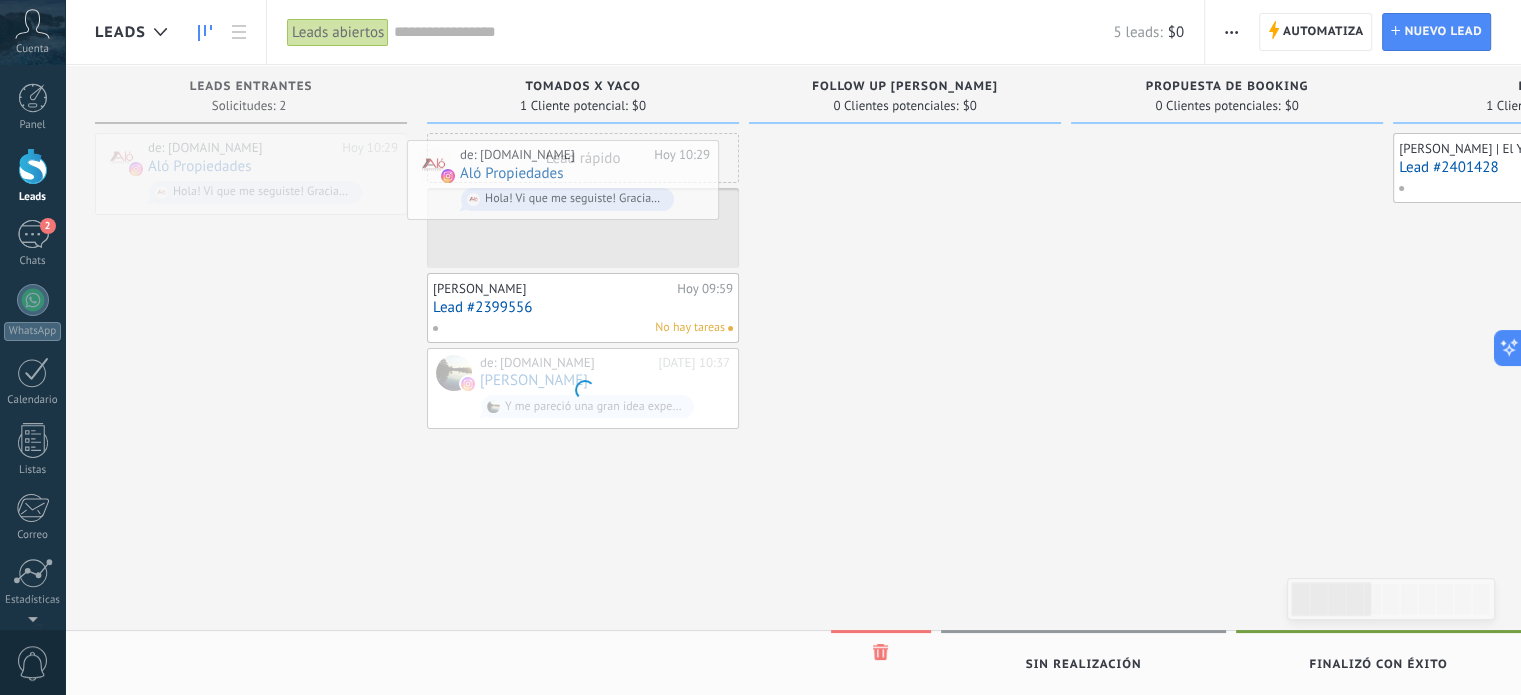 drag, startPoint x: 293, startPoint y: 183, endPoint x: 618, endPoint y: 171, distance: 325.22147 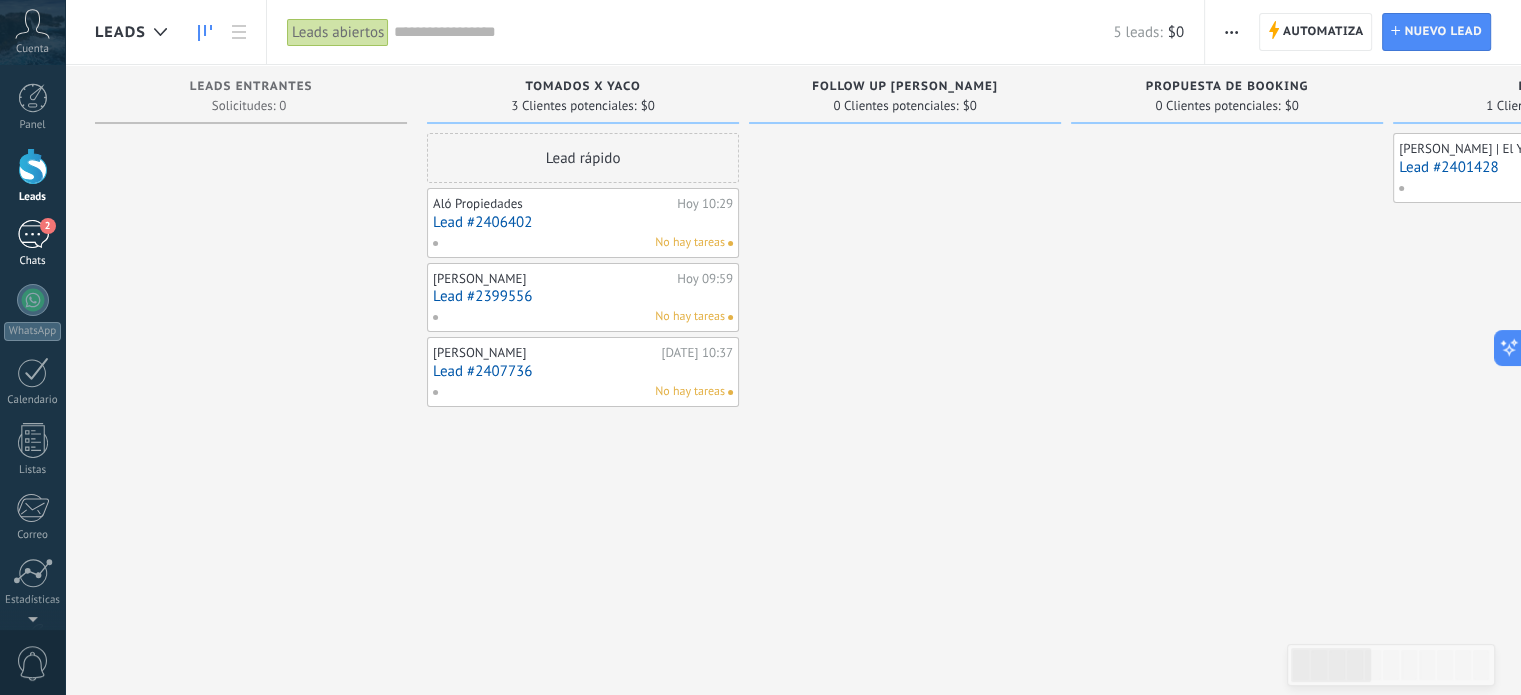 click on "2
Chats" at bounding box center [32, 244] 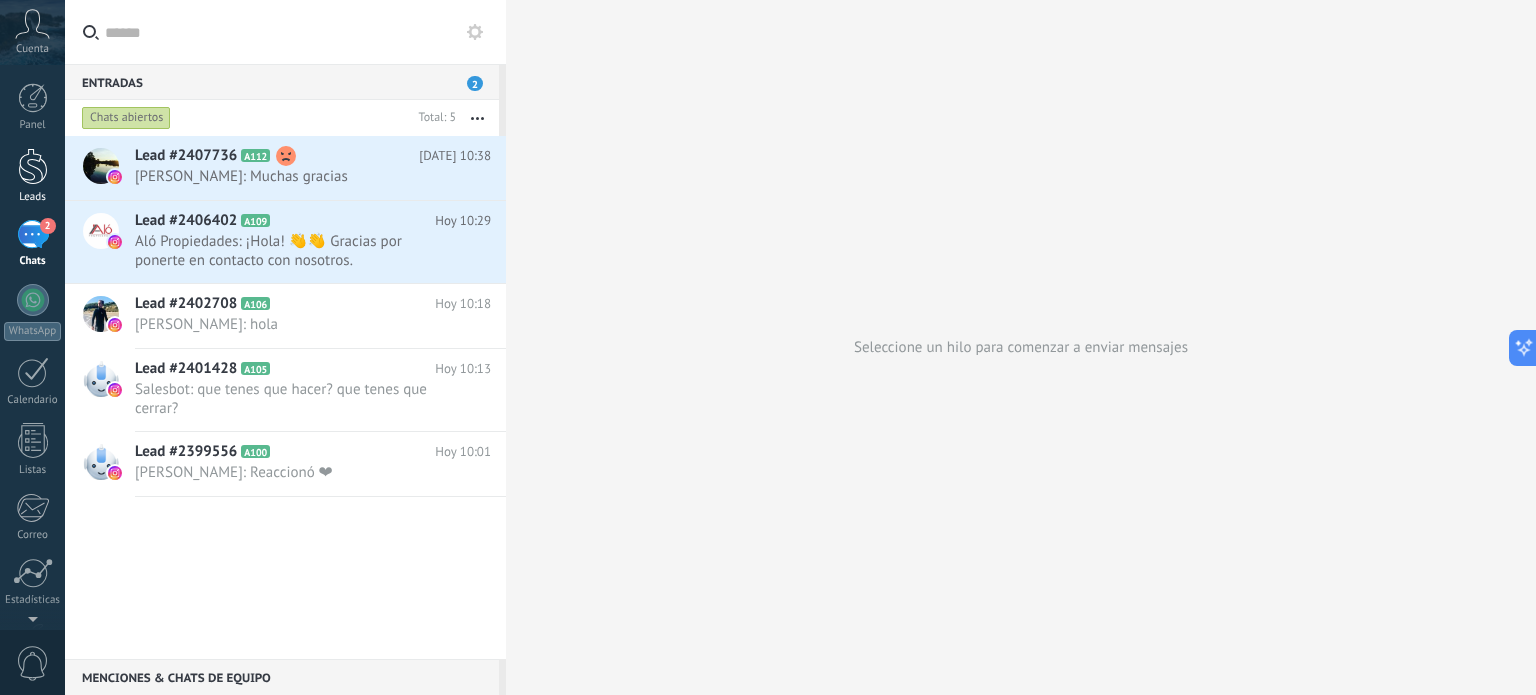 click at bounding box center [33, 166] 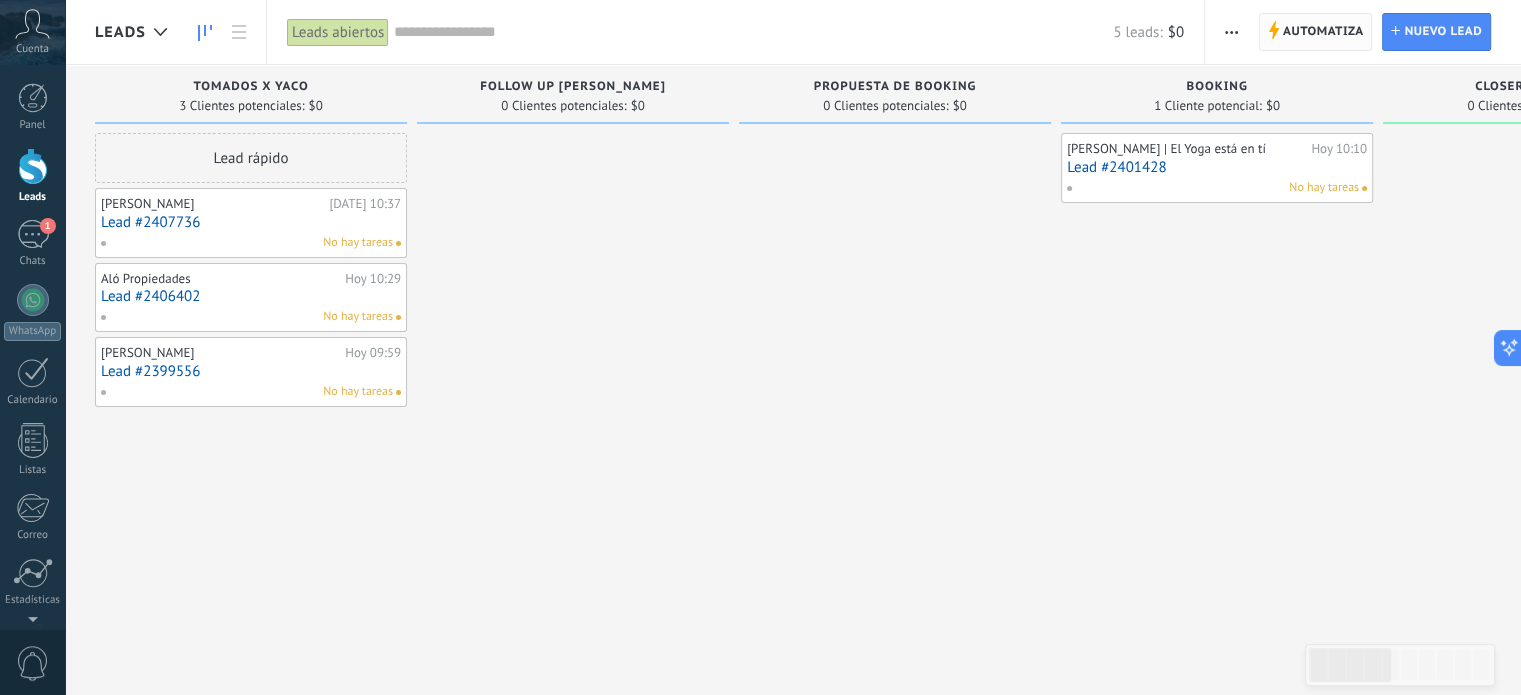 click on "Automatiza" at bounding box center [1323, 32] 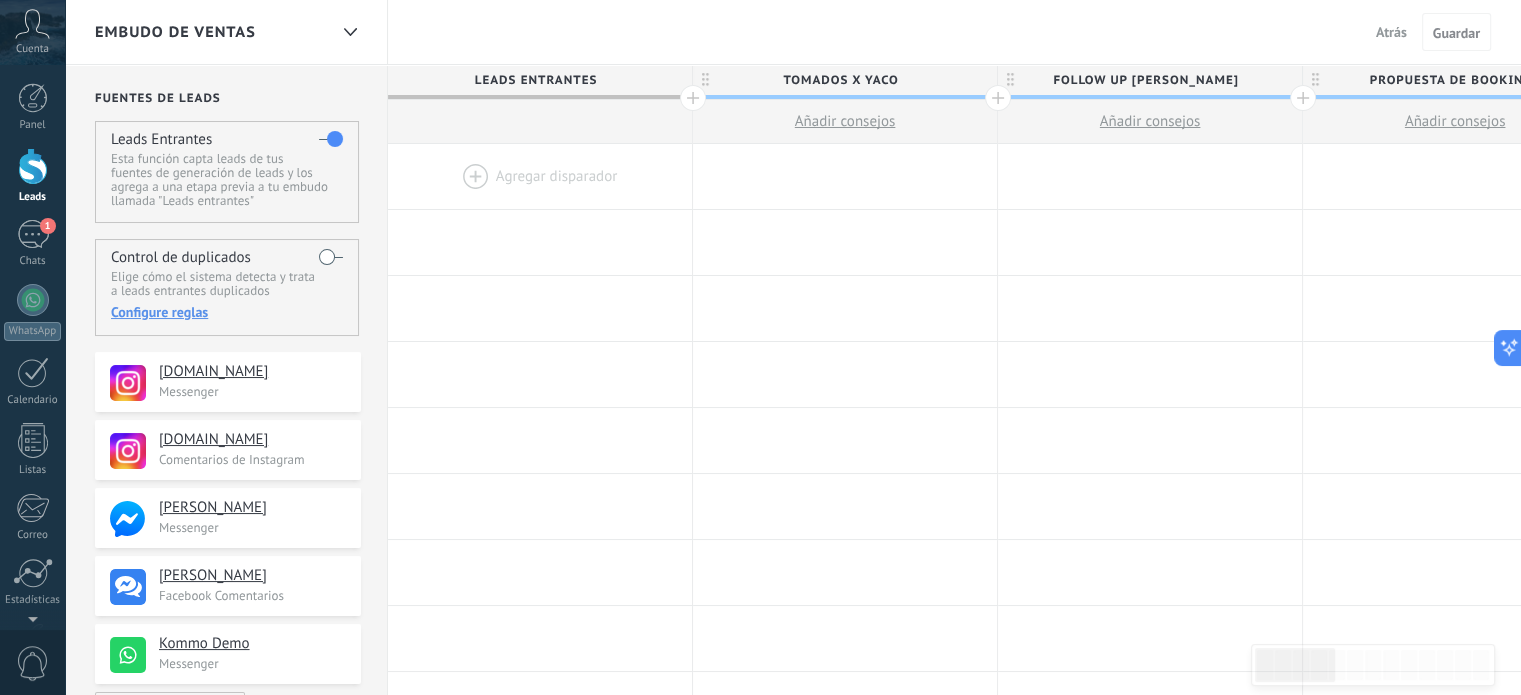click at bounding box center [998, 98] 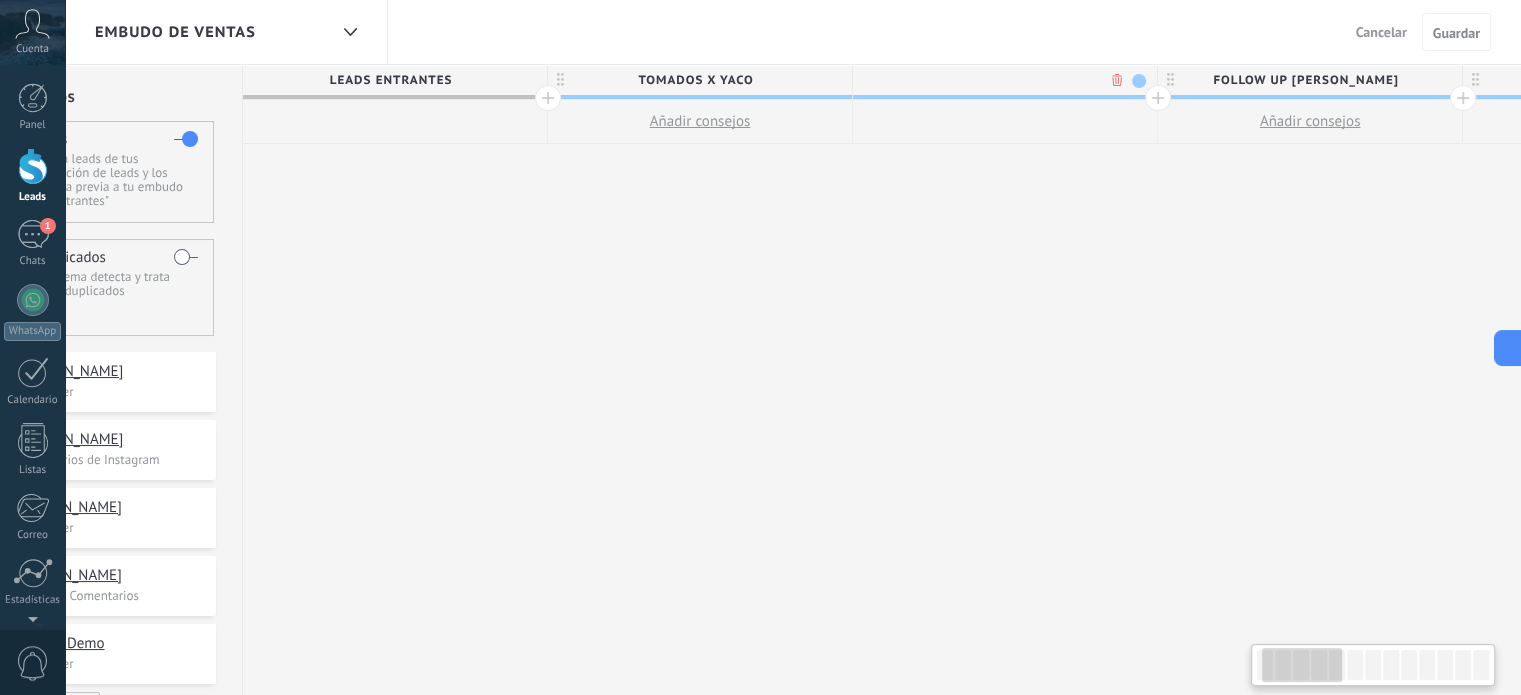 scroll, scrollTop: 0, scrollLeft: 148, axis: horizontal 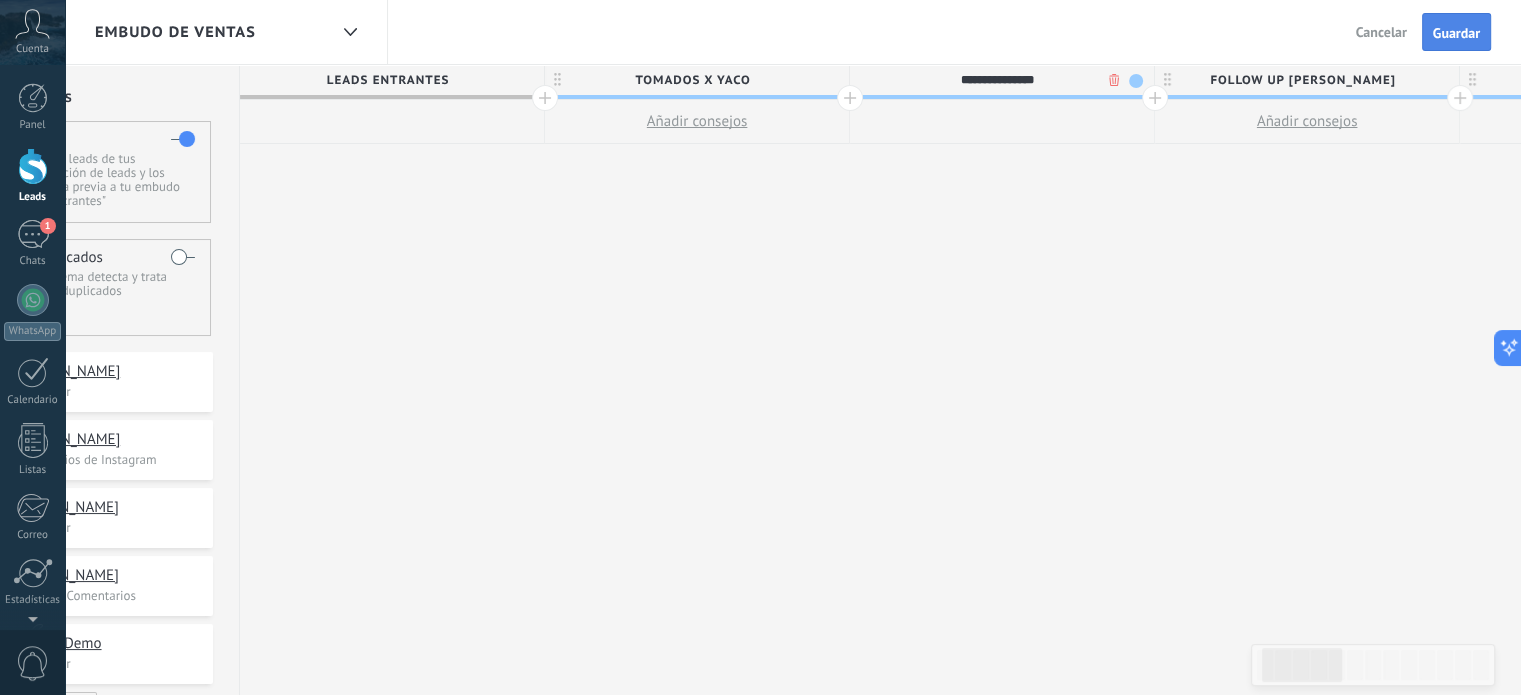 type on "**********" 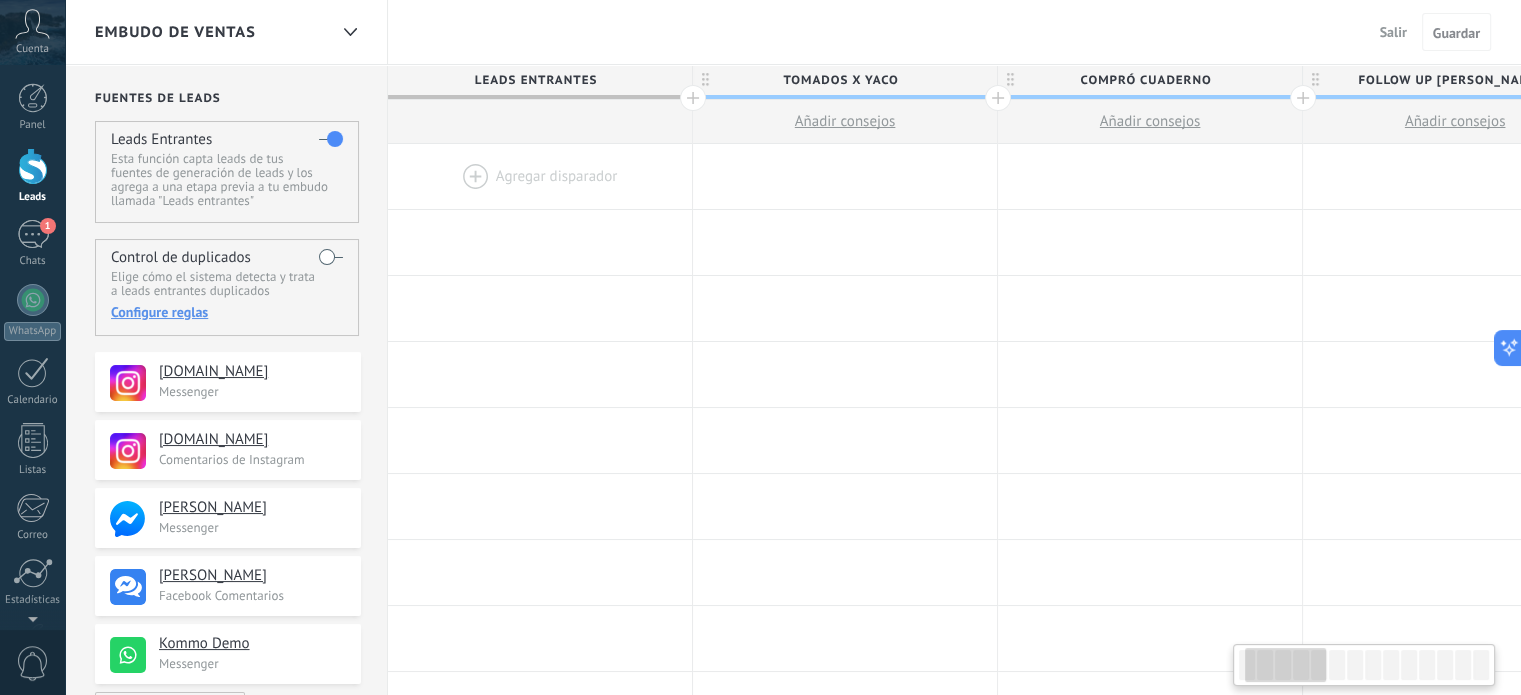 scroll, scrollTop: 0, scrollLeft: 148, axis: horizontal 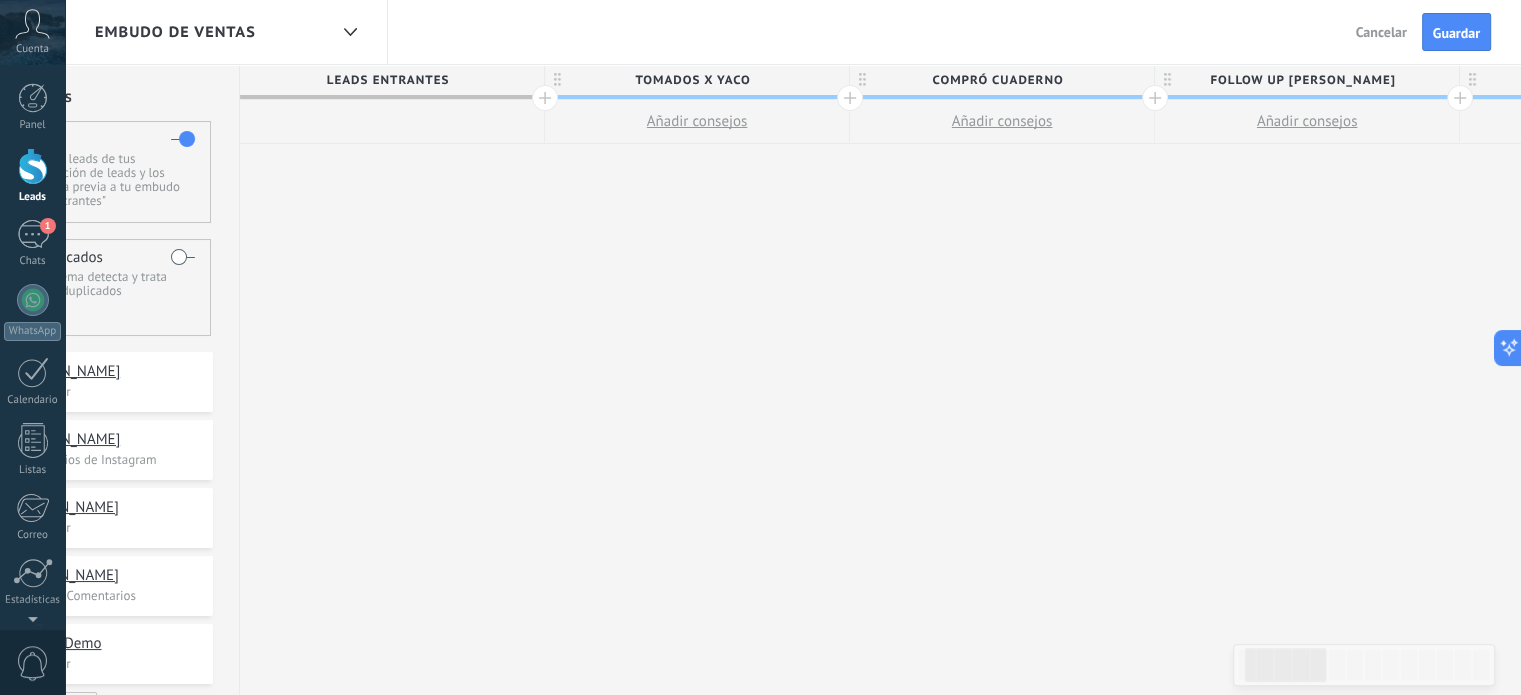 click on "Compró cuaderno" at bounding box center (997, 80) 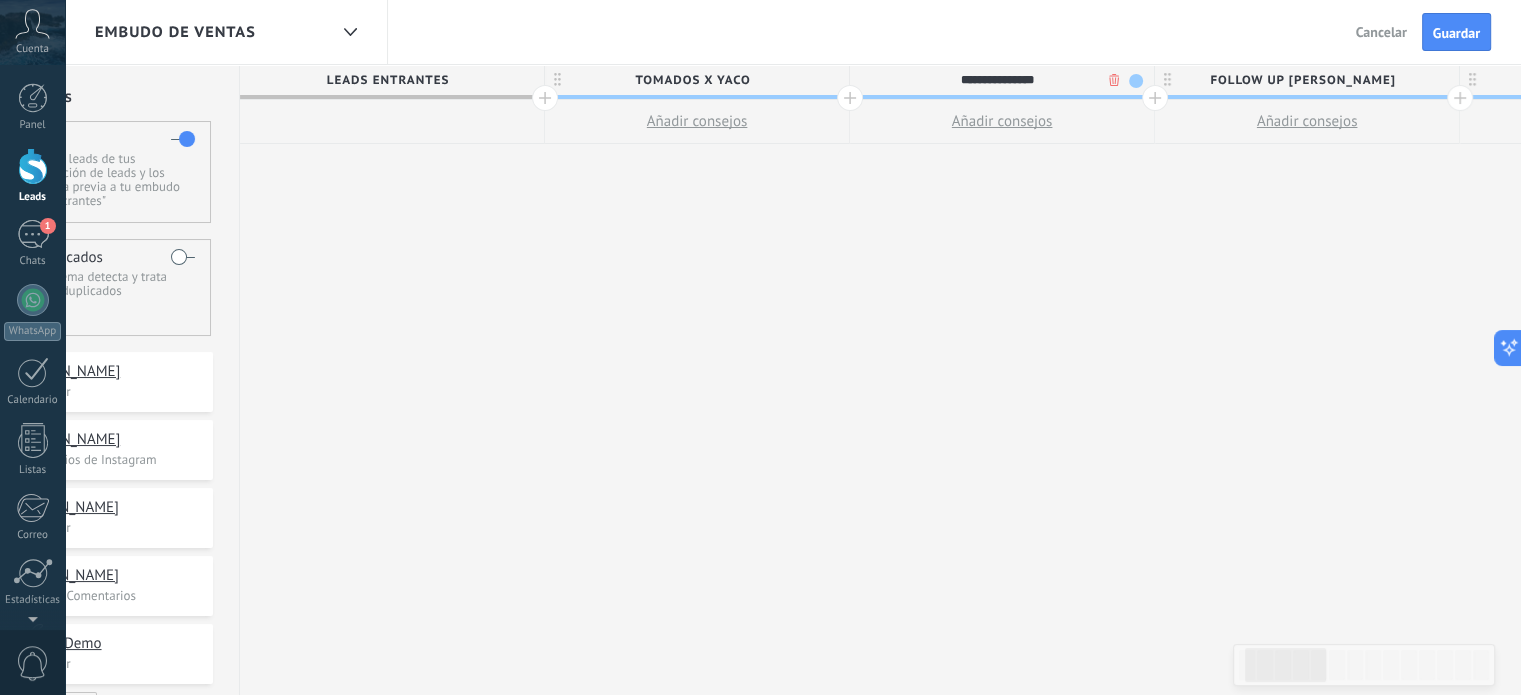 click on "**********" at bounding box center (997, 80) 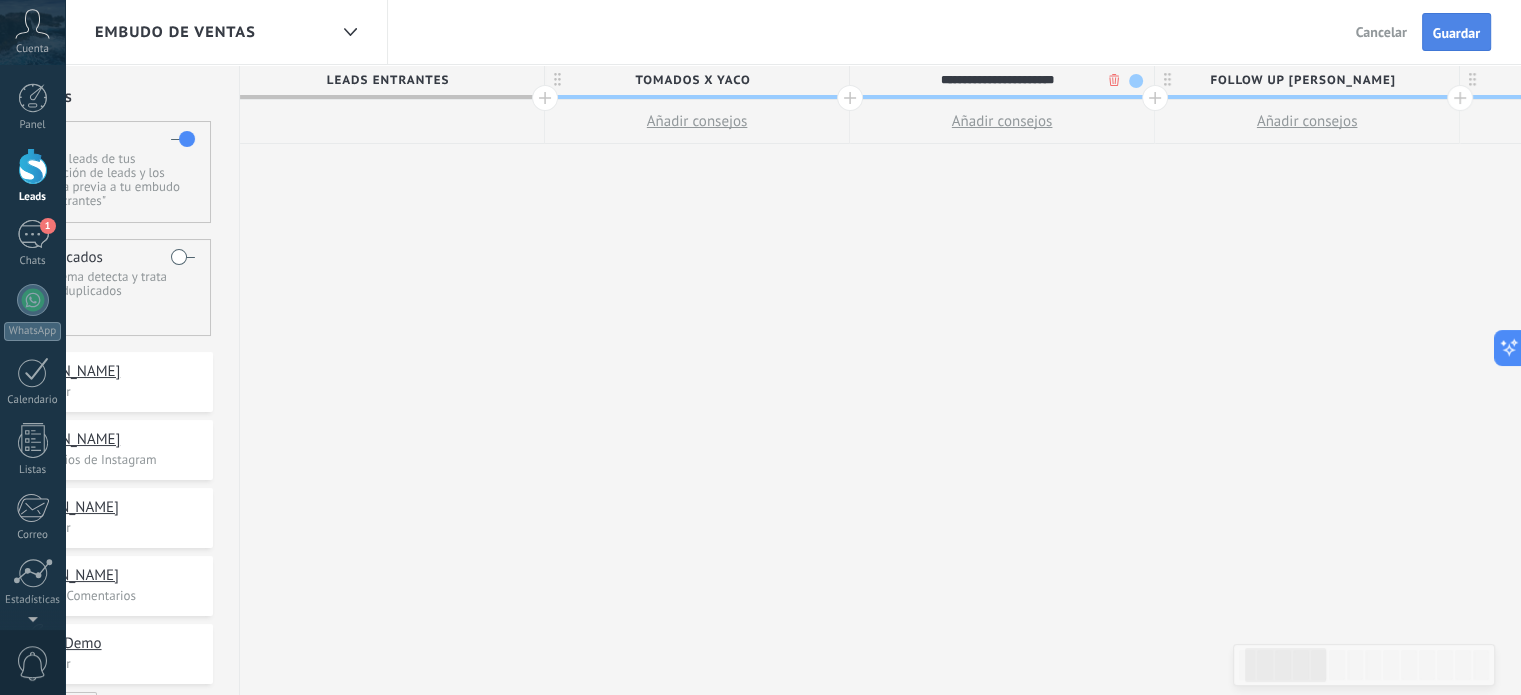 type on "**********" 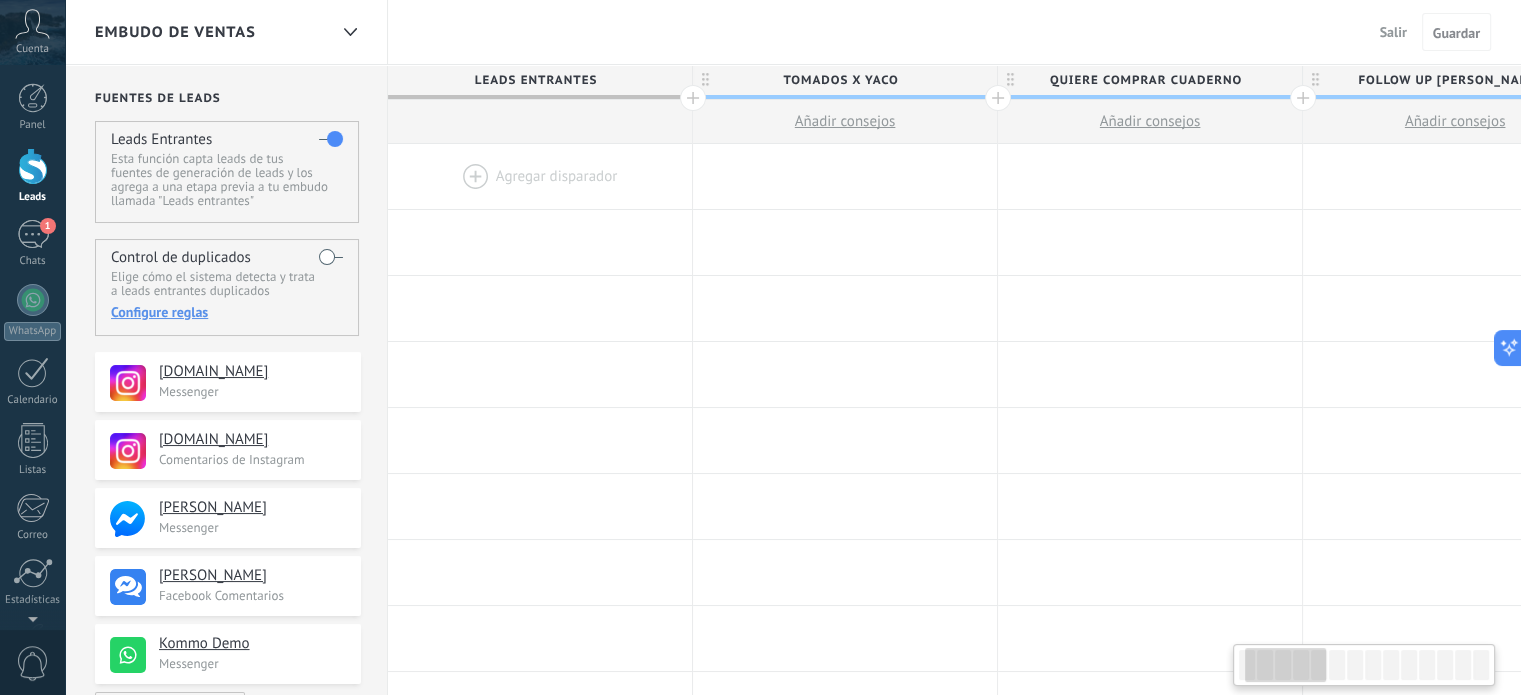 scroll, scrollTop: 0, scrollLeft: 148, axis: horizontal 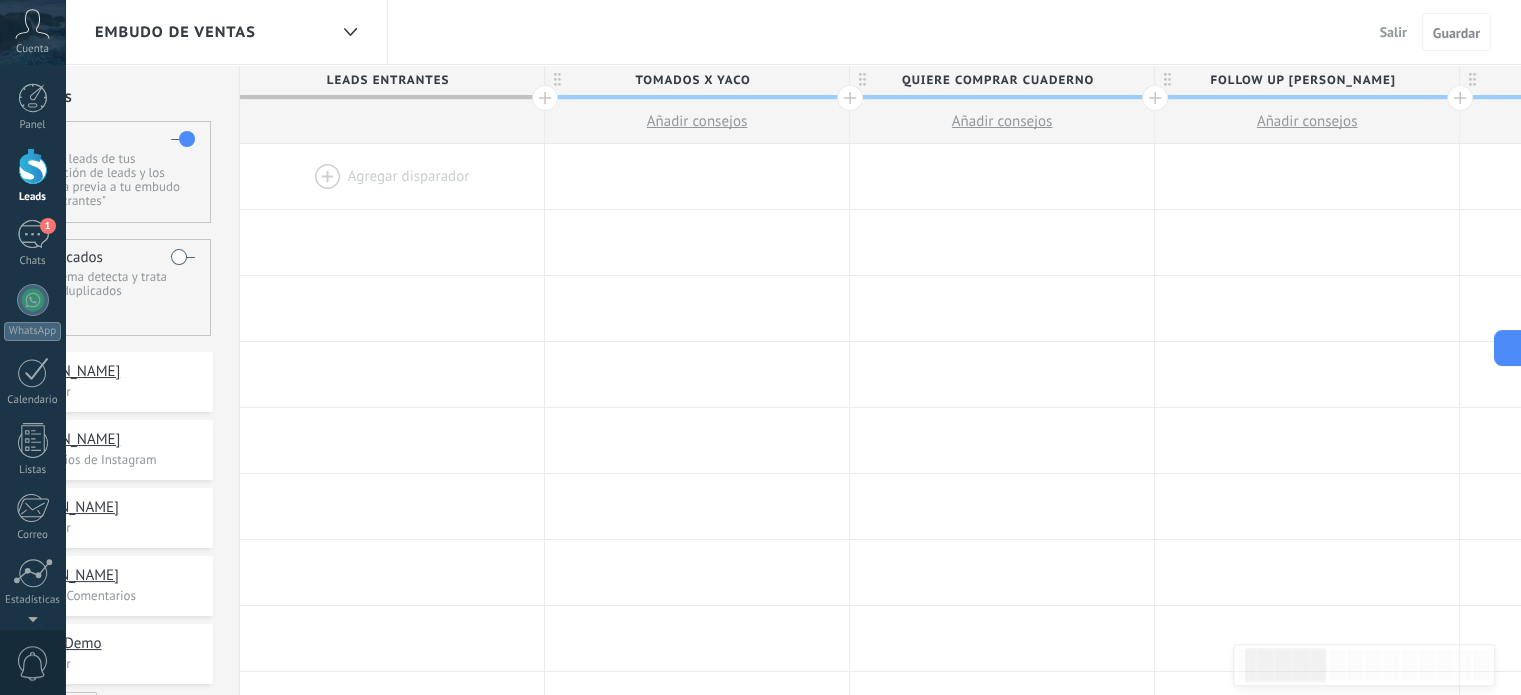 click at bounding box center (33, 166) 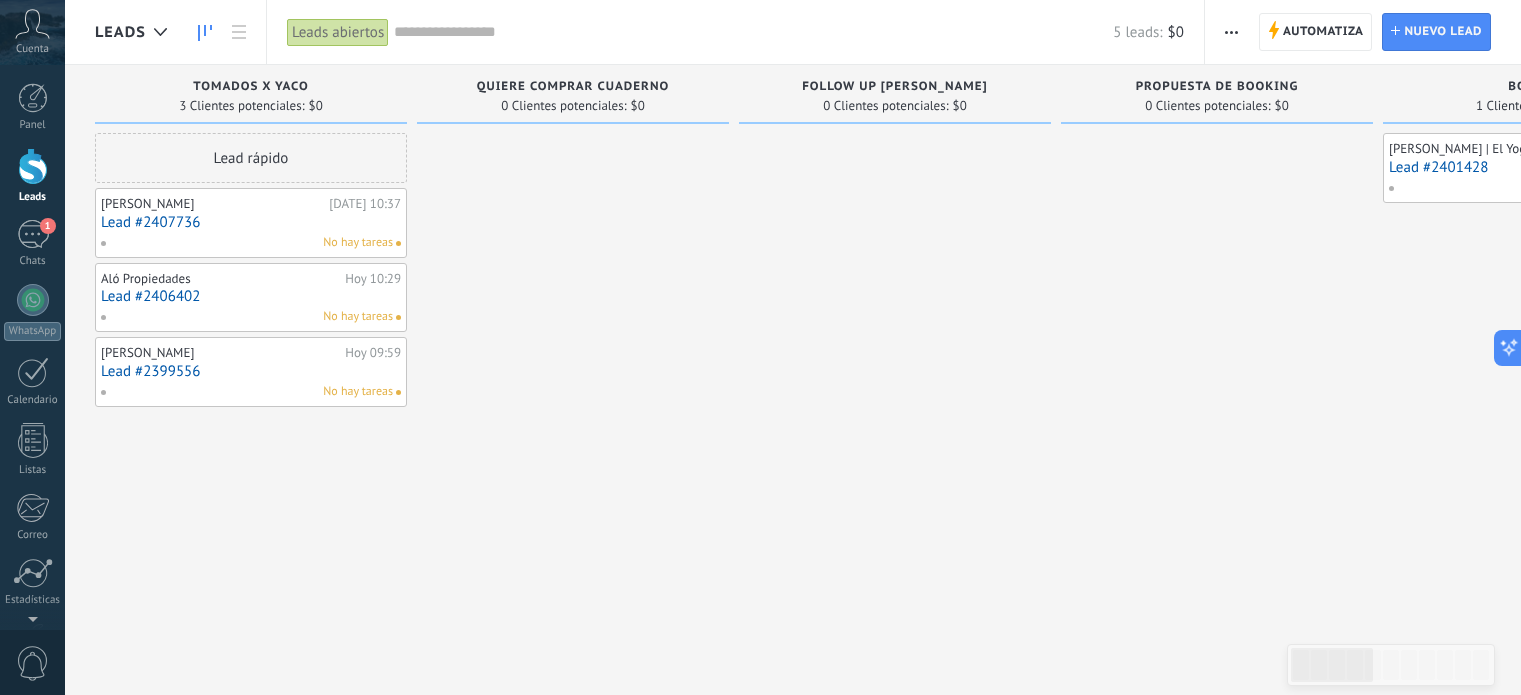 scroll, scrollTop: 0, scrollLeft: 0, axis: both 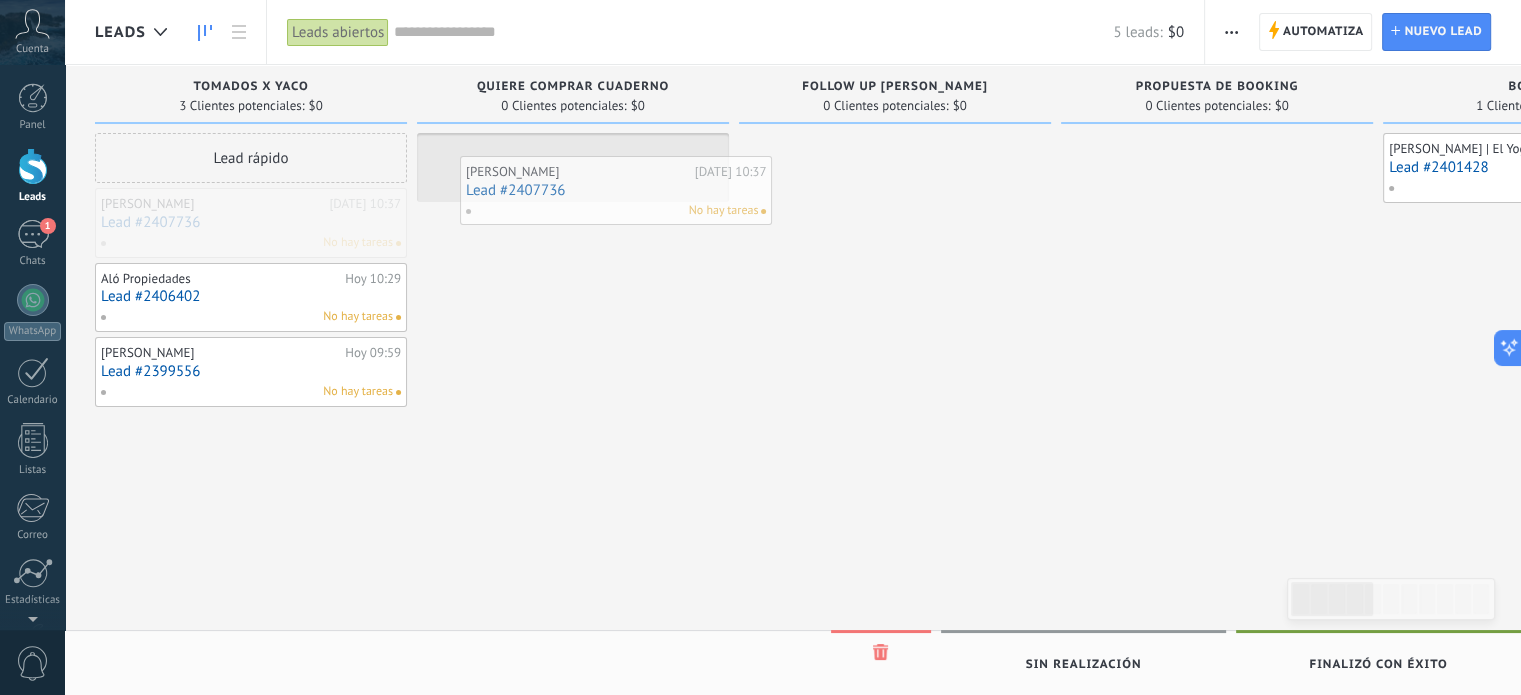 drag, startPoint x: 228, startPoint y: 215, endPoint x: 561, endPoint y: 182, distance: 334.63113 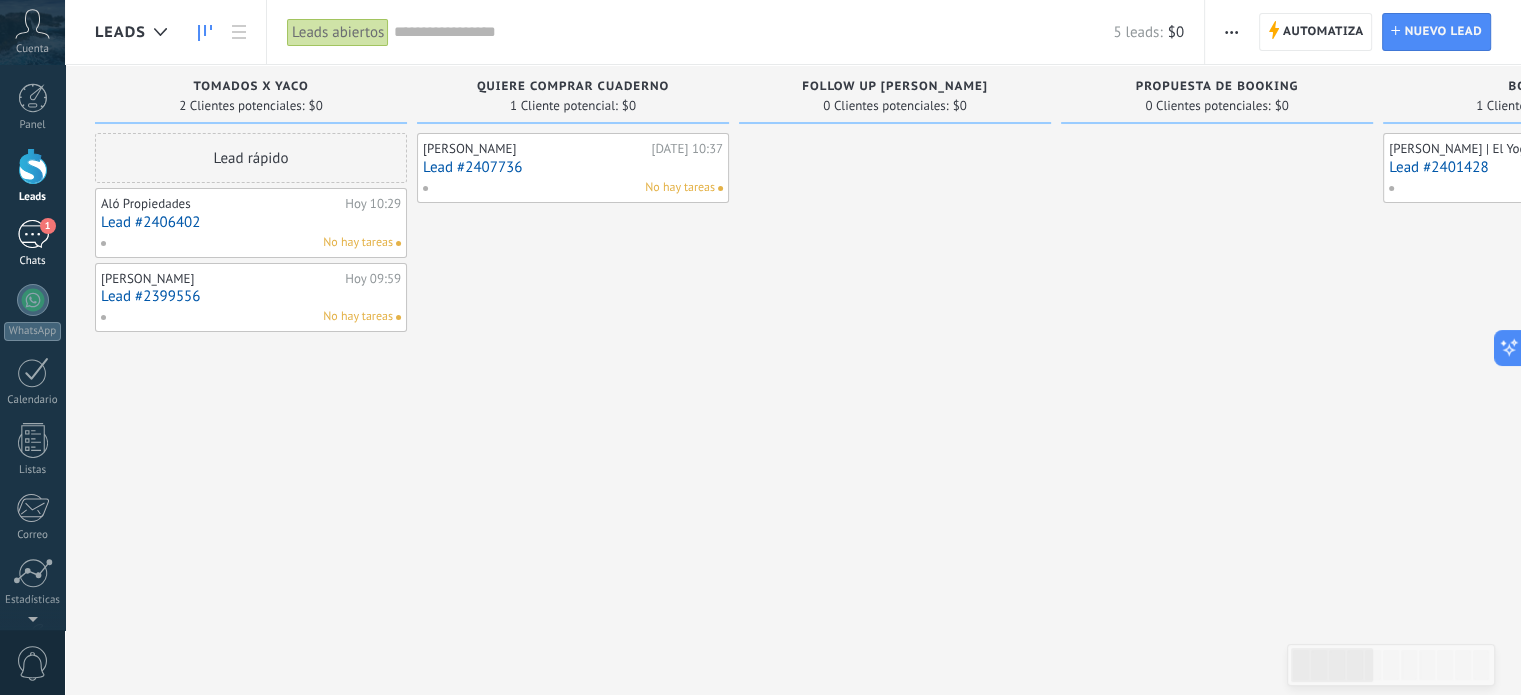 click on "1" at bounding box center [33, 234] 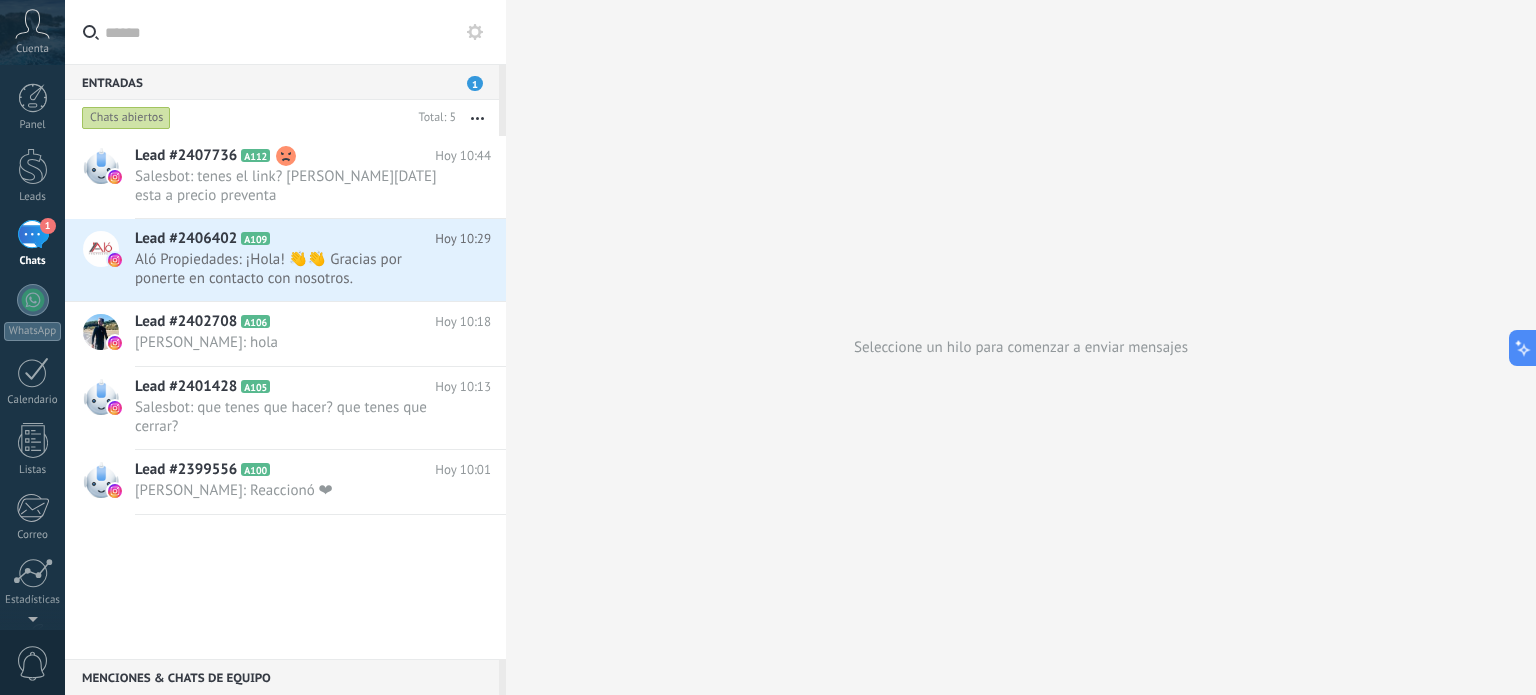 click on "1" at bounding box center (33, 234) 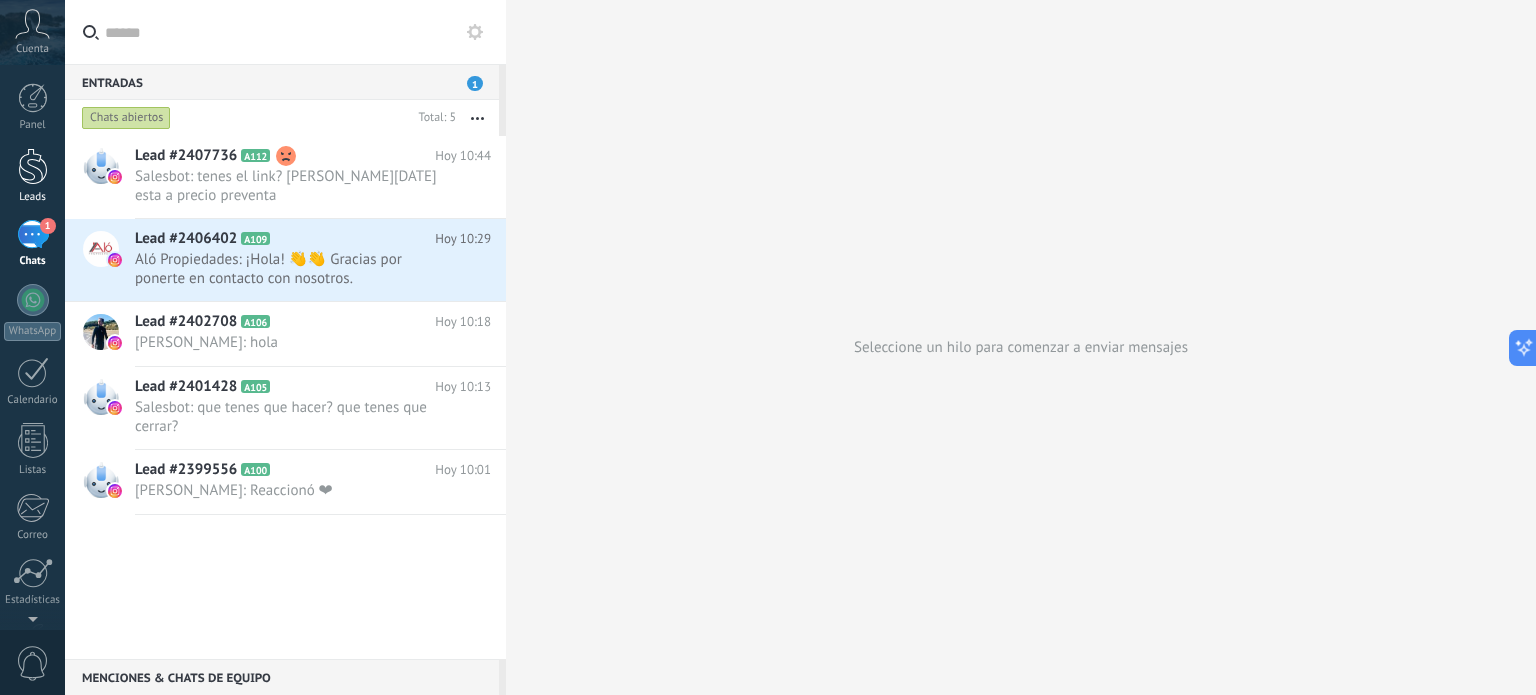 click at bounding box center (33, 166) 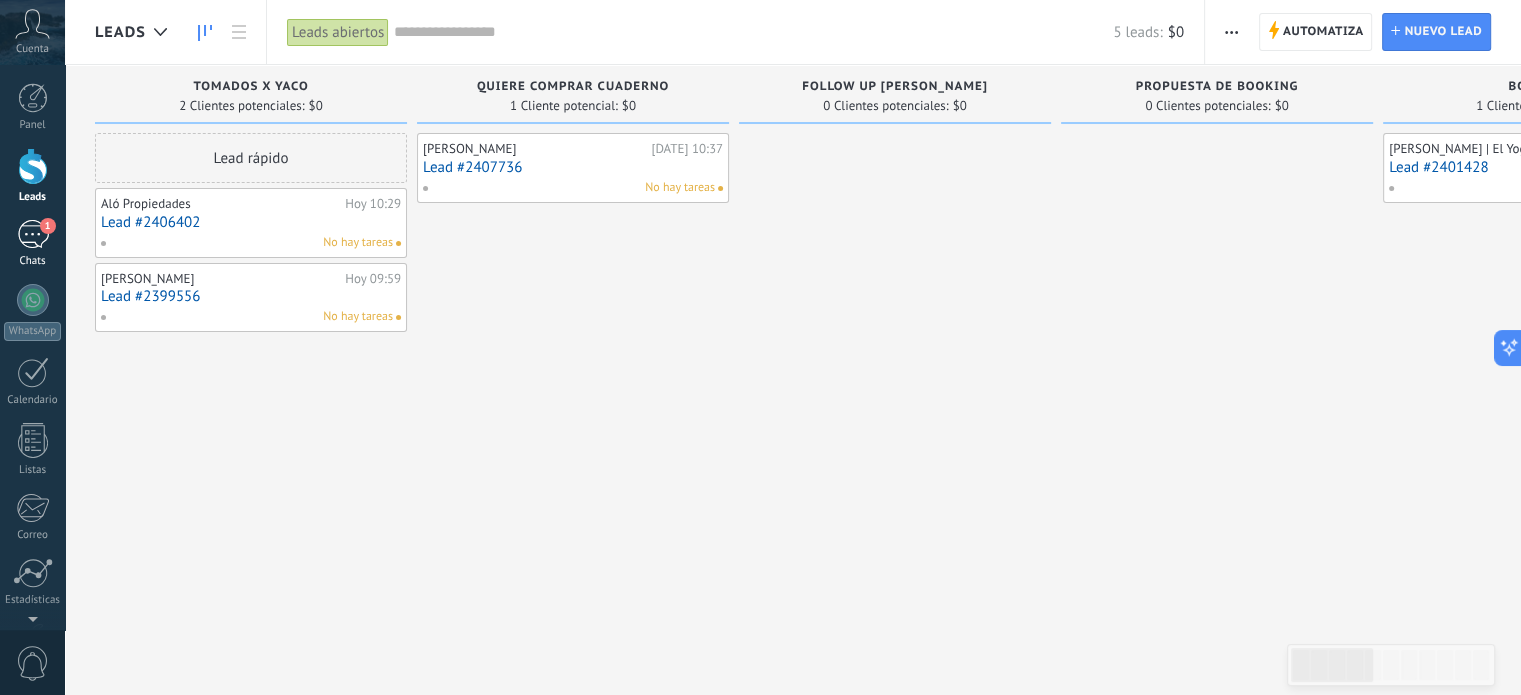 click on "1" at bounding box center (33, 234) 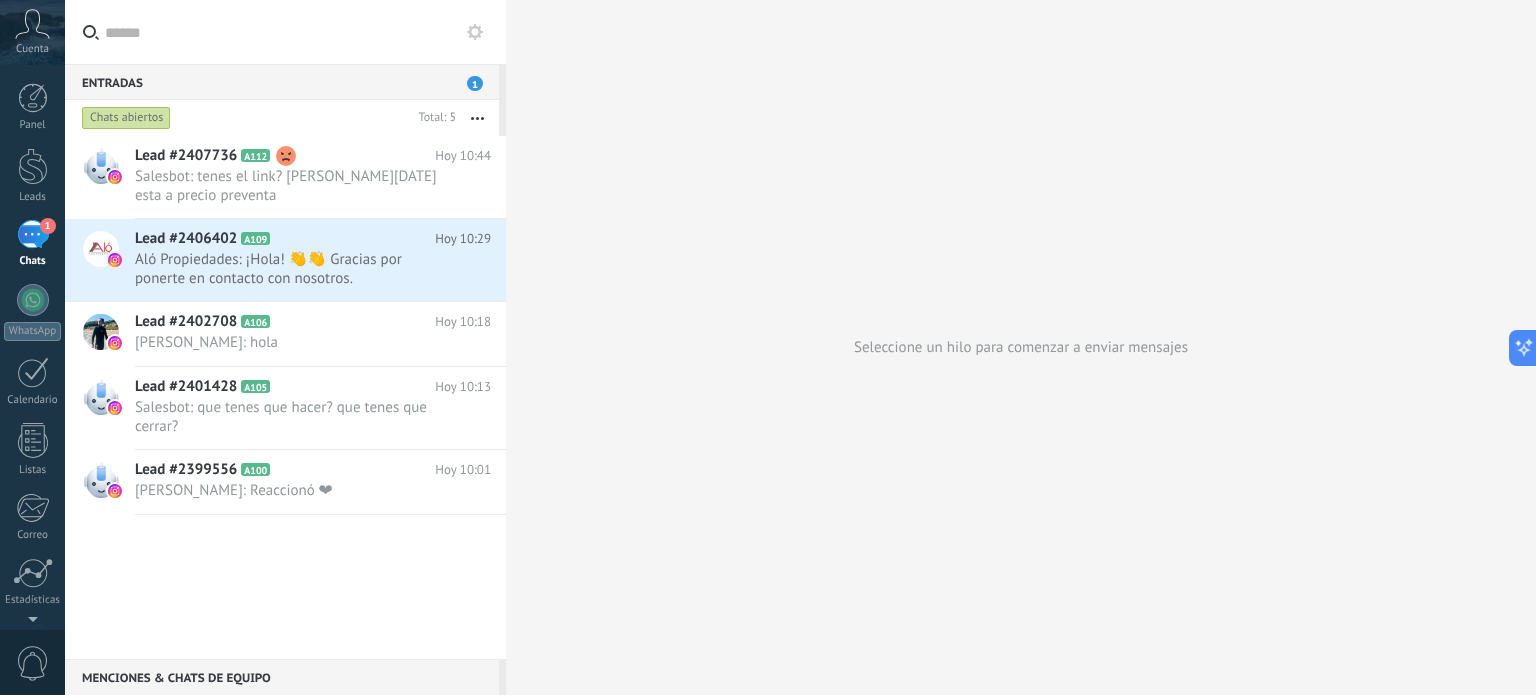 click on "1" at bounding box center (475, 83) 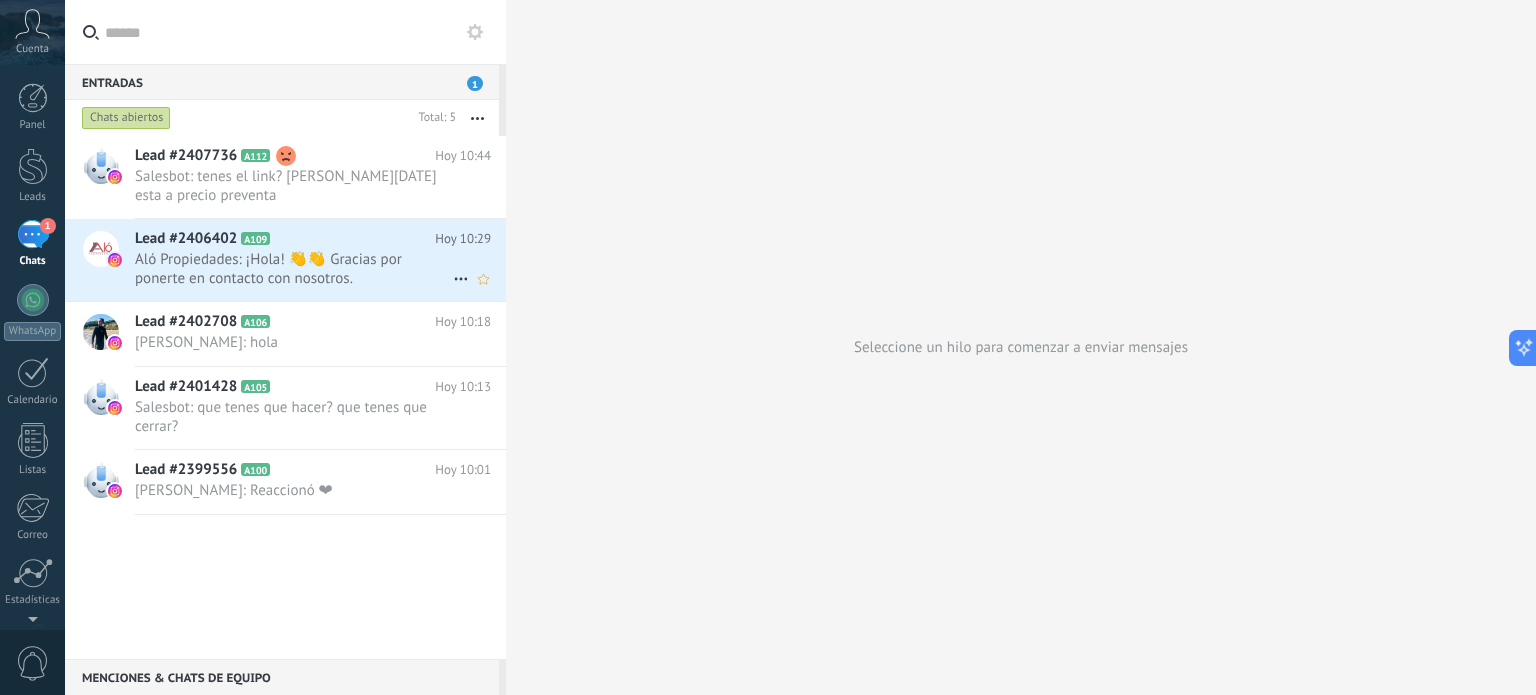 click on "Aló Propiedades: ¡Hola! 👋👋 Gracias por ponerte en contacto con nosotros. [DOMAIN_NAME]
Hemos recibido tu mensaje y agradecemos tu i..." at bounding box center [294, 269] 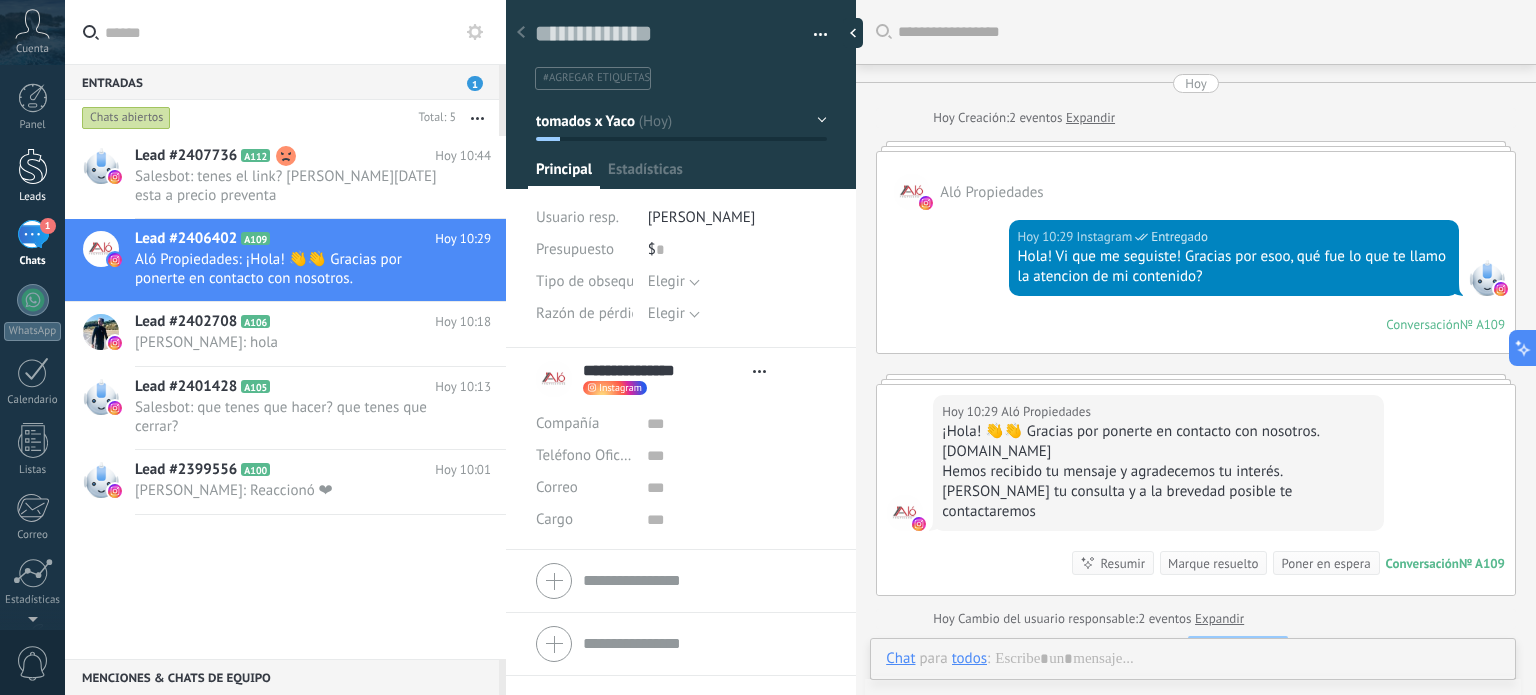type on "**********" 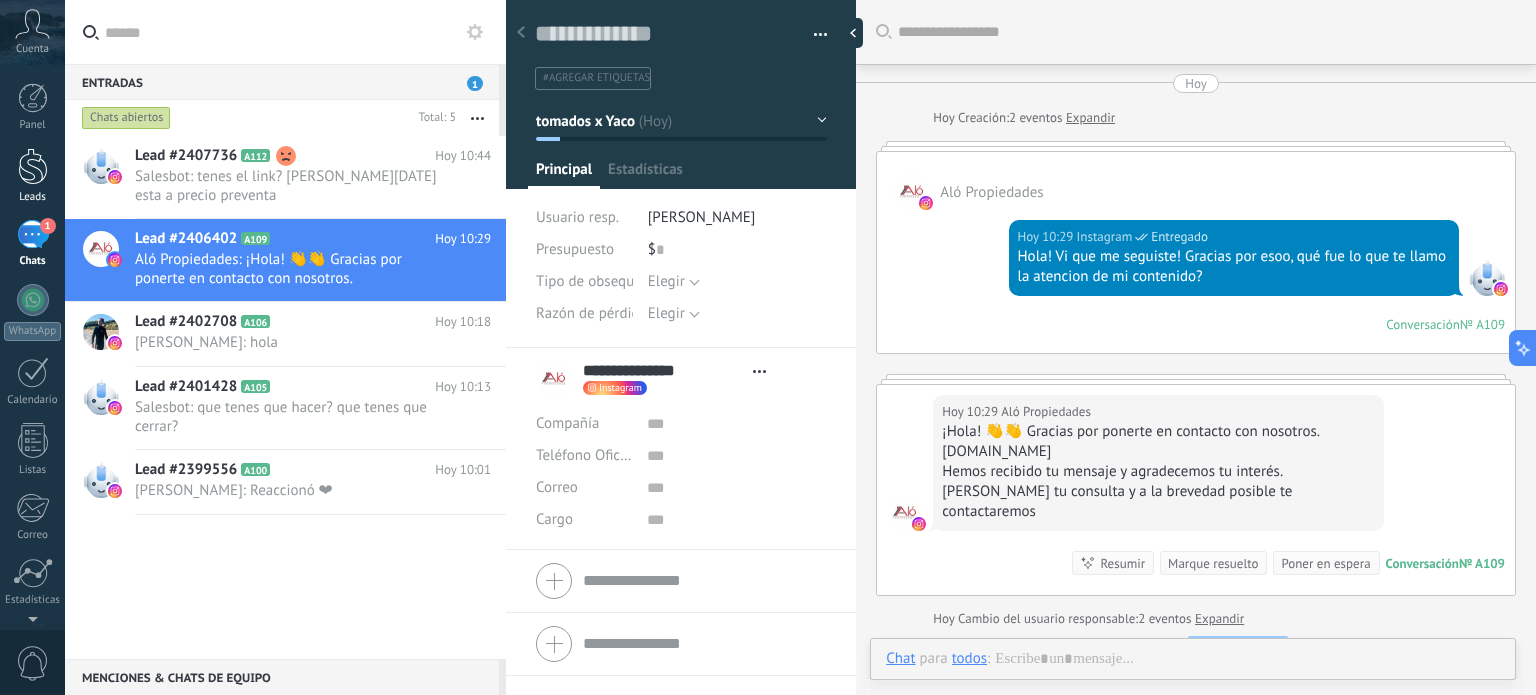 scroll, scrollTop: 29, scrollLeft: 0, axis: vertical 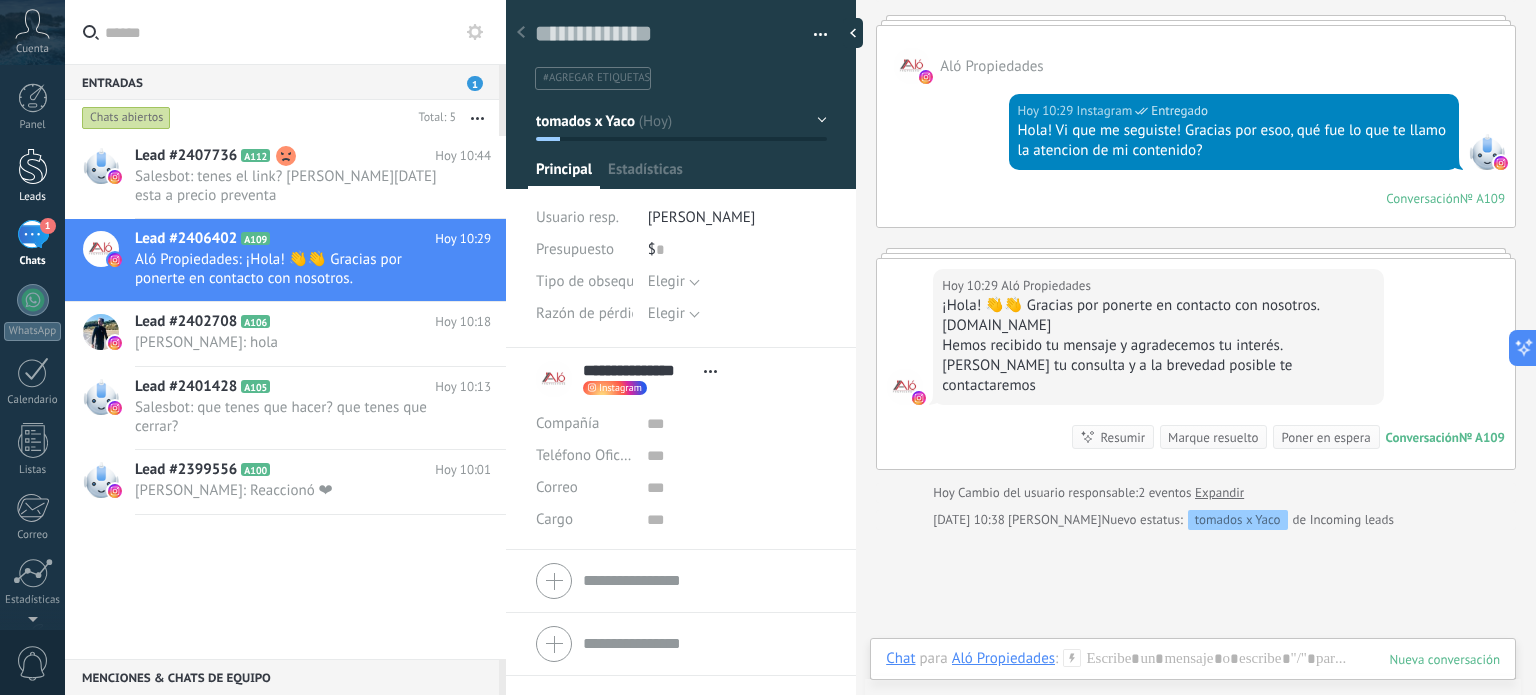 click at bounding box center (33, 166) 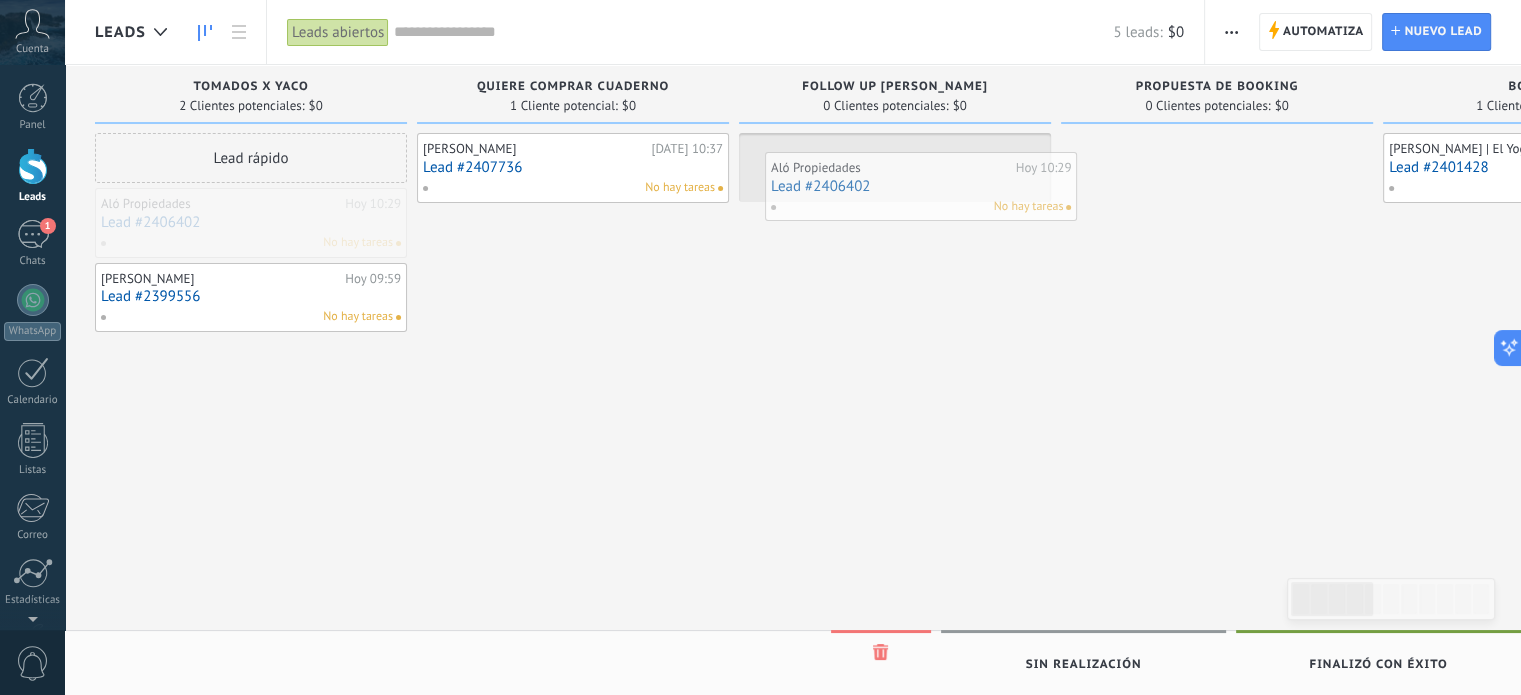 drag, startPoint x: 225, startPoint y: 239, endPoint x: 901, endPoint y: 191, distance: 677.702 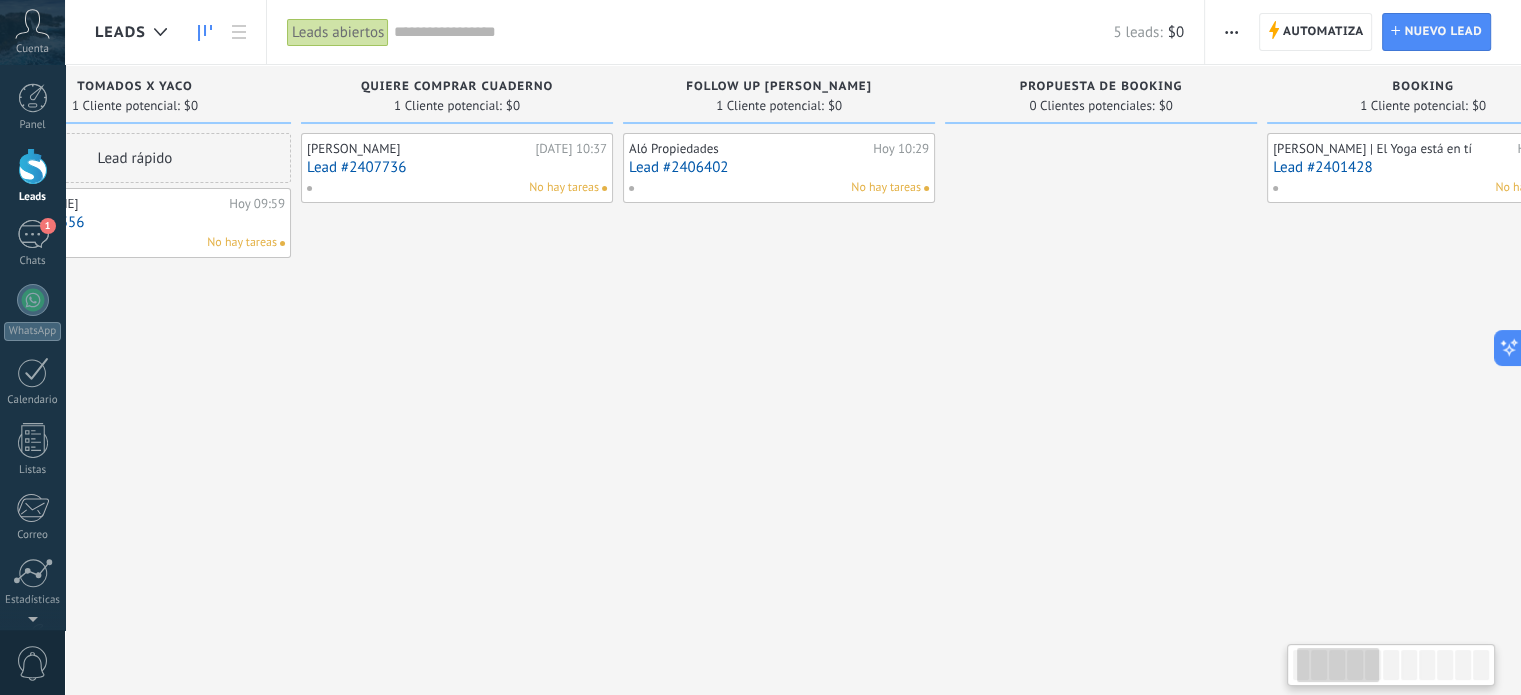 scroll, scrollTop: 0, scrollLeft: 115, axis: horizontal 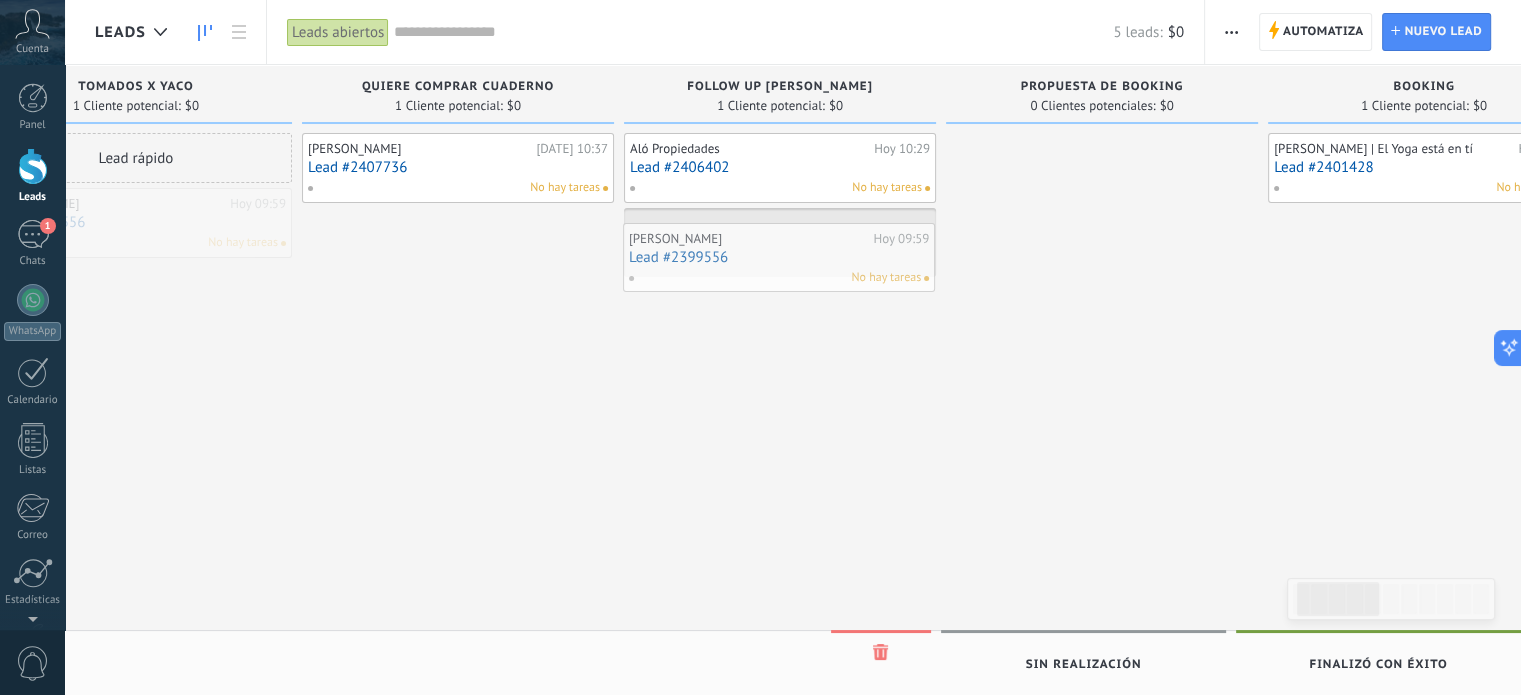 drag, startPoint x: 135, startPoint y: 235, endPoint x: 780, endPoint y: 270, distance: 645.9489 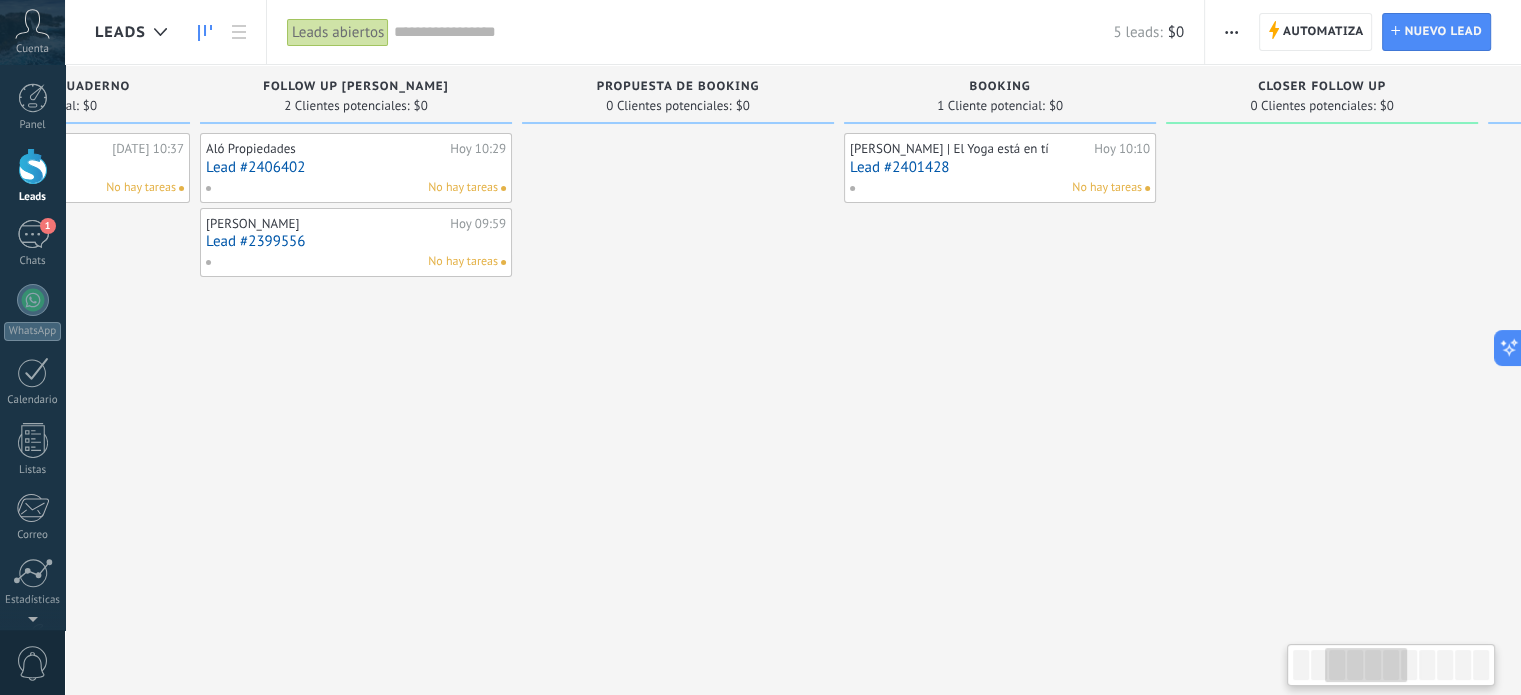 scroll, scrollTop: 0, scrollLeft: 602, axis: horizontal 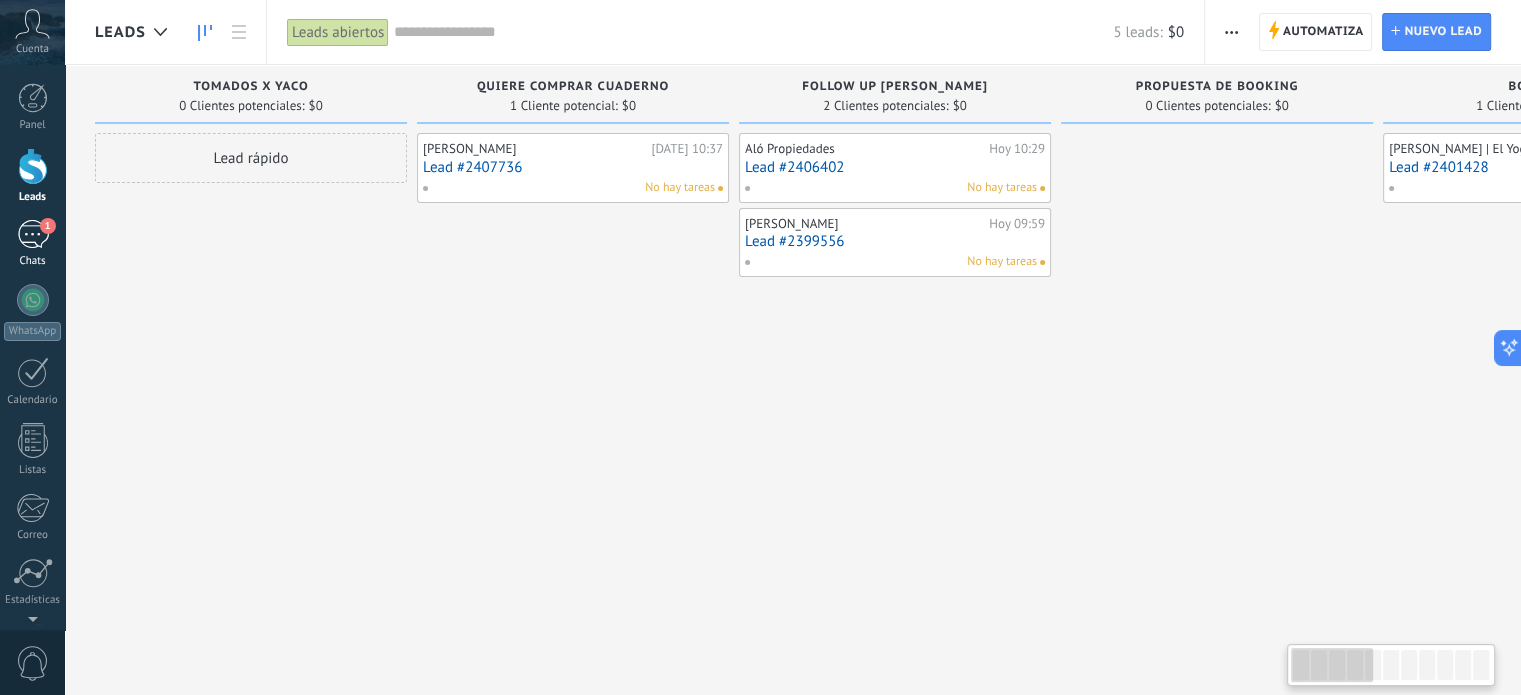 click on "1" at bounding box center [33, 234] 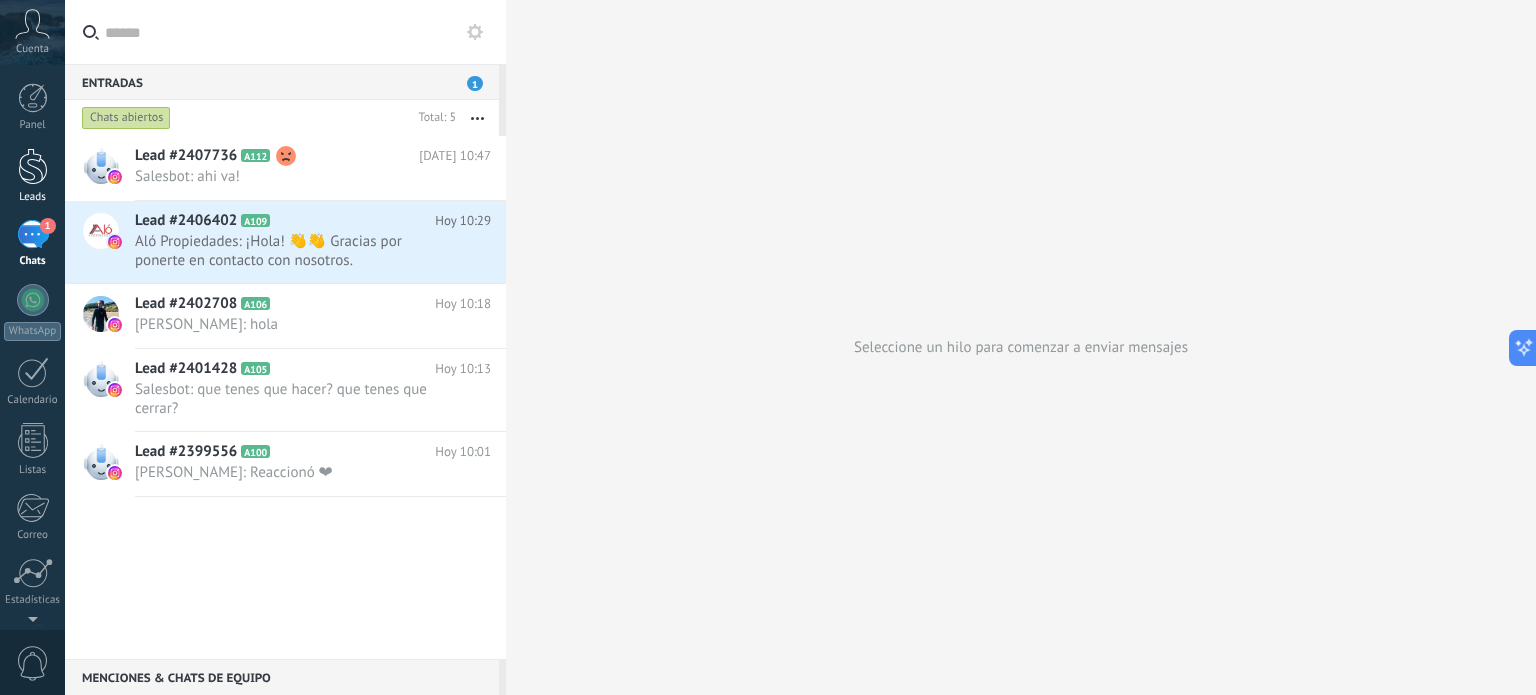 click at bounding box center [33, 166] 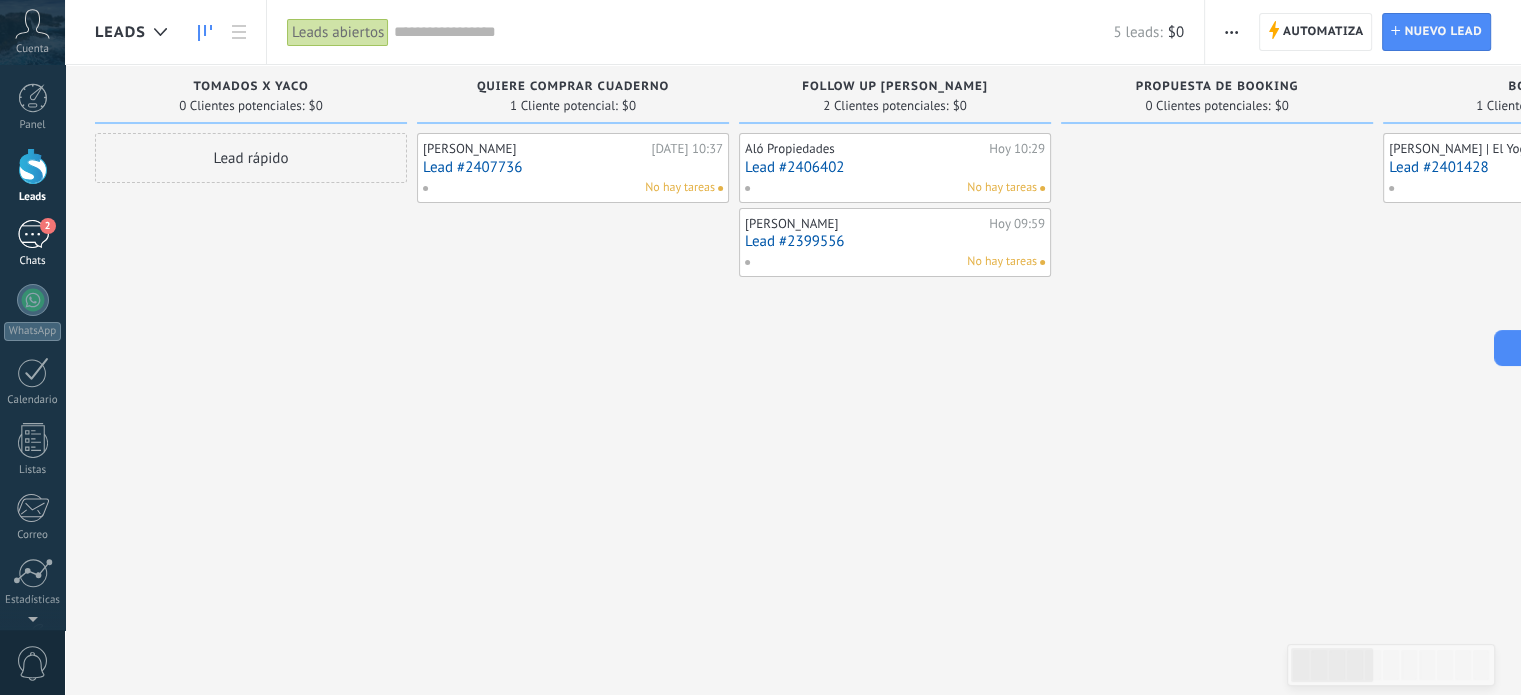 click on "2" at bounding box center [48, 226] 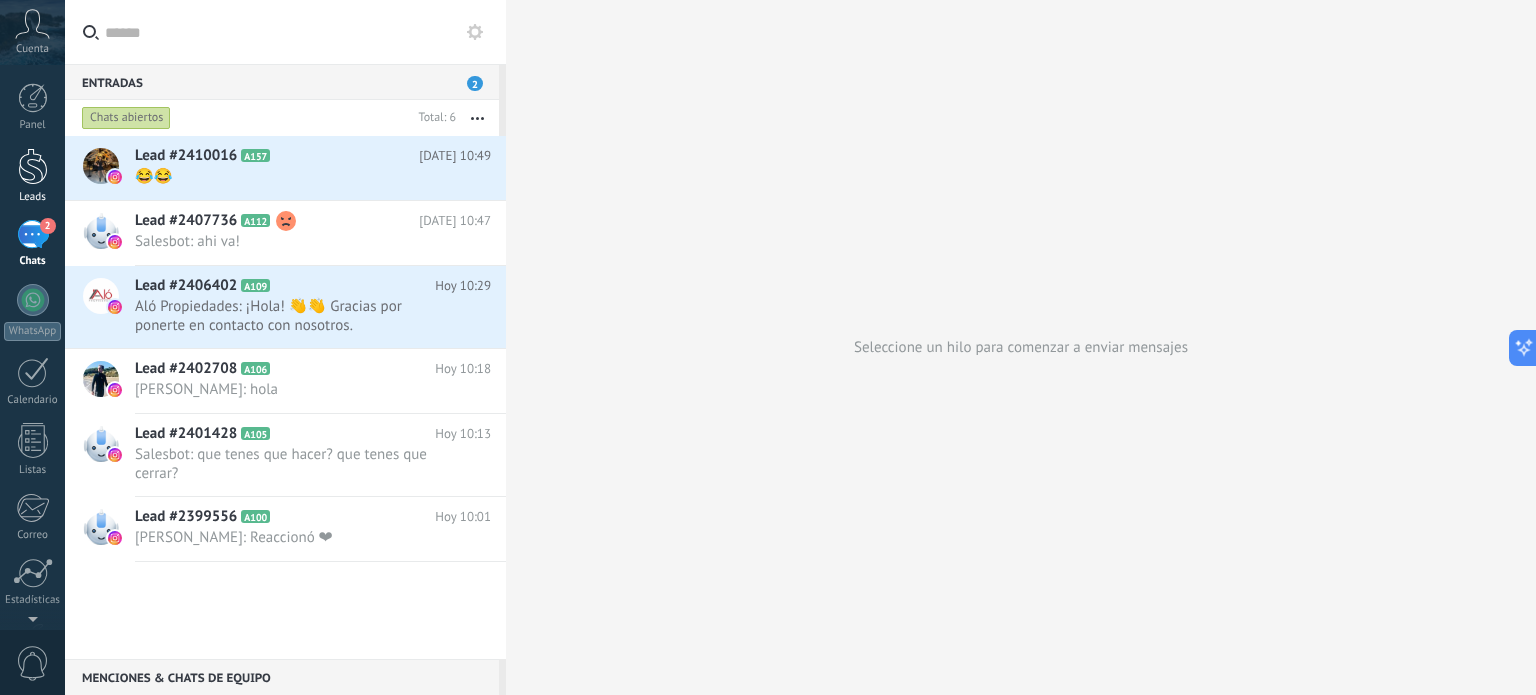 click at bounding box center (33, 166) 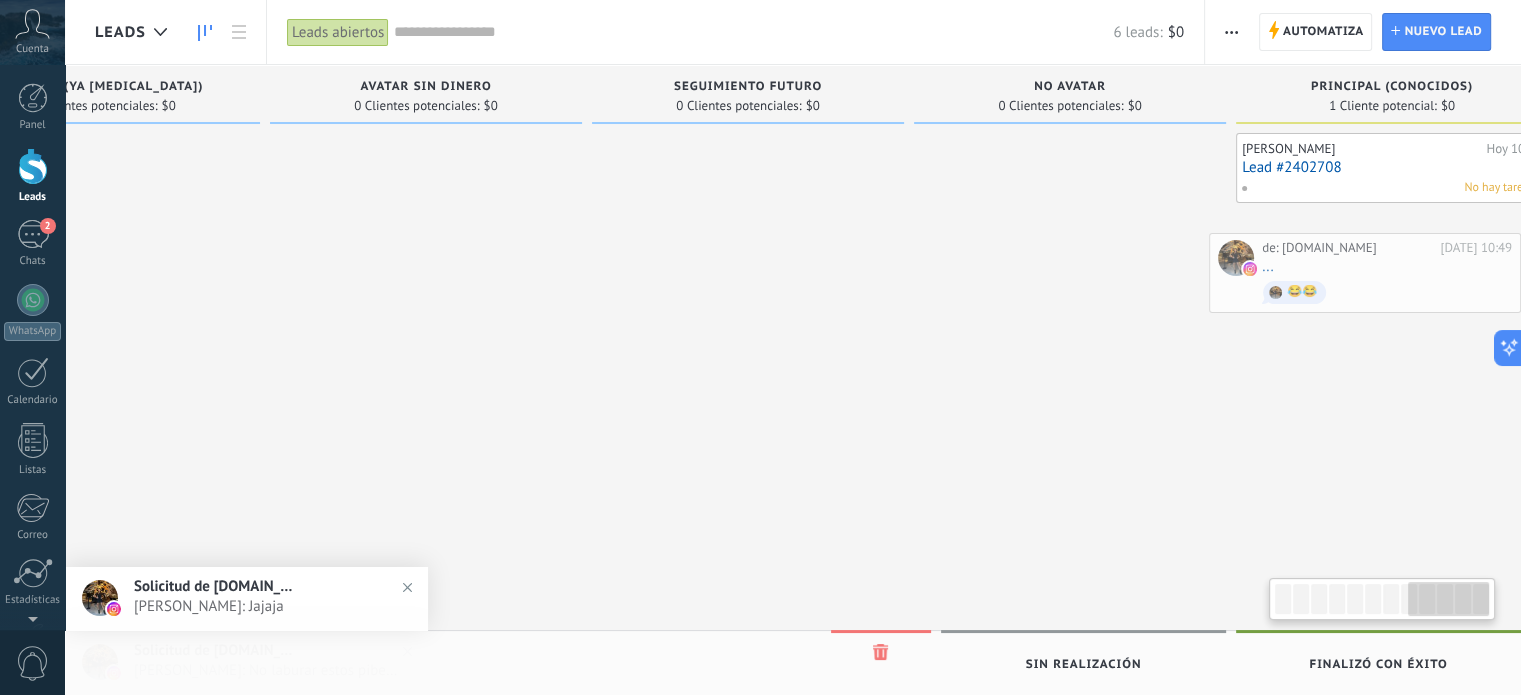 scroll, scrollTop: 0, scrollLeft: 2468, axis: horizontal 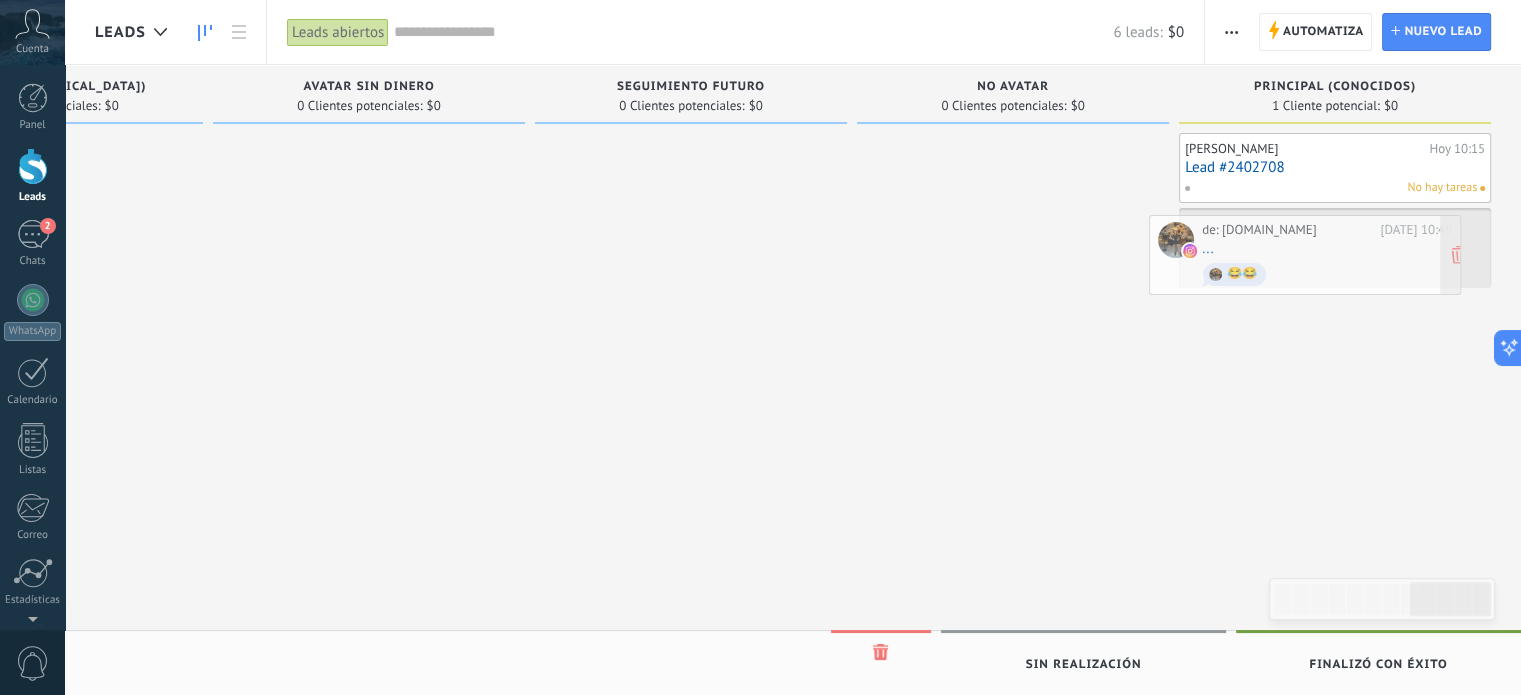 drag, startPoint x: 288, startPoint y: 163, endPoint x: 1344, endPoint y: 245, distance: 1059.179 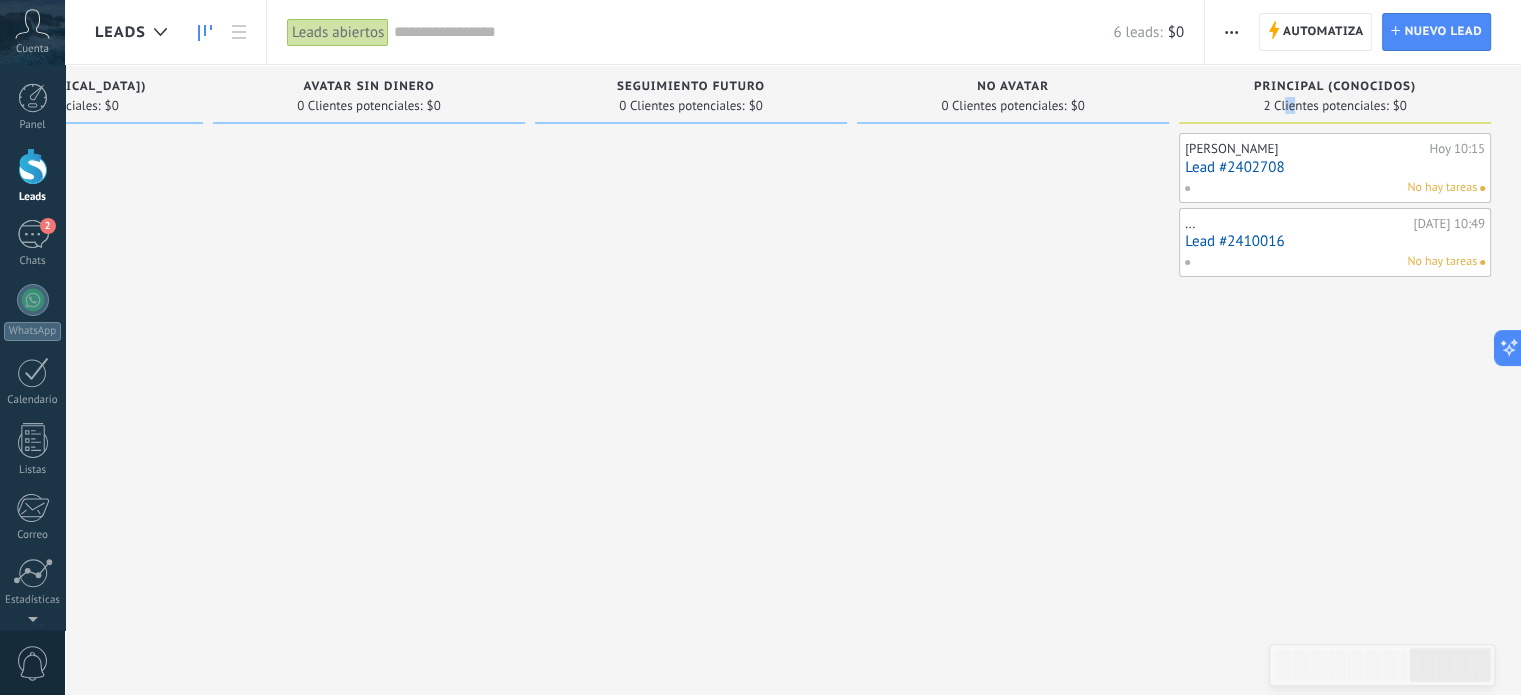drag, startPoint x: 1295, startPoint y: 105, endPoint x: 1276, endPoint y: 97, distance: 20.615528 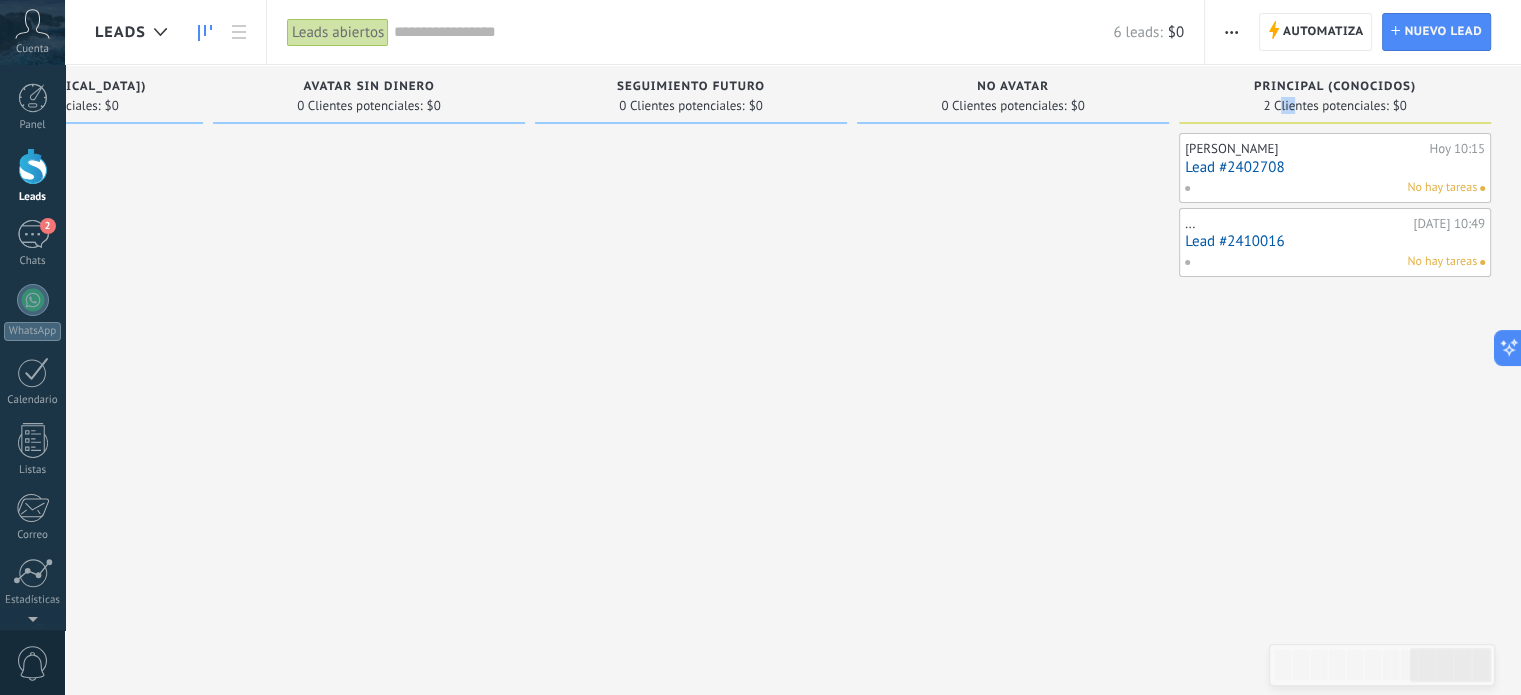 click on "Principal (conocidos)" at bounding box center [1335, 88] 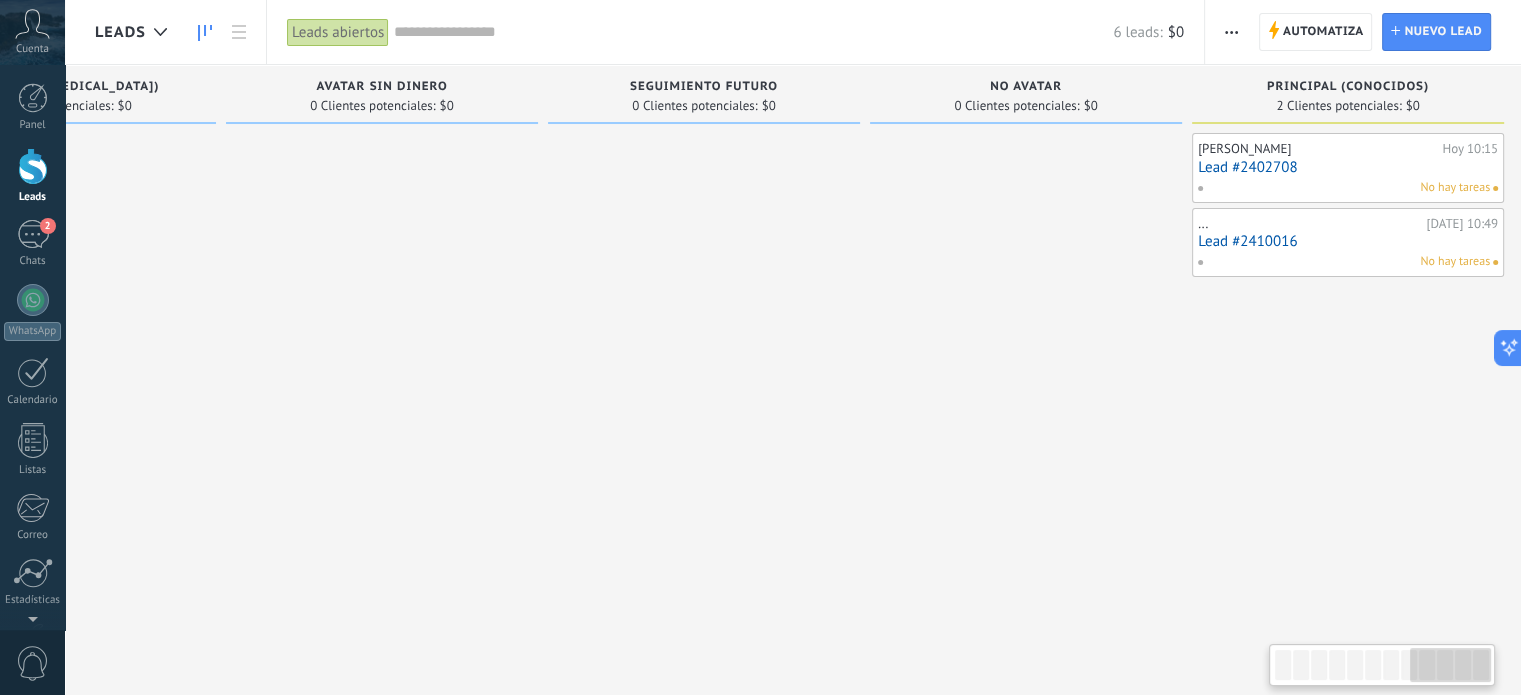 scroll, scrollTop: 0, scrollLeft: 2468, axis: horizontal 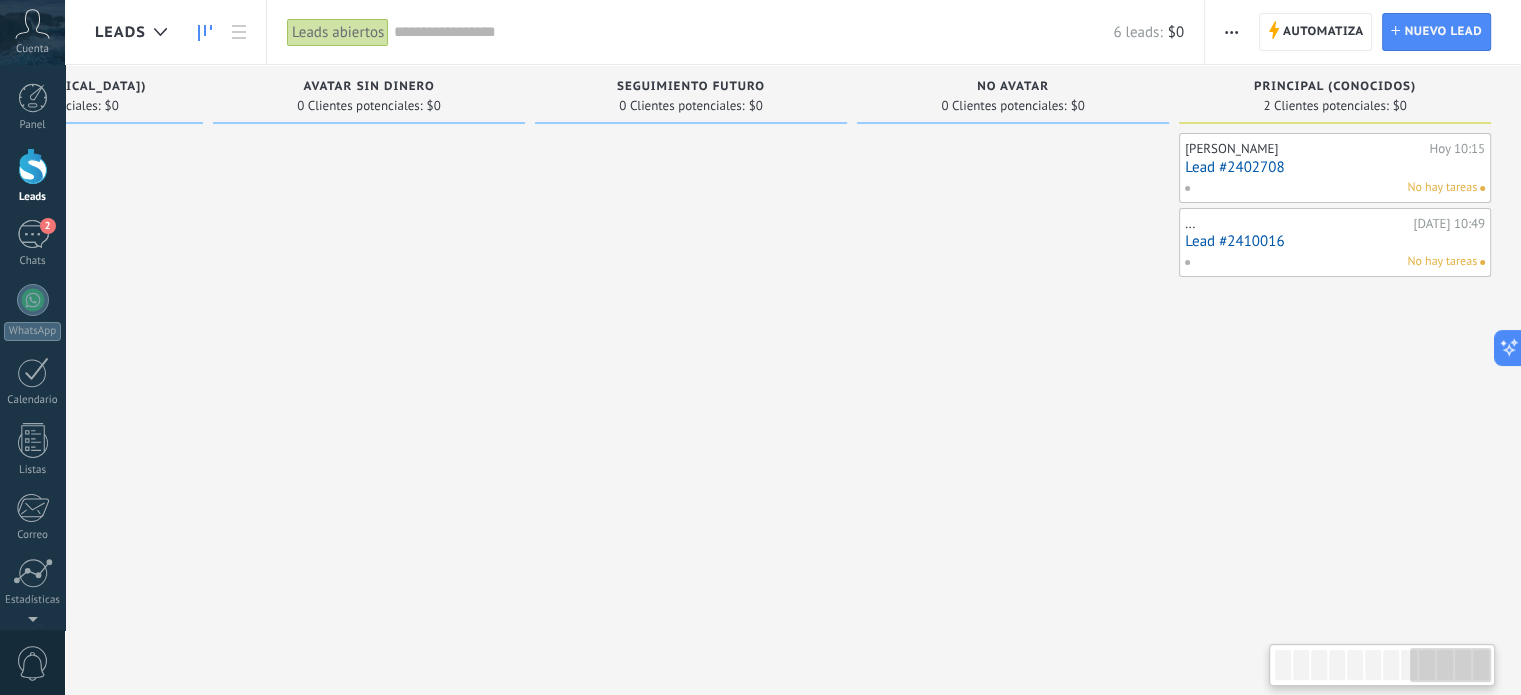 drag, startPoint x: 1233, startPoint y: 89, endPoint x: 908, endPoint y: 90, distance: 325.00153 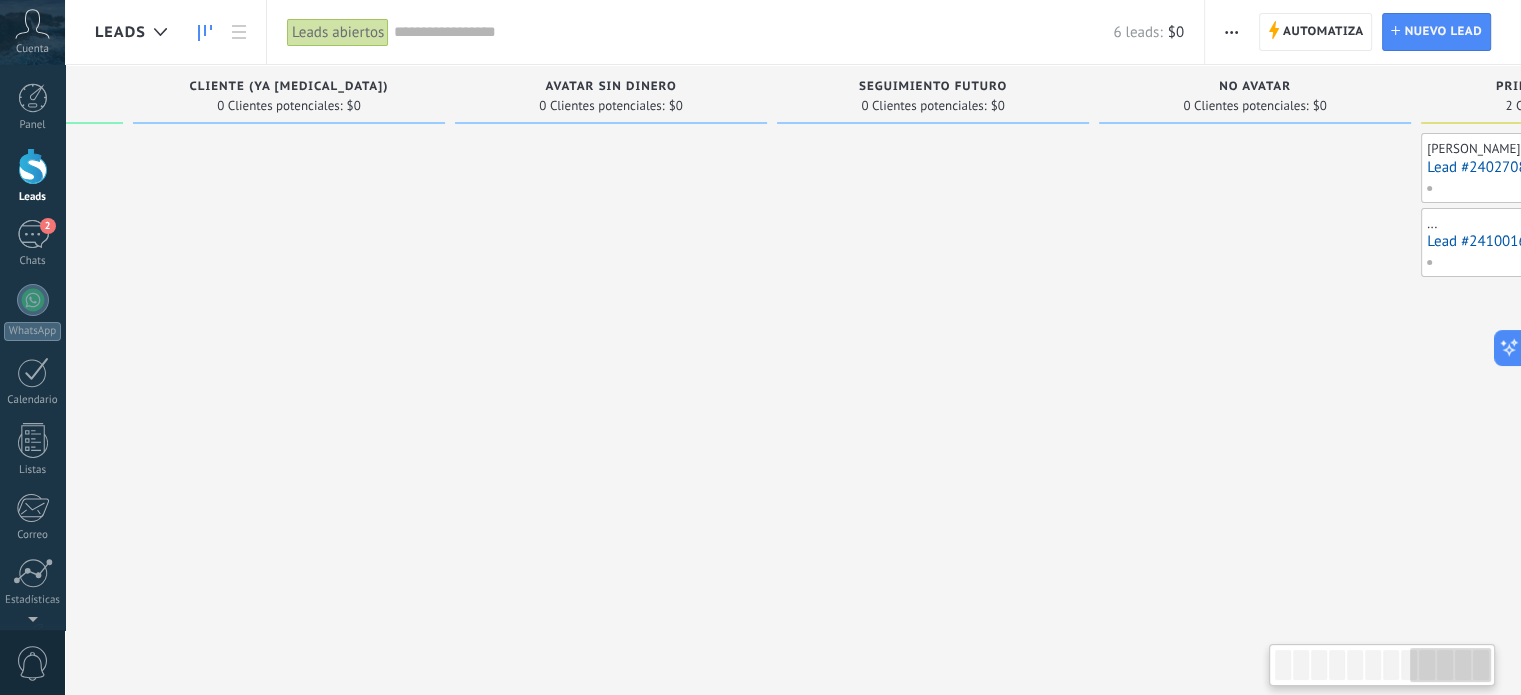 drag, startPoint x: 1172, startPoint y: 87, endPoint x: 1535, endPoint y: 95, distance: 363.08813 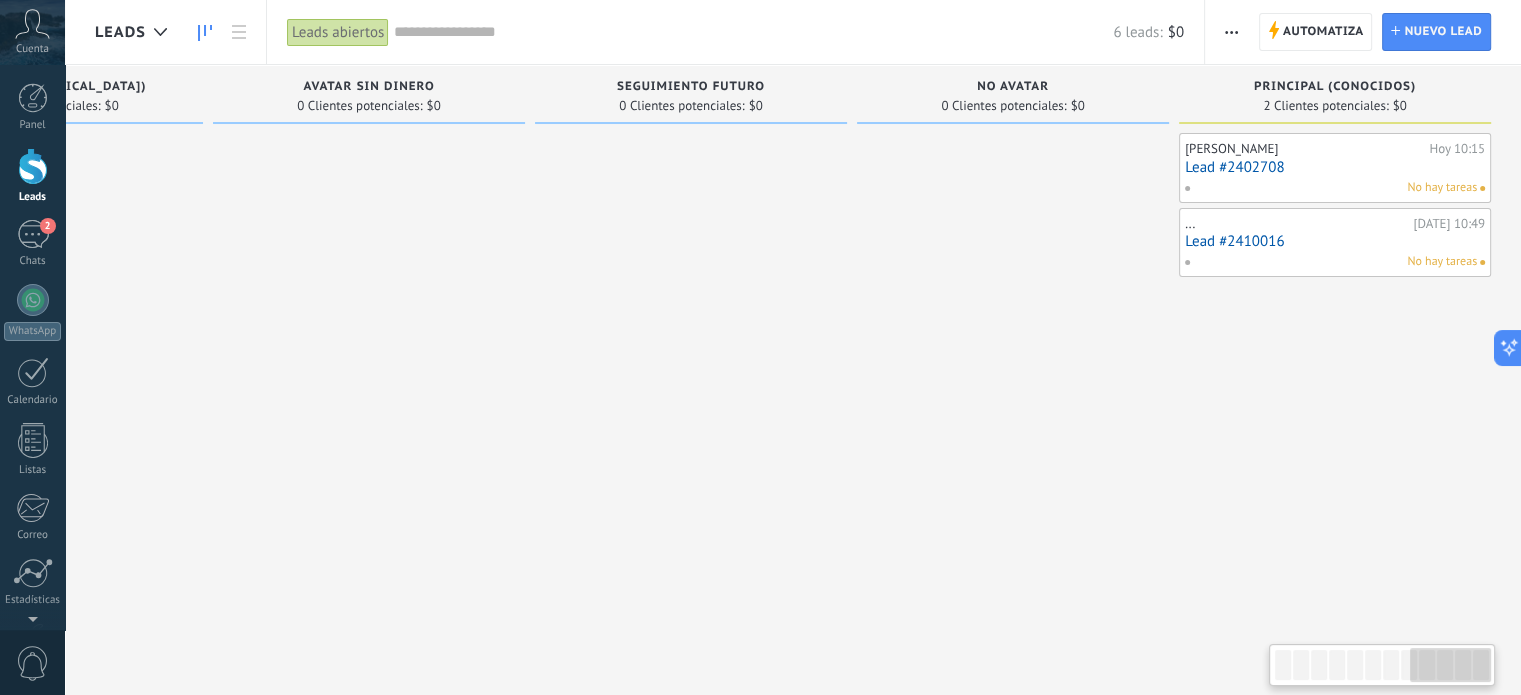 scroll, scrollTop: 0, scrollLeft: 1665, axis: horizontal 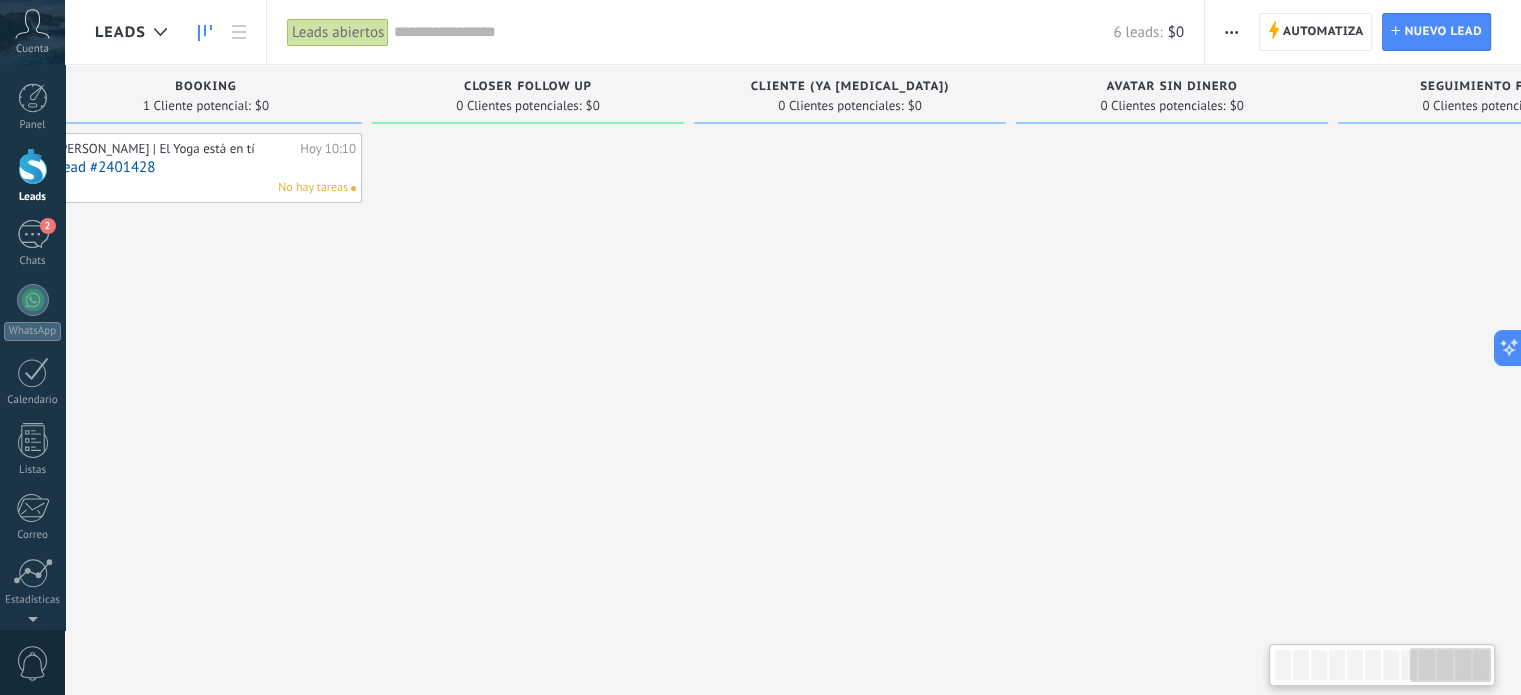 drag, startPoint x: 984, startPoint y: 91, endPoint x: 1529, endPoint y: 98, distance: 545.0449 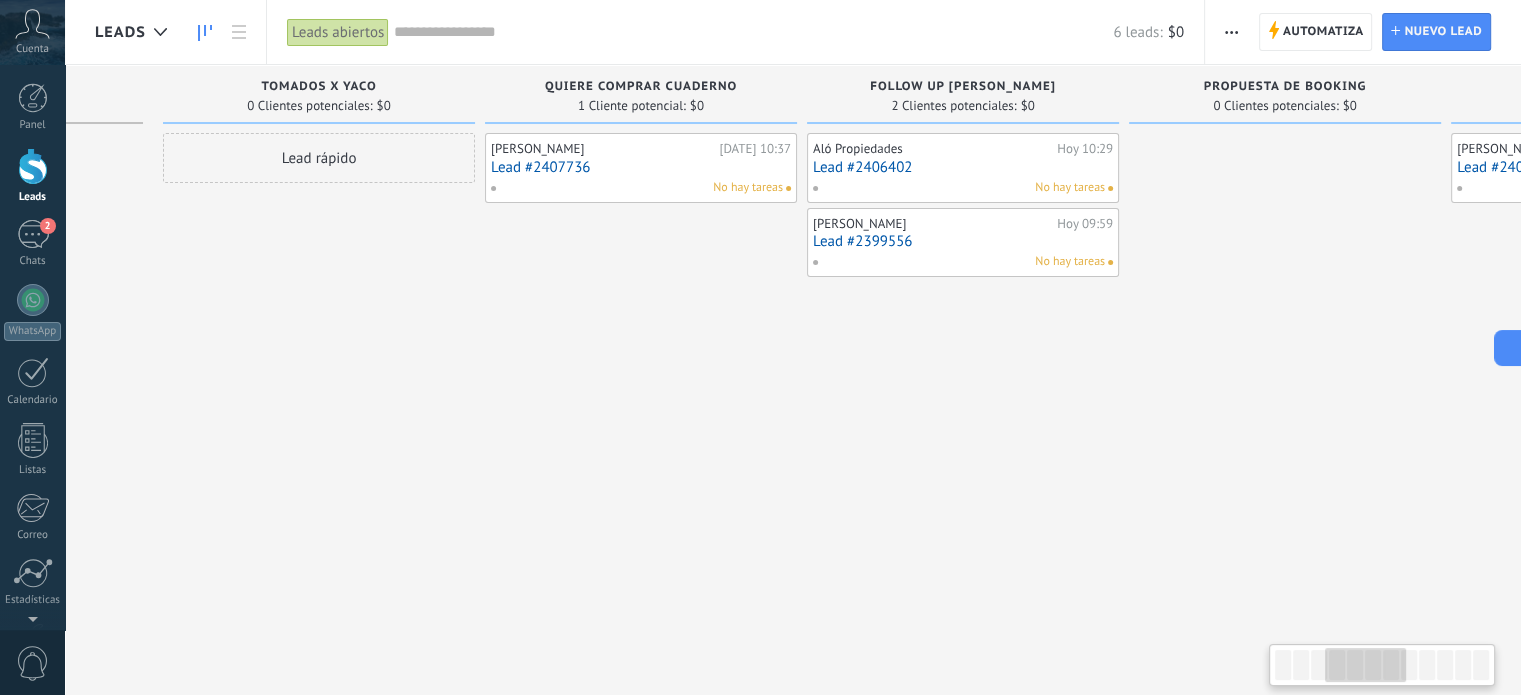 scroll, scrollTop: 0, scrollLeft: 0, axis: both 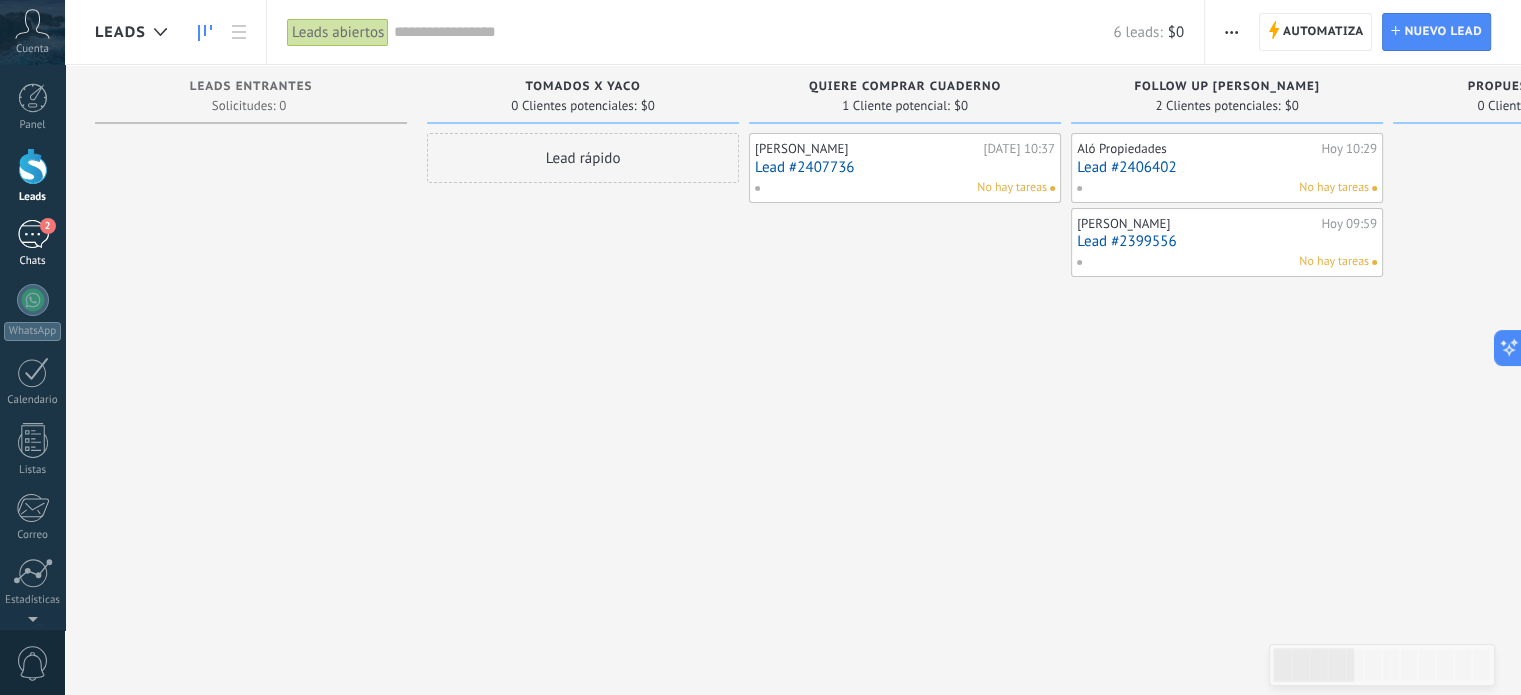click on "2" at bounding box center (33, 234) 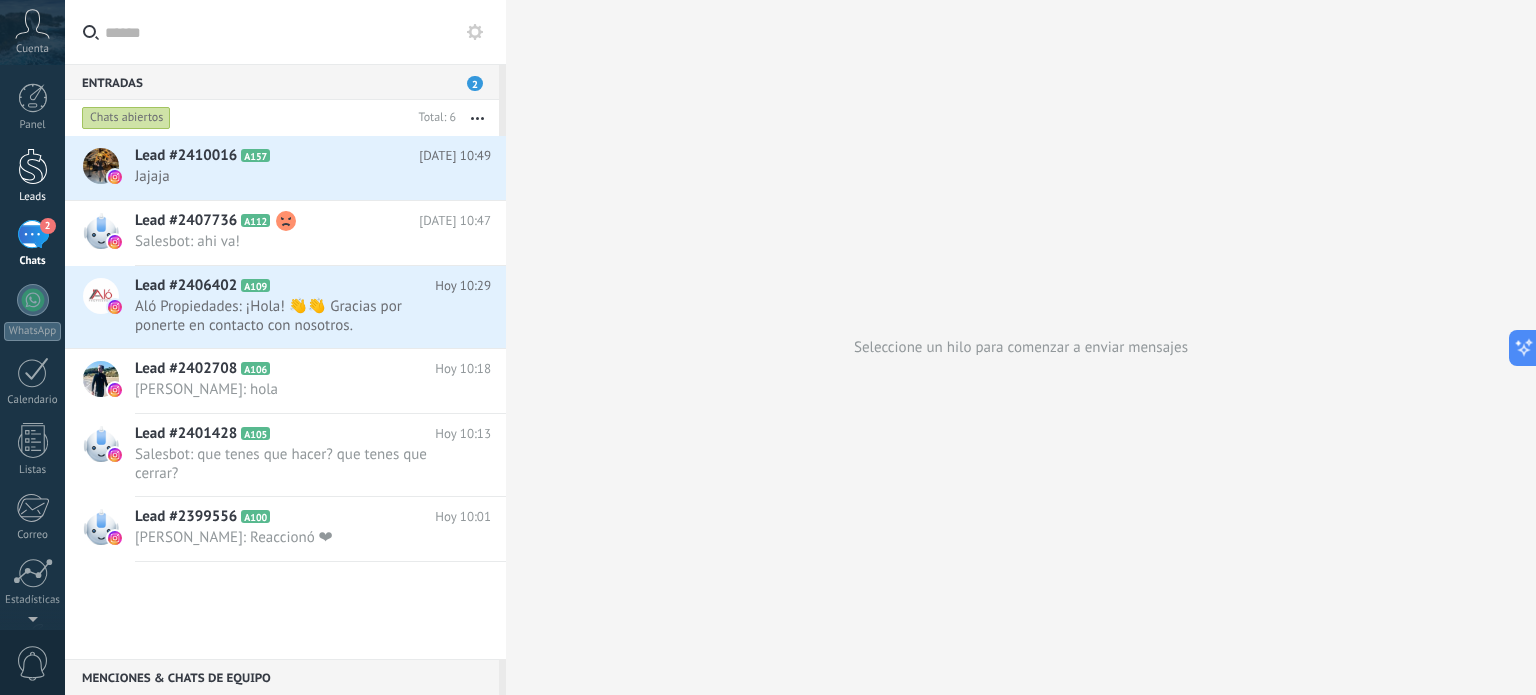 click on "Leads" at bounding box center (32, 176) 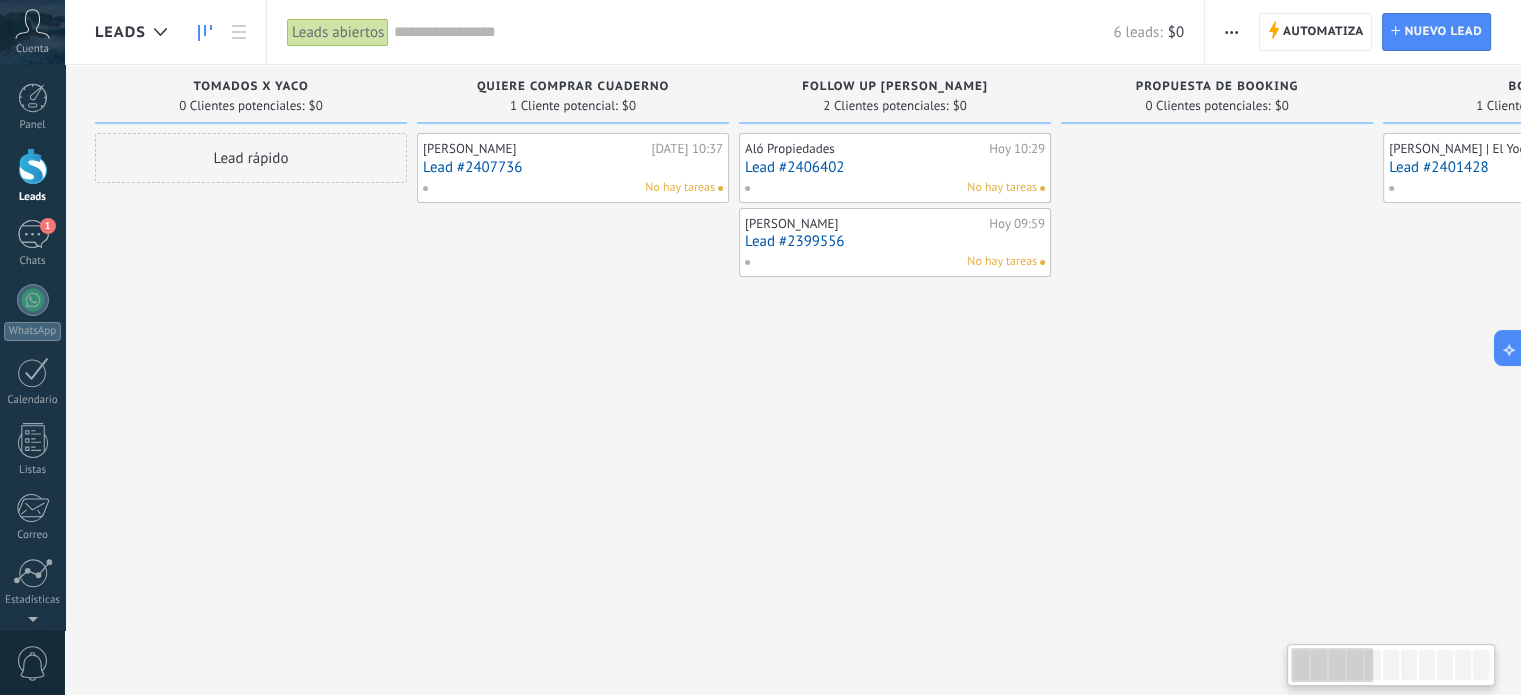 click on "Leads Entrantes Solicitudes: 0 0 0 0 0 0 0 0 0 tomados x Yaco 0  Clientes potenciales:  $0 Lead rápido quiere comprar cuaderno 1 Cliente potencial:  $0 [PERSON_NAME][DATE] 10:37 Lead #2407736 No hay tareas Follow up [PERSON_NAME] 2  Clientes potenciales:  $0 Aló Propiedades [DATE] 10:29 Lead #2406402 No hay tareas [PERSON_NAME][DATE] 09:59 Lead #2399556 No hay tareas Propuesta de booking 0  Clientes potenciales:  $0 Booking 1 Cliente potencial:  $0 [PERSON_NAME] | El Yoga está en tí [DATE] 10:10 Lead #2401428 No hay tareas Closer follow up 0  Clientes potenciales:  $0 Cliente (ya [MEDICAL_DATA]) 0  Clientes potenciales:  $0 Avatar sin dinero 0  Clientes potenciales:  $0 Seguimiento futuro 0  Clientes potenciales:  $0 No avatar 0  Clientes potenciales:  $0 Principal (conocidos) 2  Clientes potenciales:  $0 ... [DATE] 10:49 Lead #2410016 No hay tareas [PERSON_NAME][DATE] 10:15 Lead #2402708 No hay tareas" at bounding box center [793, 398] 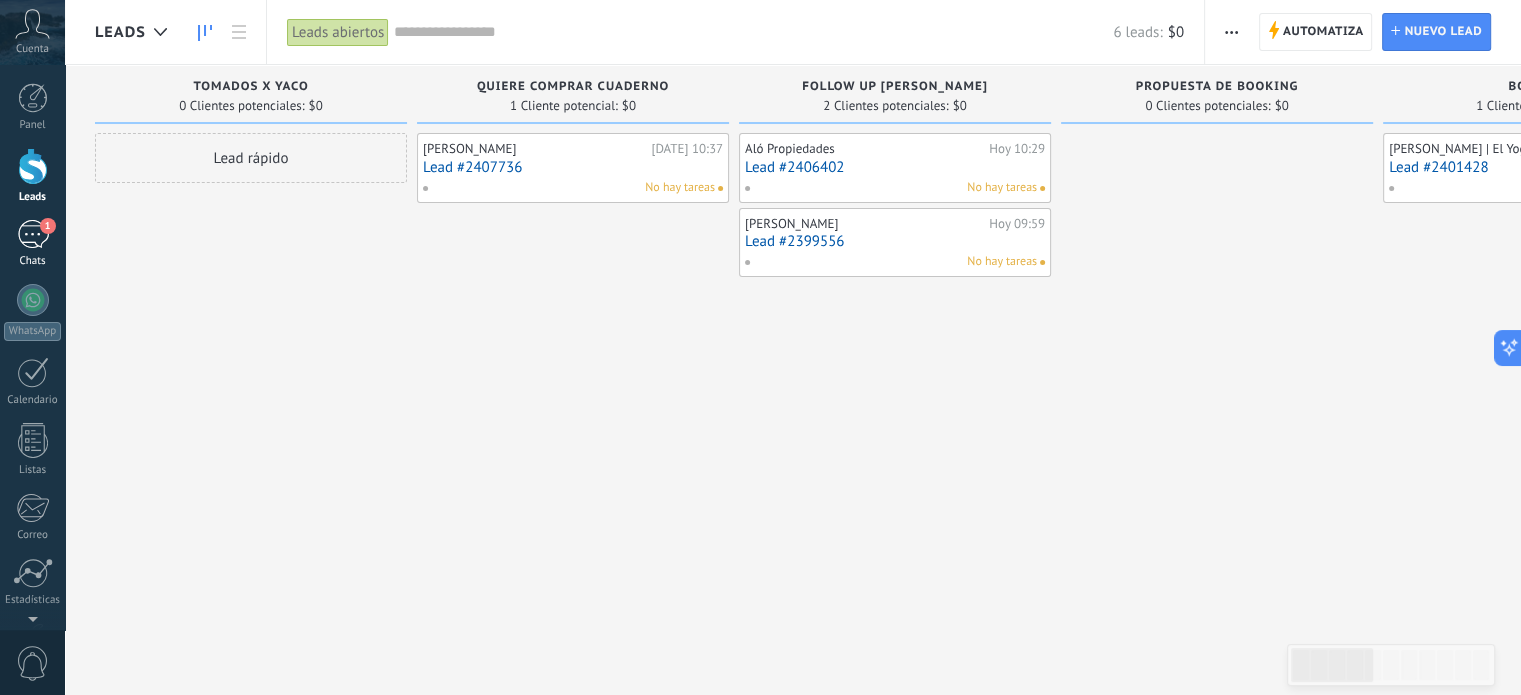 click on "1" at bounding box center (33, 234) 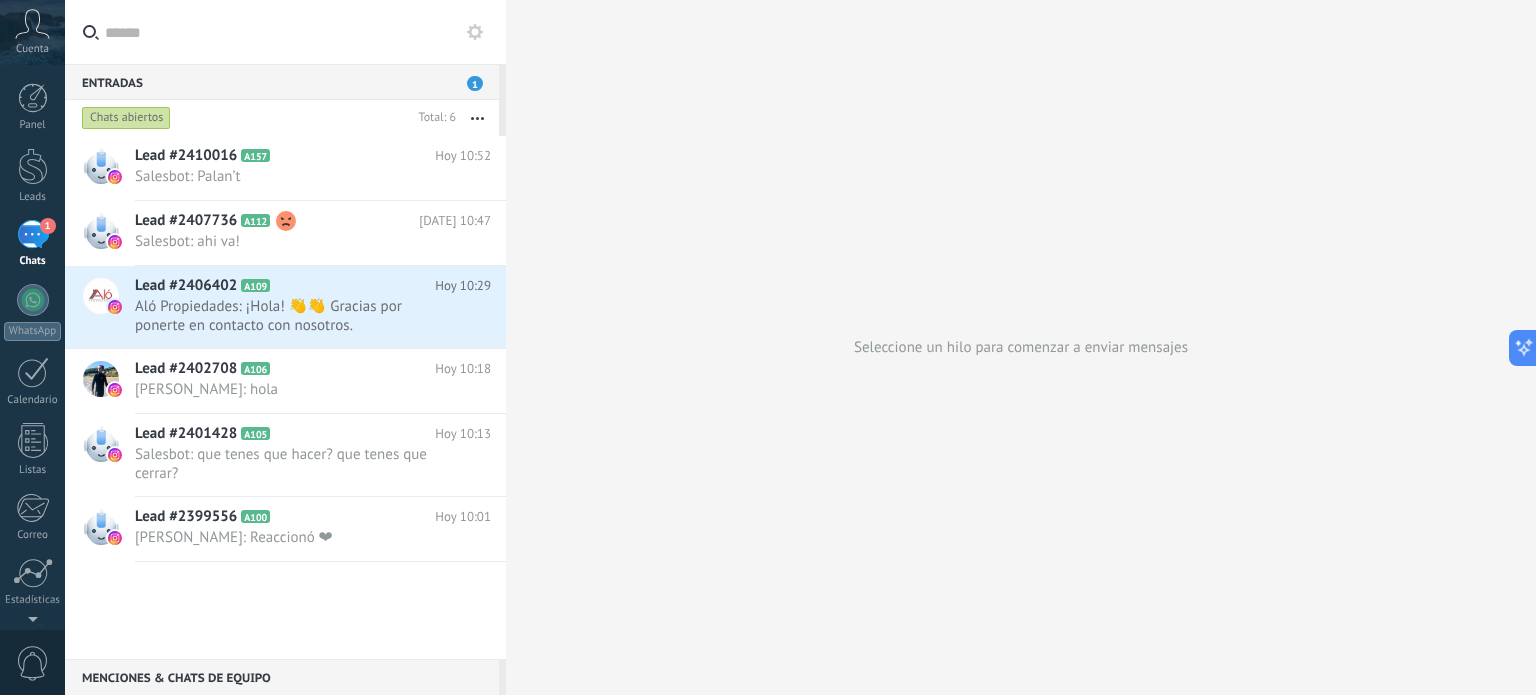 click on "1" at bounding box center [33, 234] 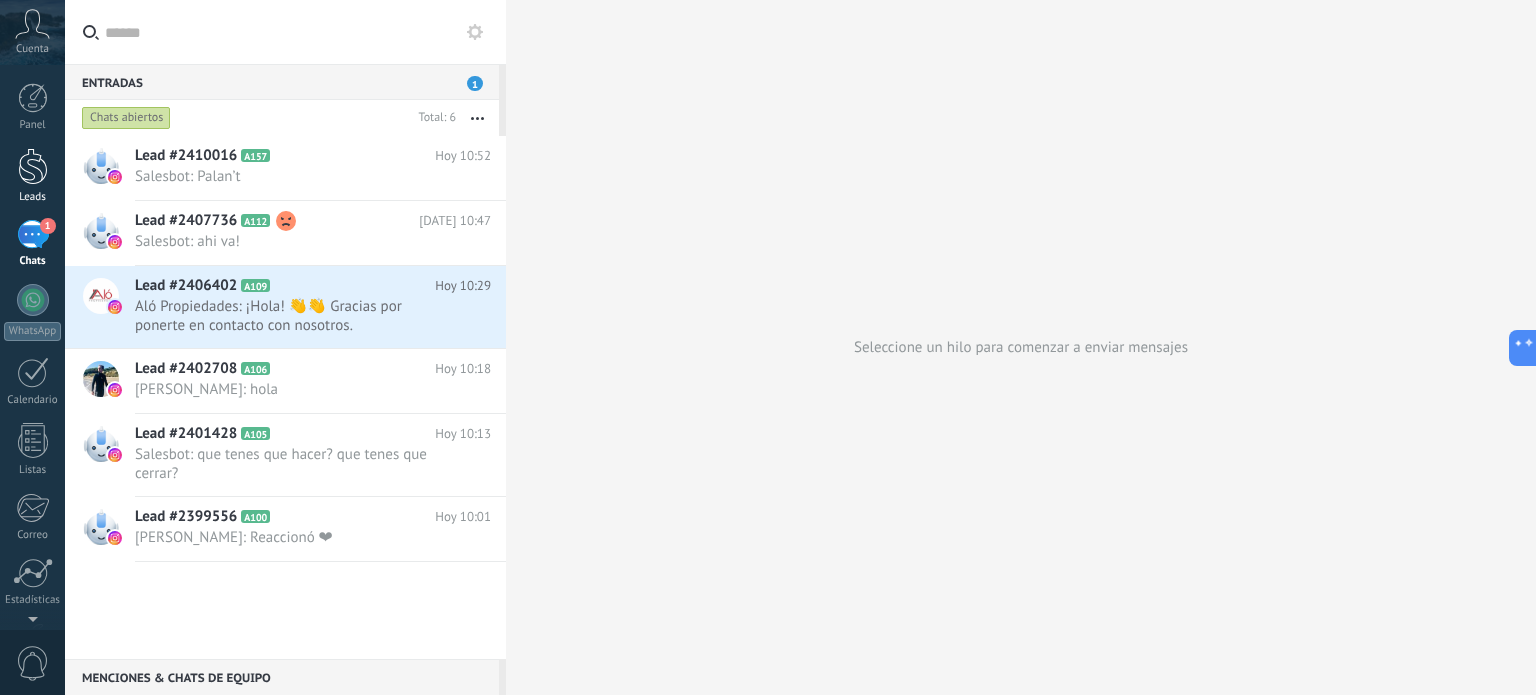 click at bounding box center (33, 166) 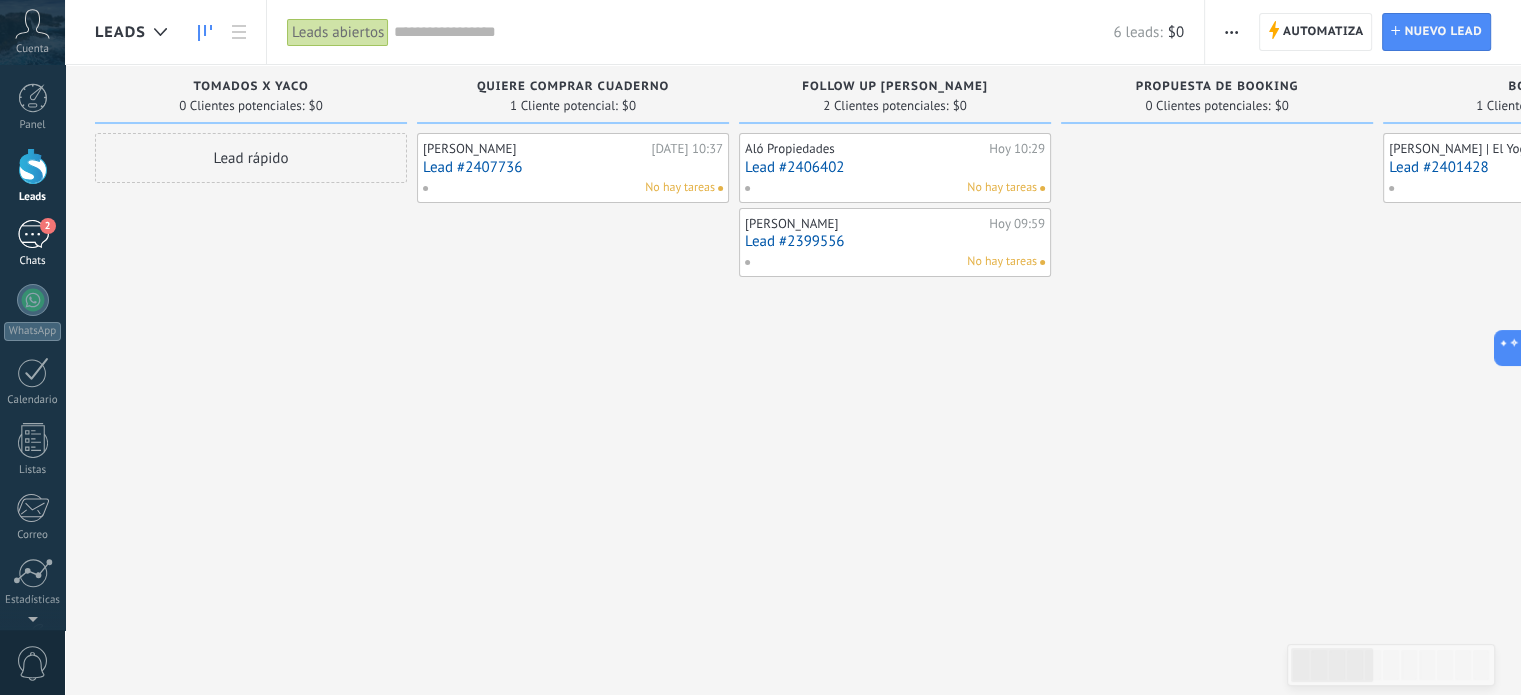 click on "2" at bounding box center [33, 234] 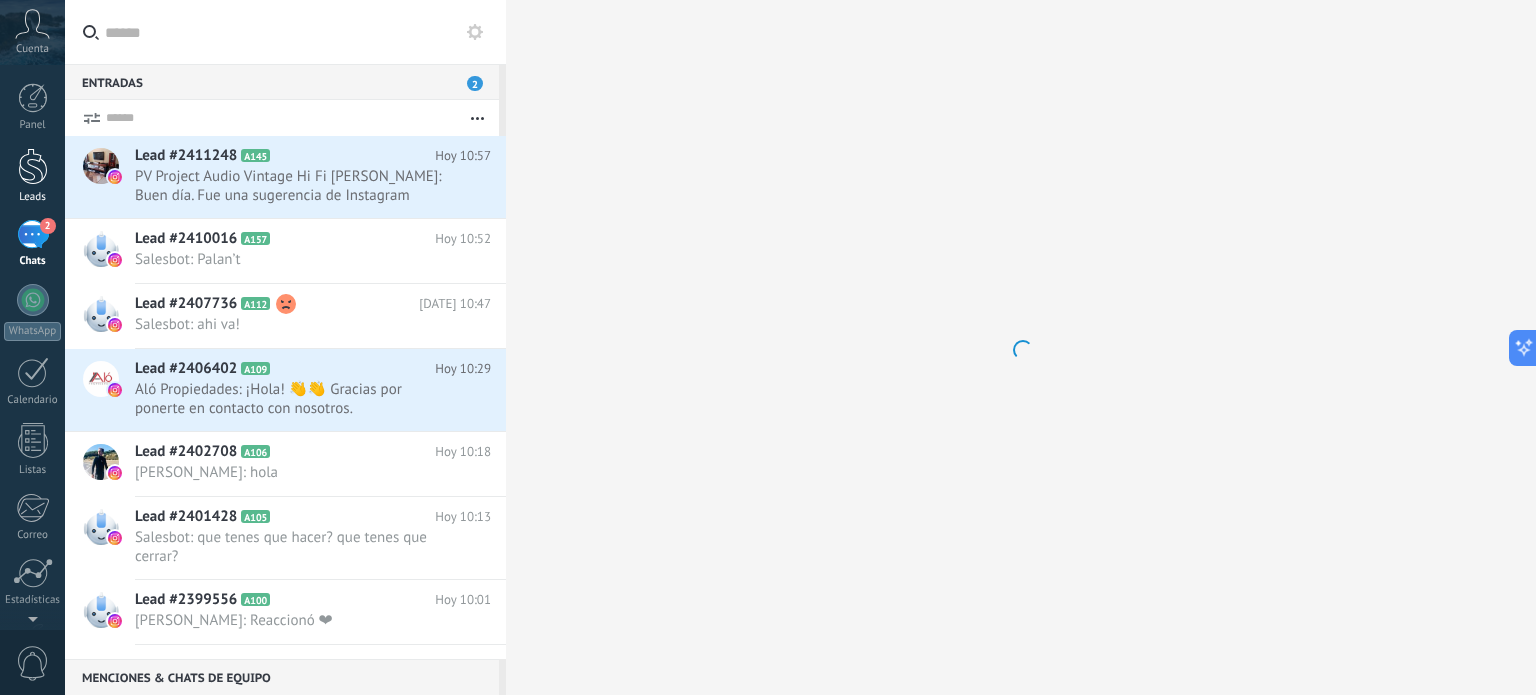 click at bounding box center [33, 166] 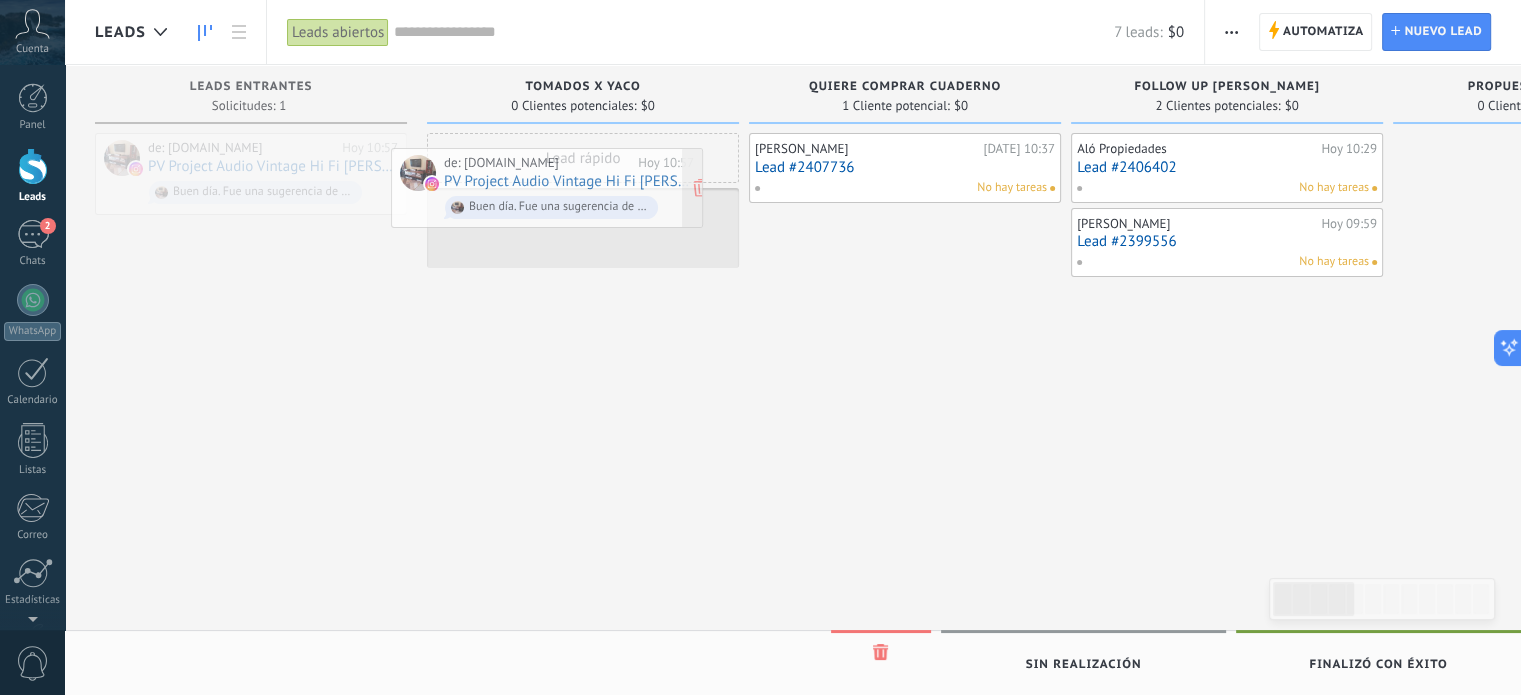 drag, startPoint x: 232, startPoint y: 167, endPoint x: 560, endPoint y: 162, distance: 328.03812 